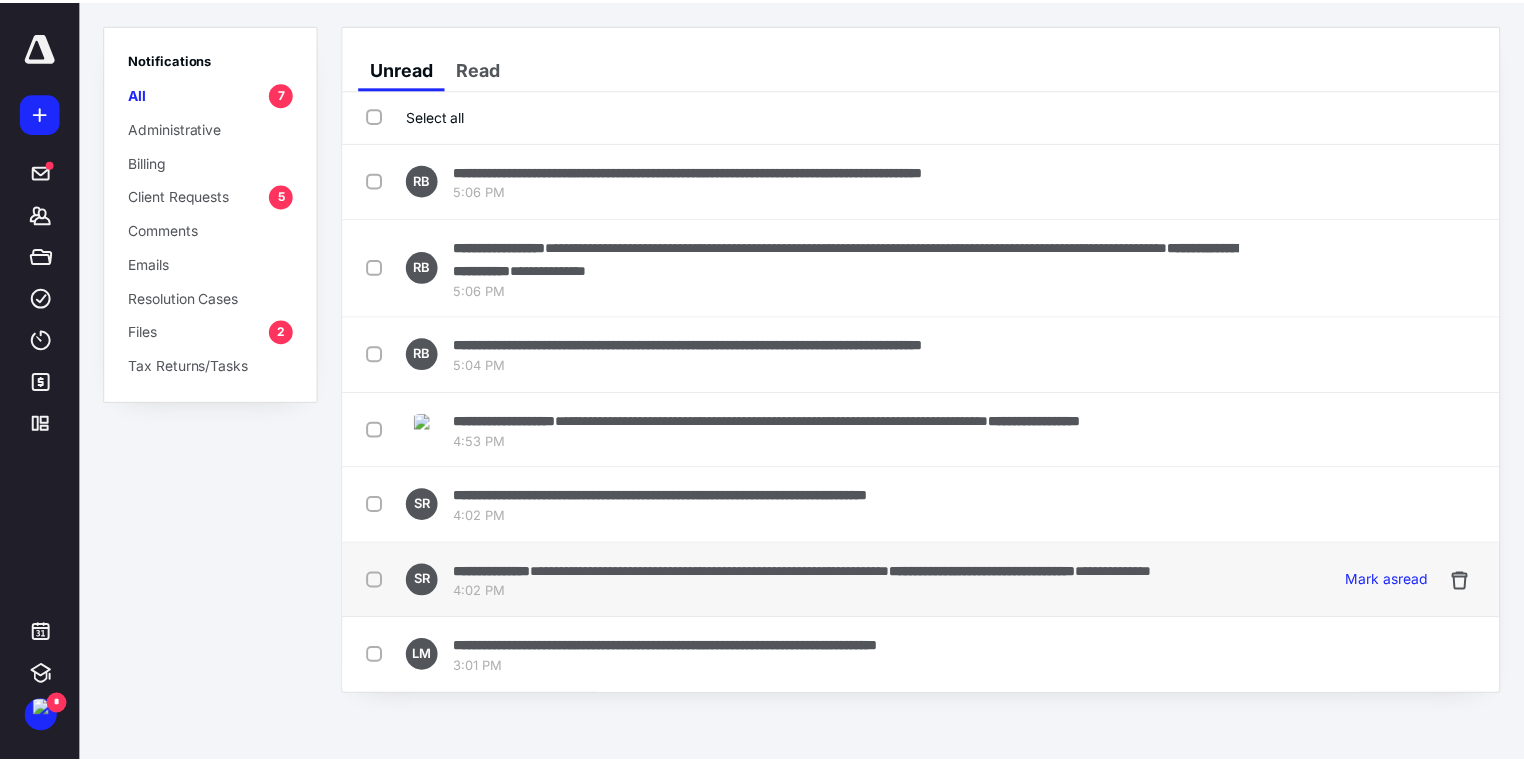 scroll, scrollTop: 0, scrollLeft: 0, axis: both 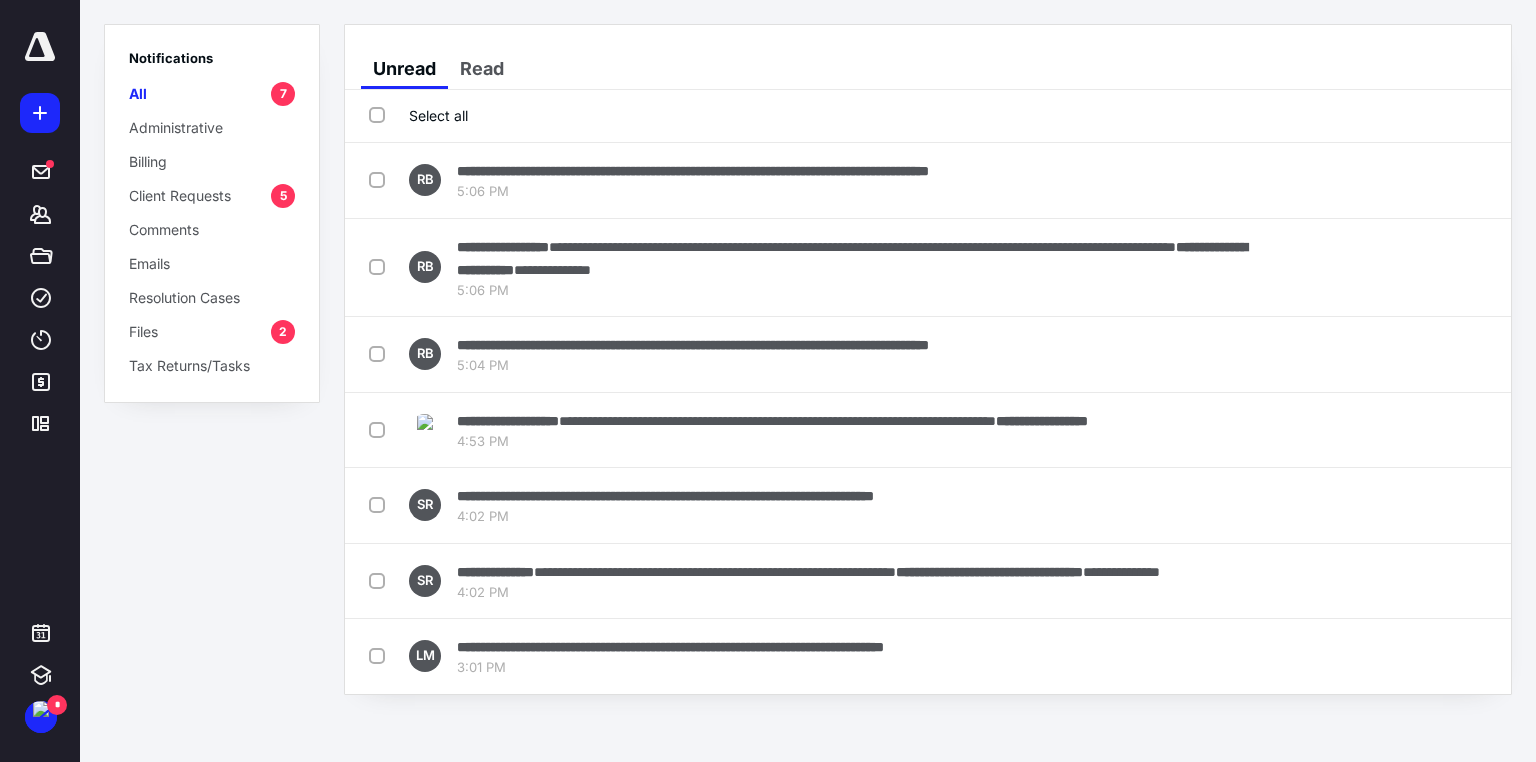 click on "Notifications All 7 Administrative Billing Client Requests 5 Comments Emails Resolution Cases Files 2 Tax Returns/Tasks" at bounding box center (212, 381) 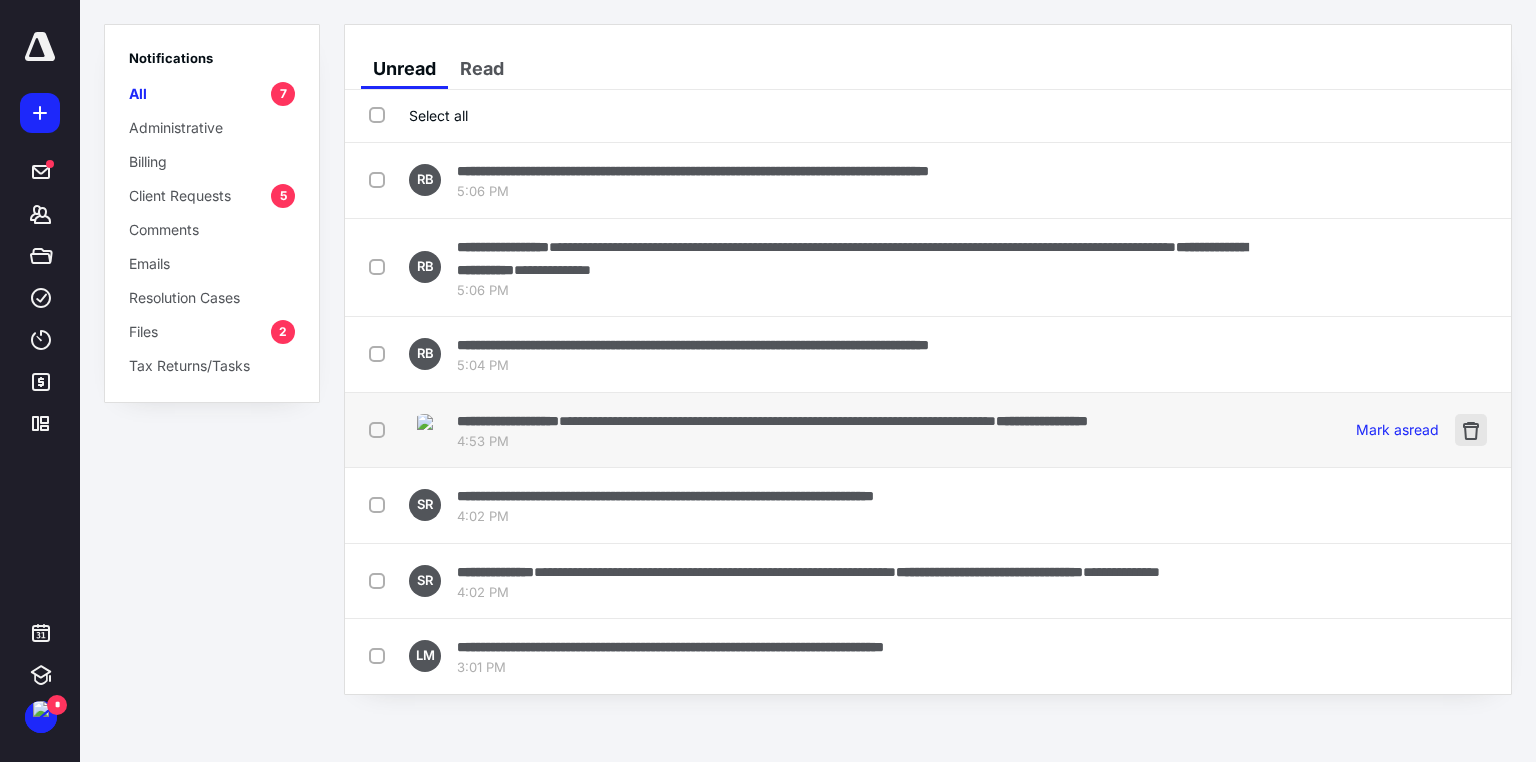 click at bounding box center [1471, 430] 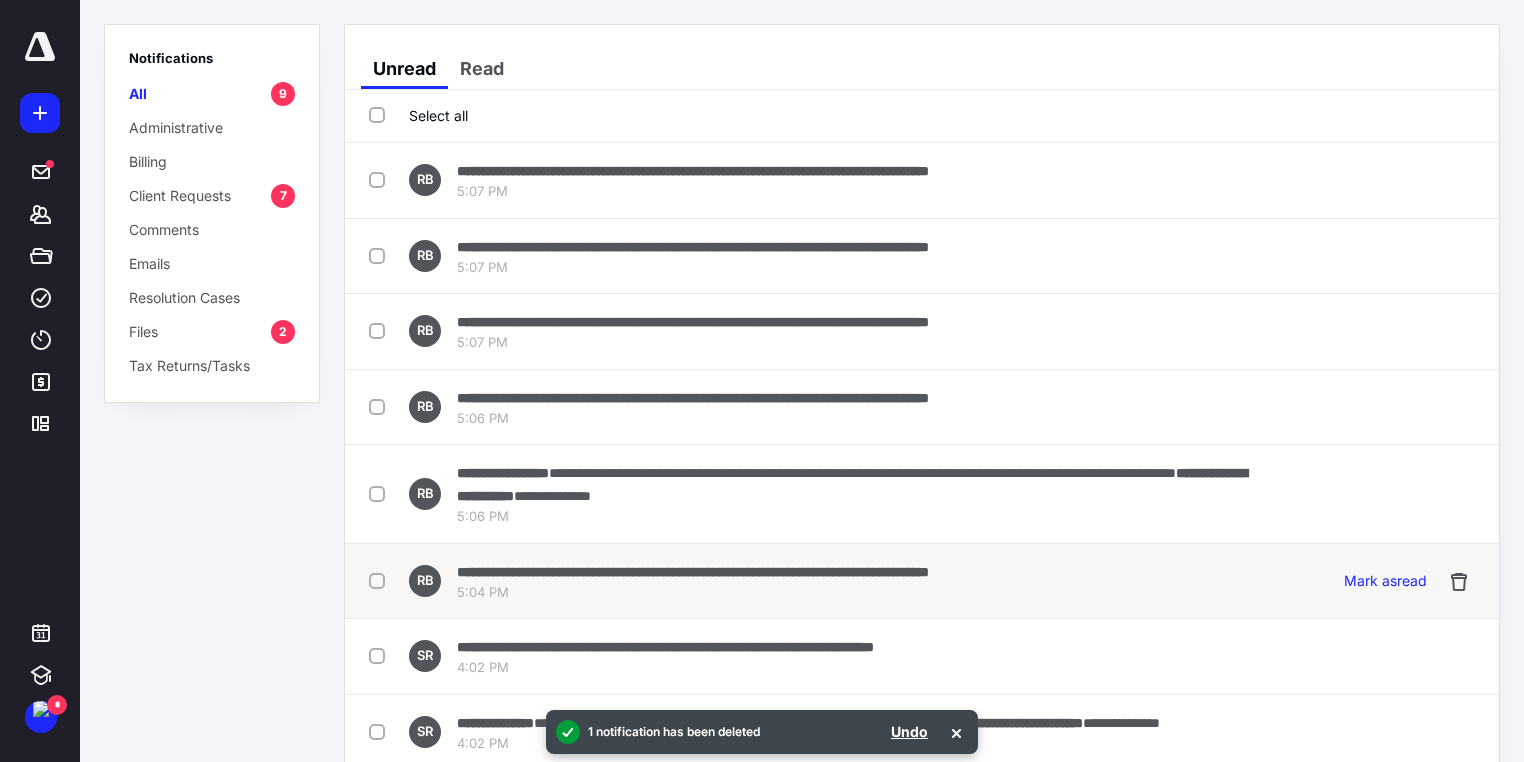 scroll, scrollTop: 105, scrollLeft: 0, axis: vertical 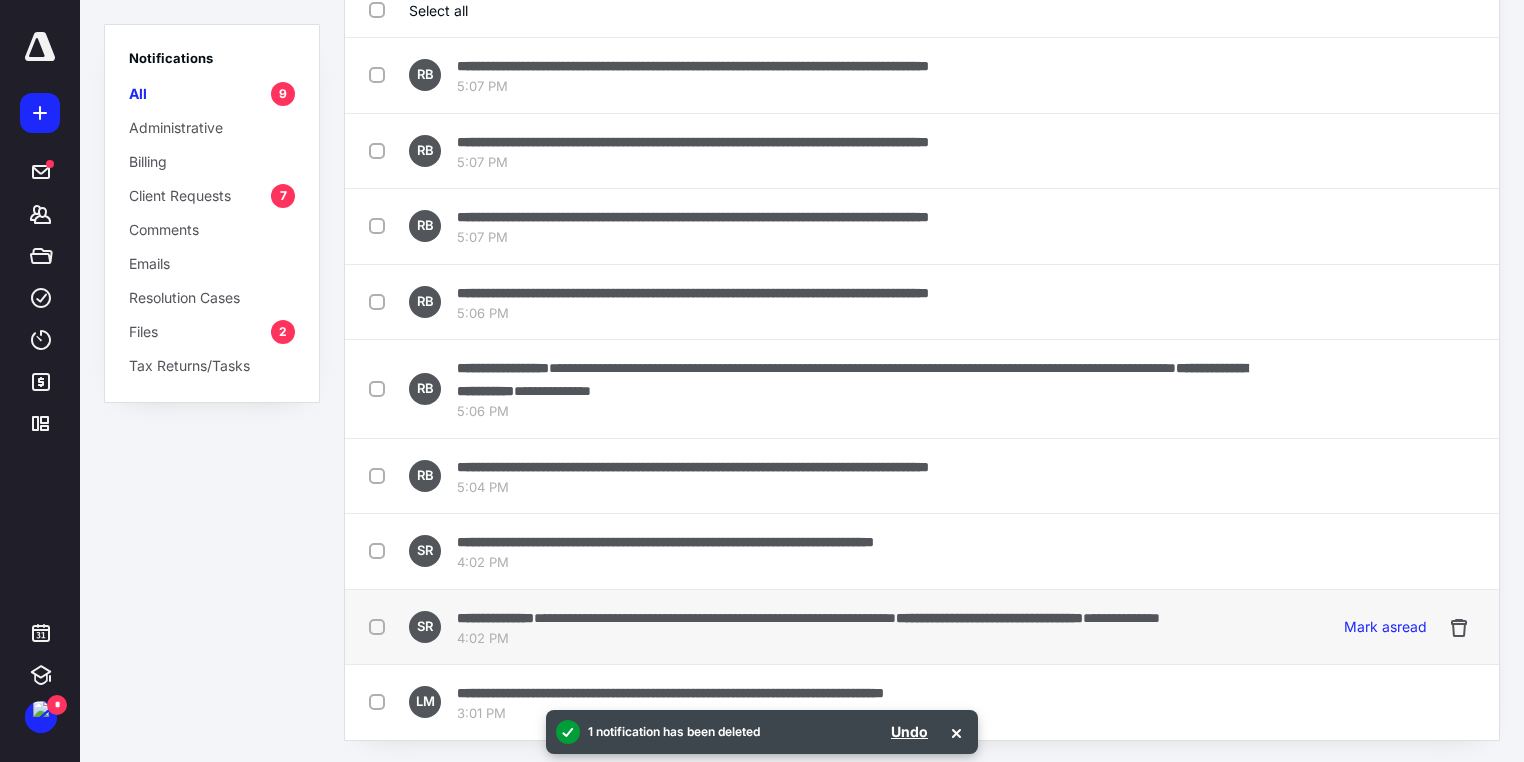 click on "**********" at bounding box center [715, 618] 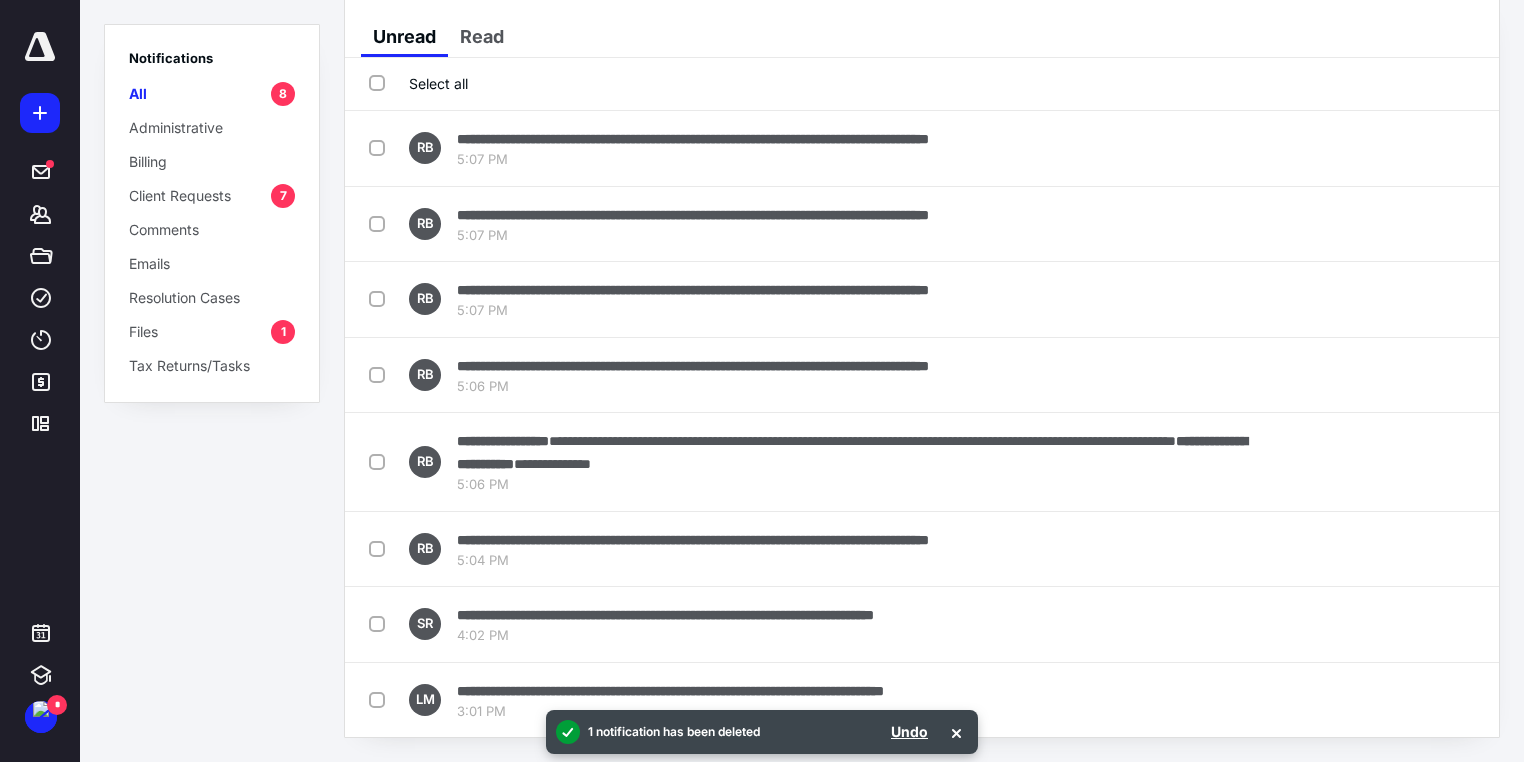 scroll, scrollTop: 0, scrollLeft: 0, axis: both 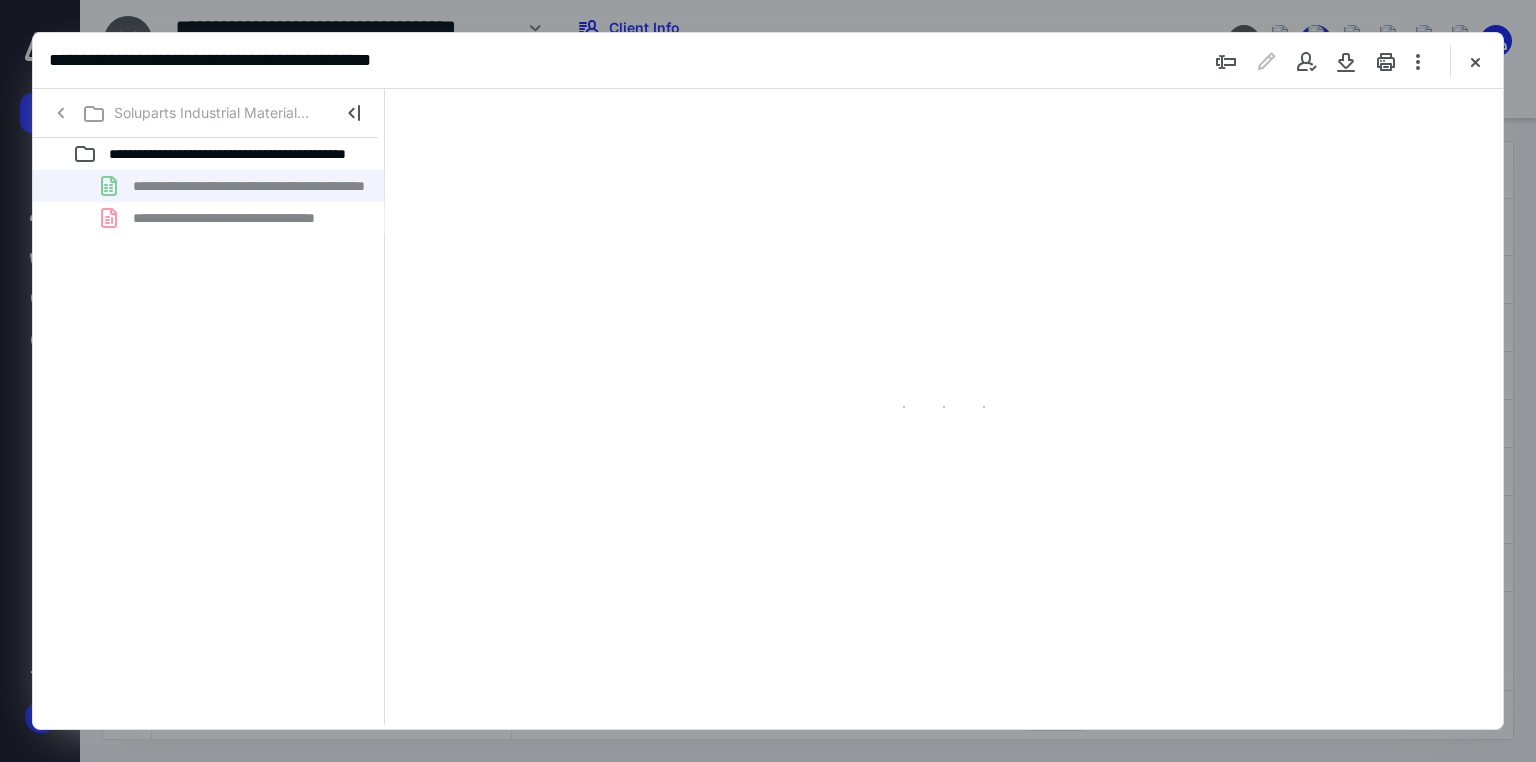 type on "139" 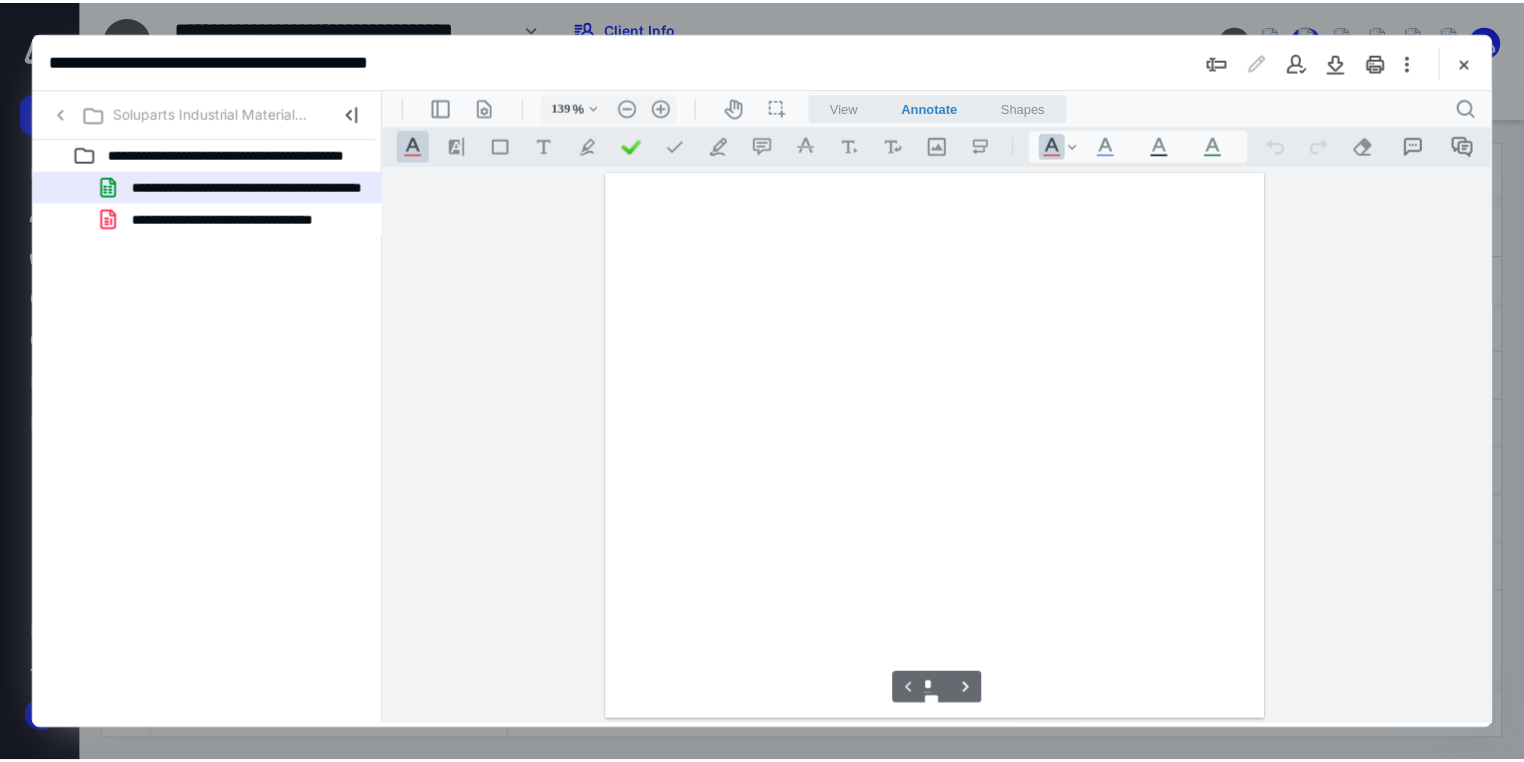 scroll, scrollTop: 82, scrollLeft: 0, axis: vertical 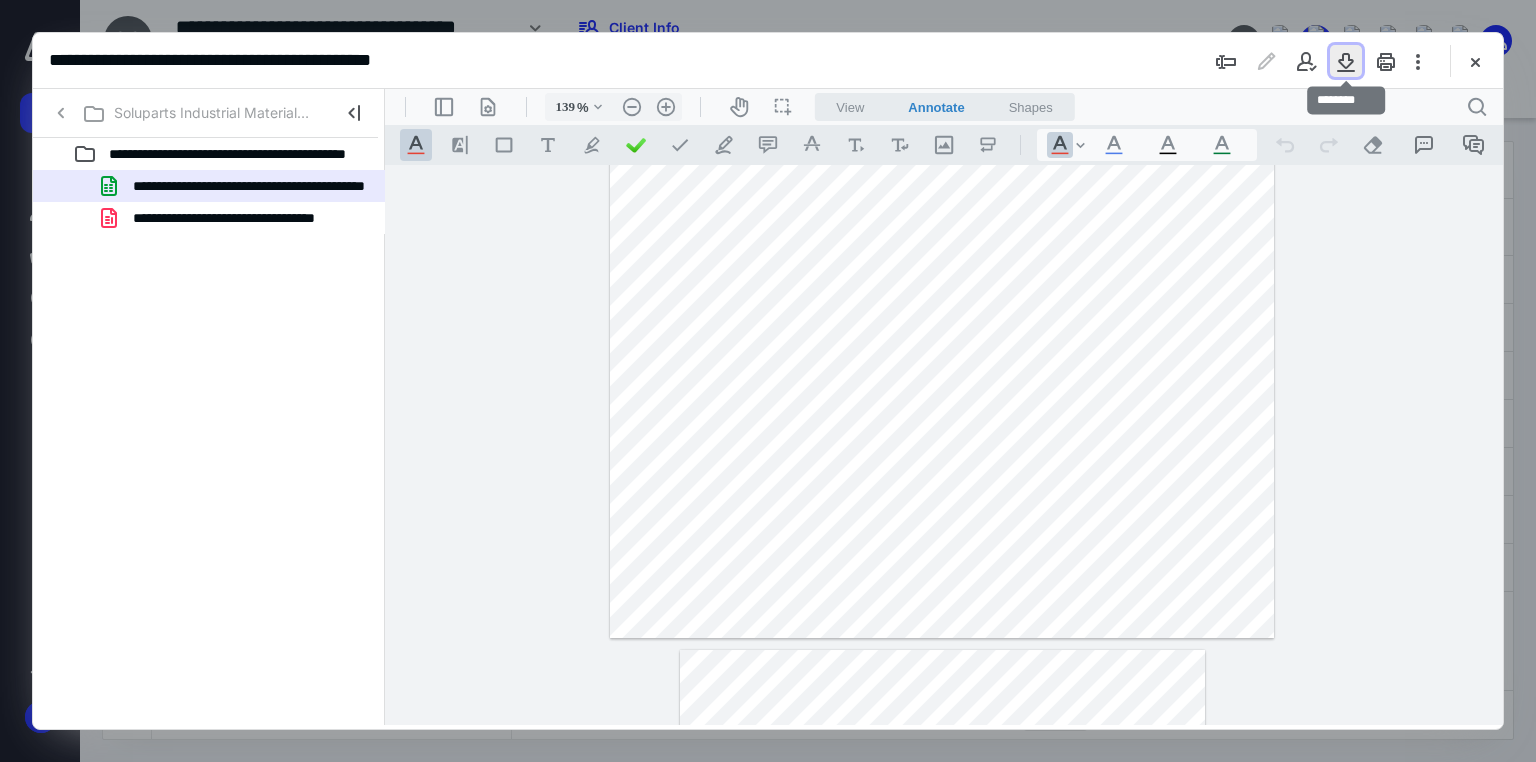 click at bounding box center [1346, 61] 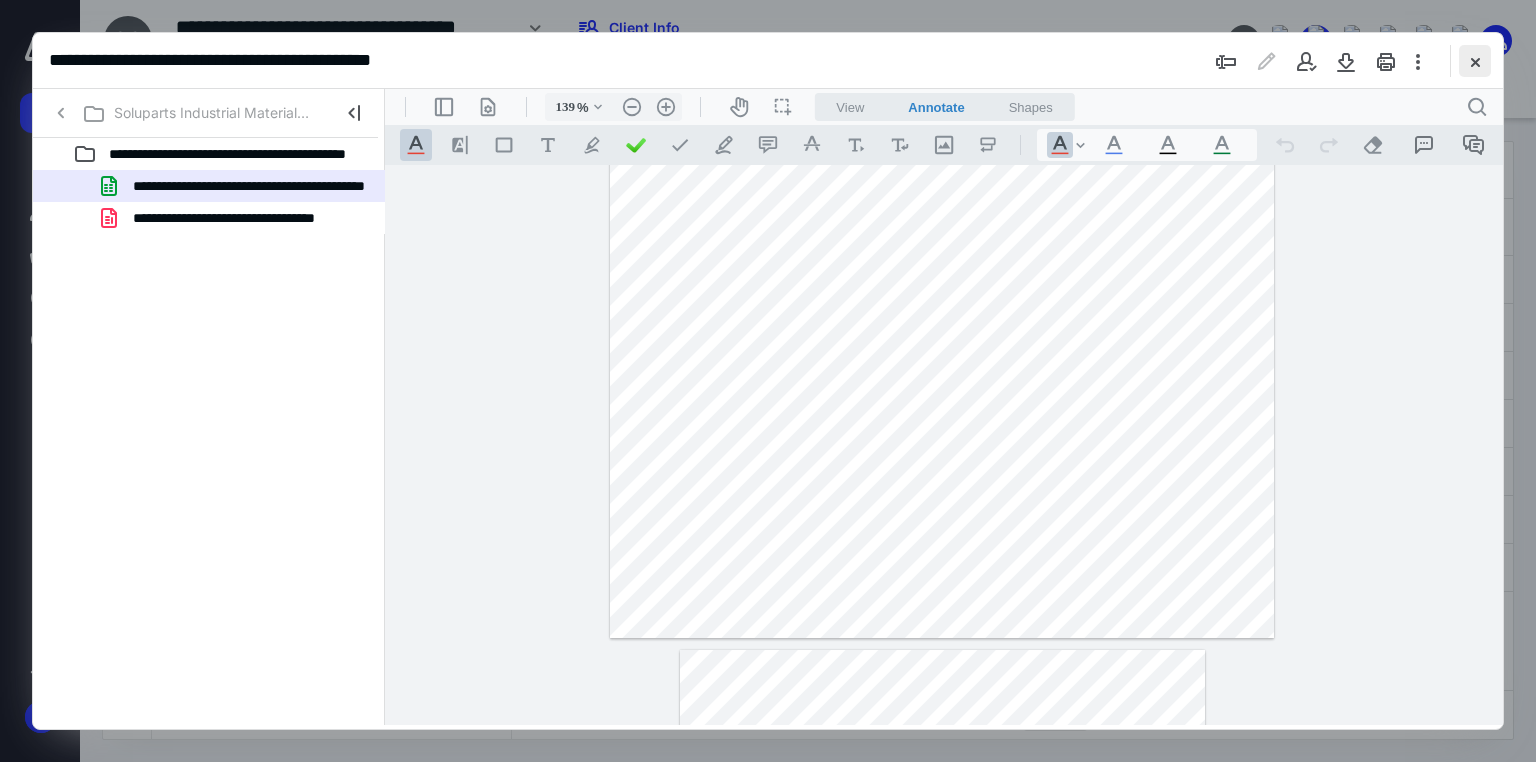 click at bounding box center (1475, 61) 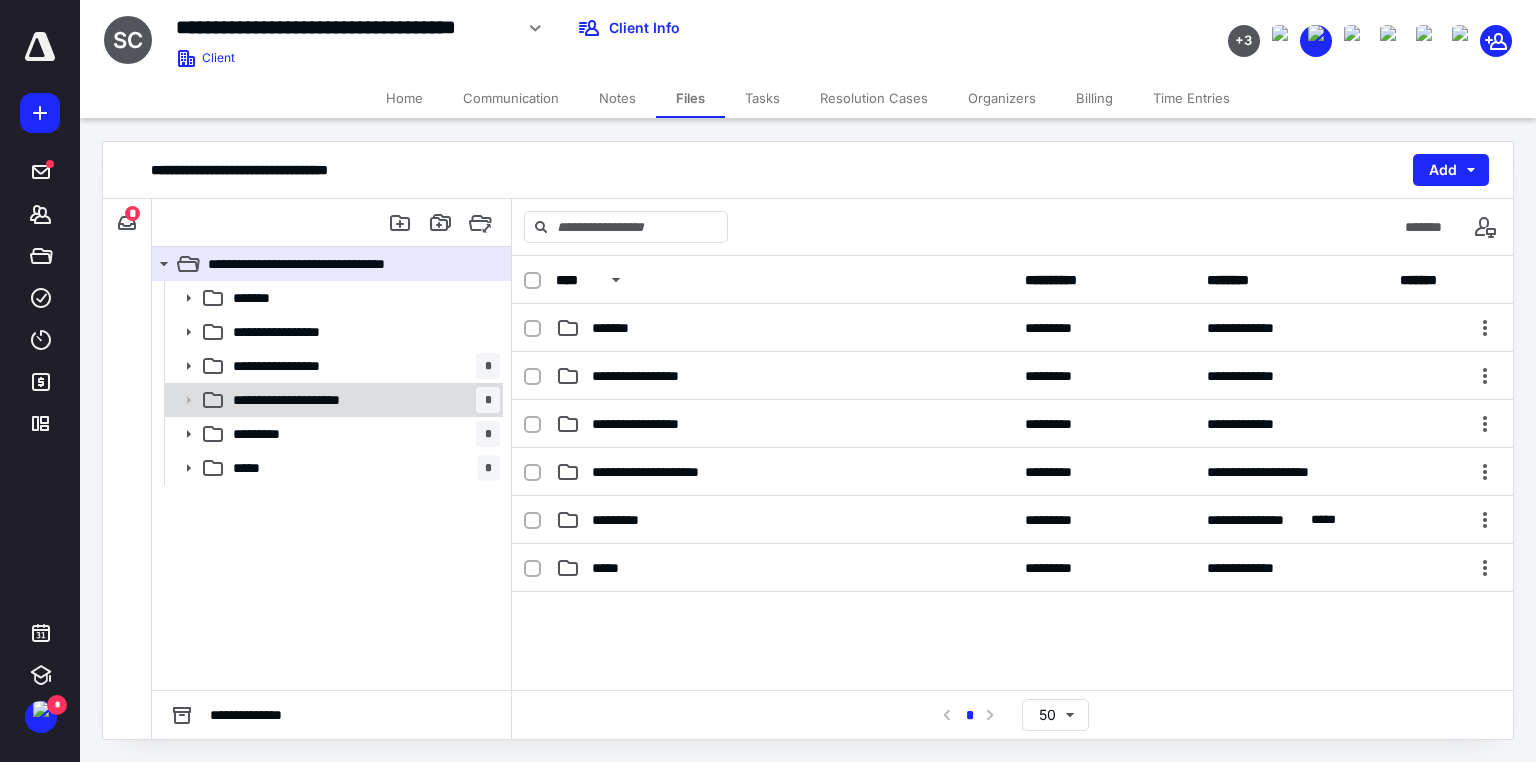click on "**********" at bounding box center [332, 400] 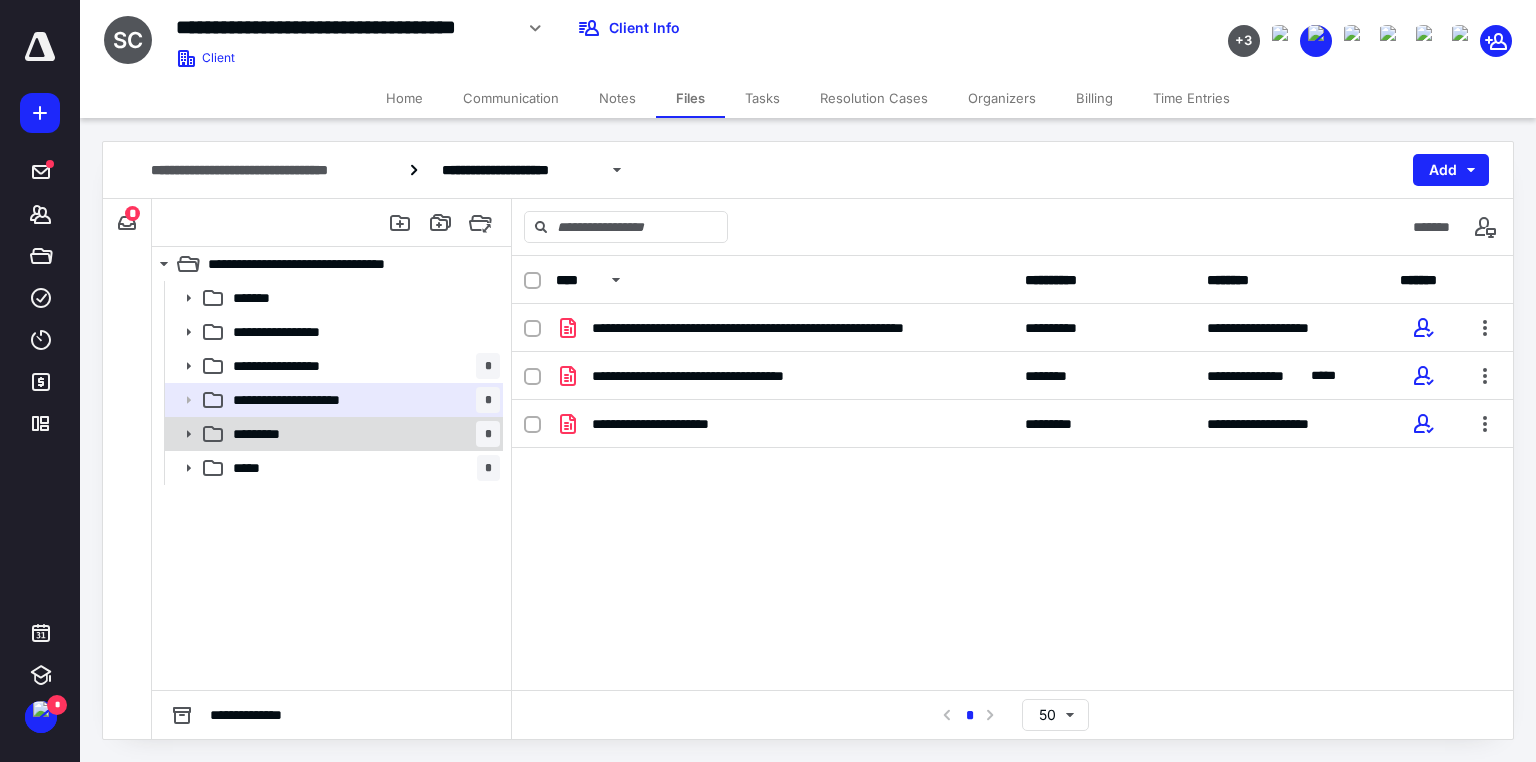 click on "*********" at bounding box center [264, 434] 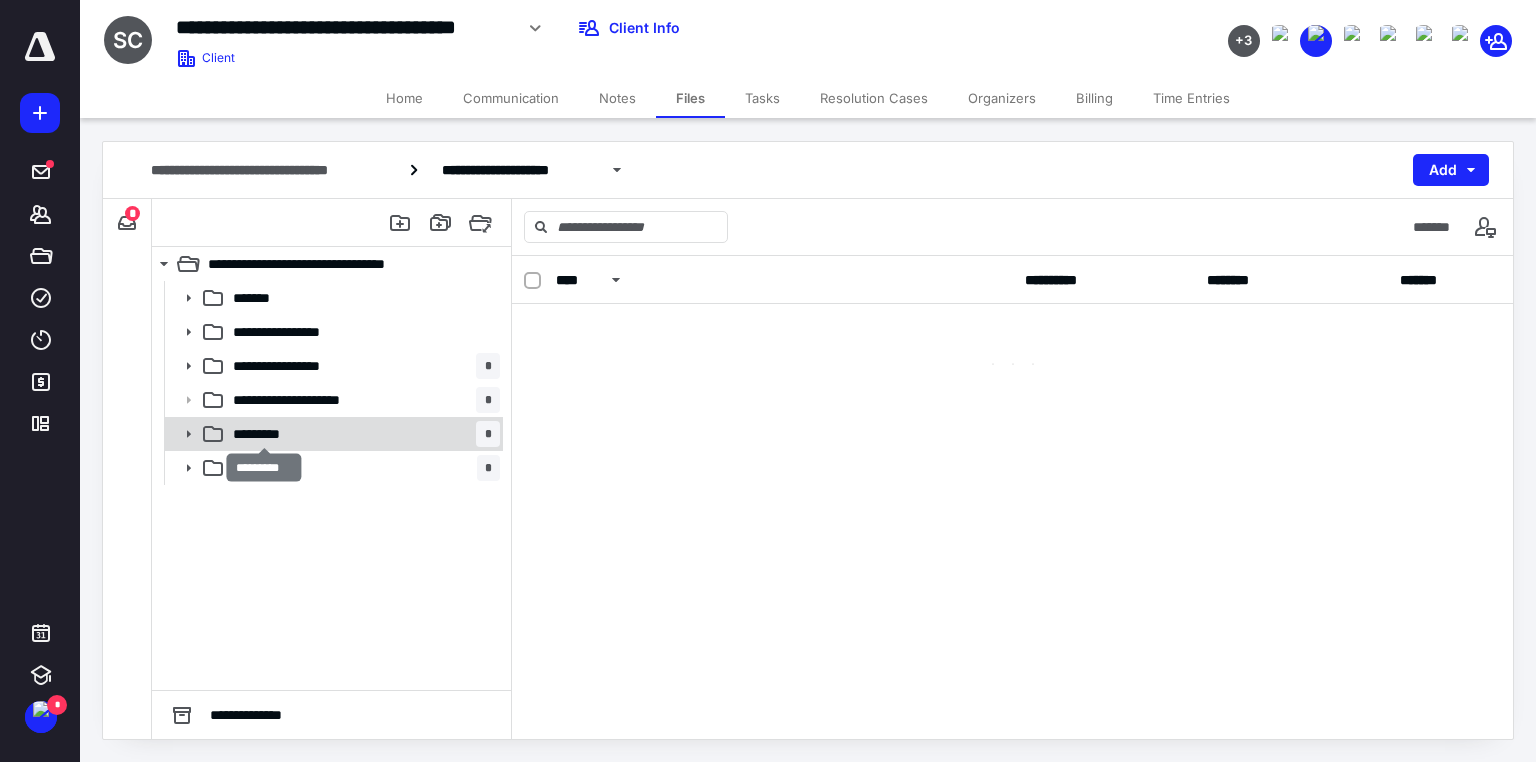 click on "*********" at bounding box center [264, 434] 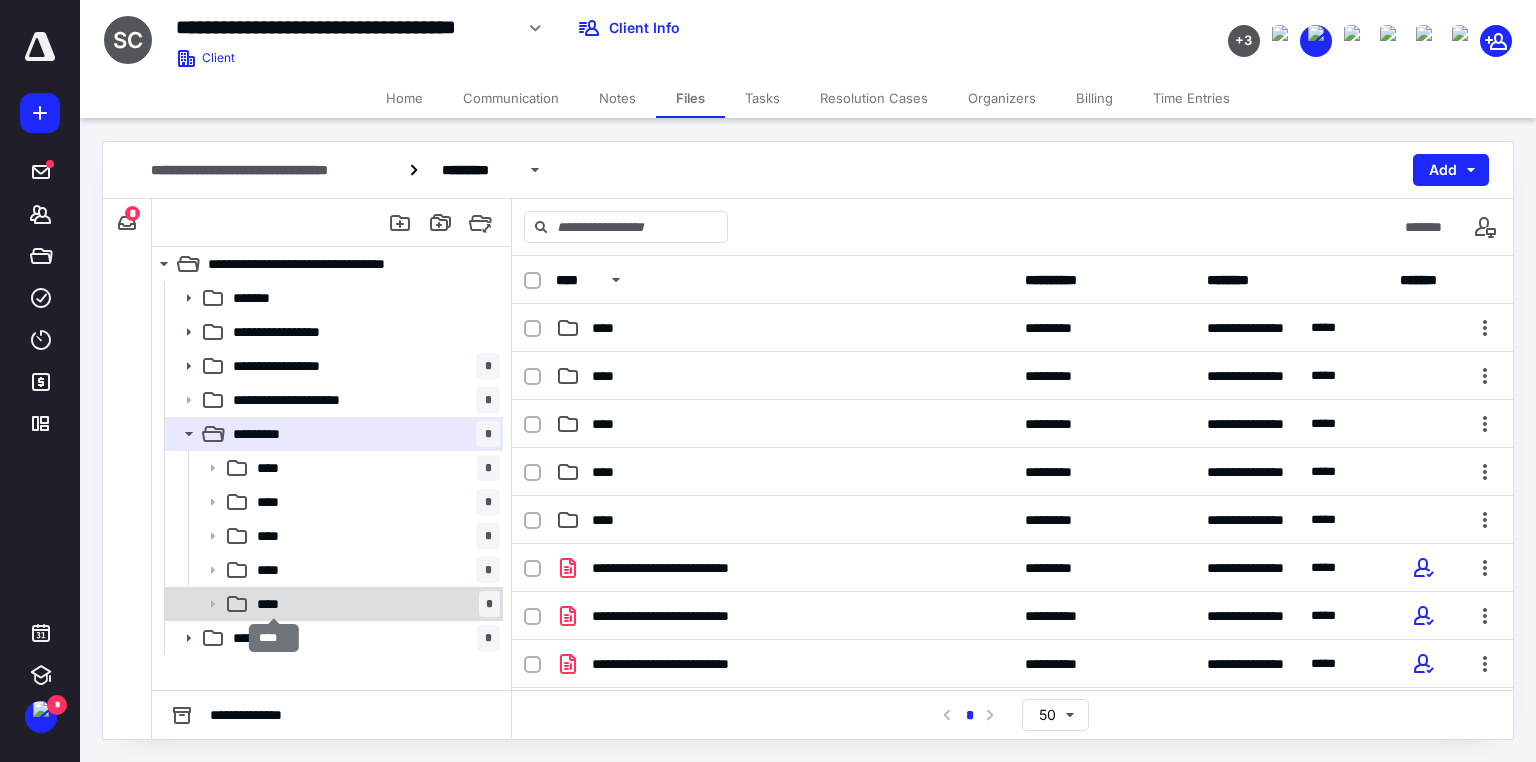 click on "****" at bounding box center [274, 604] 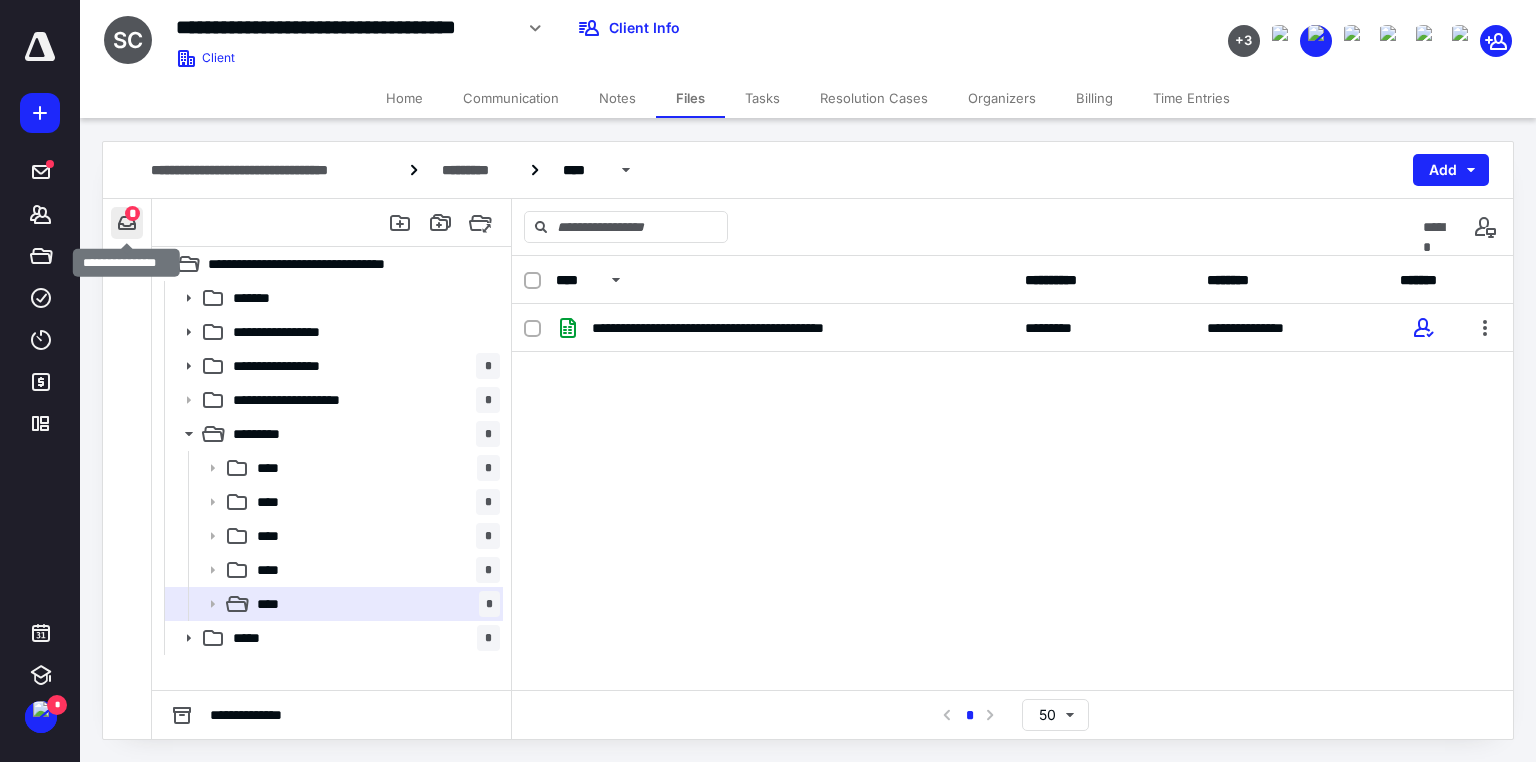 click at bounding box center [127, 223] 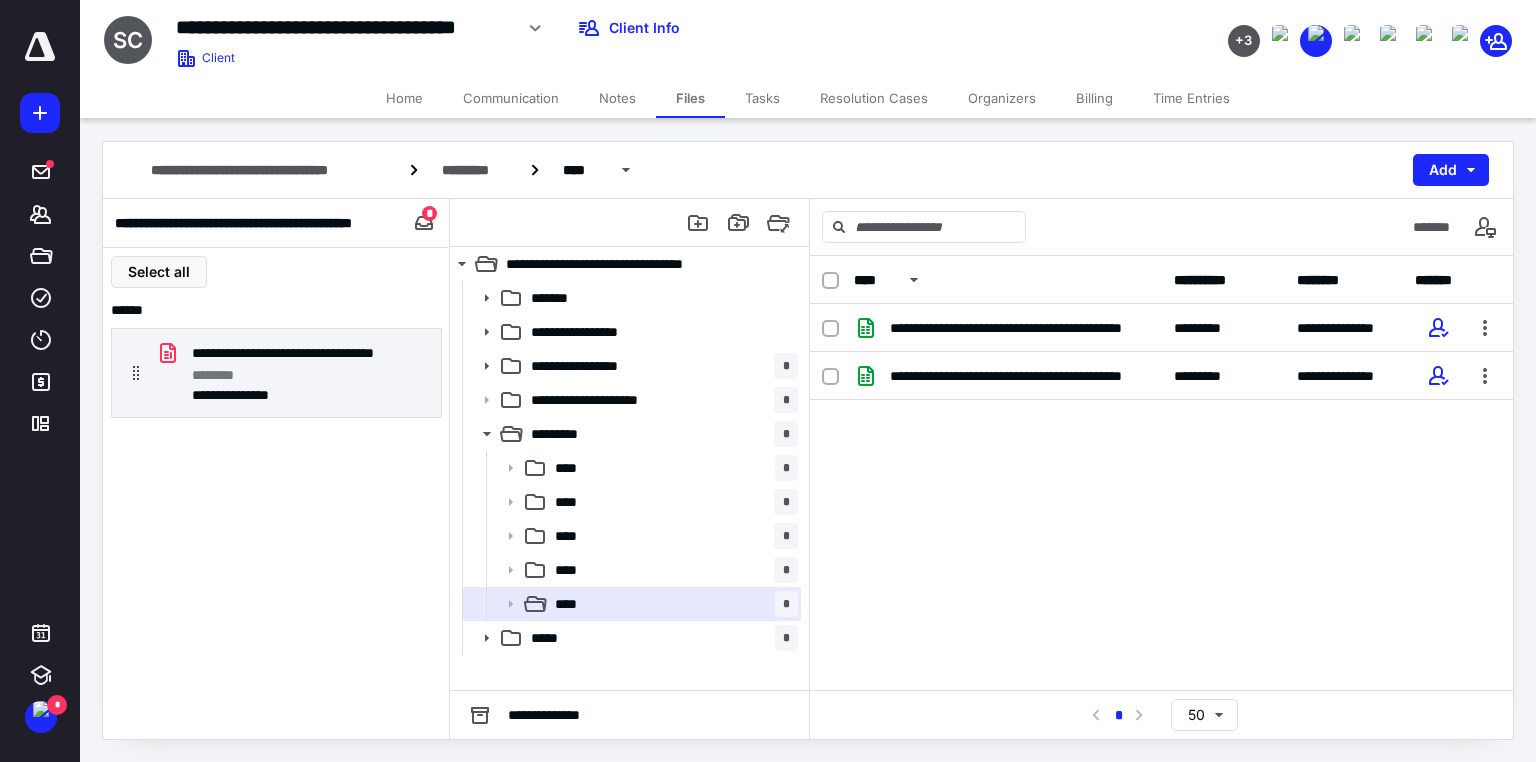 click on "Tasks" at bounding box center (762, 98) 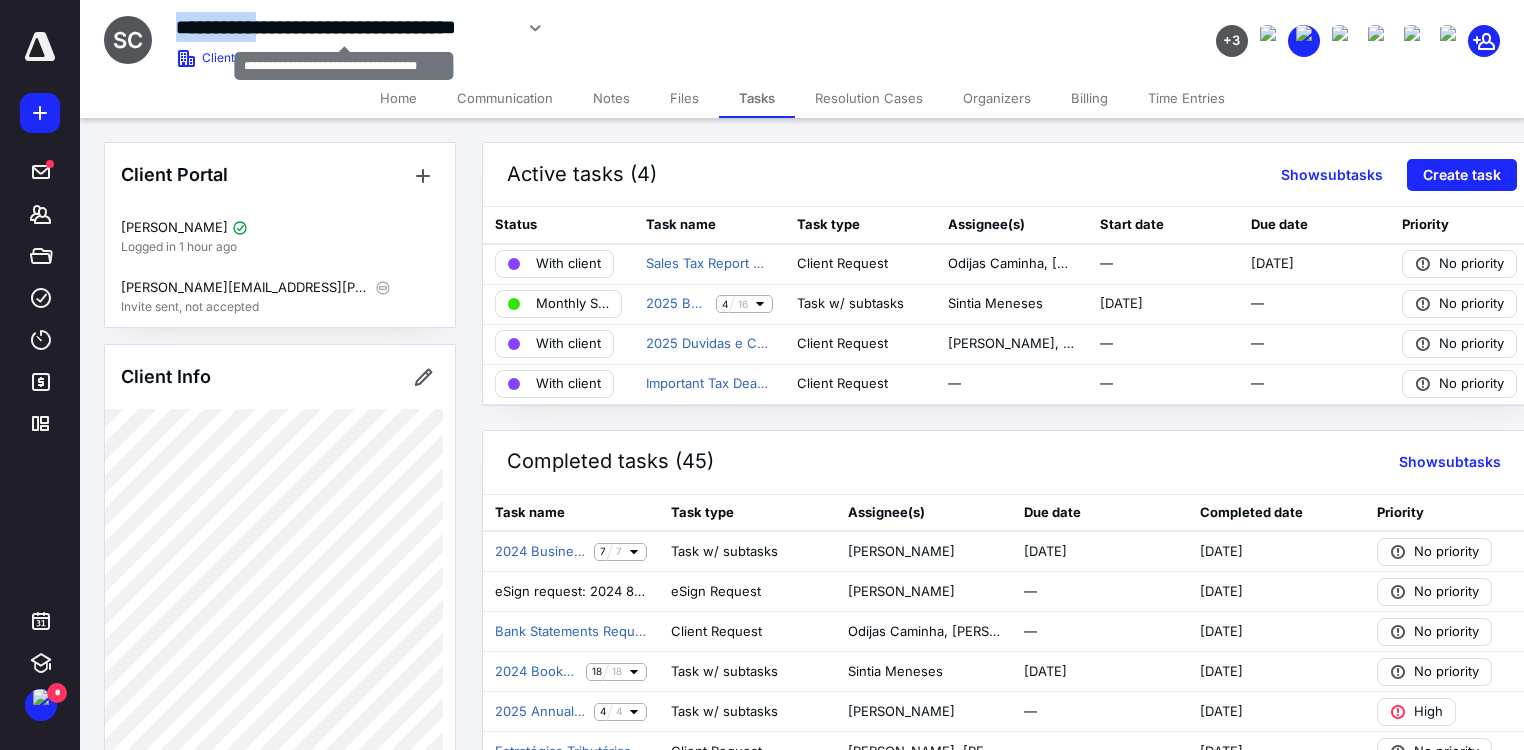 drag, startPoint x: 264, startPoint y: 36, endPoint x: 176, endPoint y: 26, distance: 88.56636 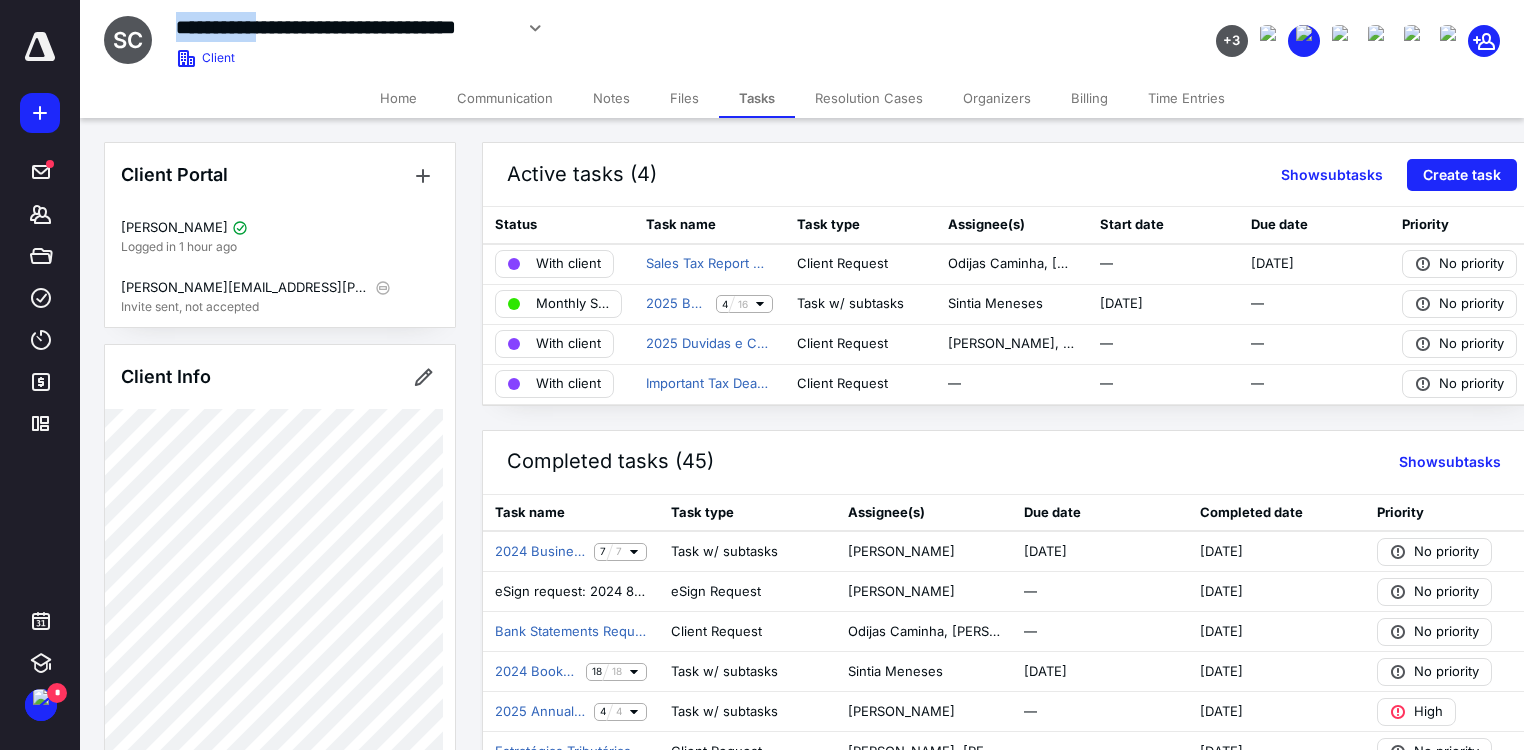 copy on "**********" 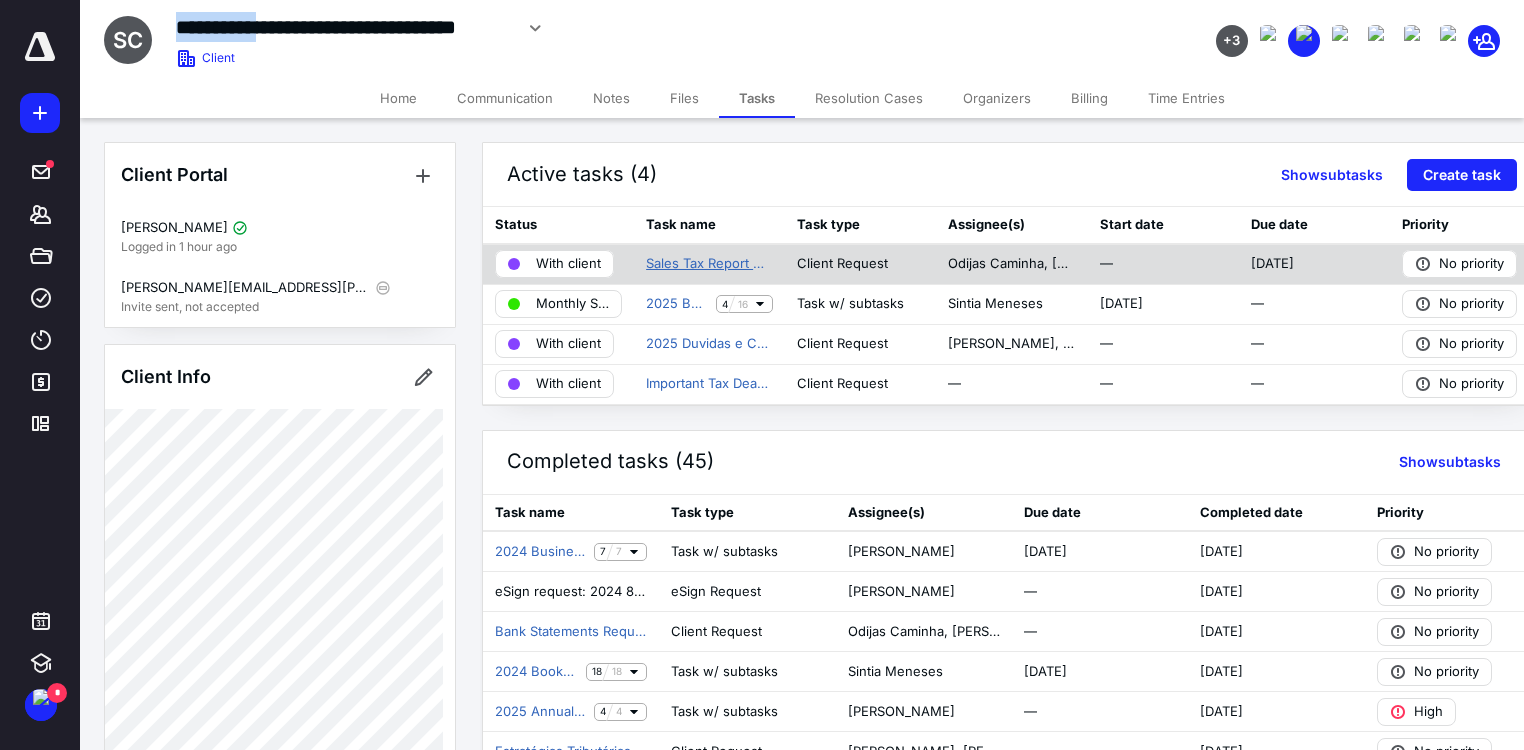 click on "Sales Tax Report Quartely" at bounding box center [709, 264] 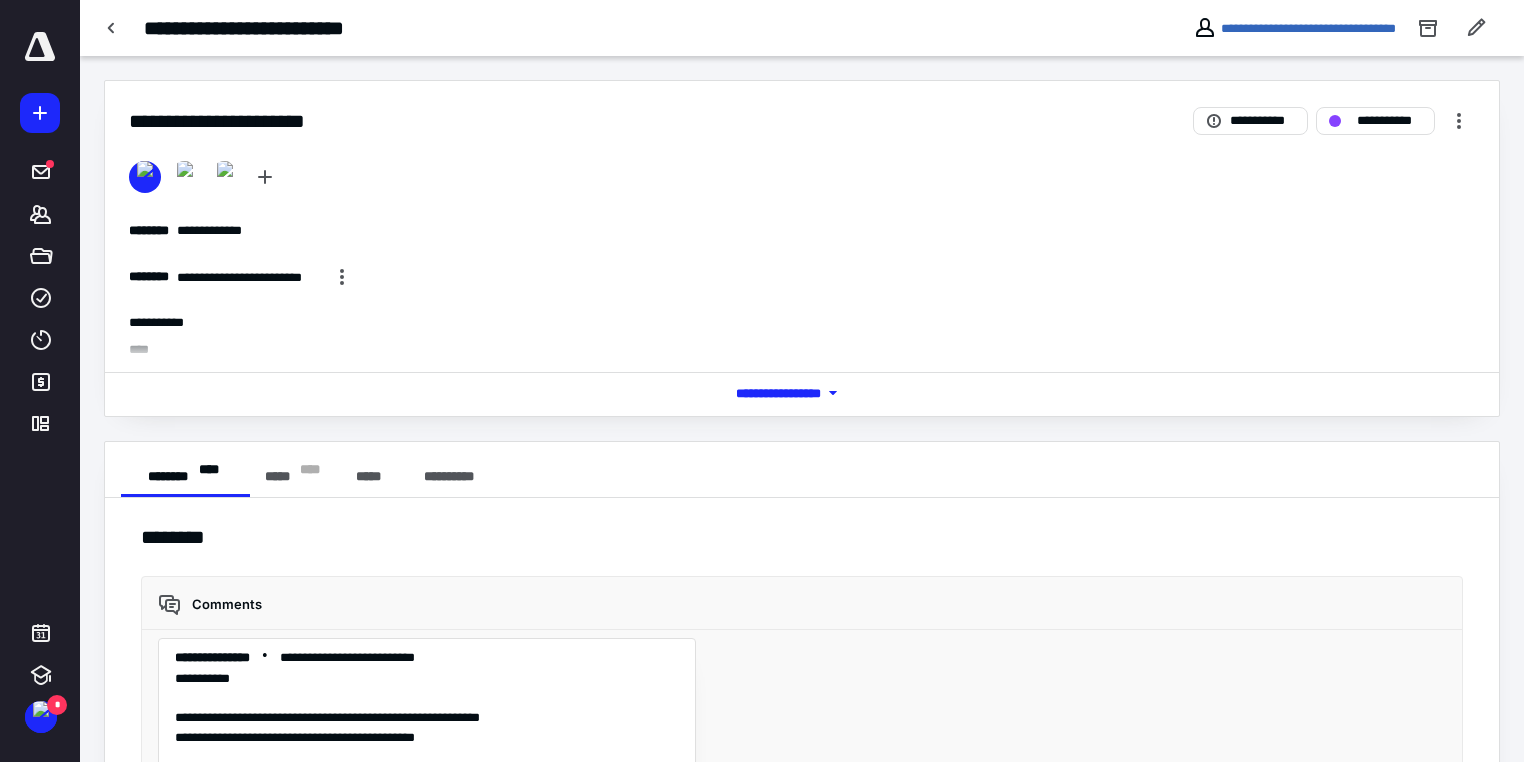 scroll, scrollTop: 5899, scrollLeft: 0, axis: vertical 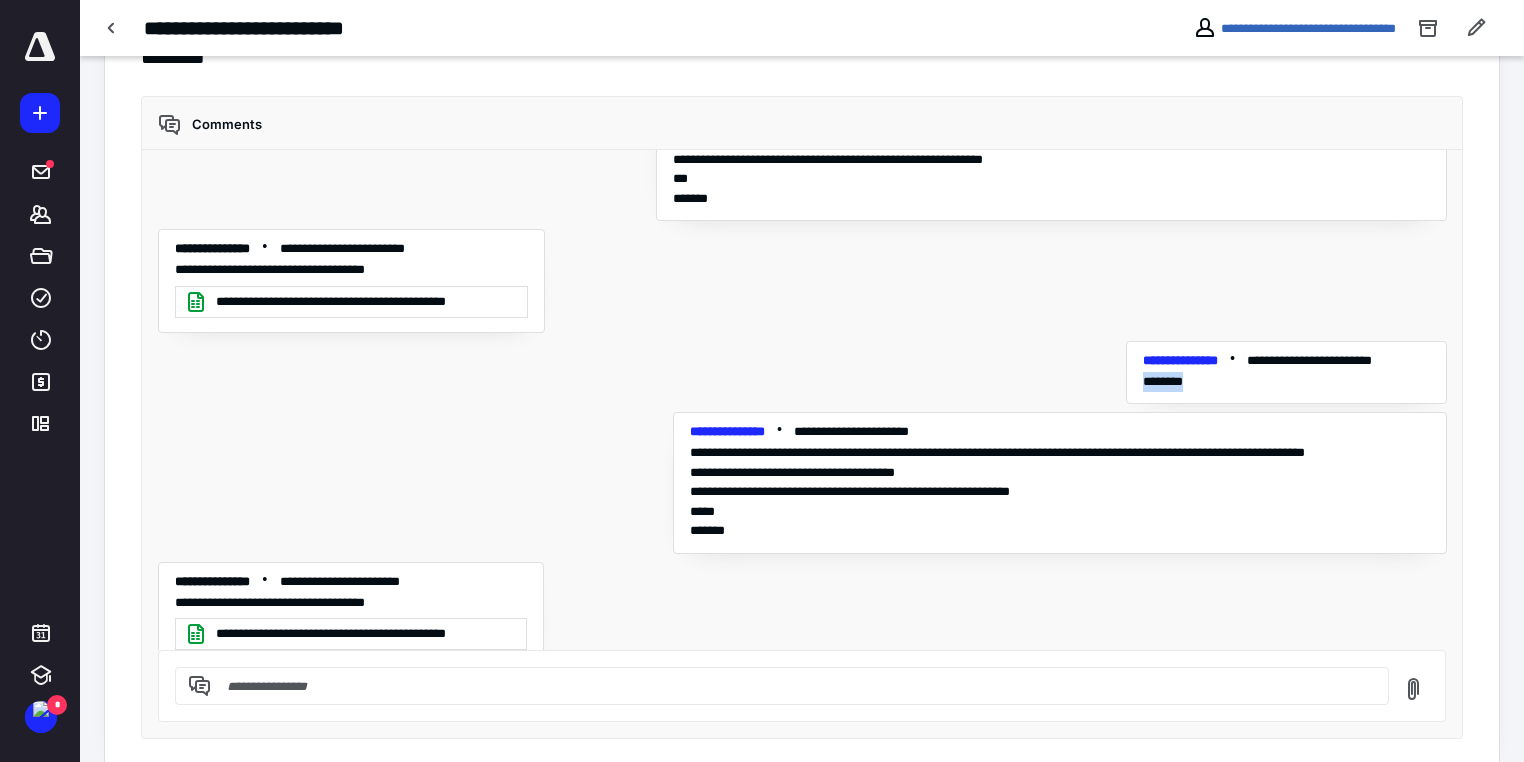 drag, startPoint x: 1195, startPoint y: 364, endPoint x: 1125, endPoint y: 366, distance: 70.028564 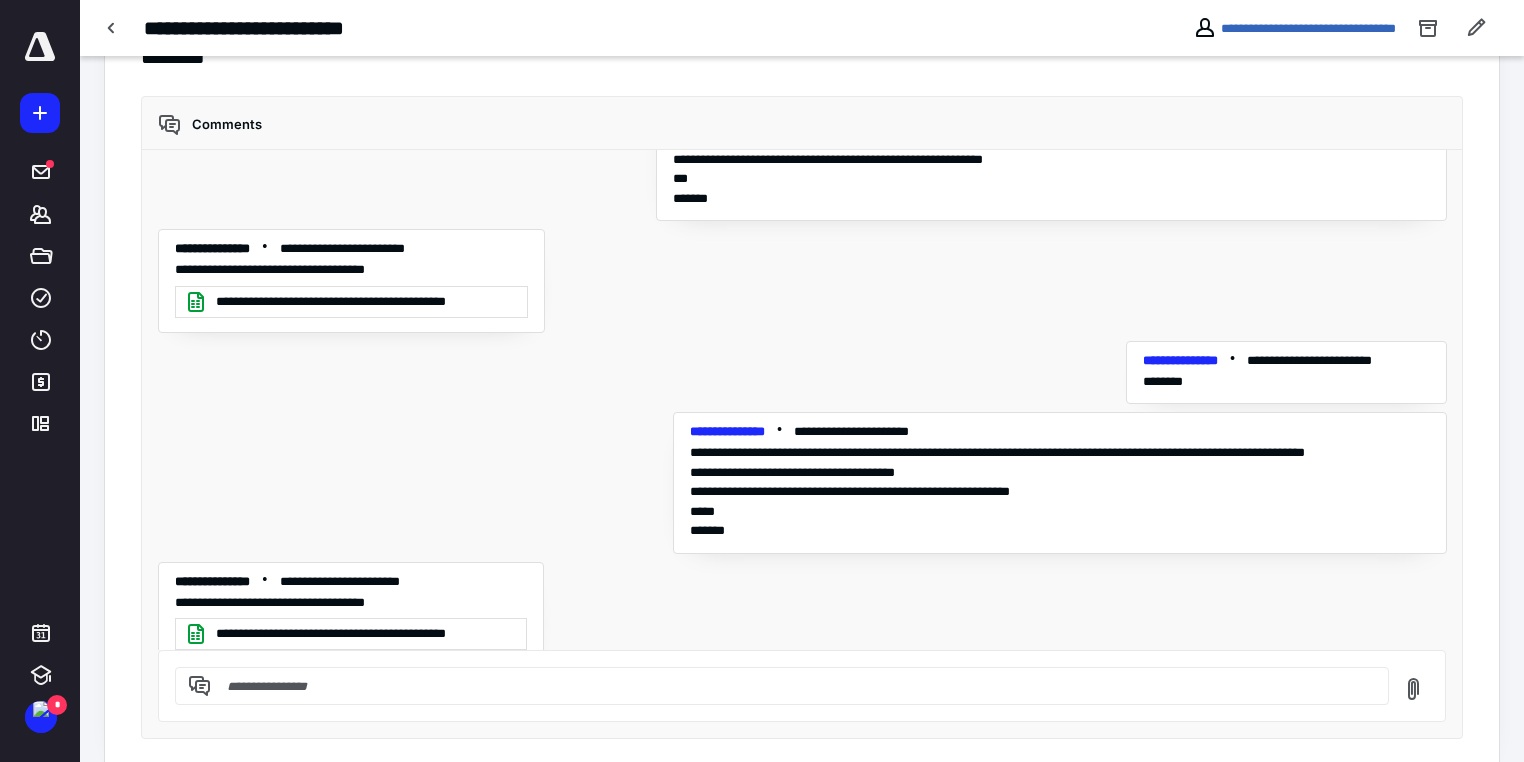 click at bounding box center [794, 686] 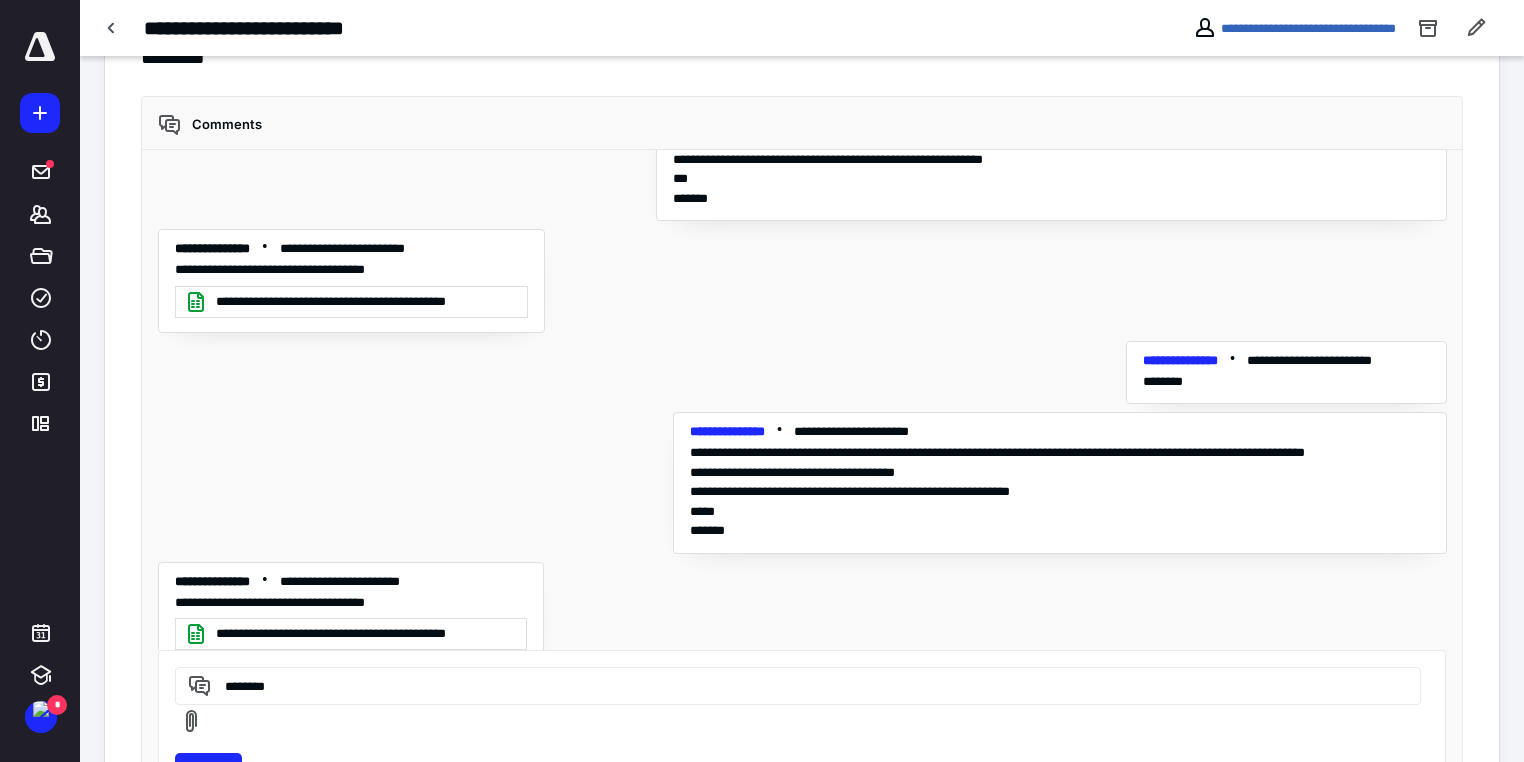 type on "********" 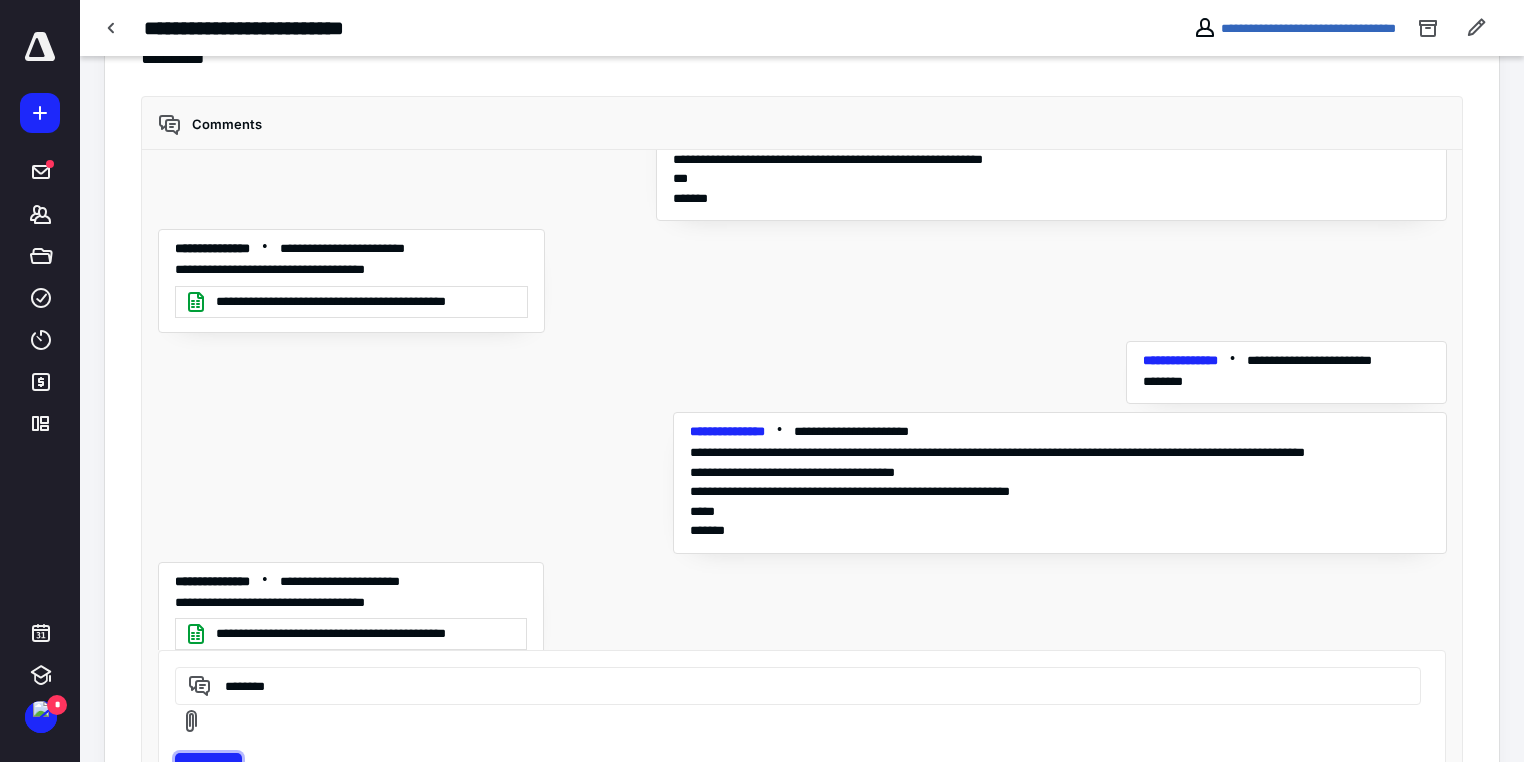 click on "Send" at bounding box center (208, 769) 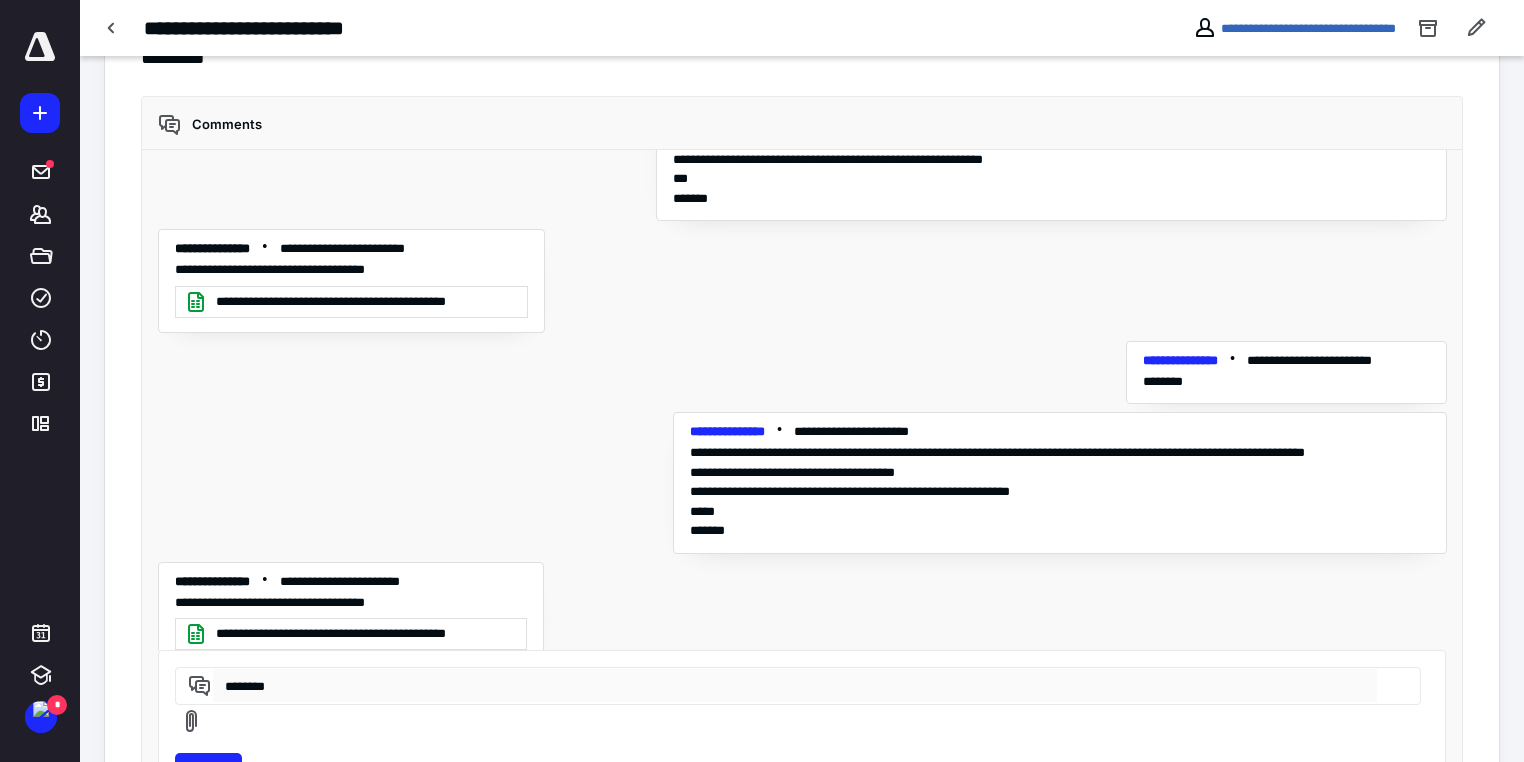type 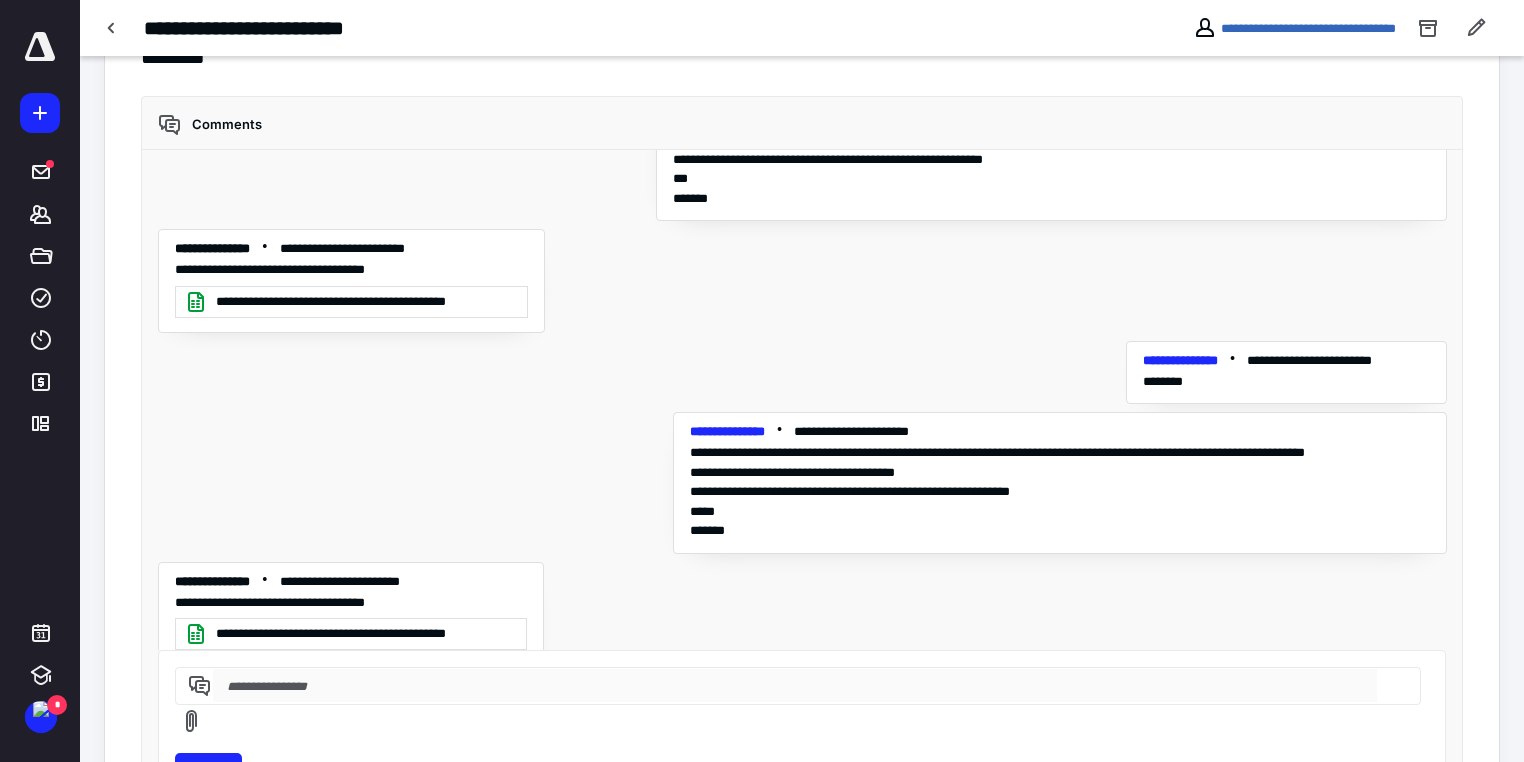 scroll, scrollTop: 5970, scrollLeft: 0, axis: vertical 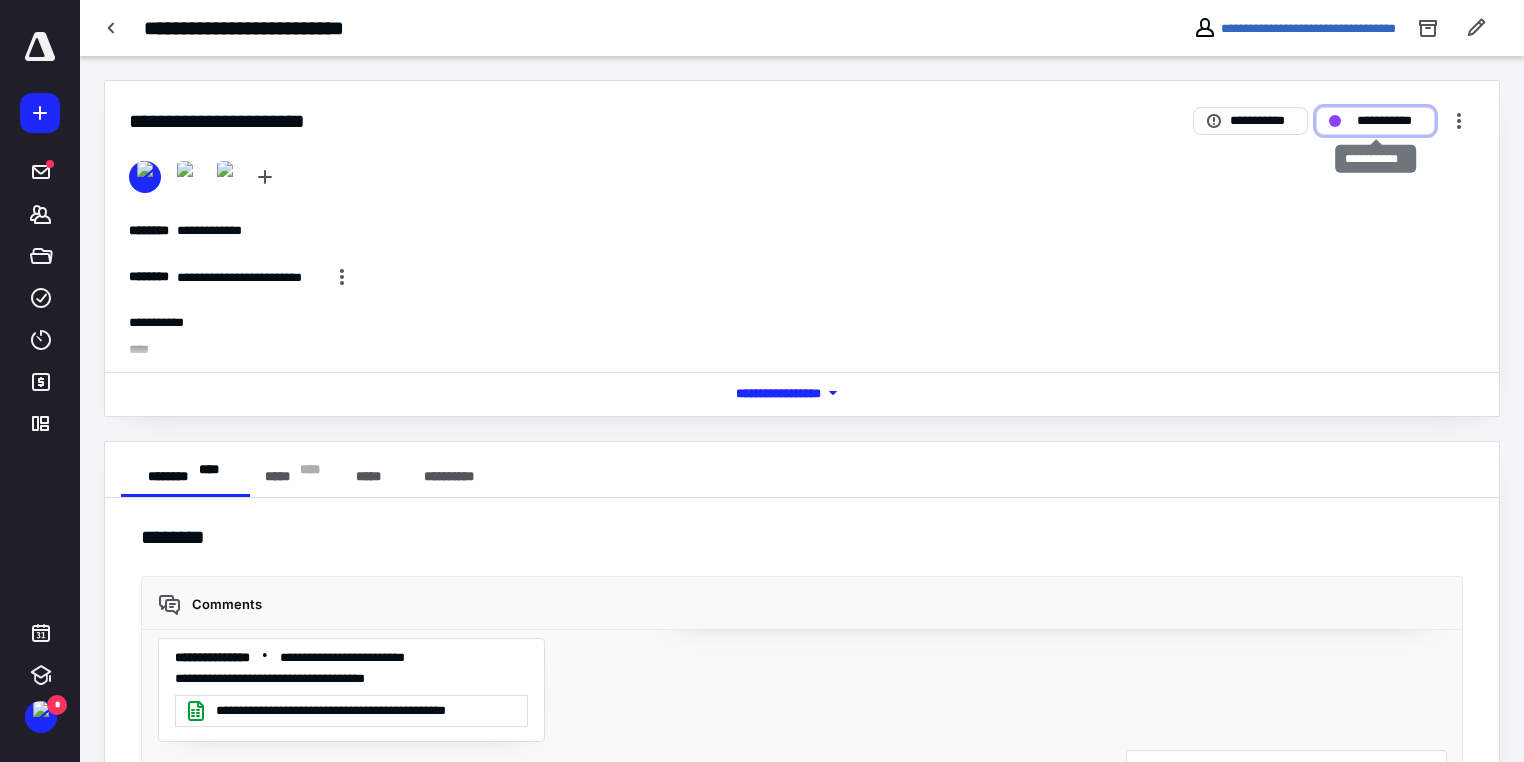 drag, startPoint x: 1385, startPoint y: 117, endPoint x: 1380, endPoint y: 128, distance: 12.083046 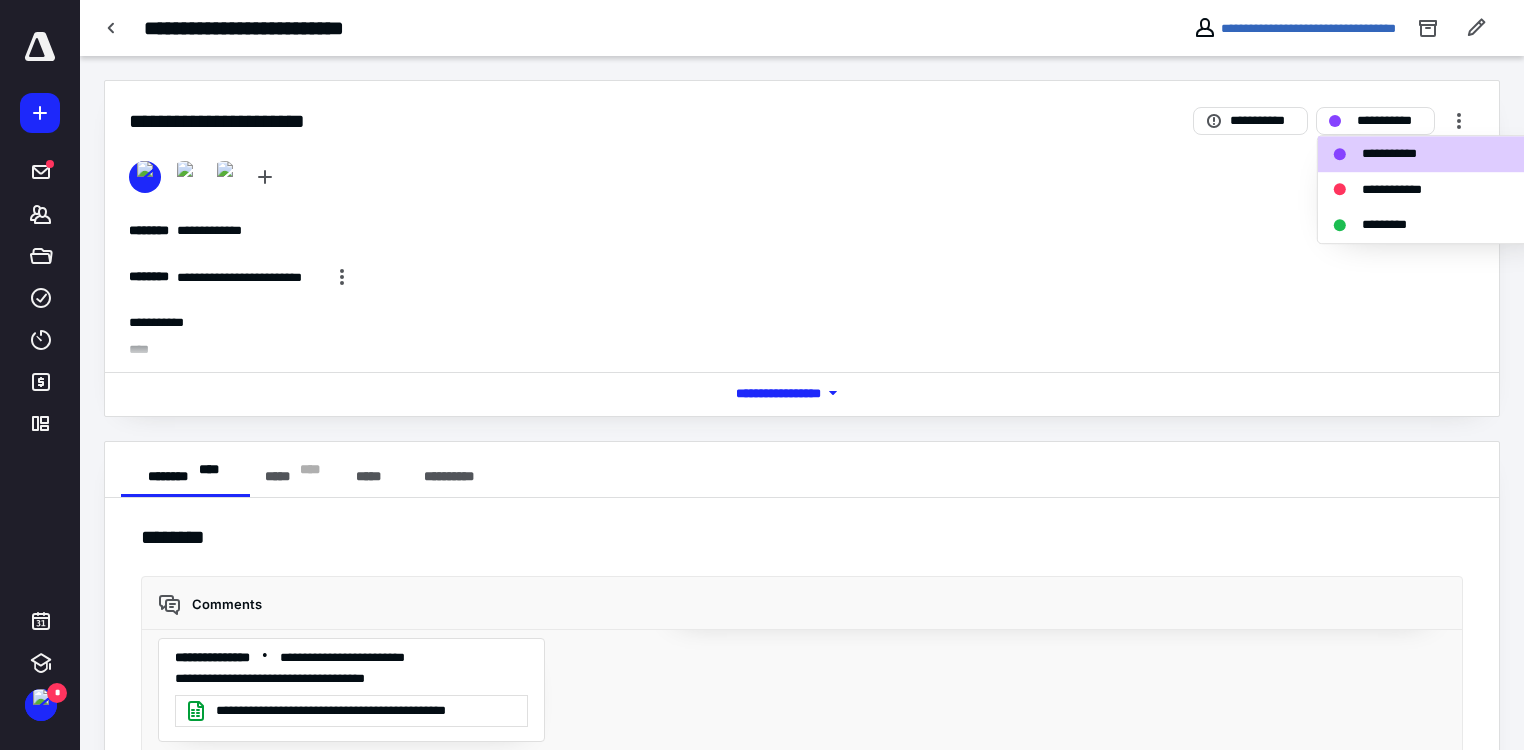 drag, startPoint x: 1375, startPoint y: 221, endPoint x: 384, endPoint y: 275, distance: 992.47015 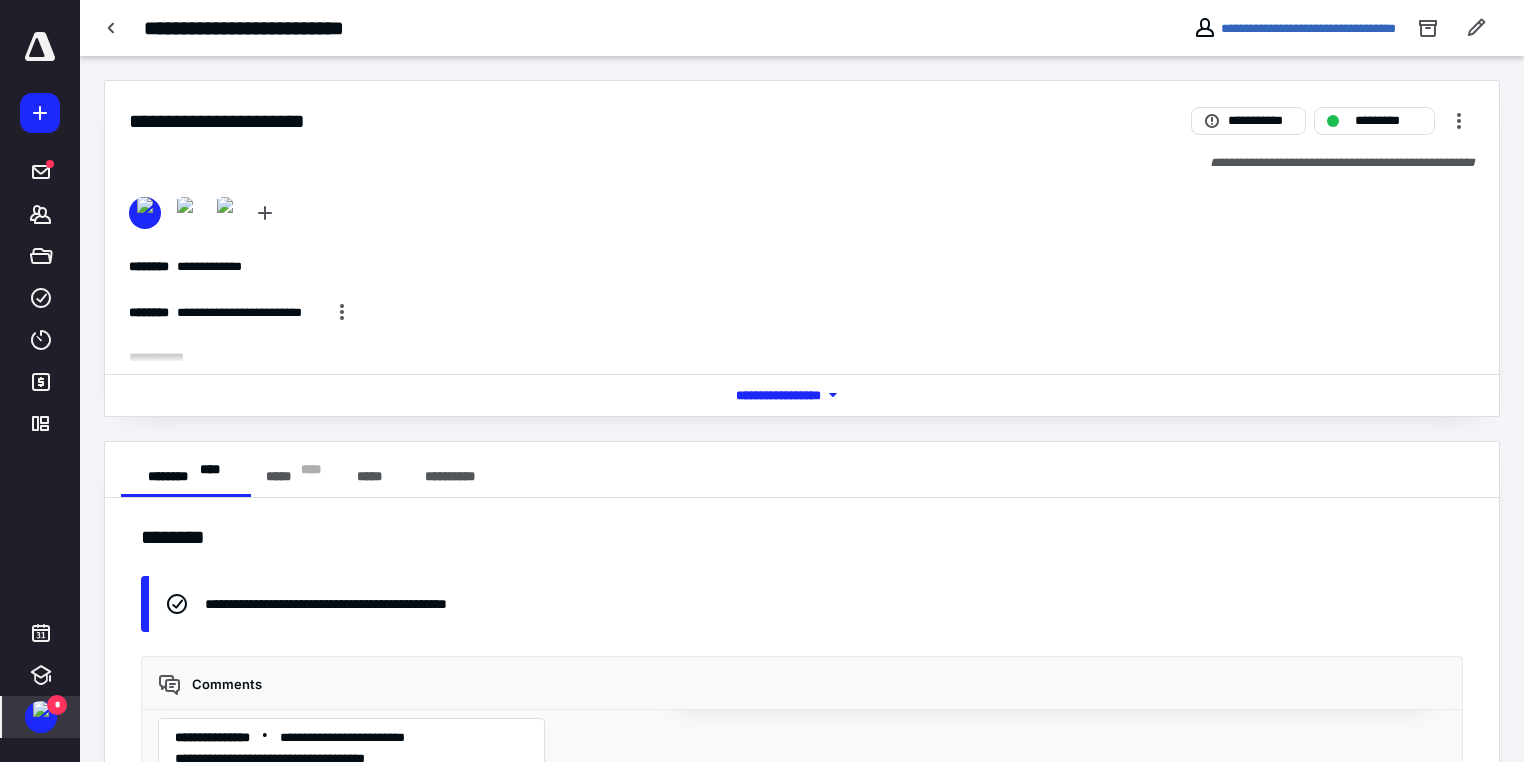 click at bounding box center [41, 709] 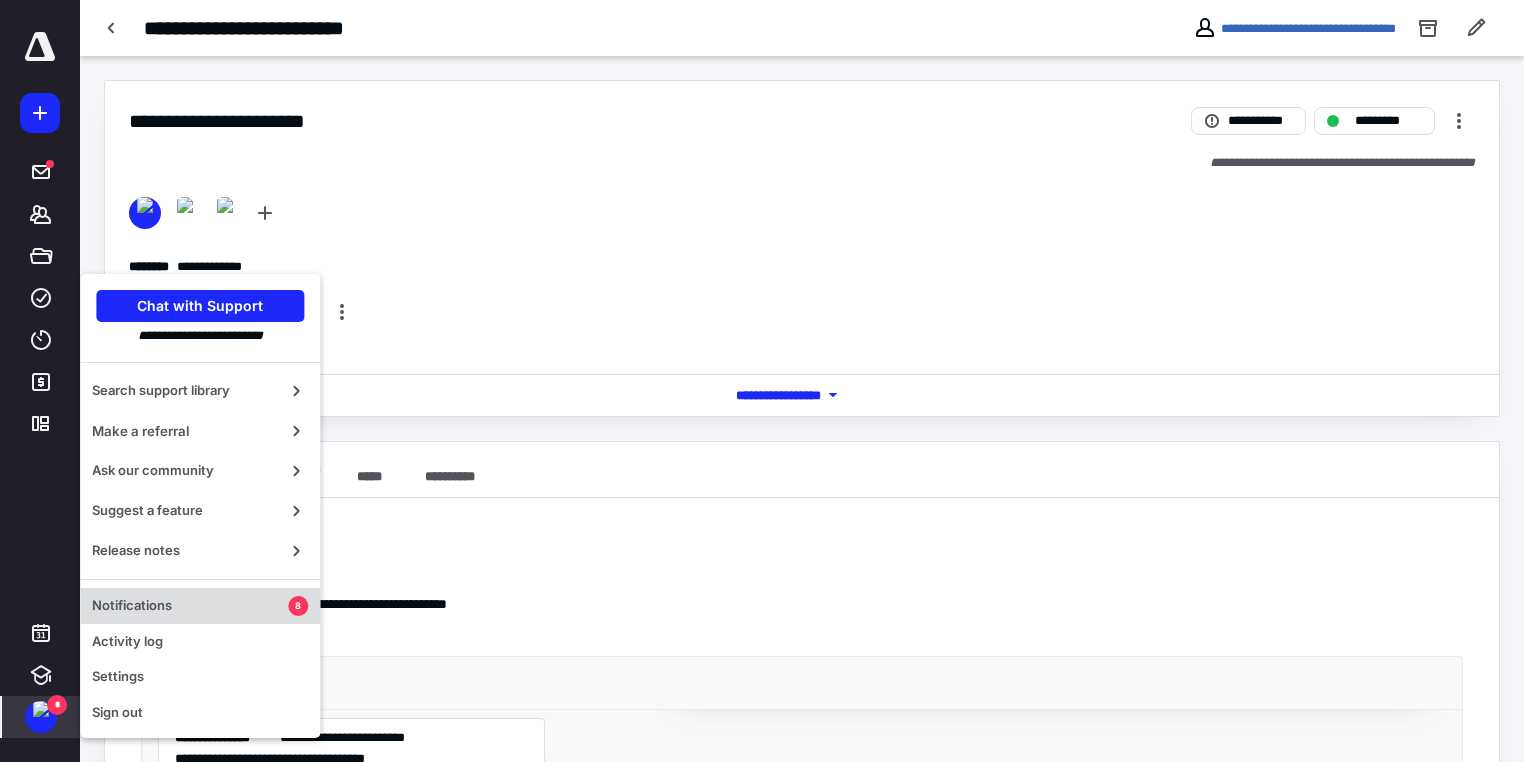 click on "Search support library Make a referral Ask our community Suggest a feature Release notes Notifications 8 Activity log Settings Sign out" at bounding box center [200, 542] 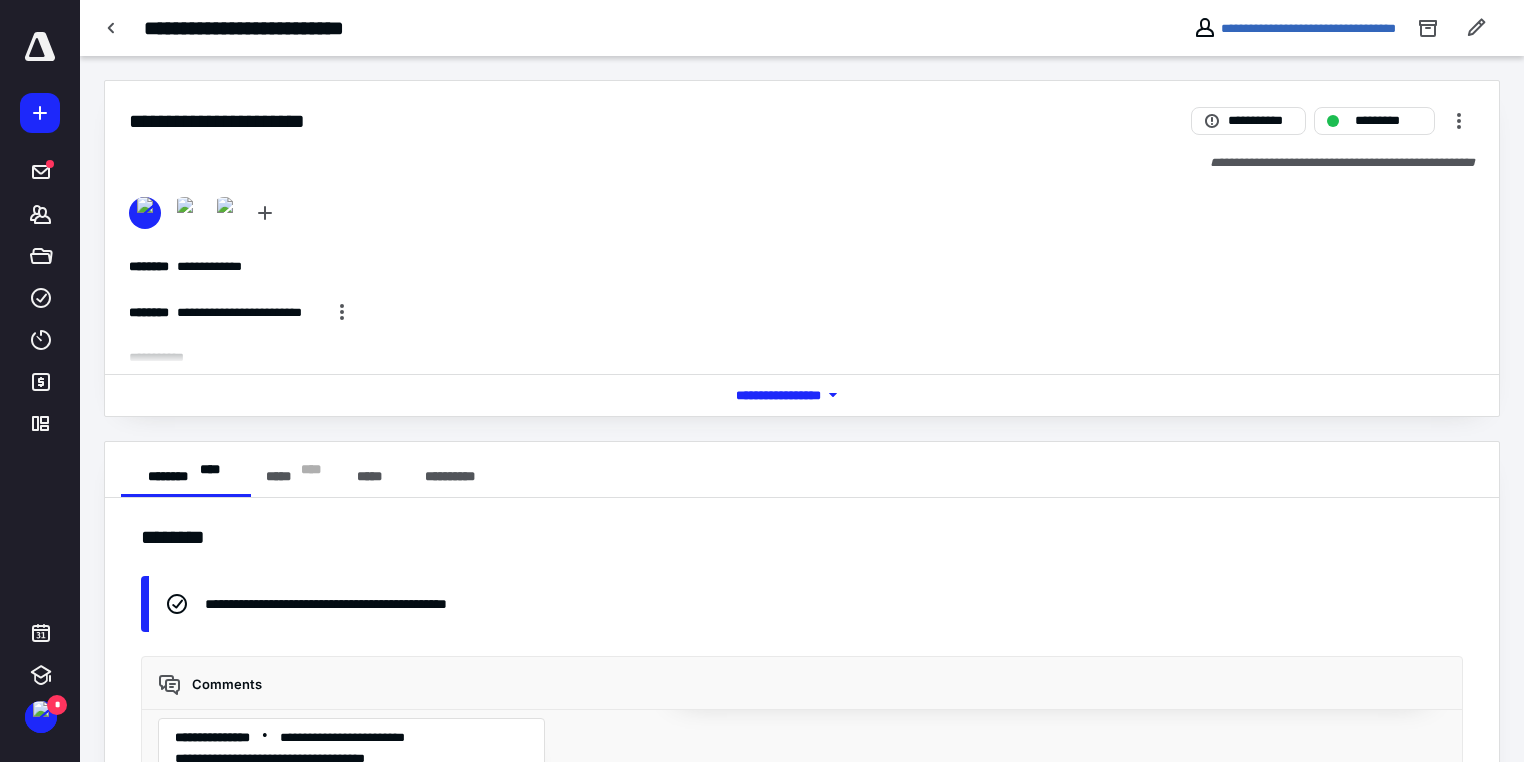 click 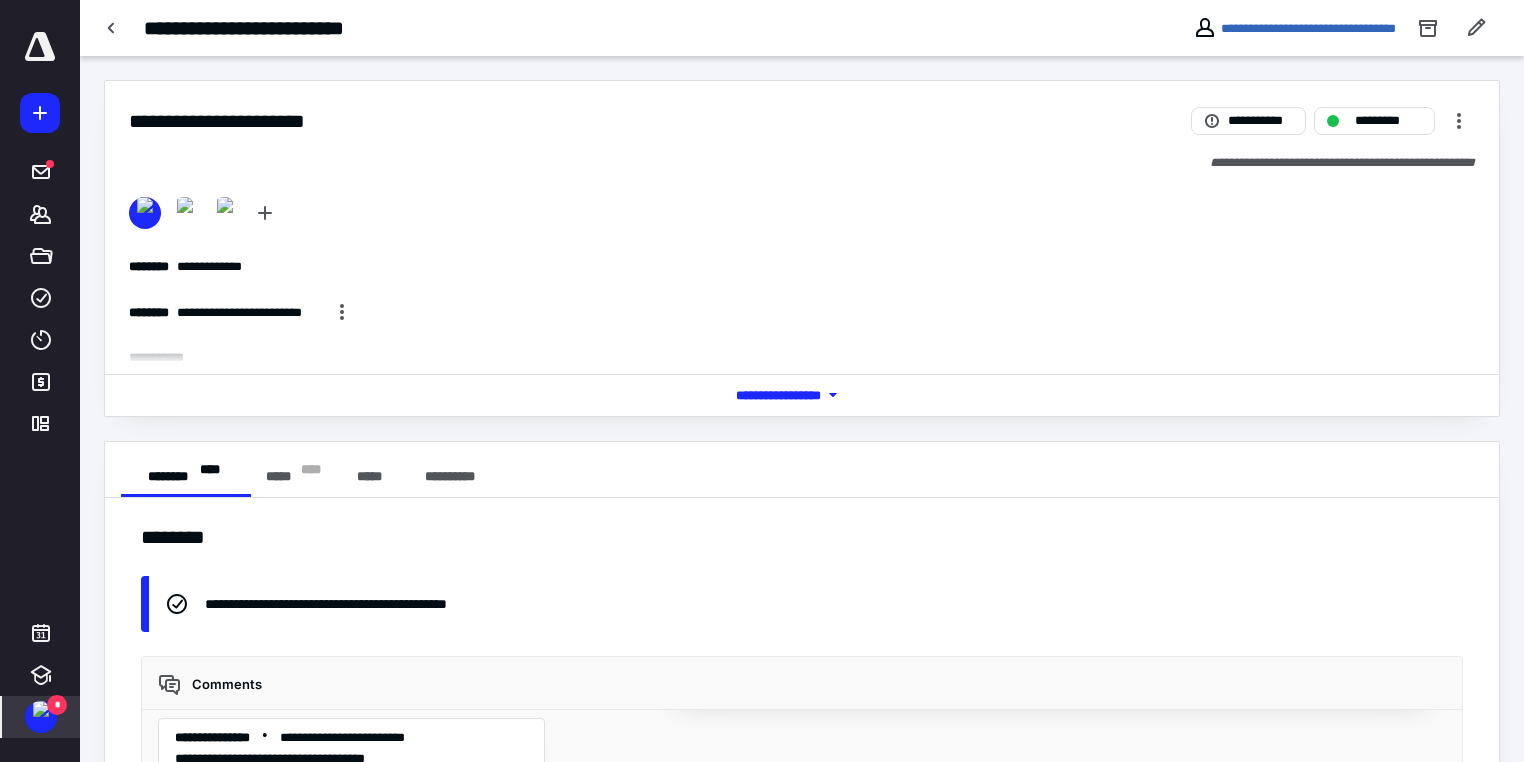 click at bounding box center (41, 709) 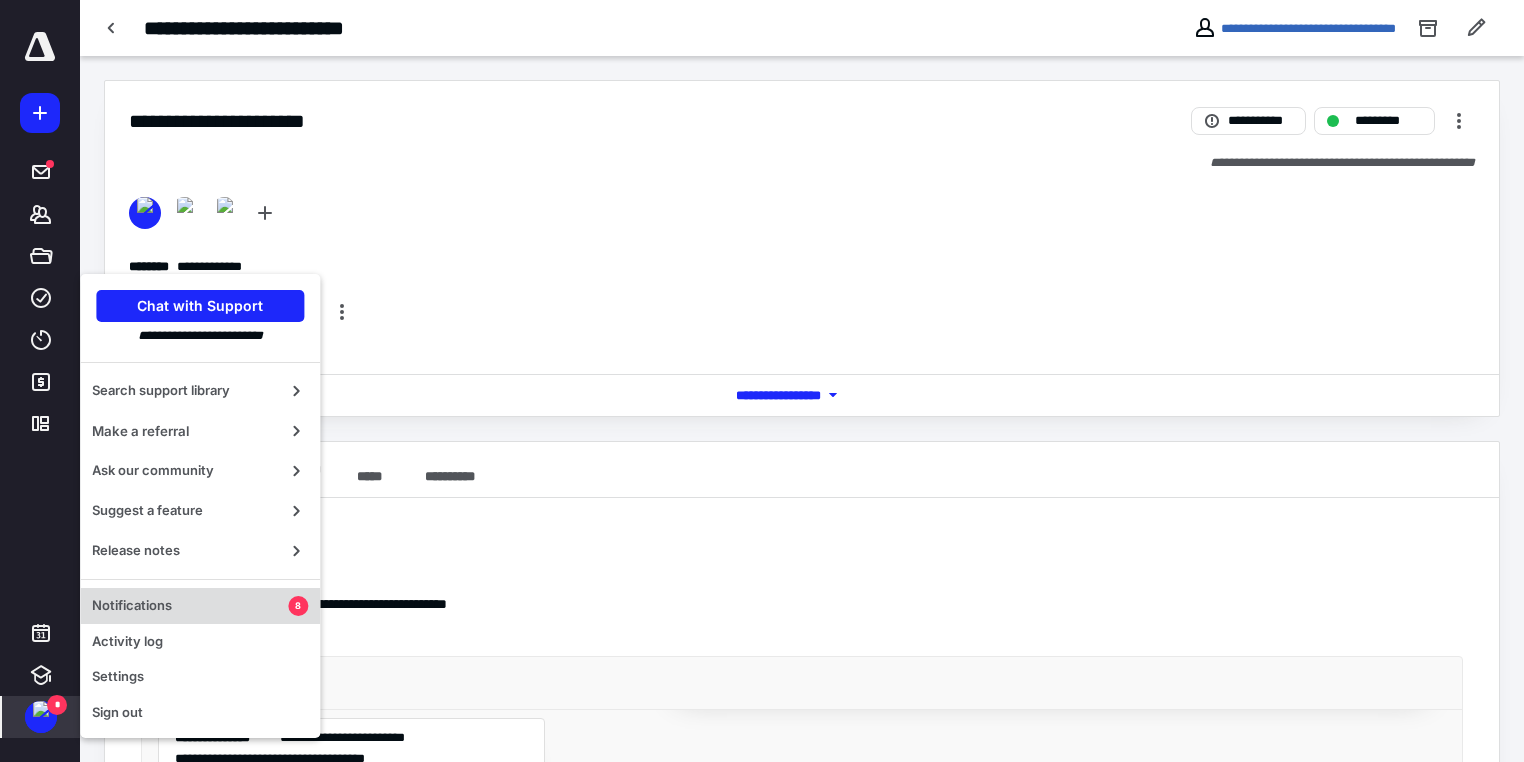 click on "Notifications" at bounding box center (190, 606) 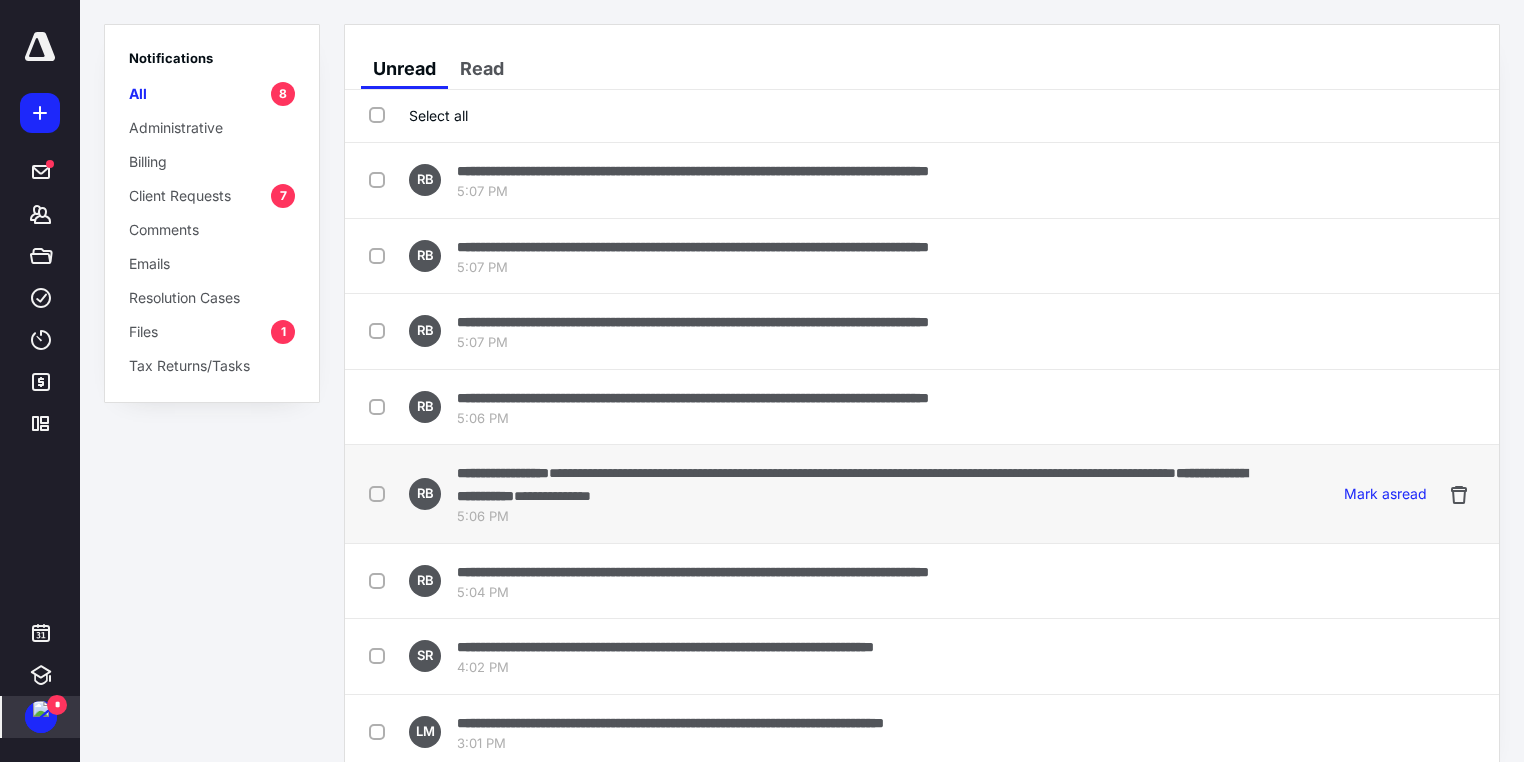 scroll, scrollTop: 11, scrollLeft: 0, axis: vertical 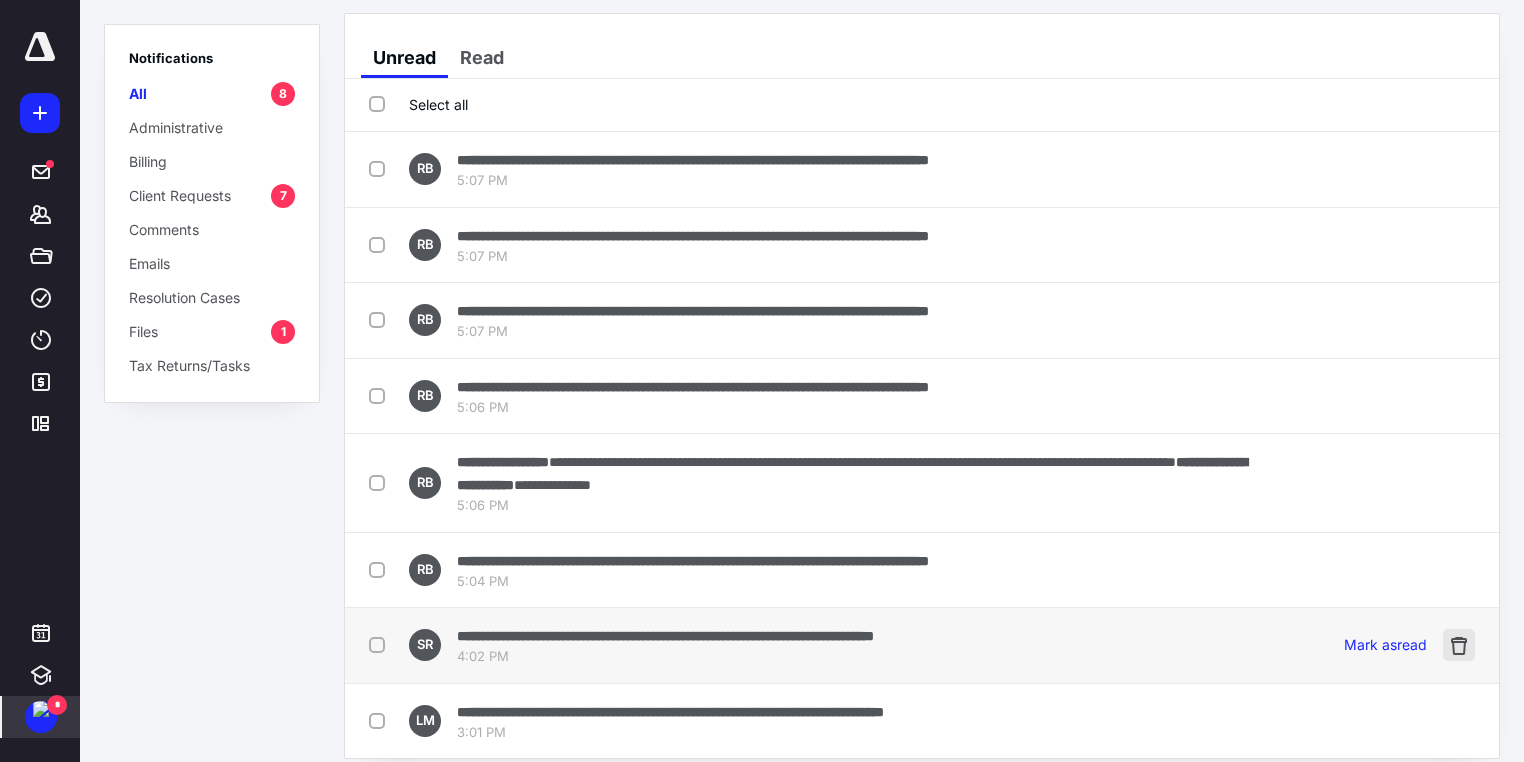 click at bounding box center (1459, 645) 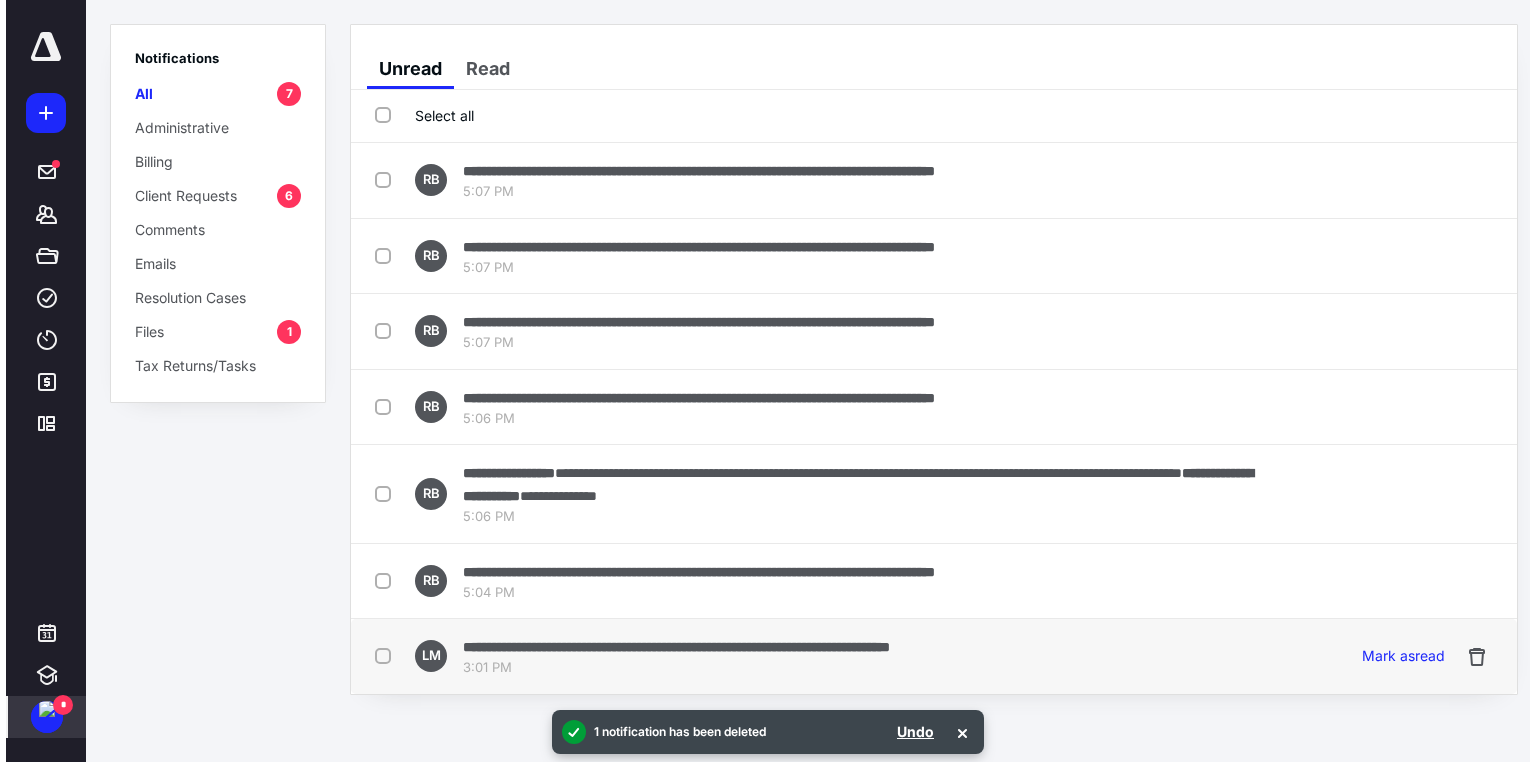 scroll, scrollTop: 0, scrollLeft: 0, axis: both 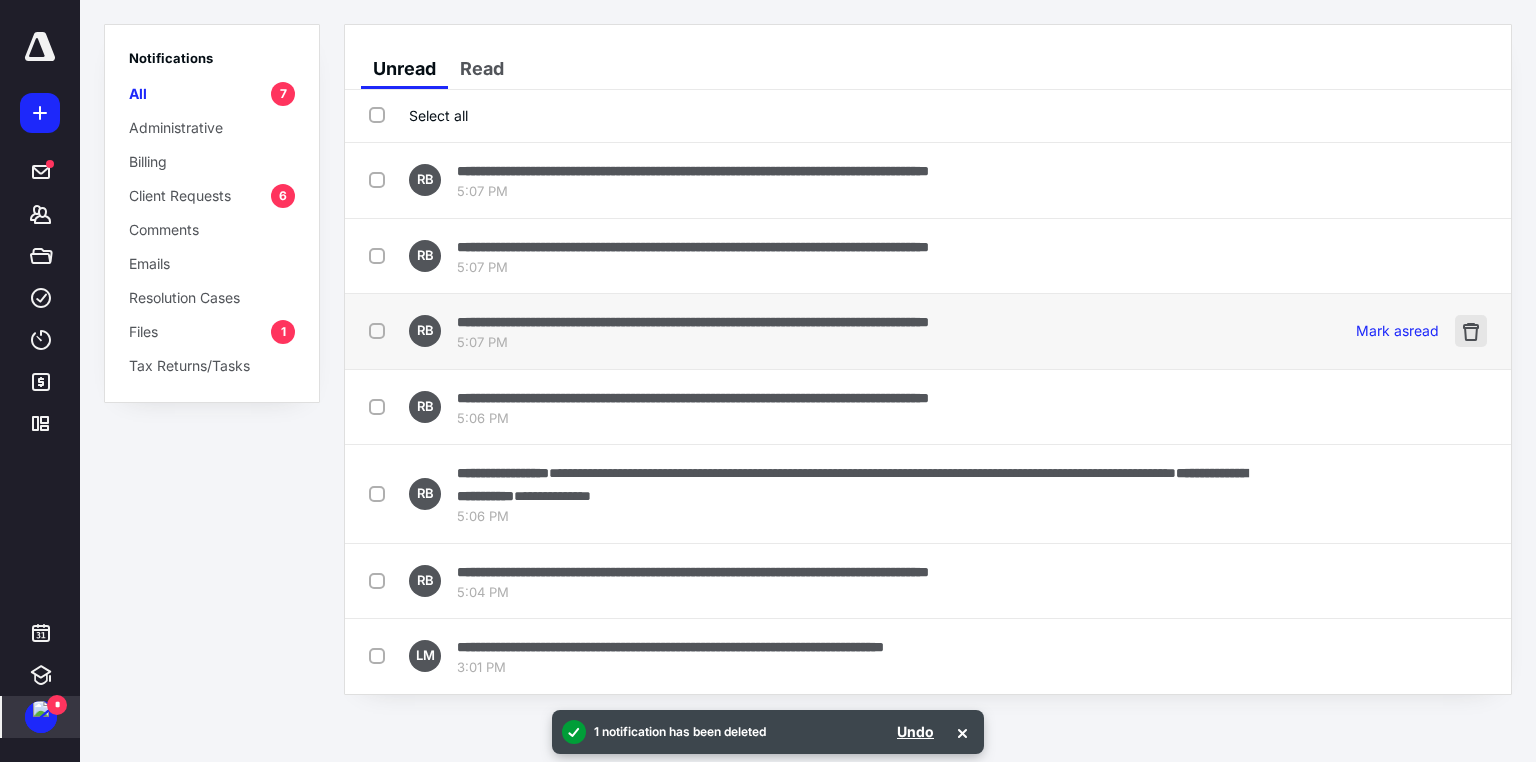 click at bounding box center [1471, 331] 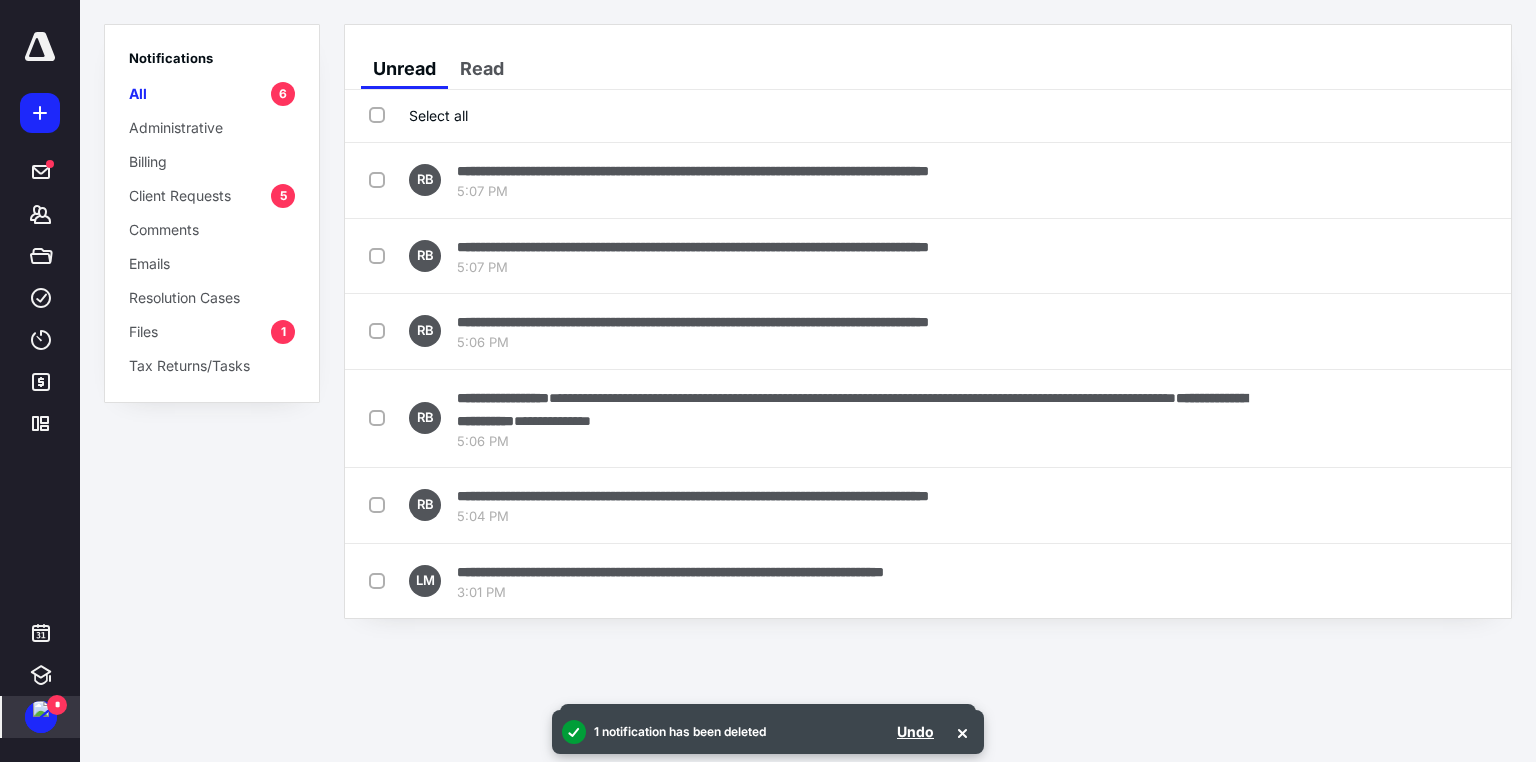 click at bounding box center (1471, 331) 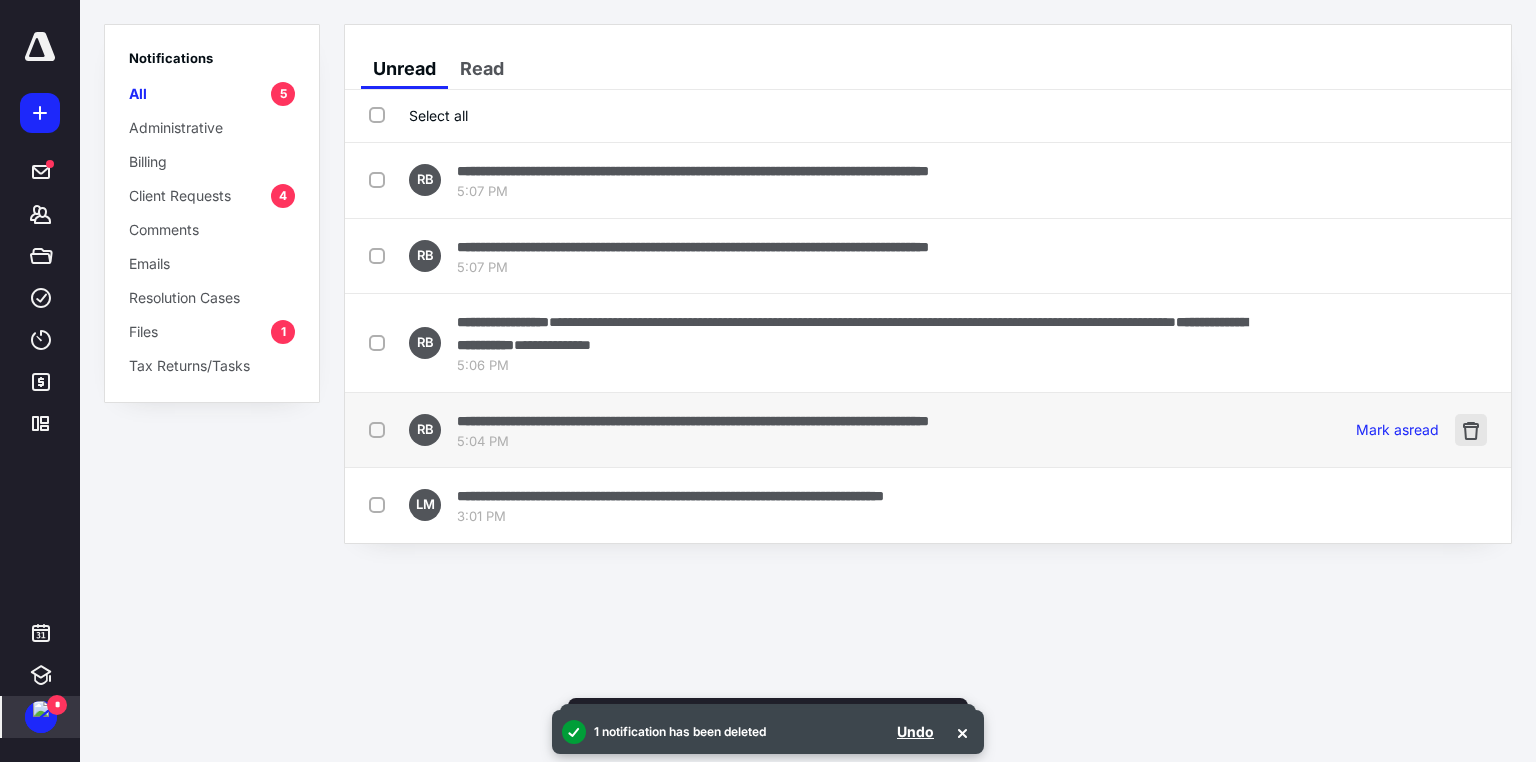 click at bounding box center [1471, 430] 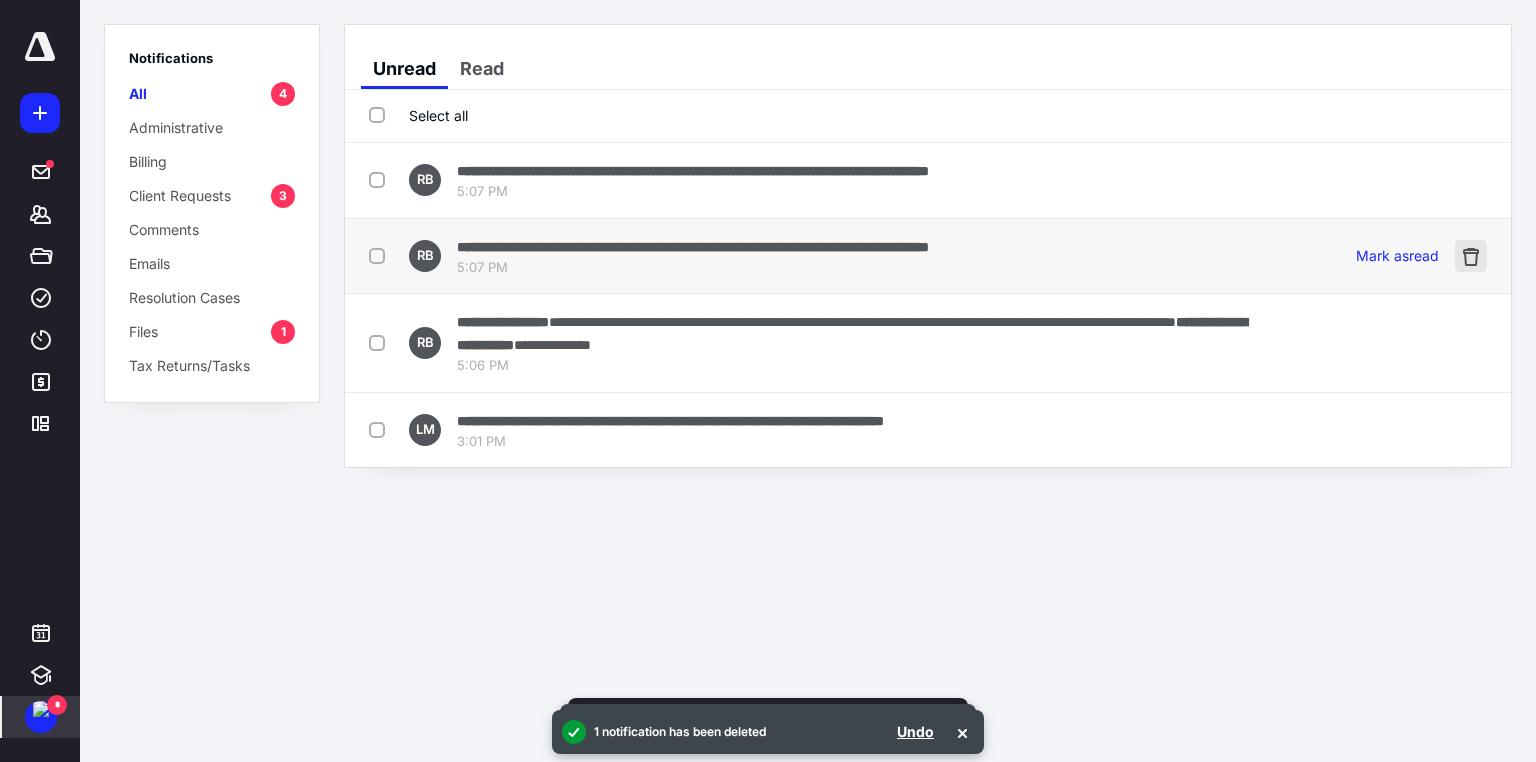 click at bounding box center [1471, 256] 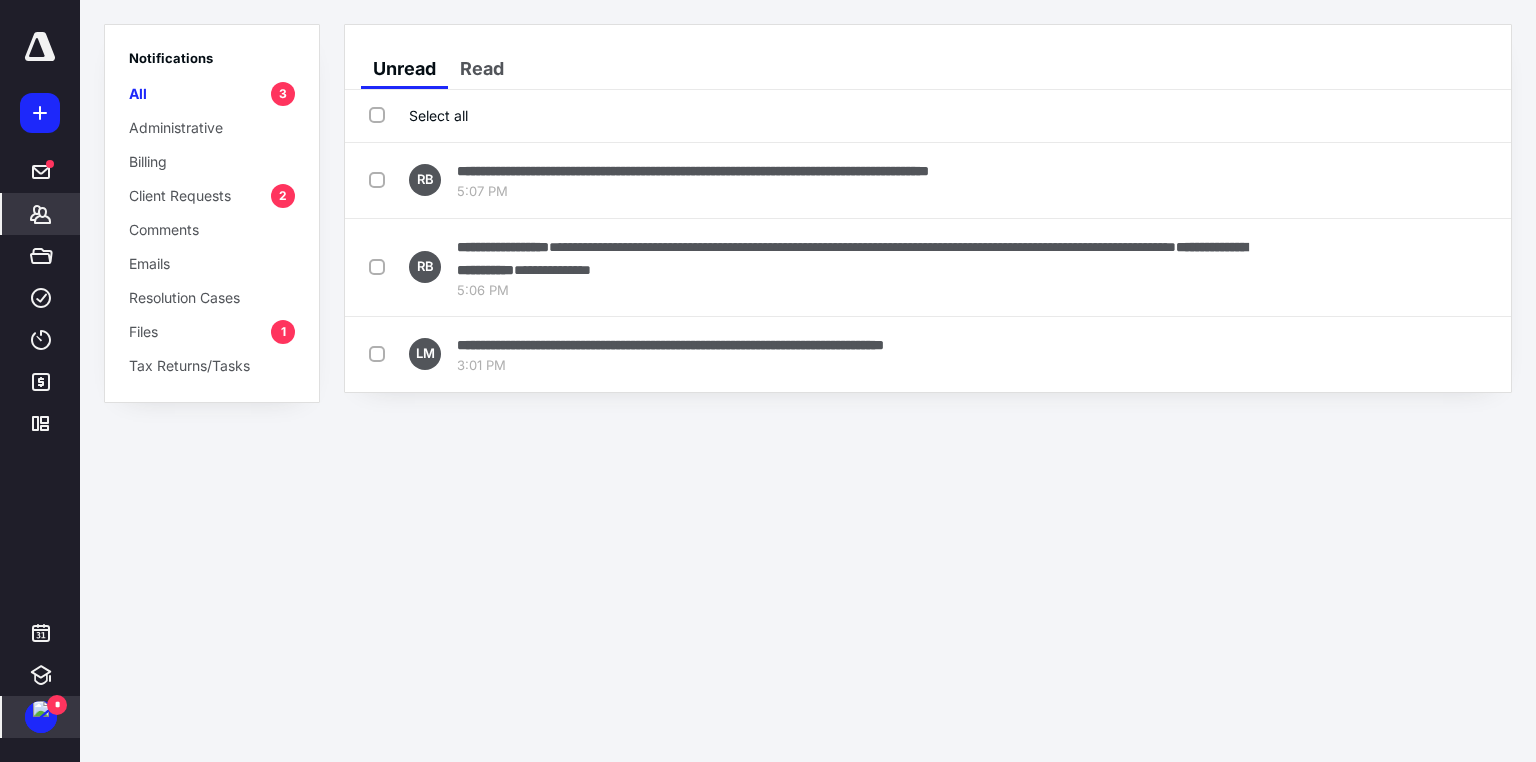 click 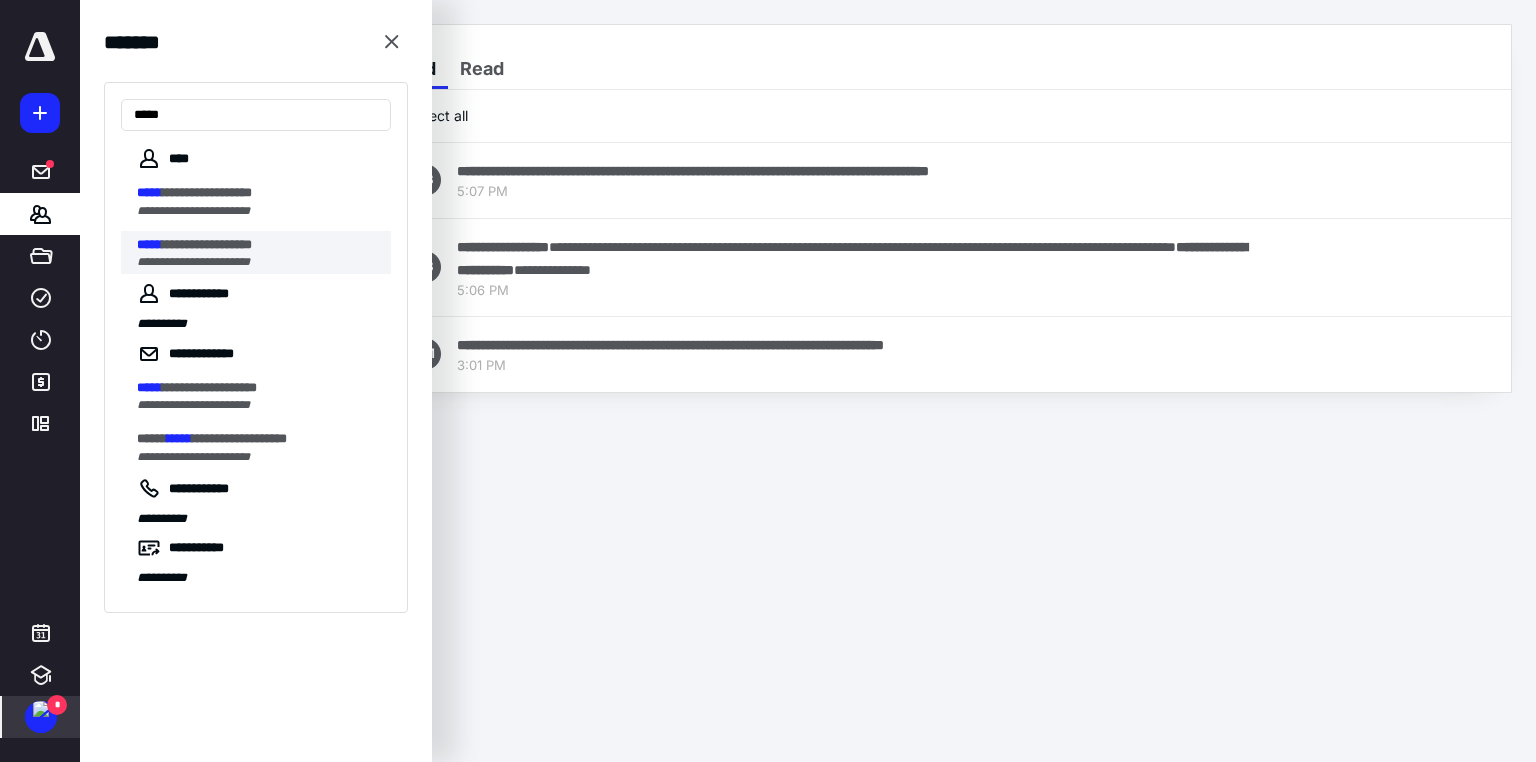 type on "*****" 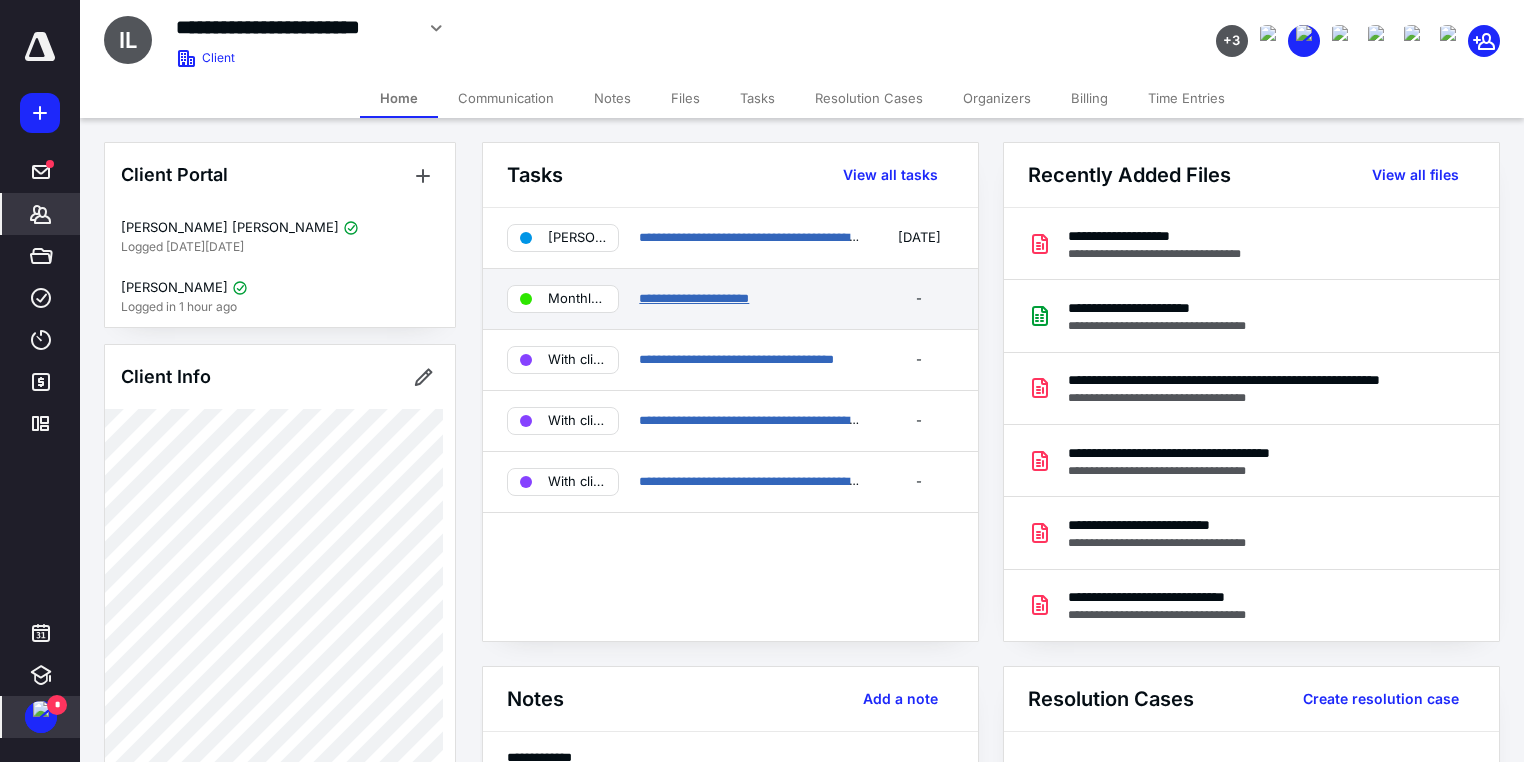 click on "**********" at bounding box center [694, 298] 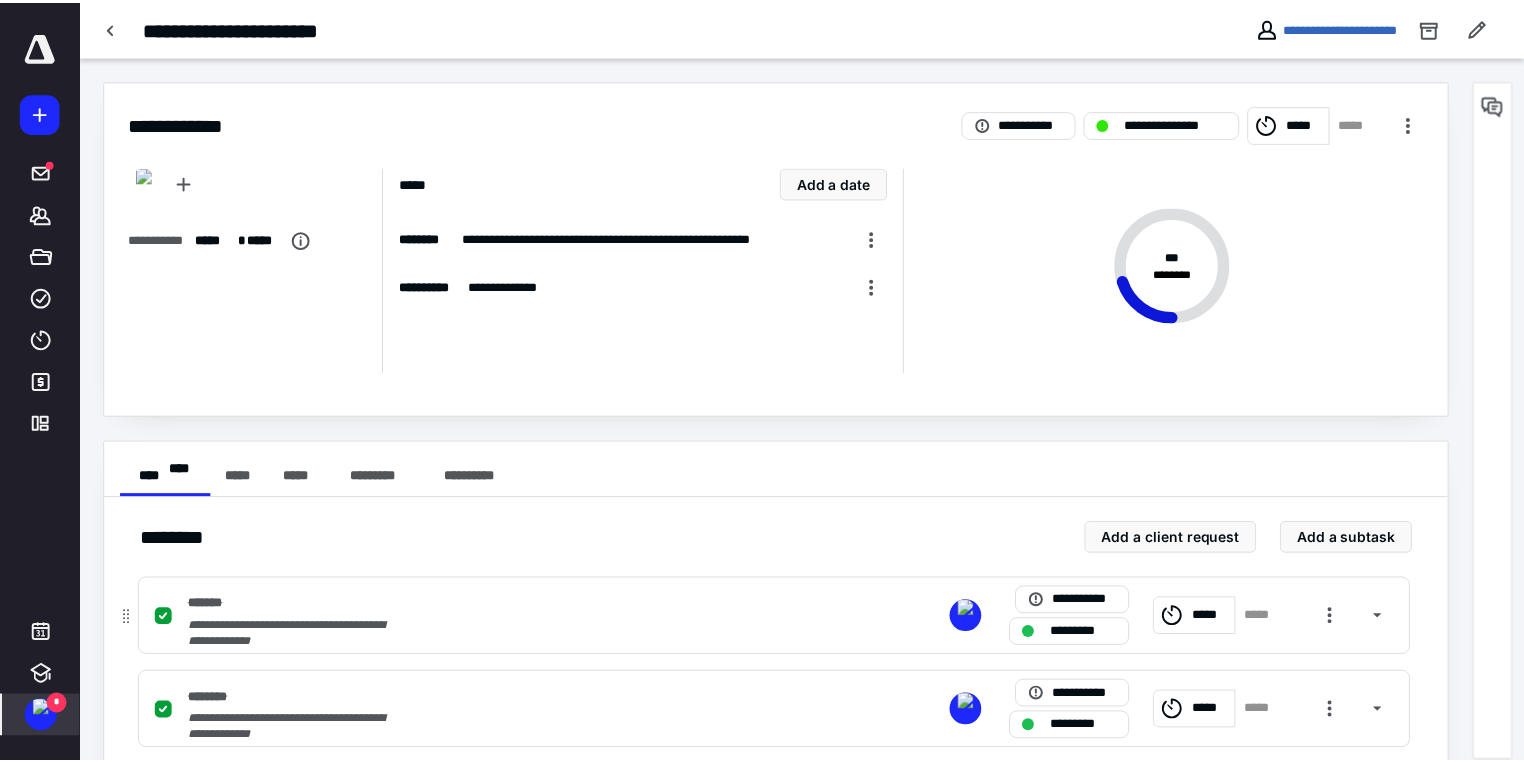 scroll, scrollTop: 560, scrollLeft: 0, axis: vertical 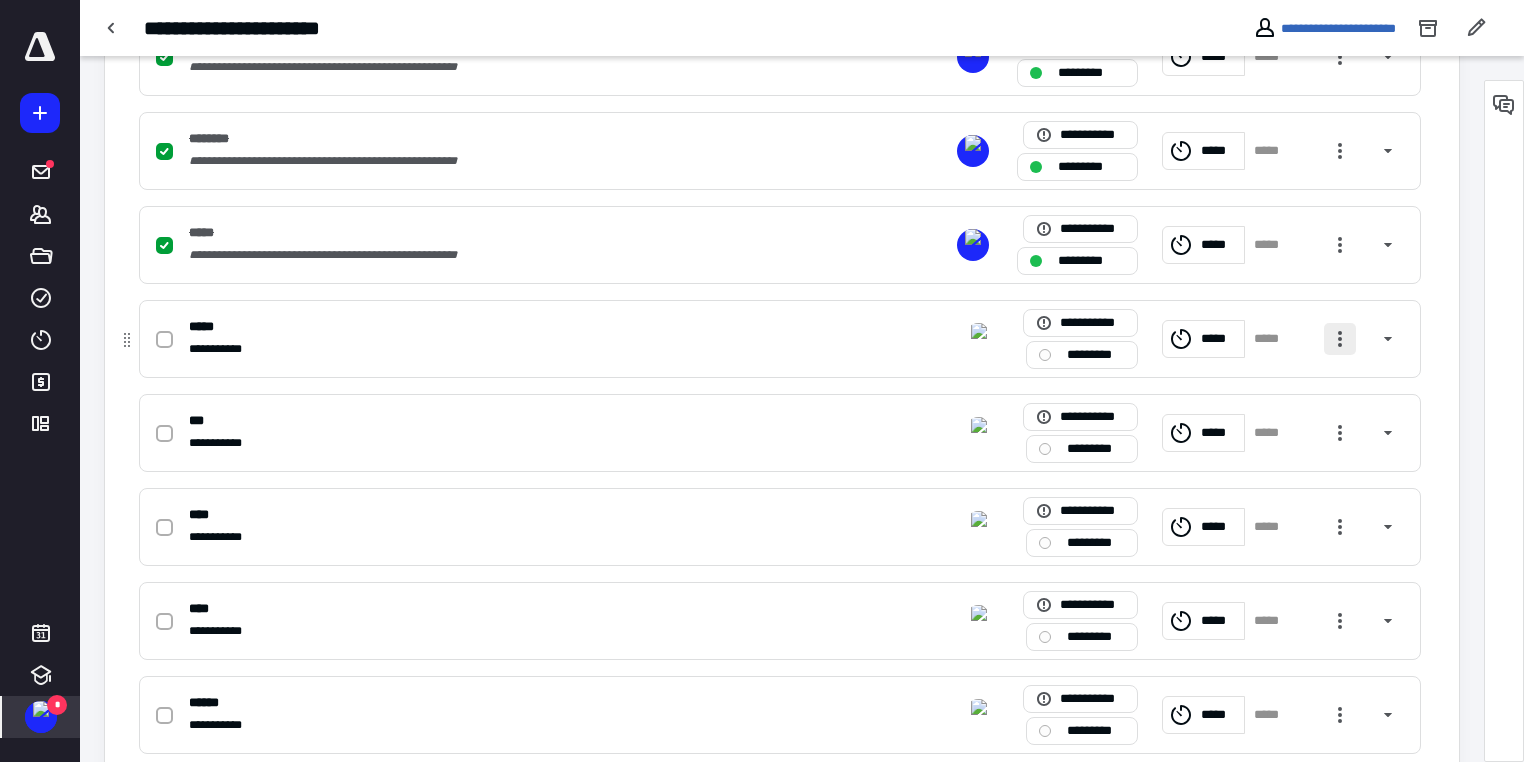 click at bounding box center [1340, 339] 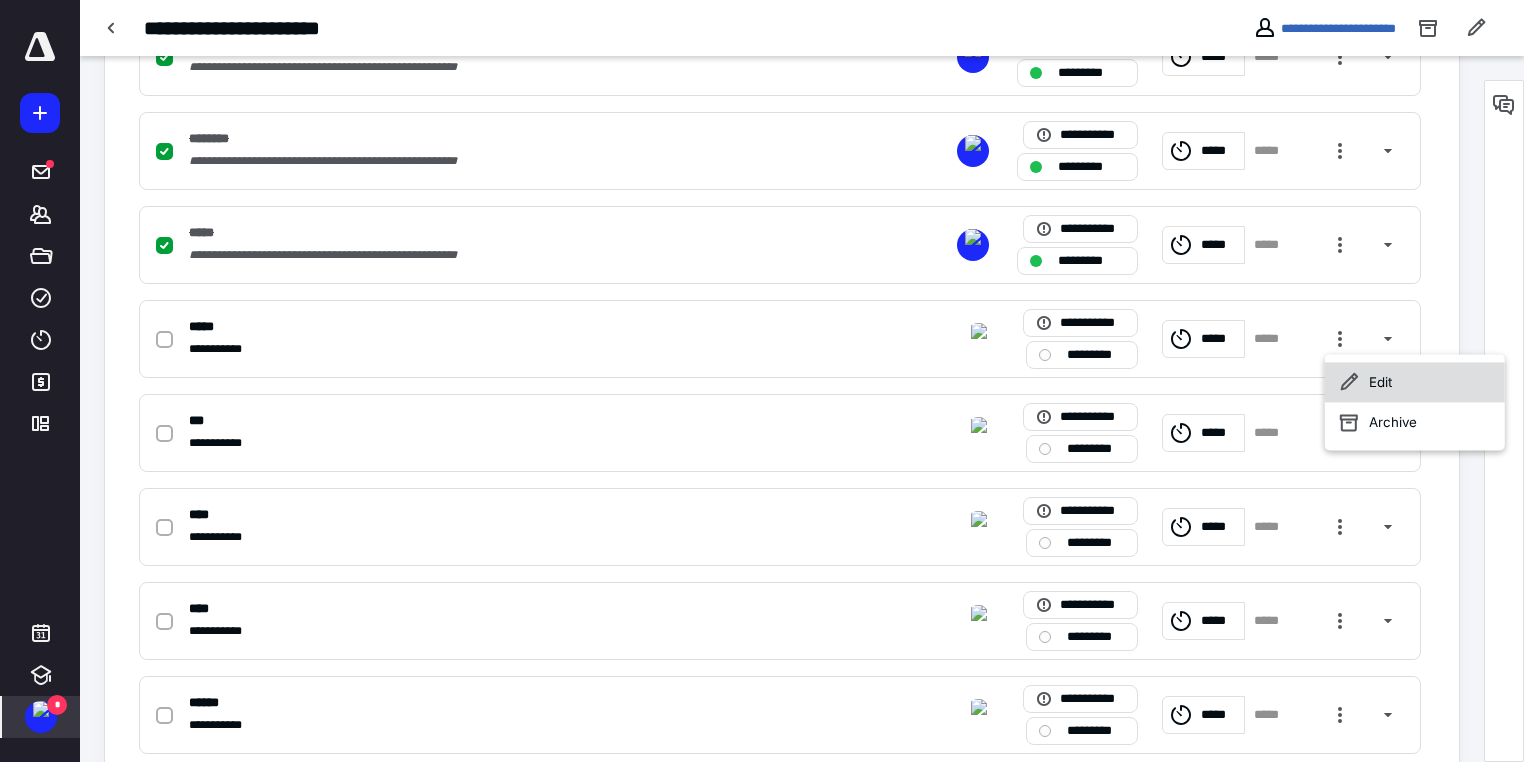 click 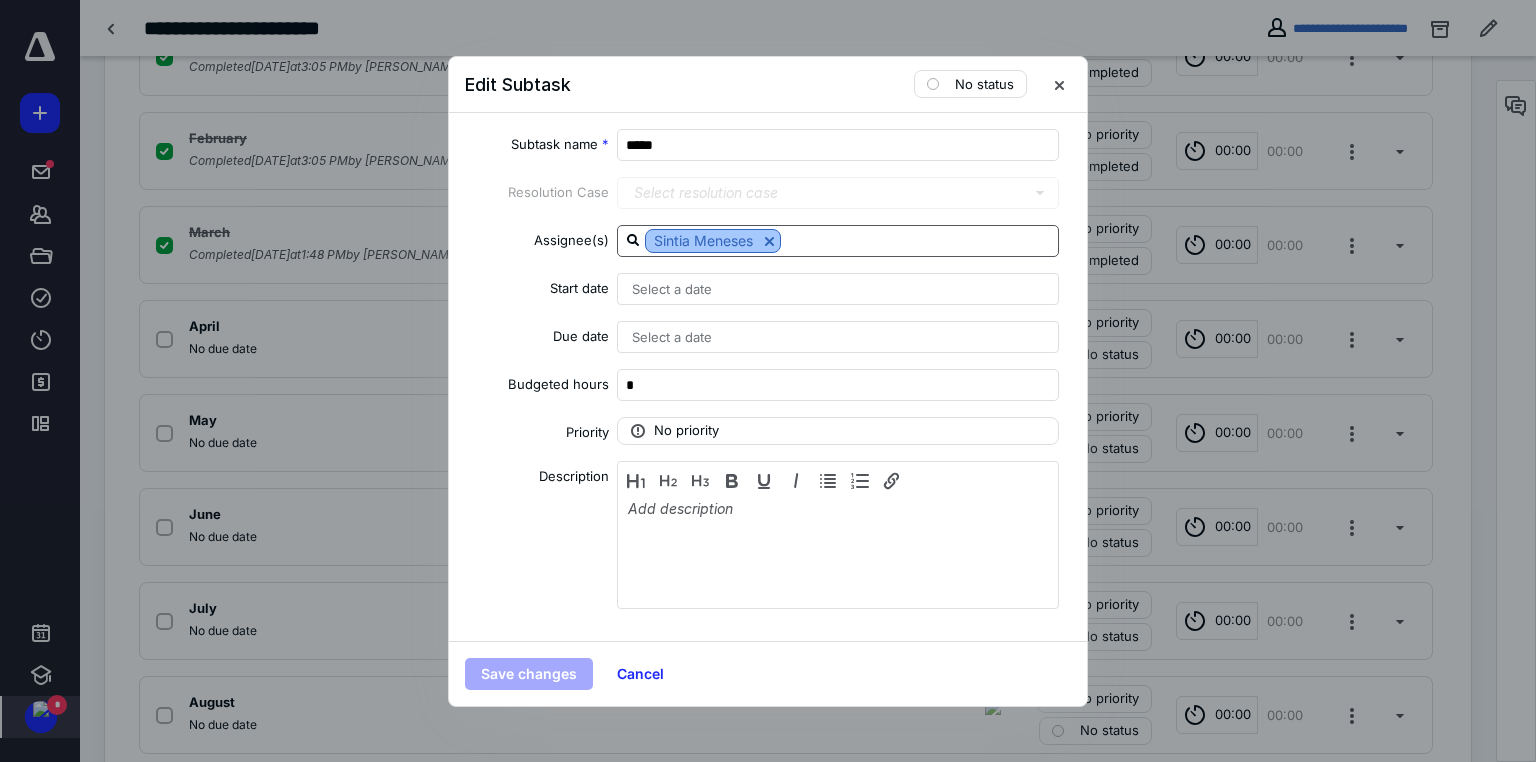 click at bounding box center (769, 241) 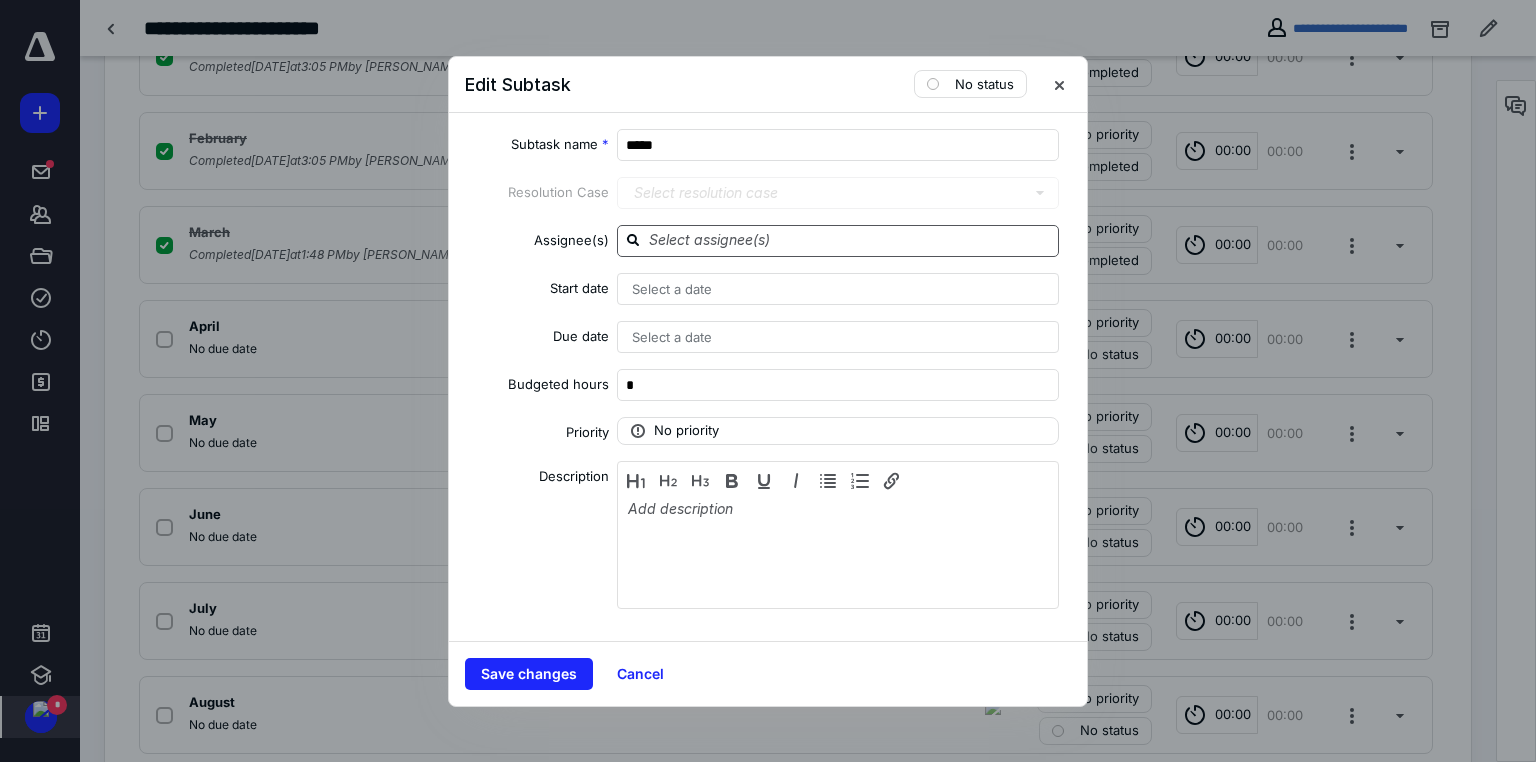 click at bounding box center (850, 240) 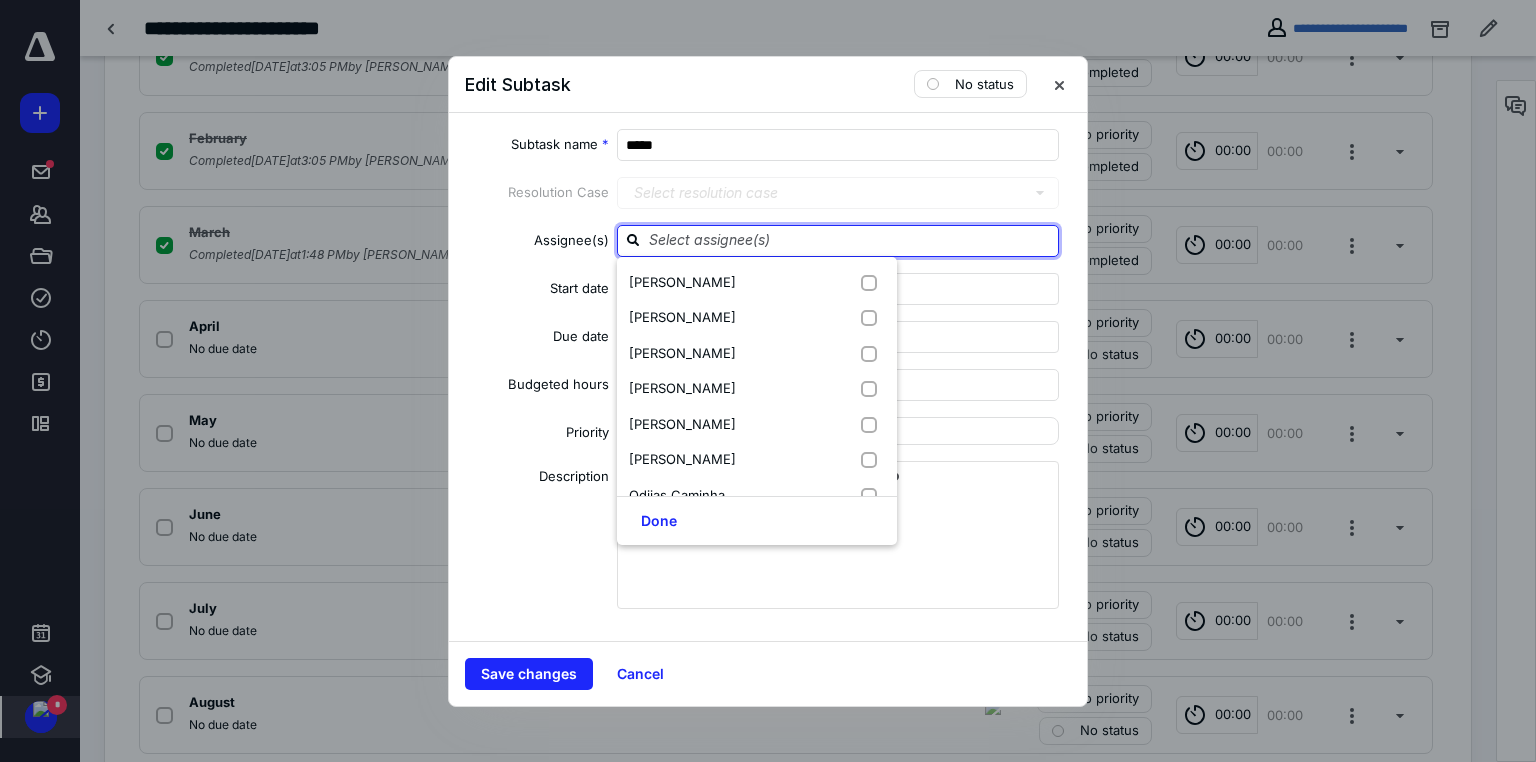 type on "p" 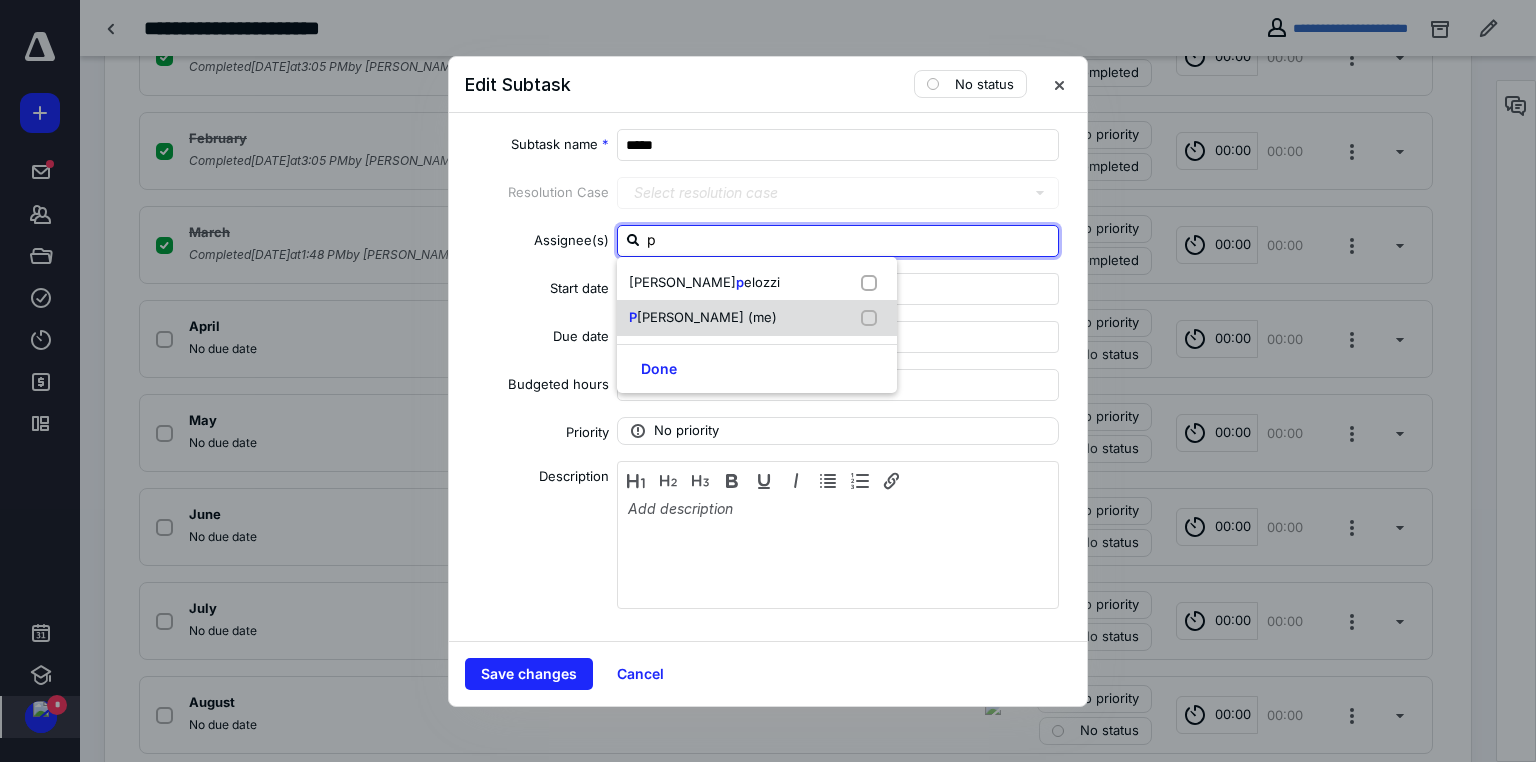 click on "amella Barnett (me)" at bounding box center (707, 317) 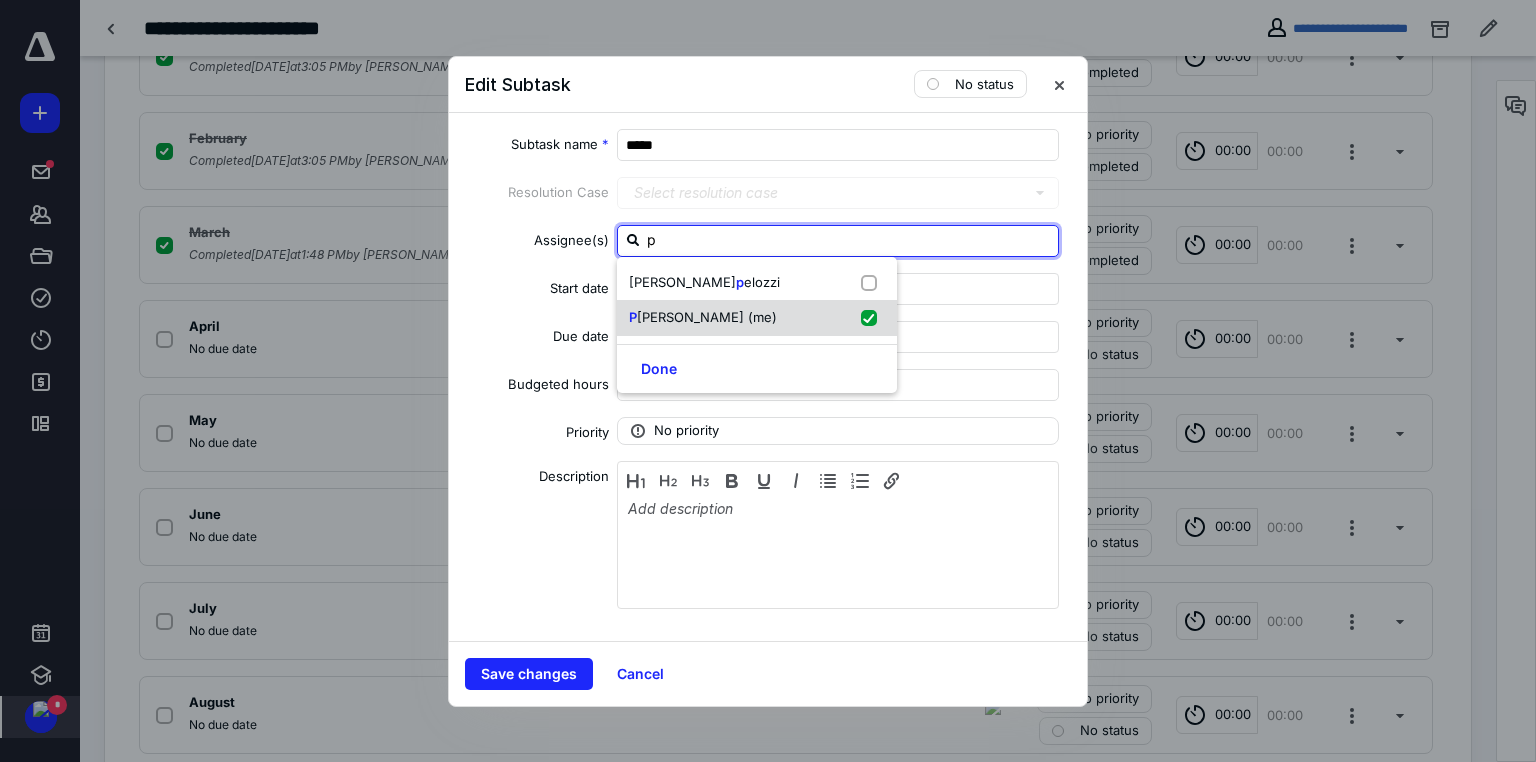 checkbox on "true" 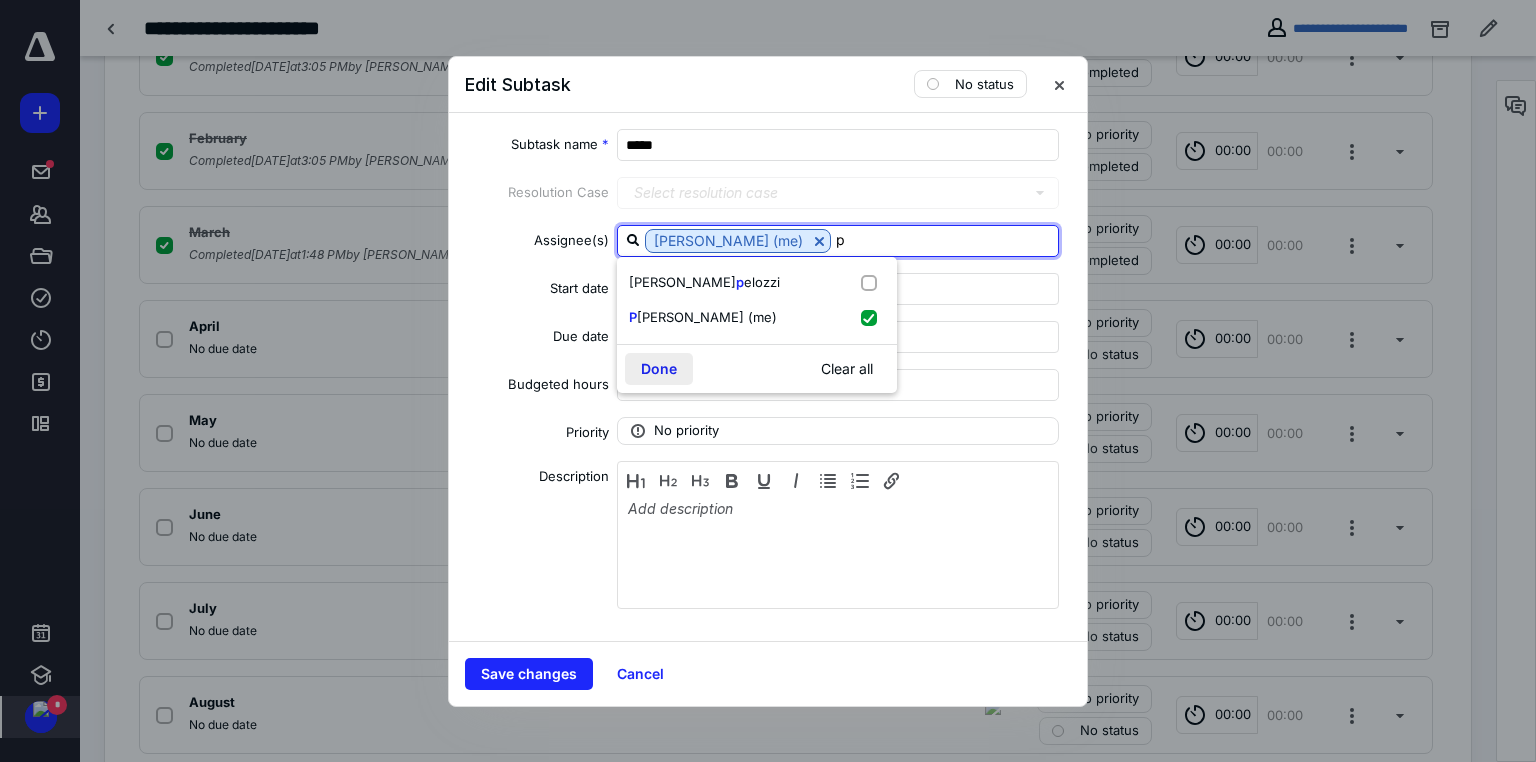 type on "p" 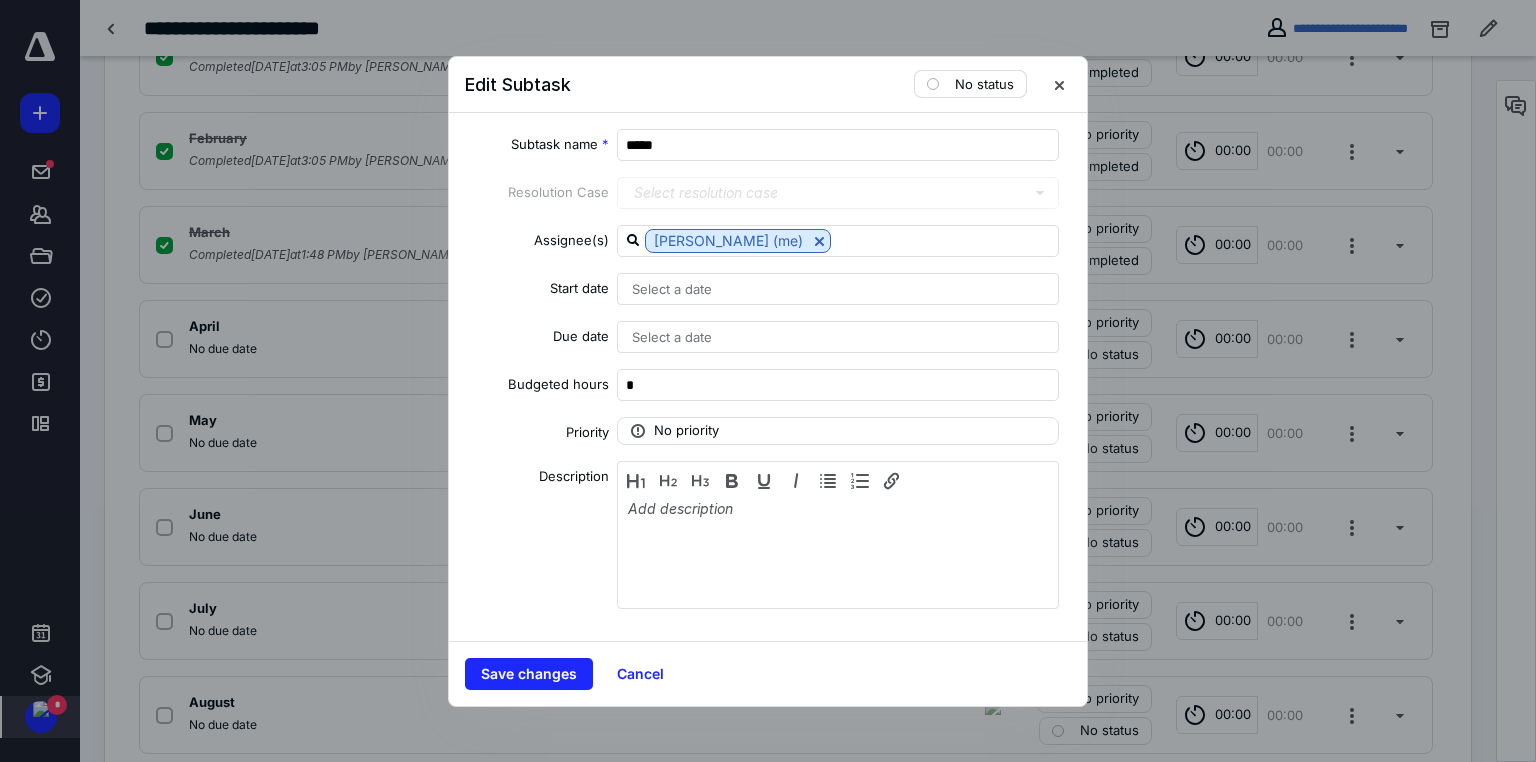 click on "No status" at bounding box center [984, 84] 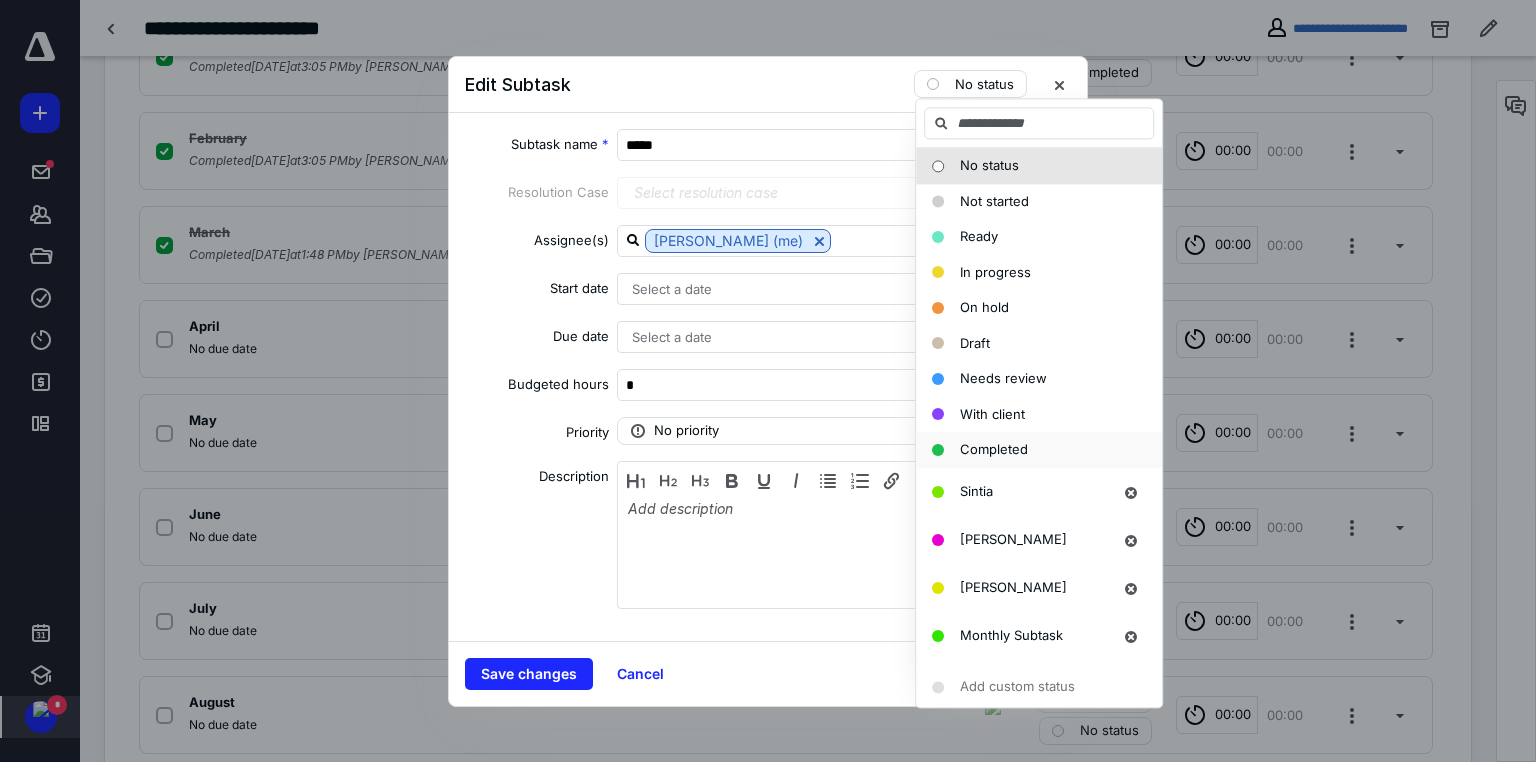 click on "Completed" at bounding box center [994, 449] 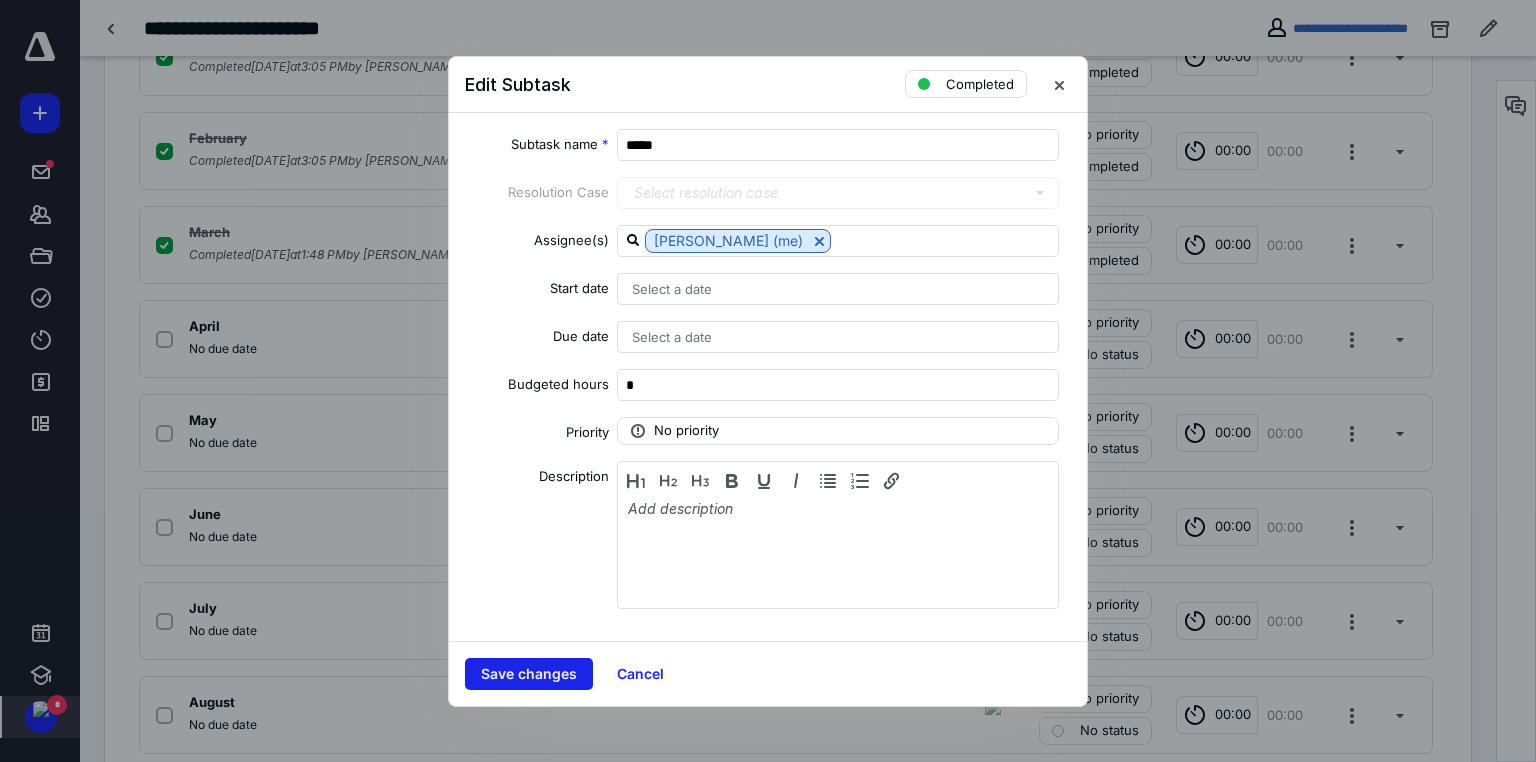 click on "Save changes" at bounding box center [529, 674] 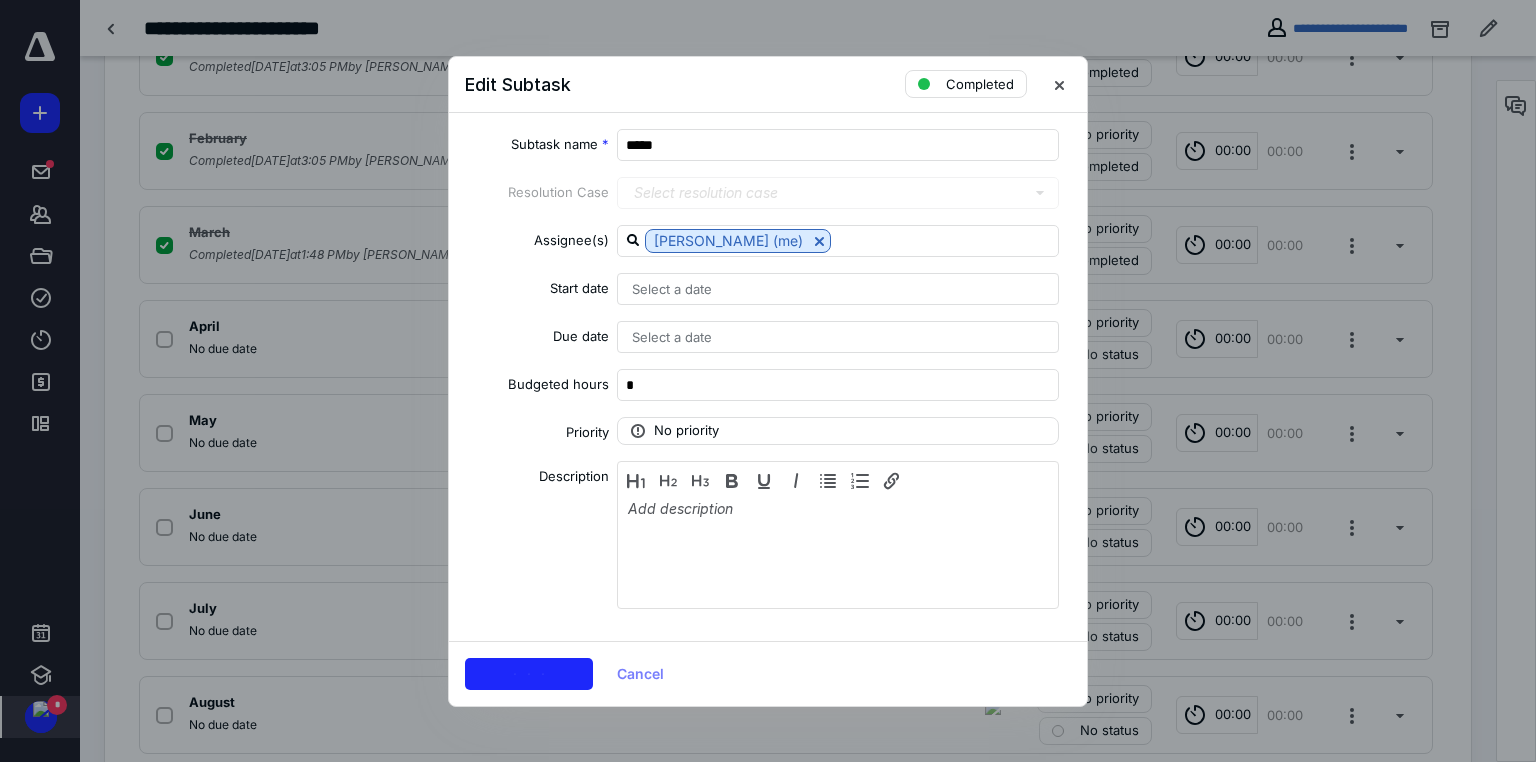 checkbox on "true" 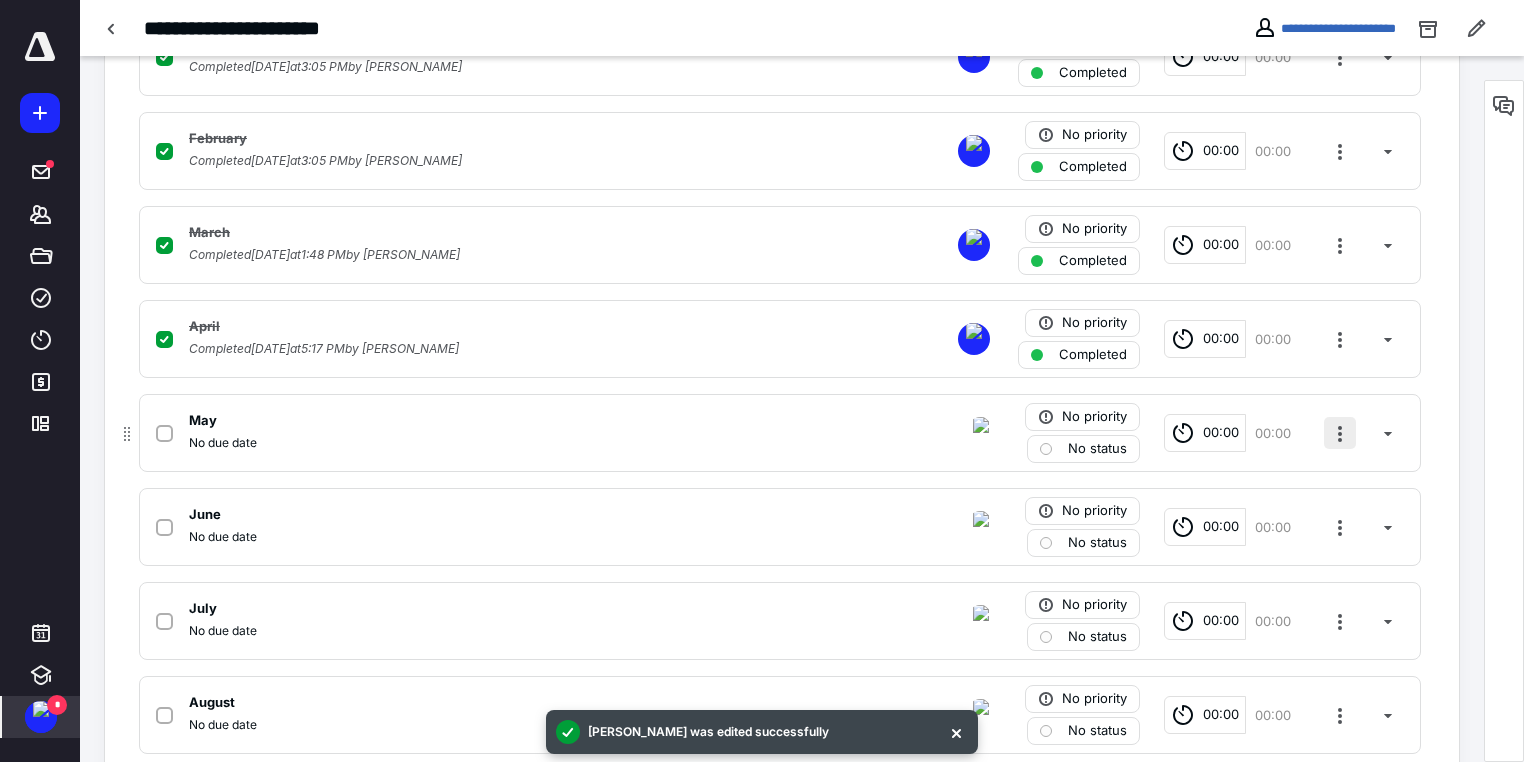 click at bounding box center (1340, 433) 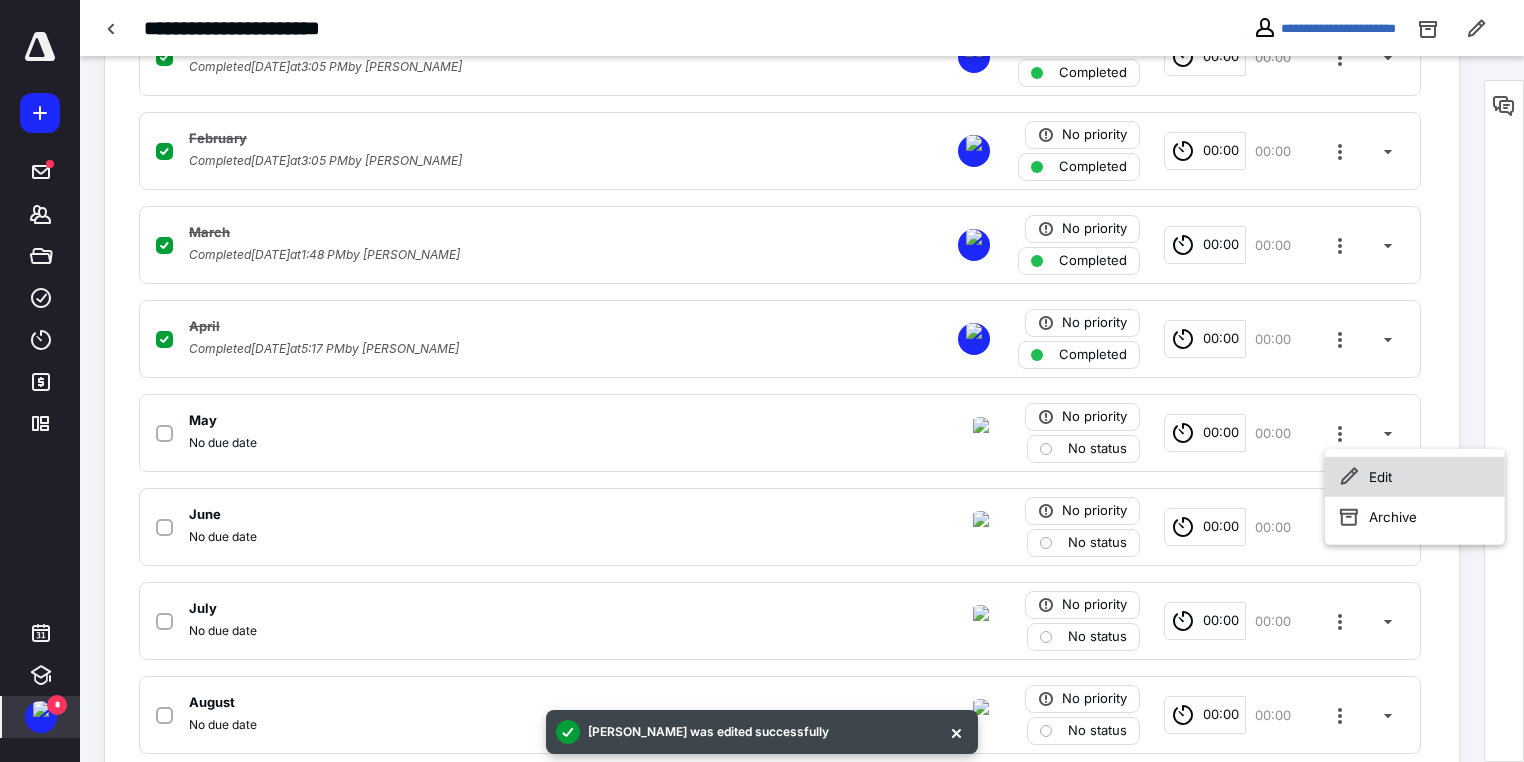 click 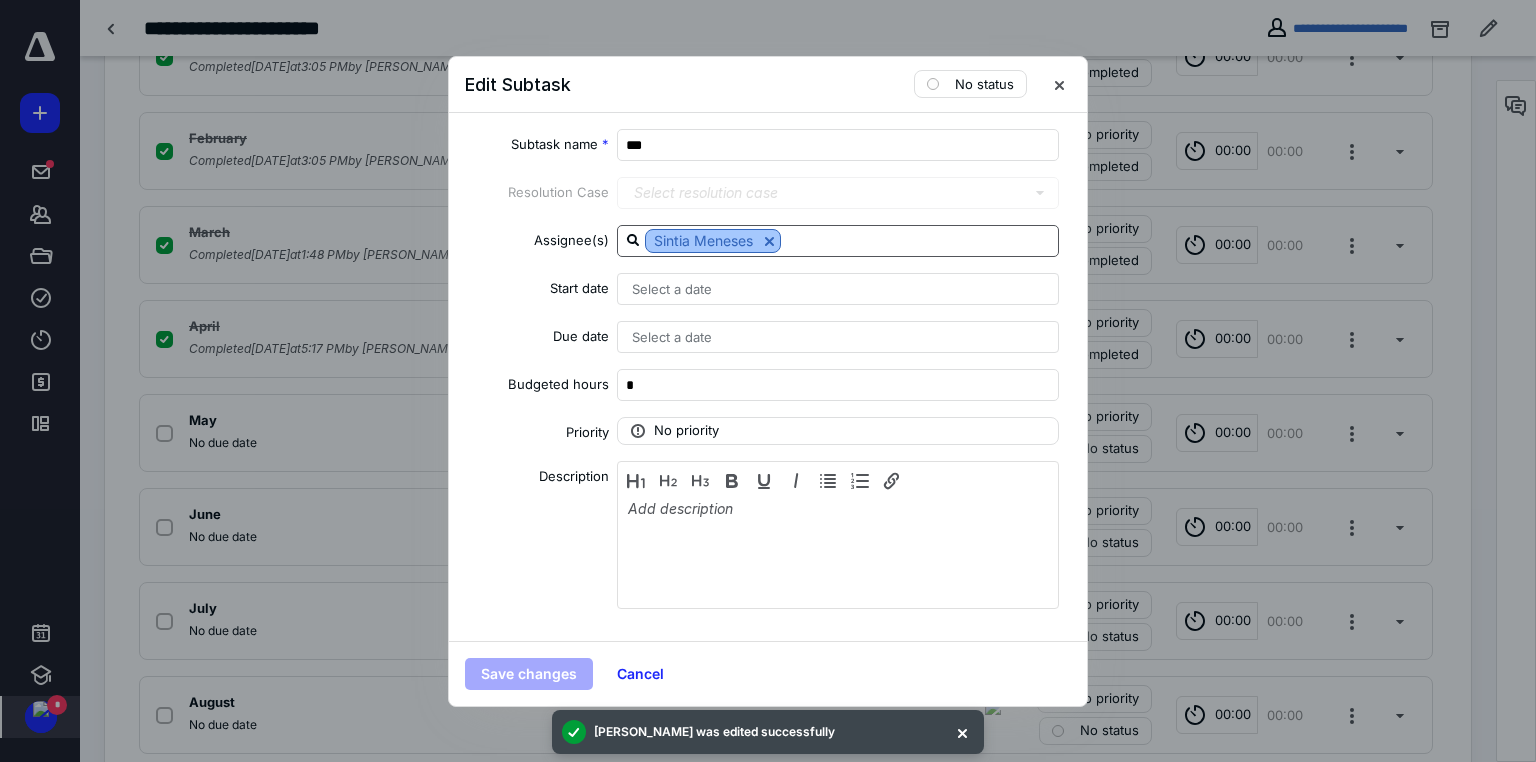 click at bounding box center [769, 241] 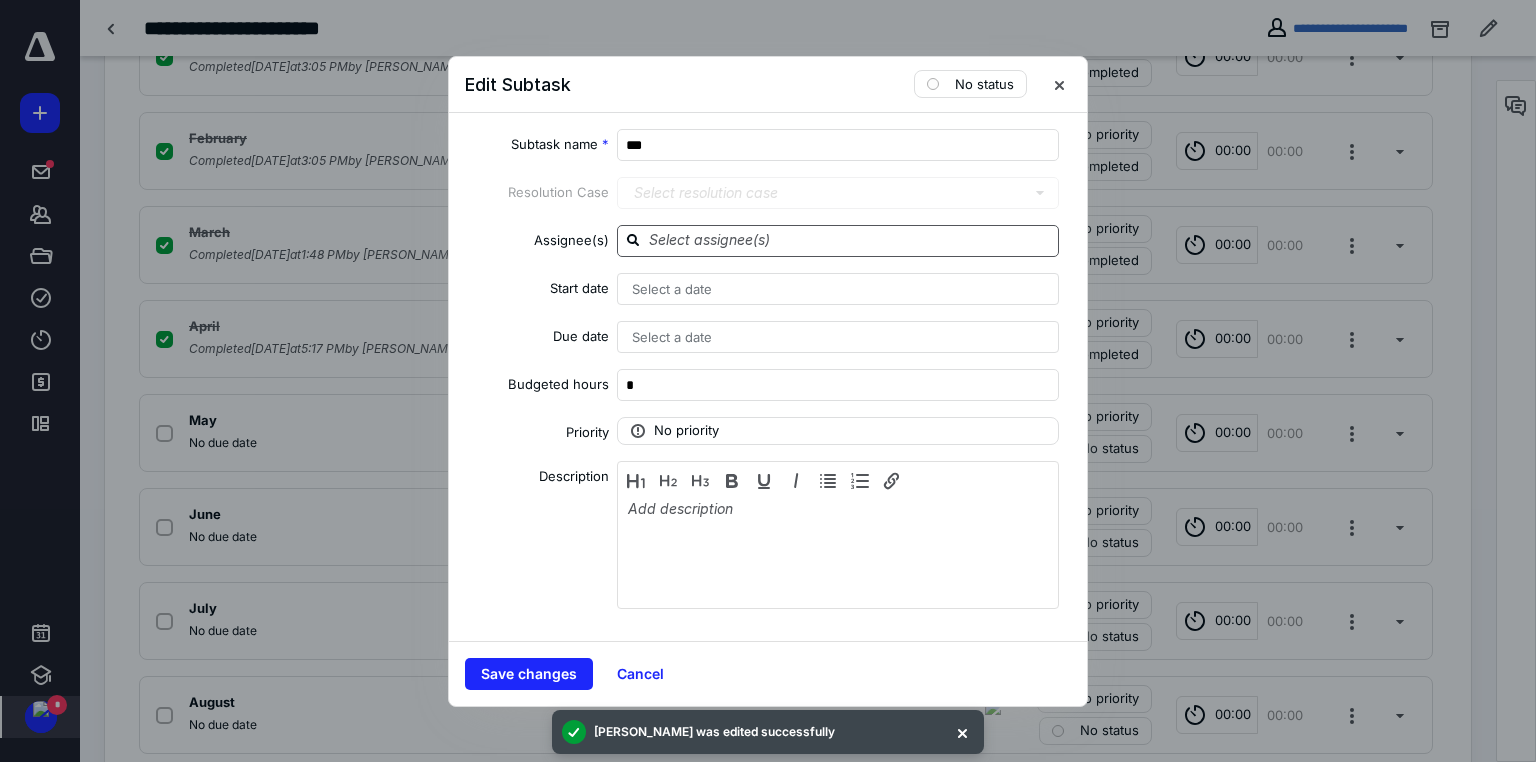 click at bounding box center [850, 240] 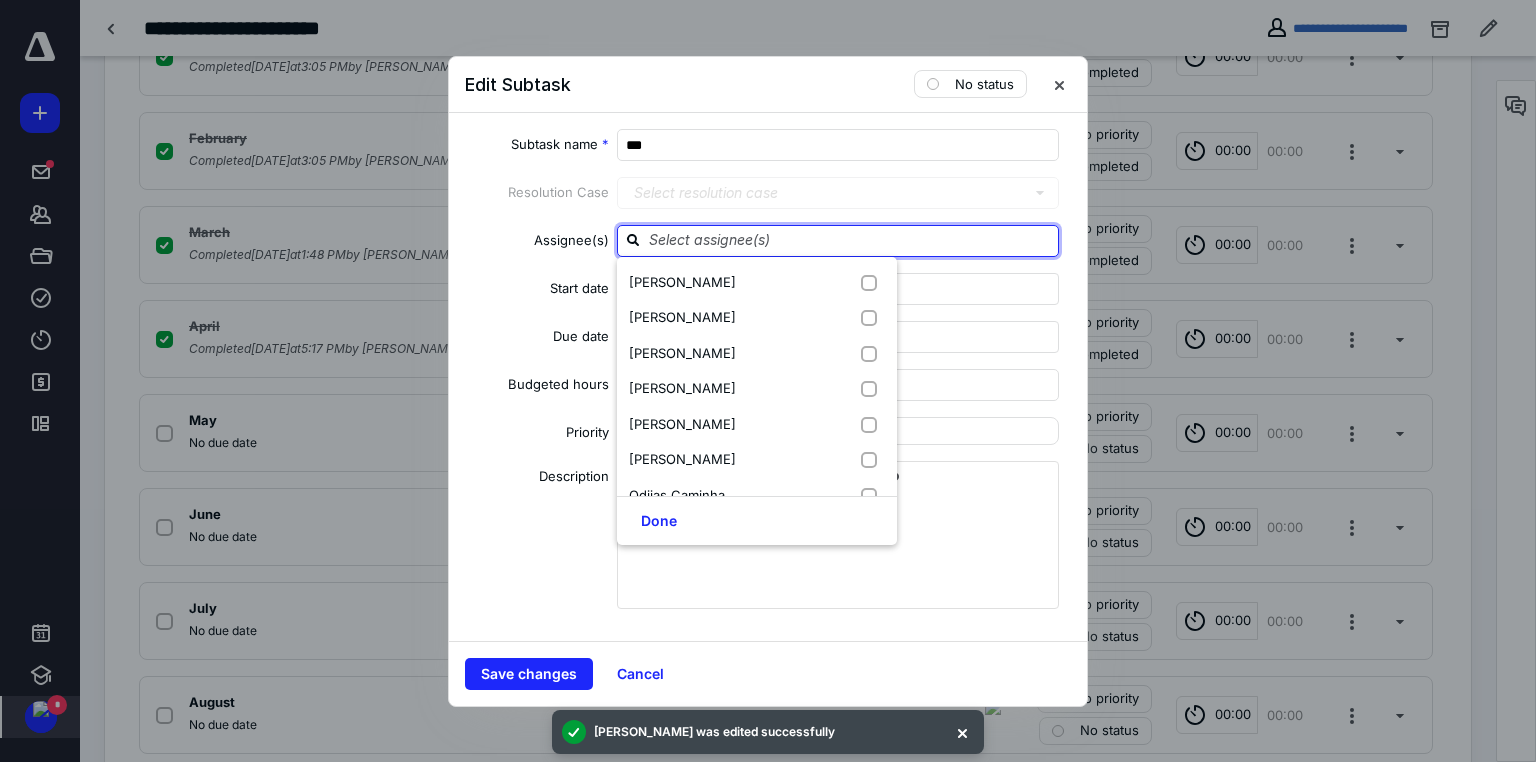 type on "p" 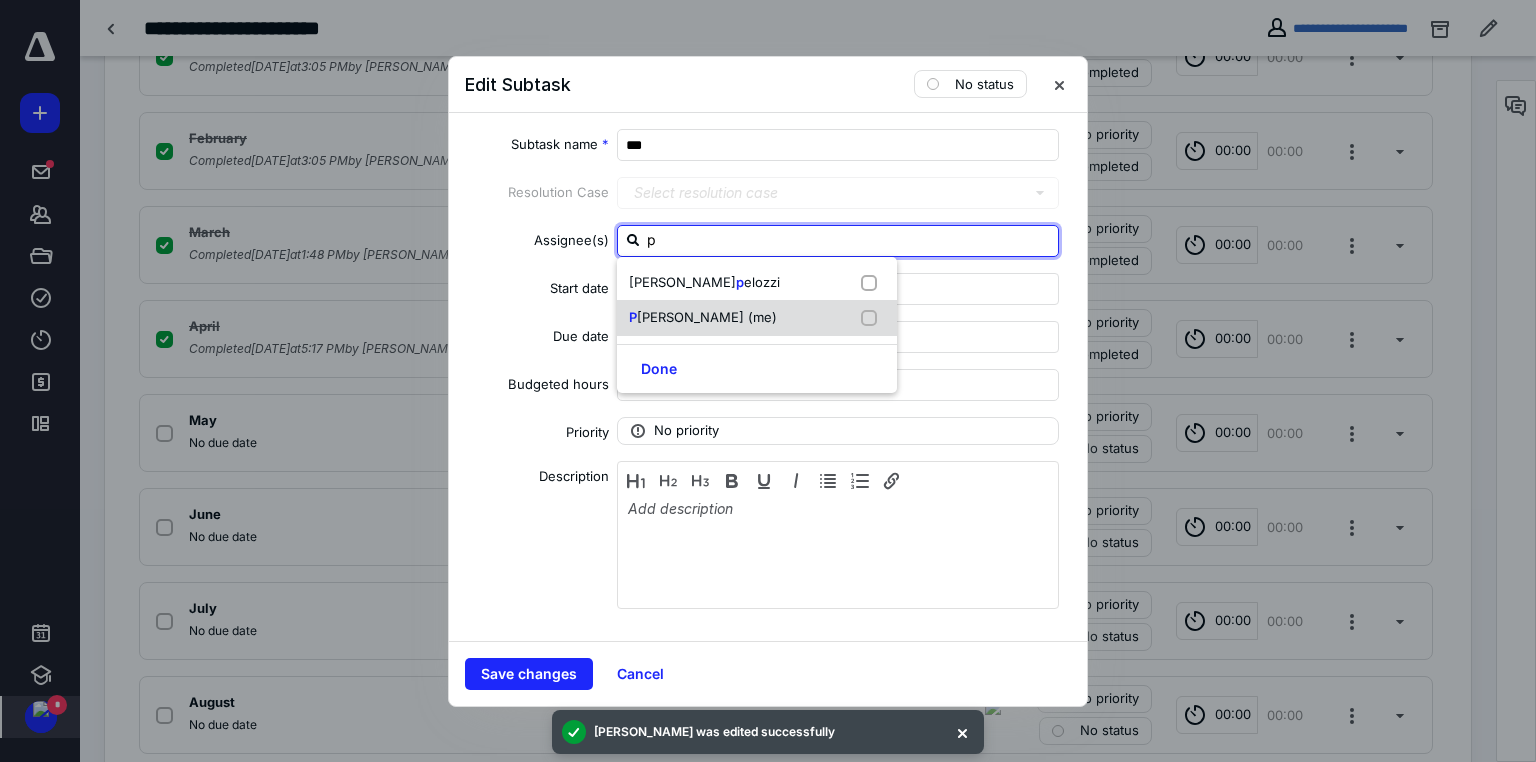 click on "amella Barnett (me)" at bounding box center (707, 317) 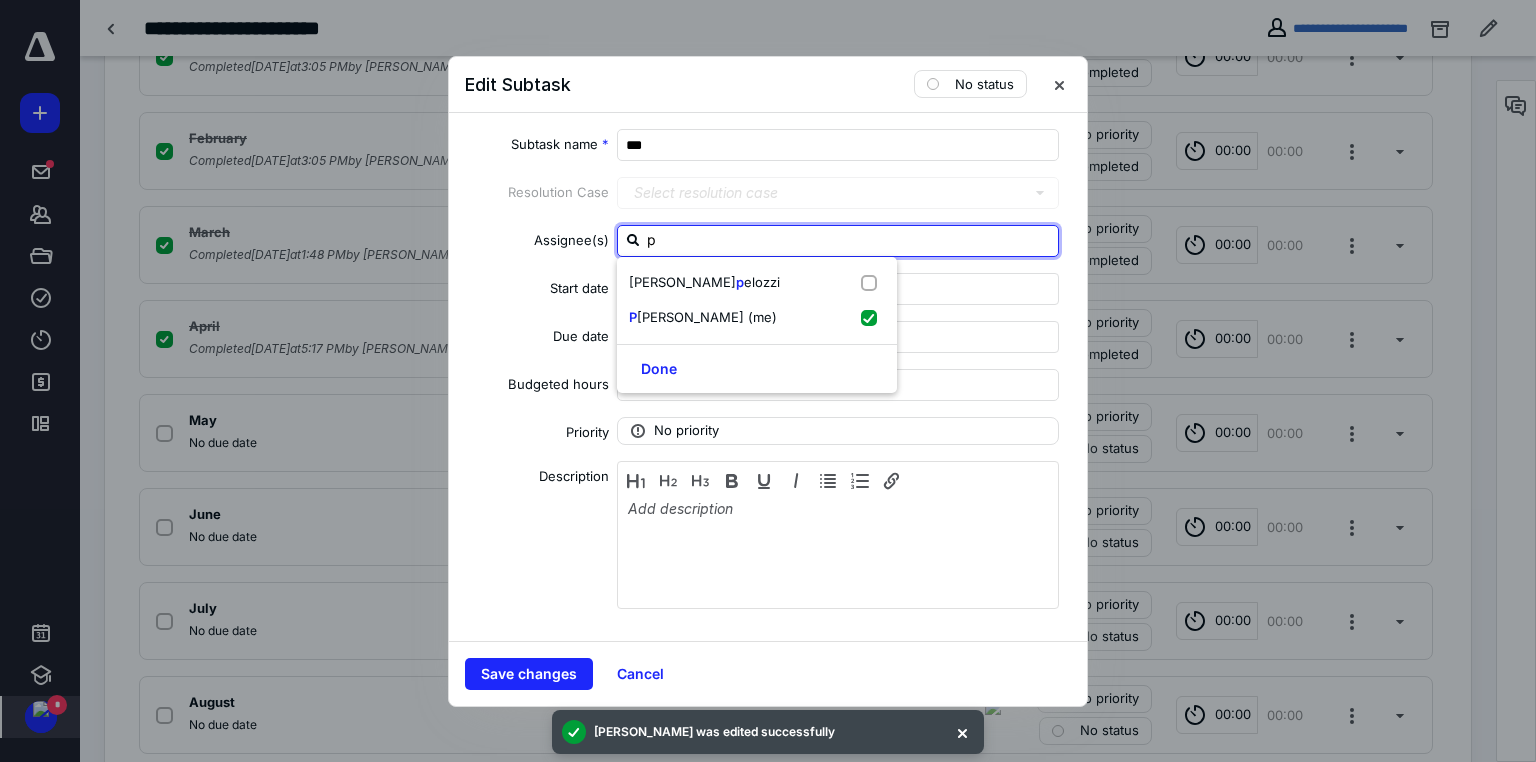 checkbox on "true" 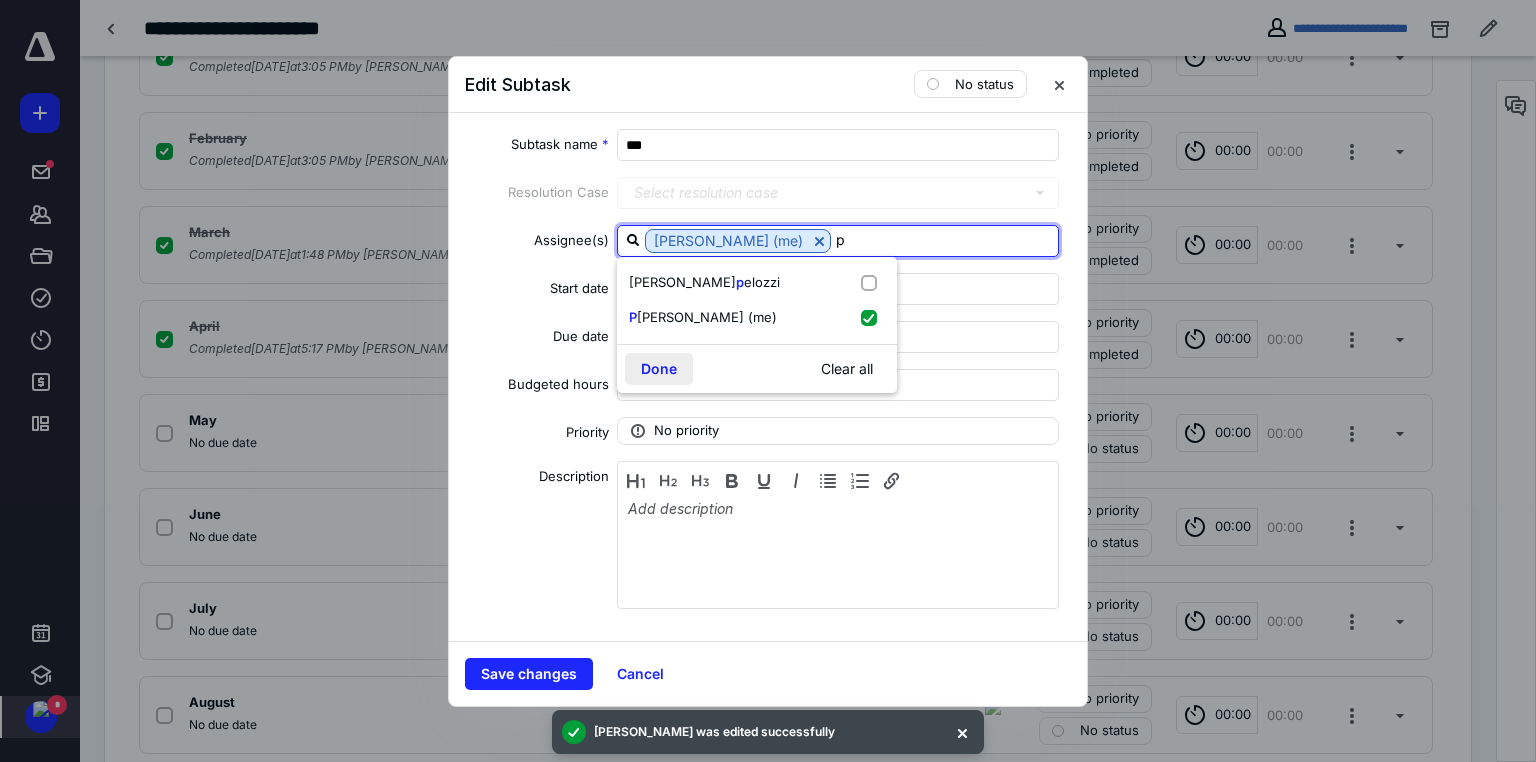 type on "p" 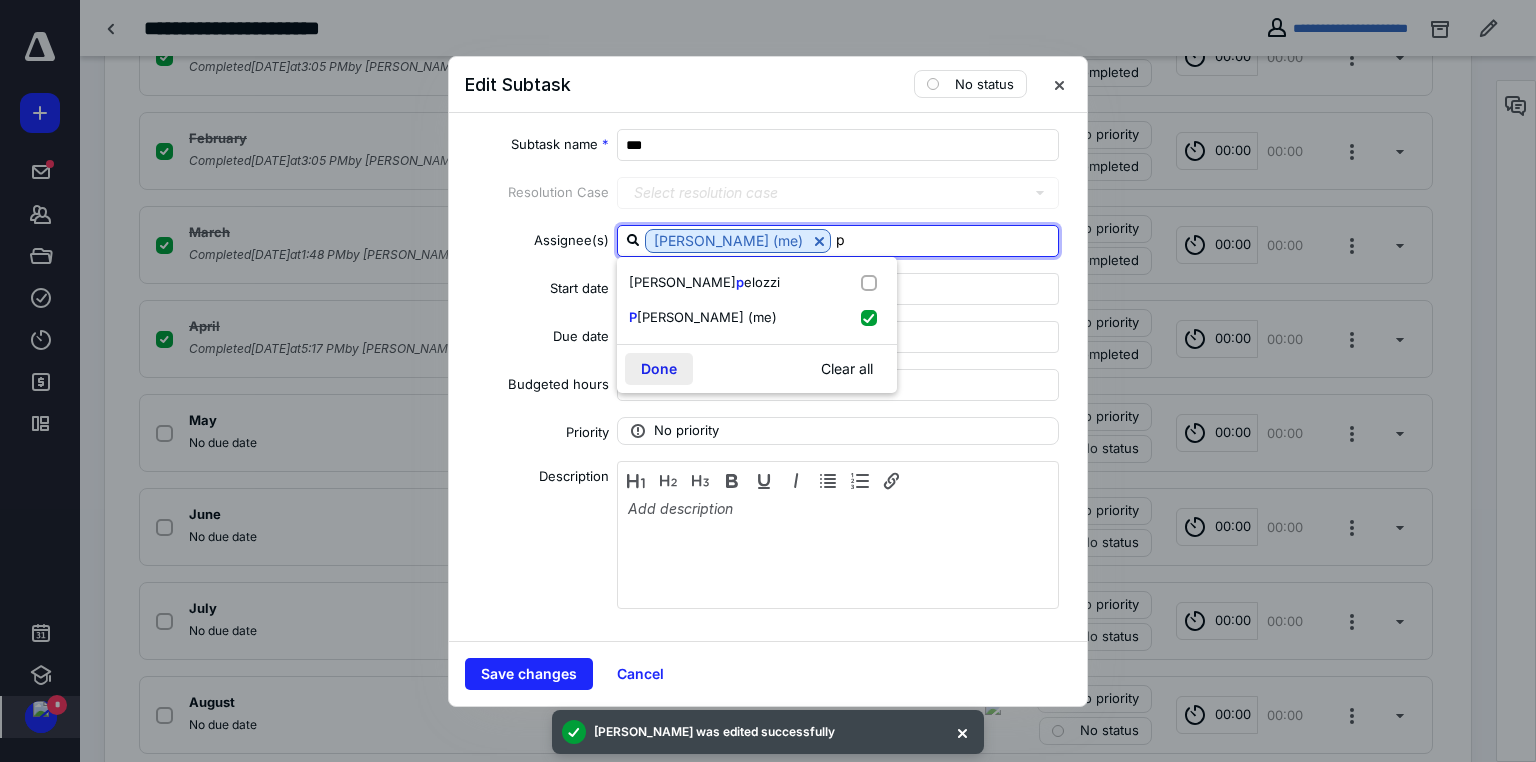 click on "Done" at bounding box center (659, 369) 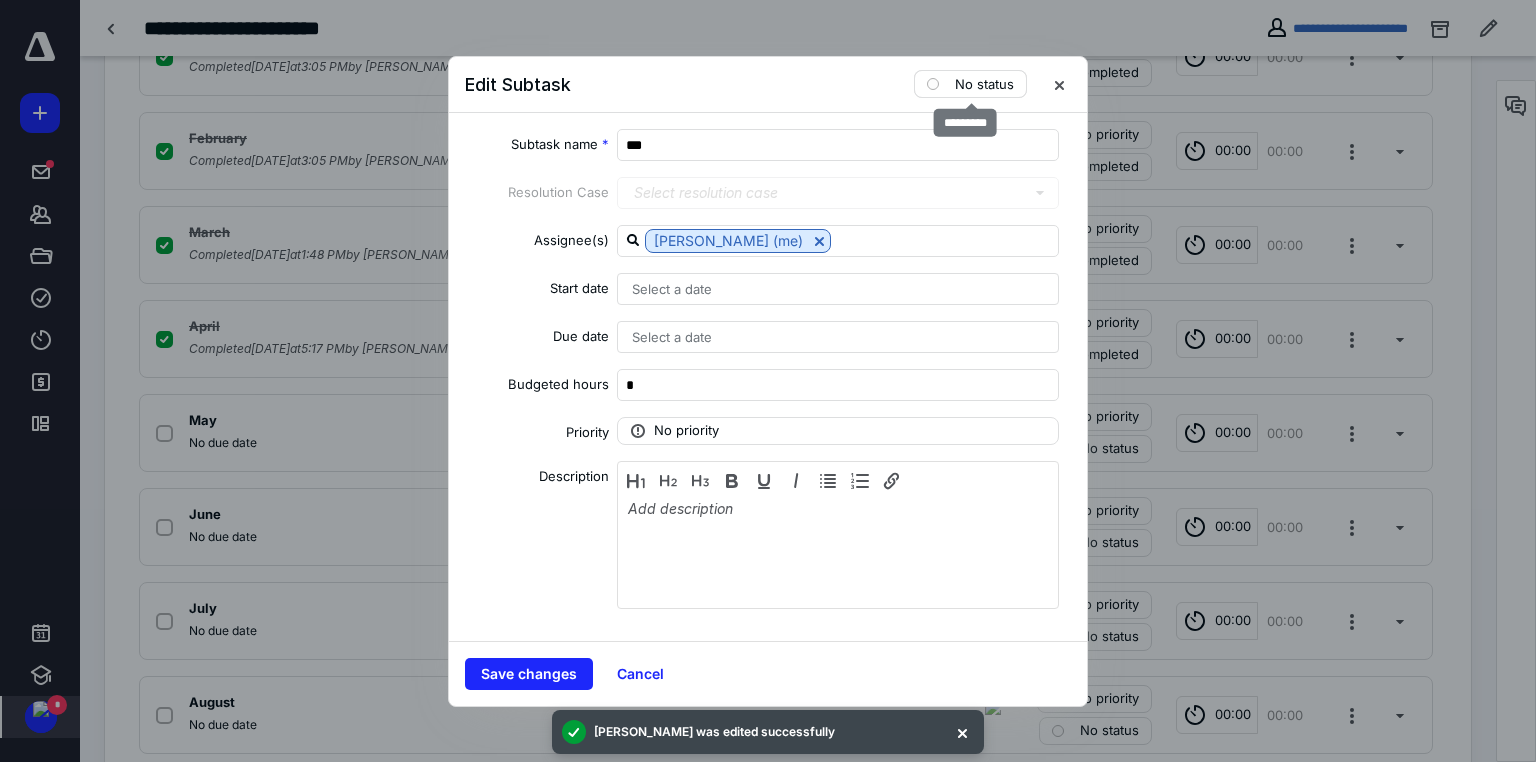 click on "No status" at bounding box center [984, 84] 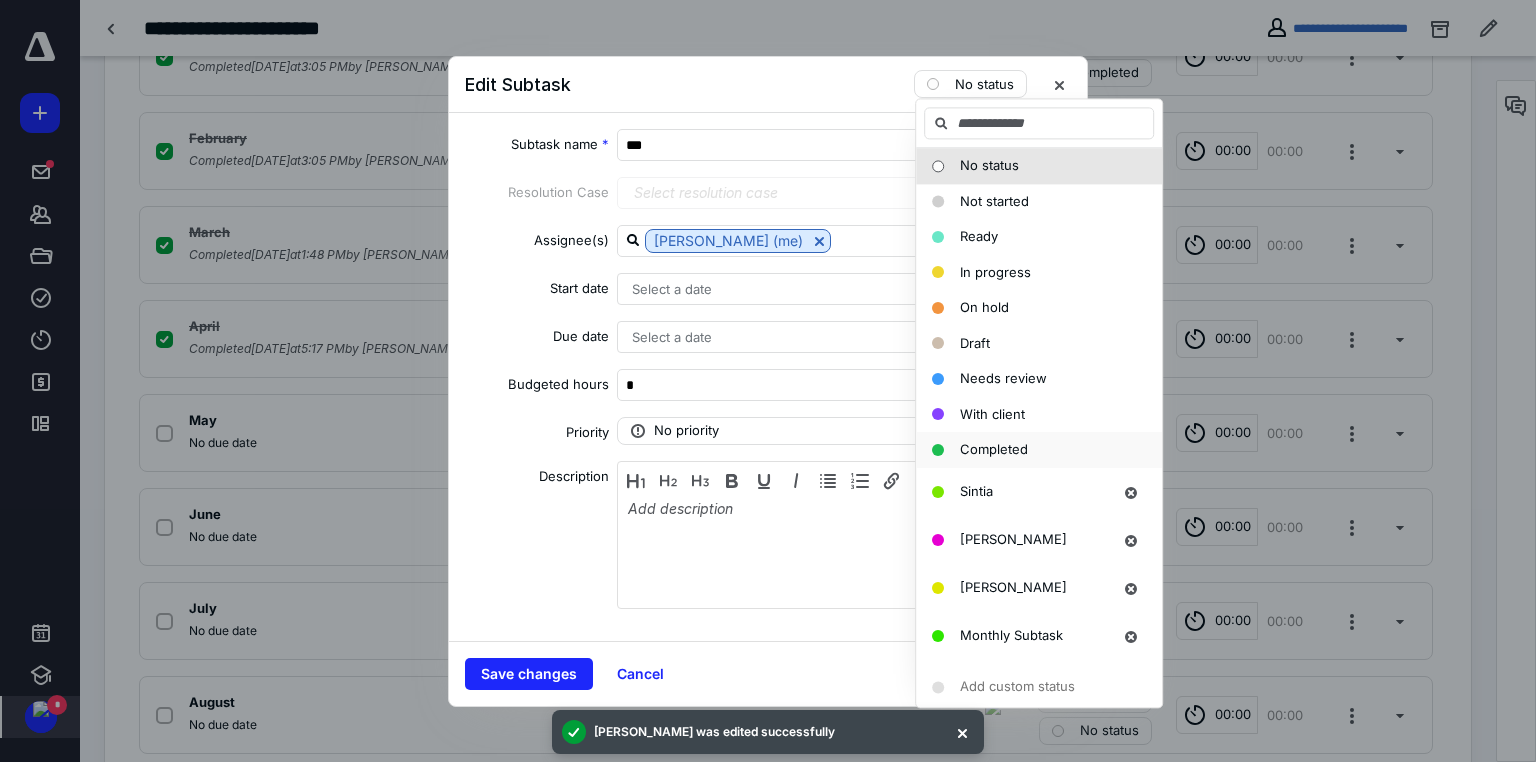 click on "Completed" at bounding box center (994, 449) 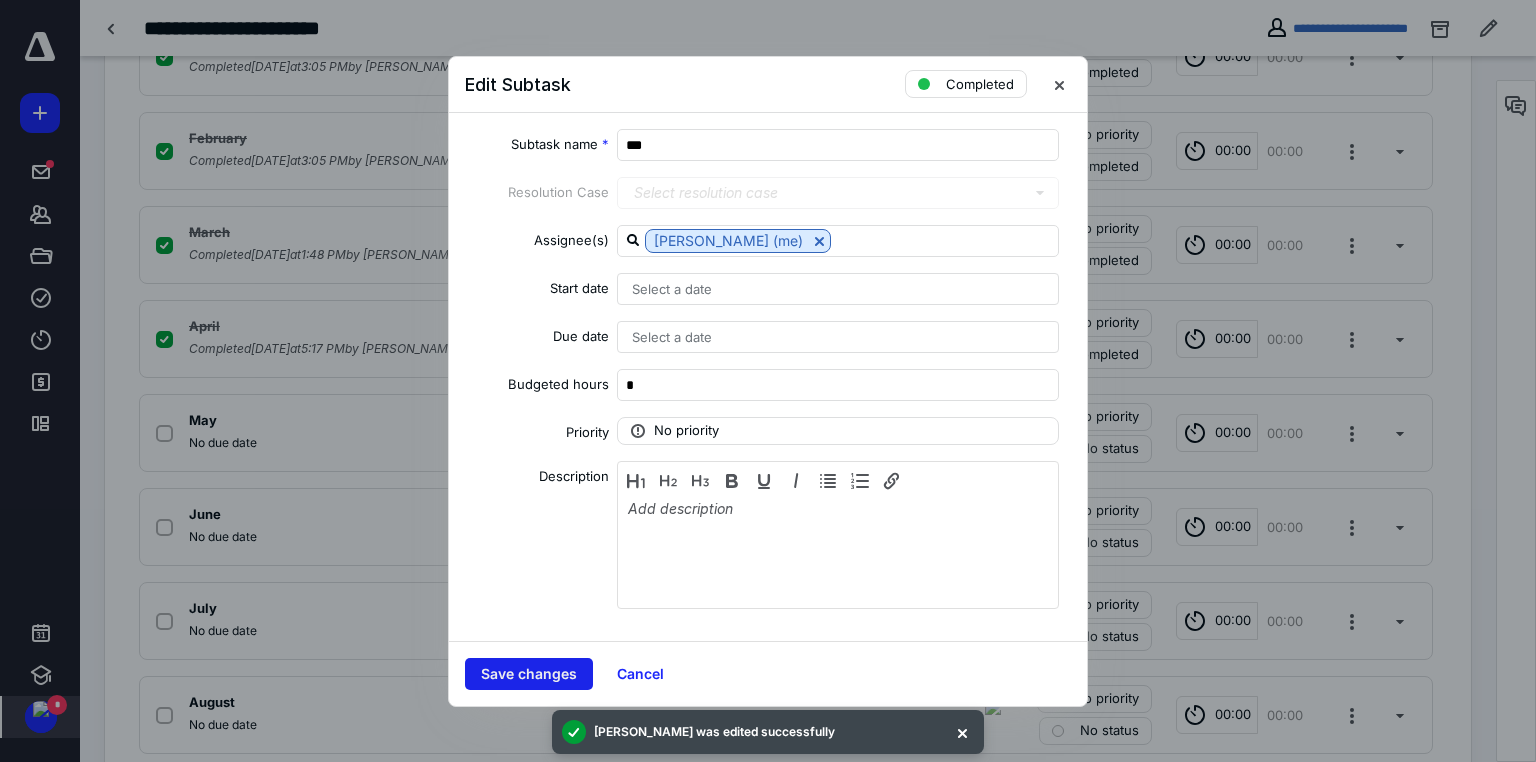 click on "Save changes" at bounding box center (529, 674) 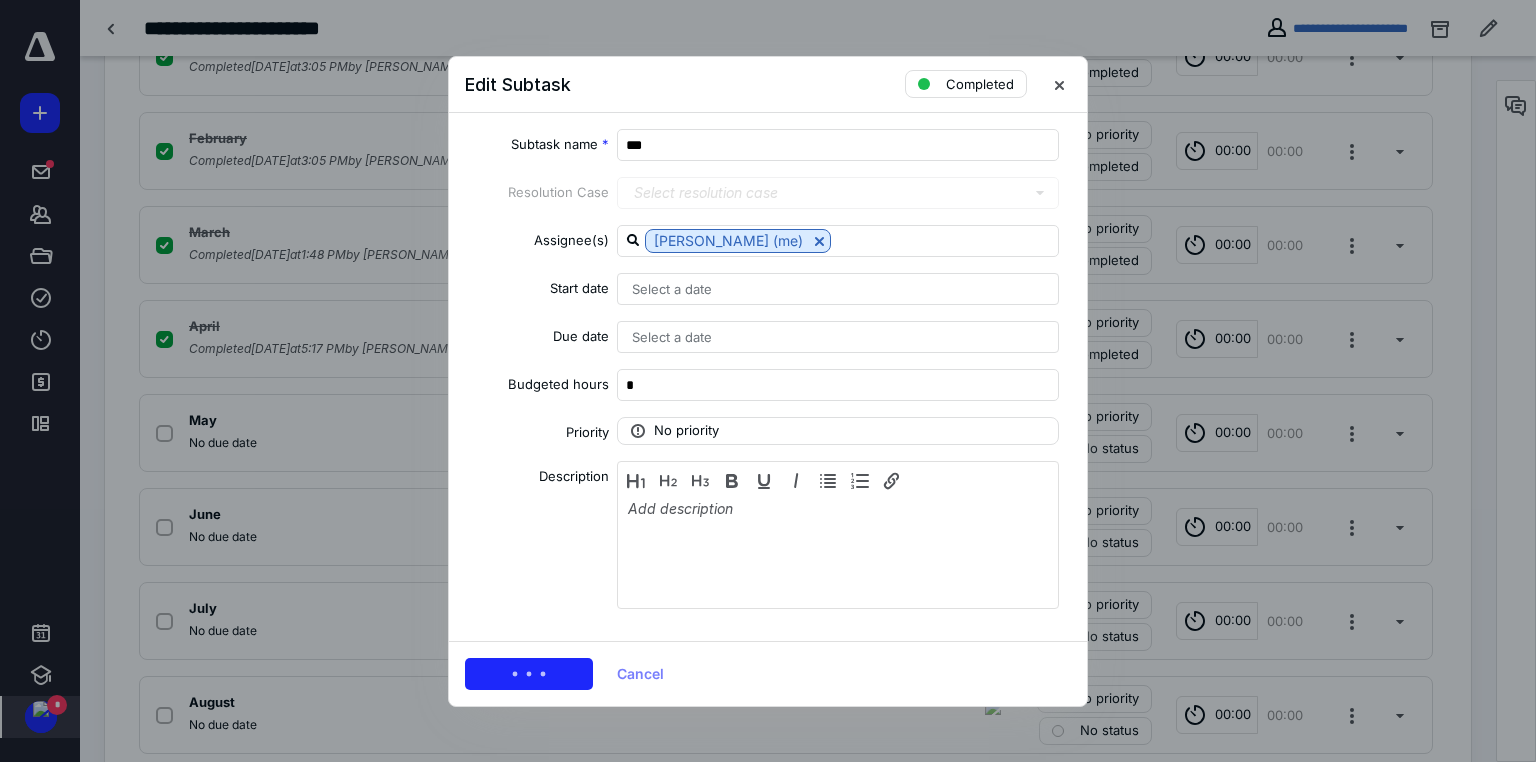 checkbox on "true" 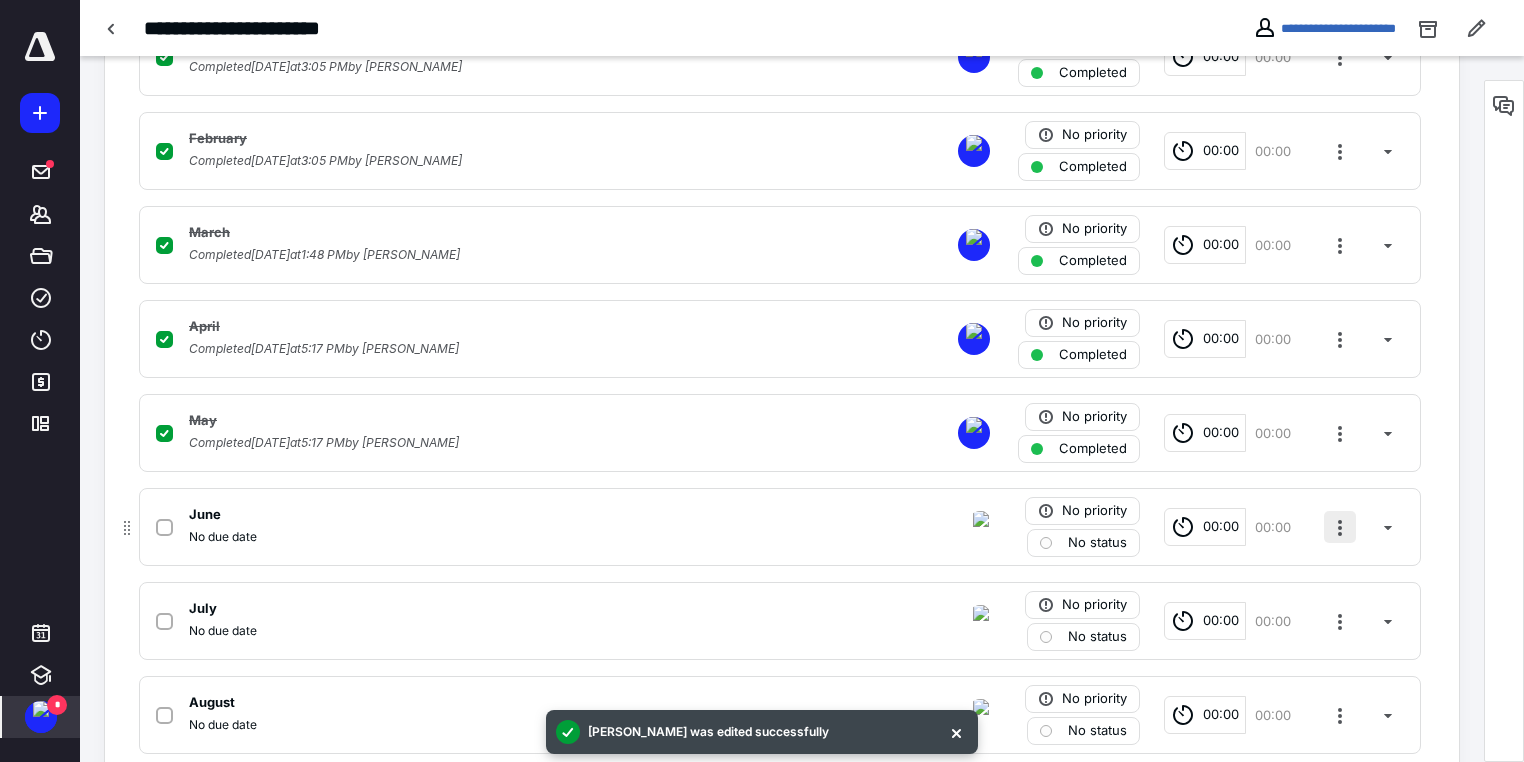 click at bounding box center [1340, 527] 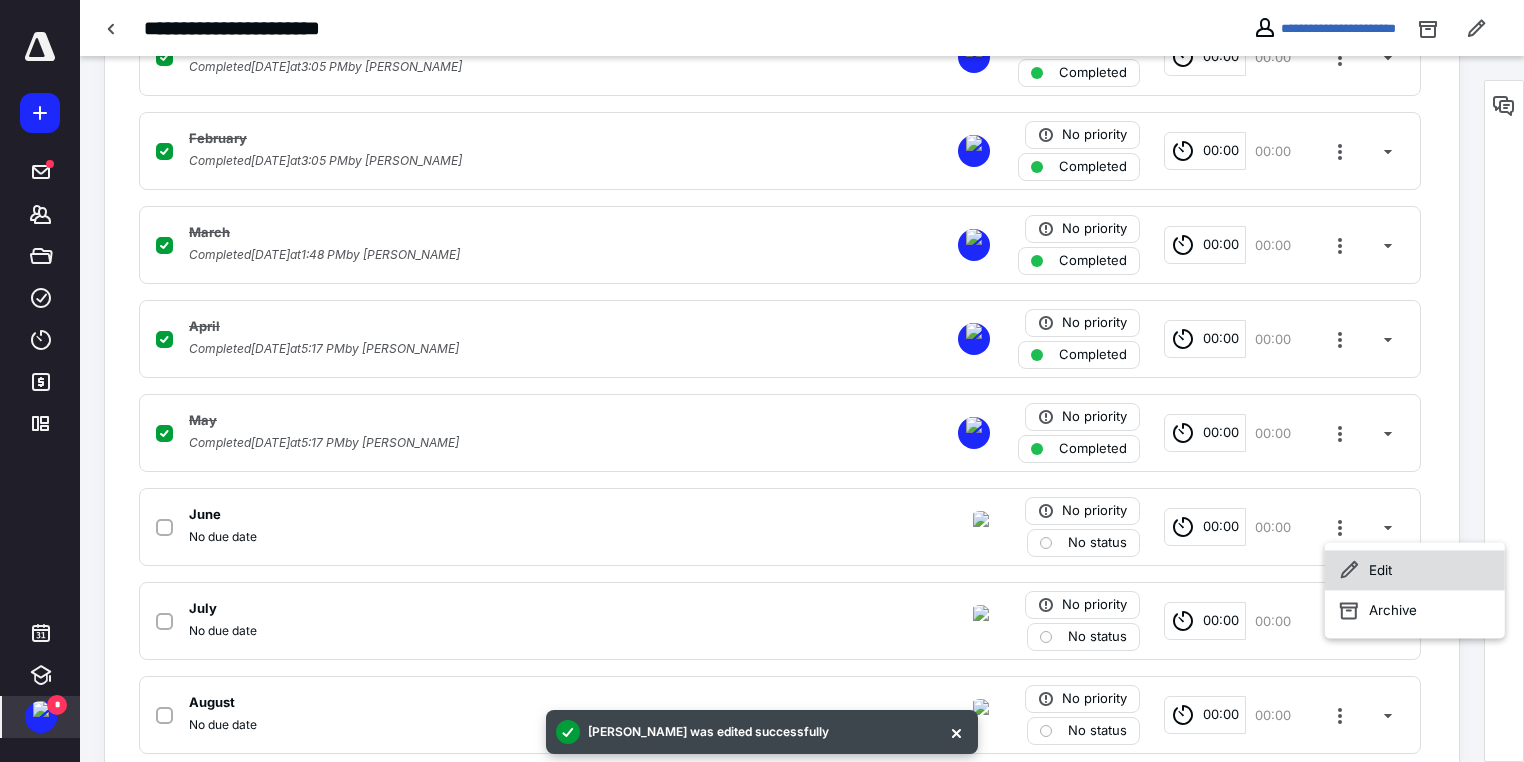 click on "Edit" at bounding box center (1415, 570) 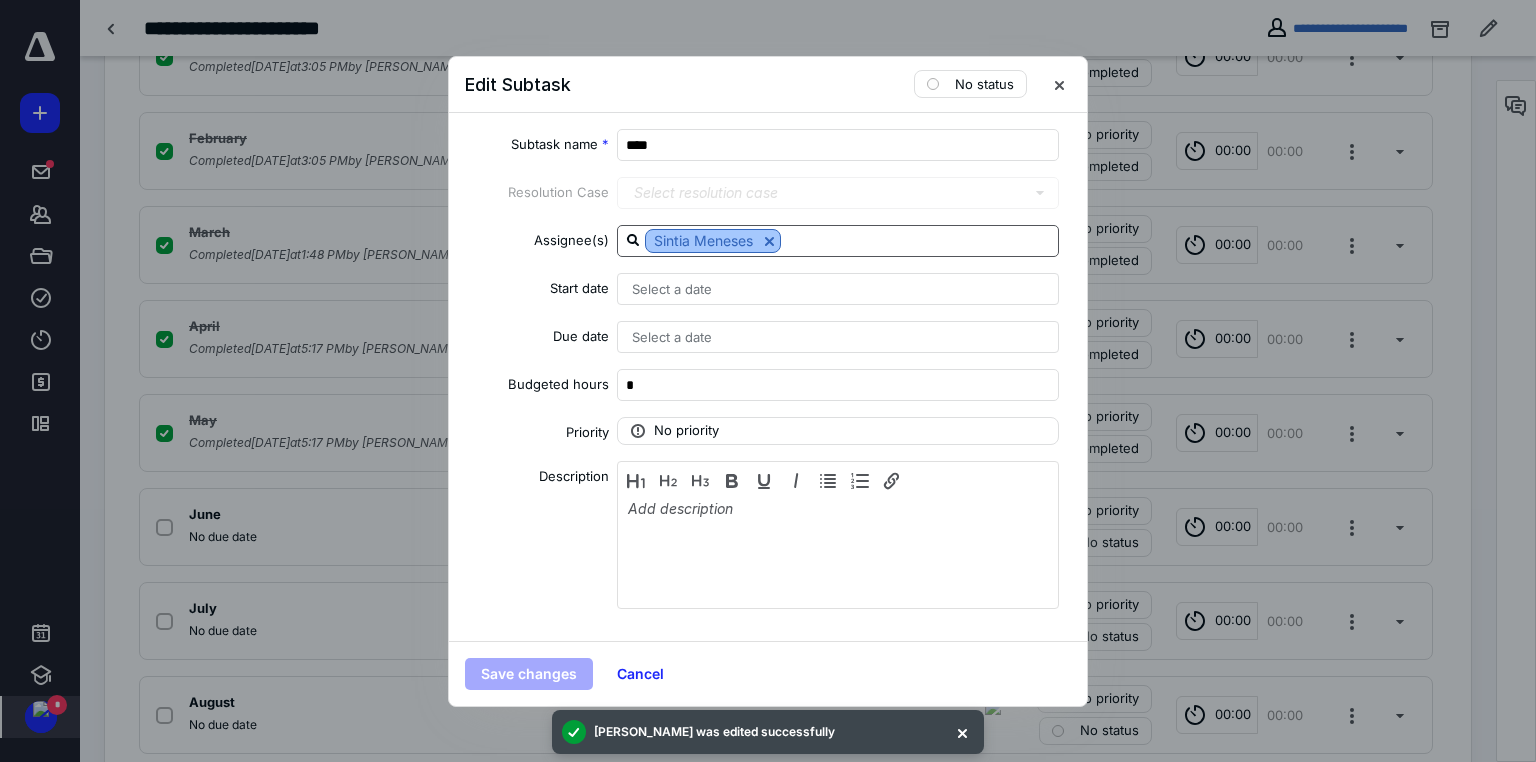 click at bounding box center (769, 241) 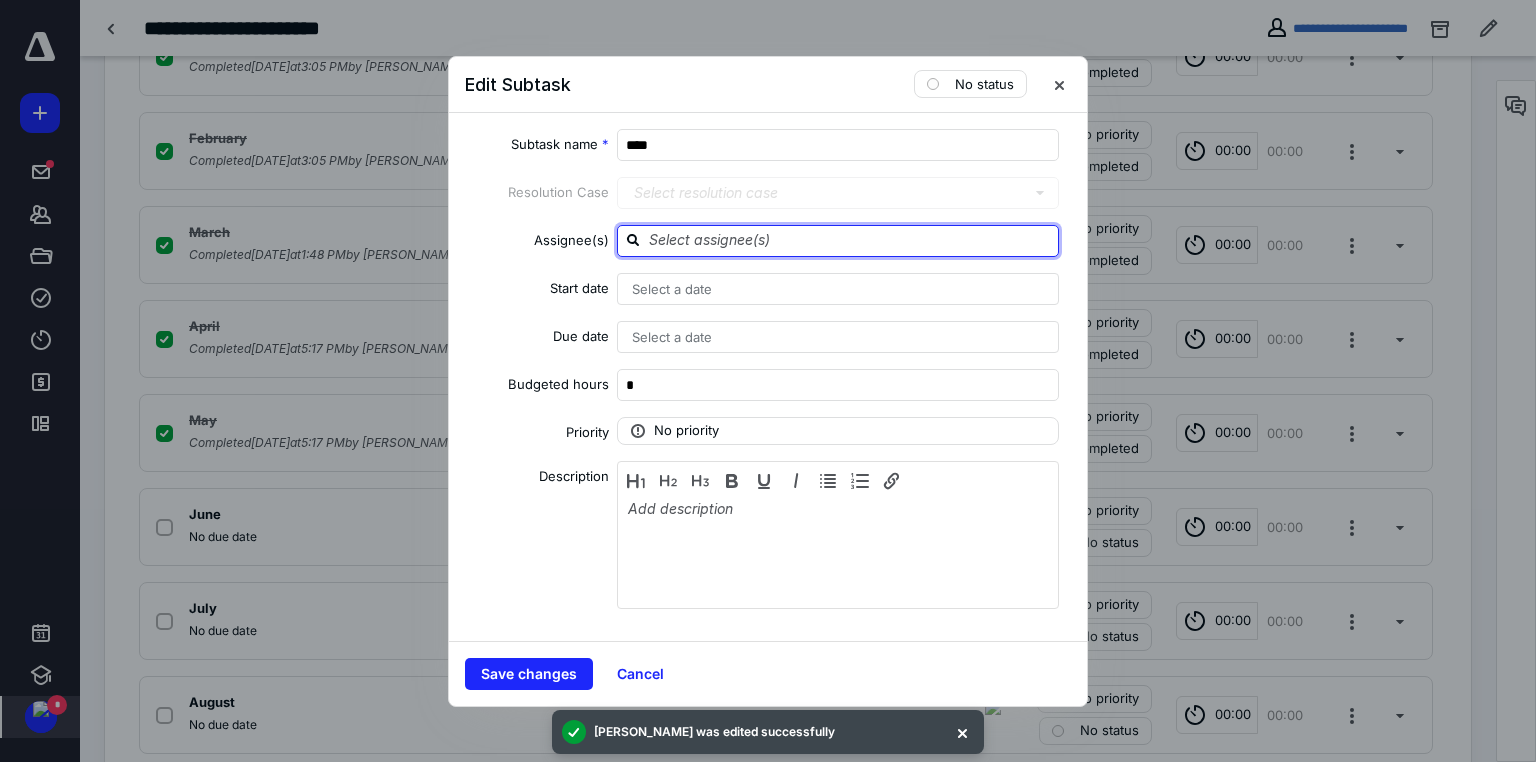click at bounding box center (850, 240) 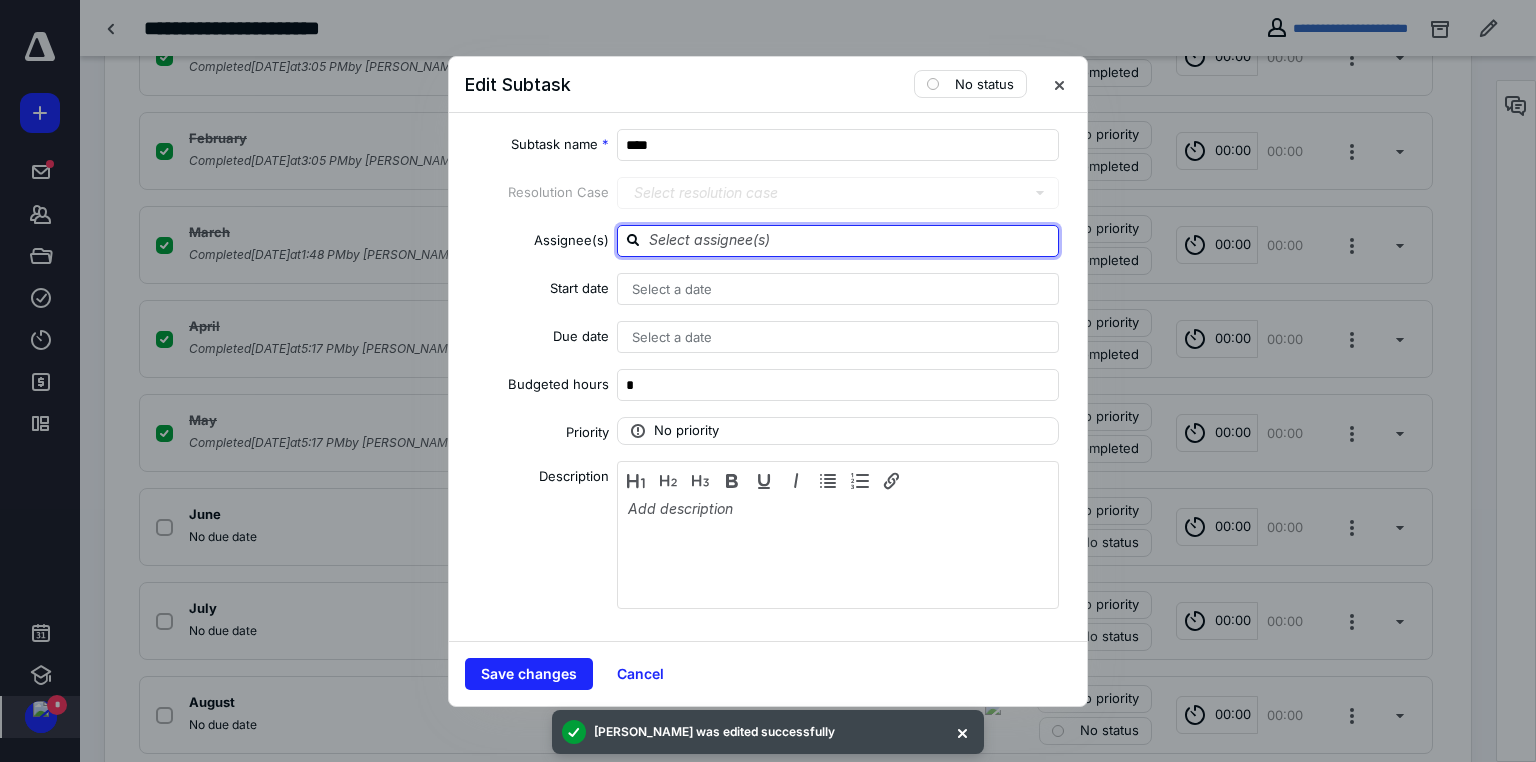 type on "p" 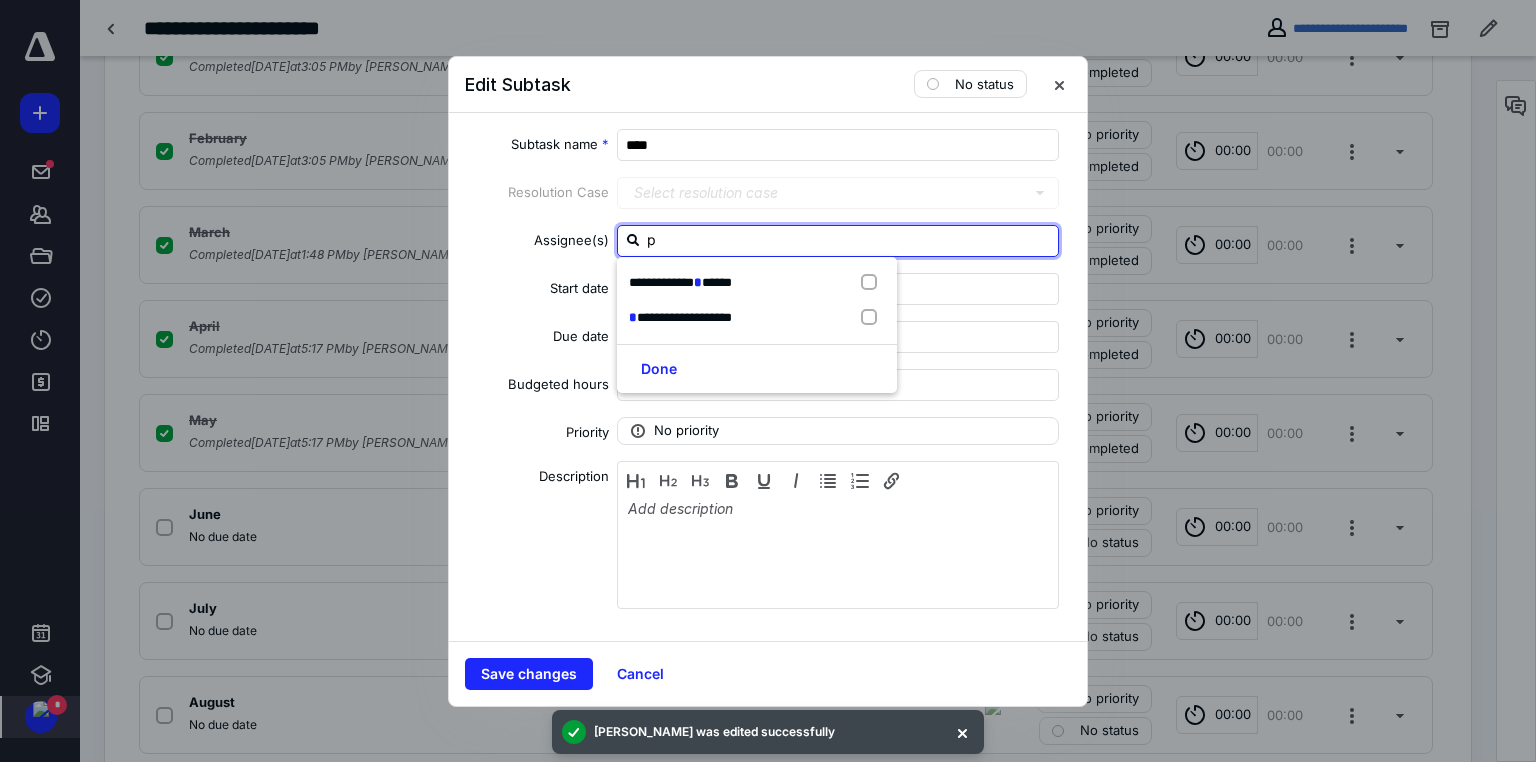 drag, startPoint x: 696, startPoint y: 317, endPoint x: 663, endPoint y: 344, distance: 42.638012 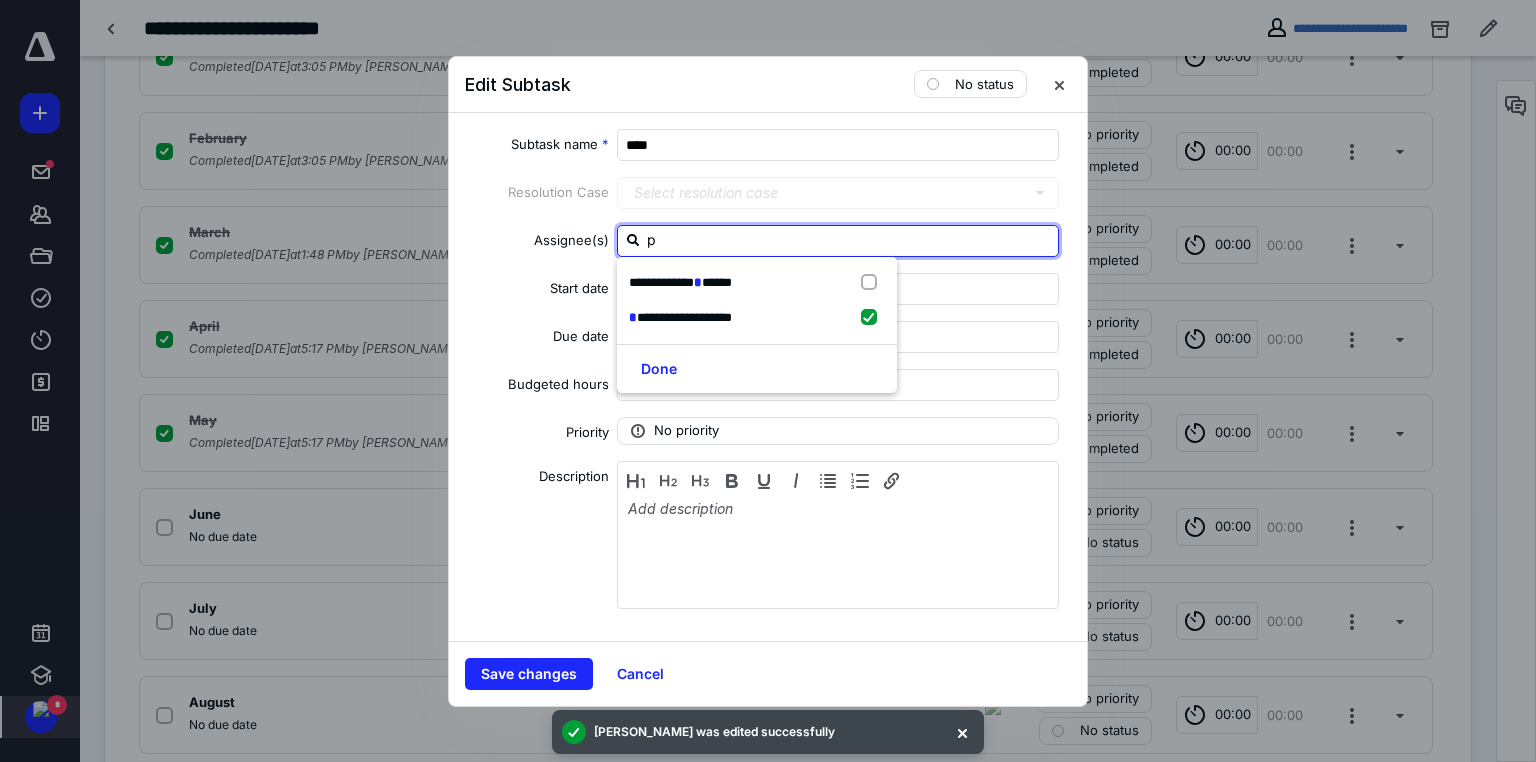 checkbox on "true" 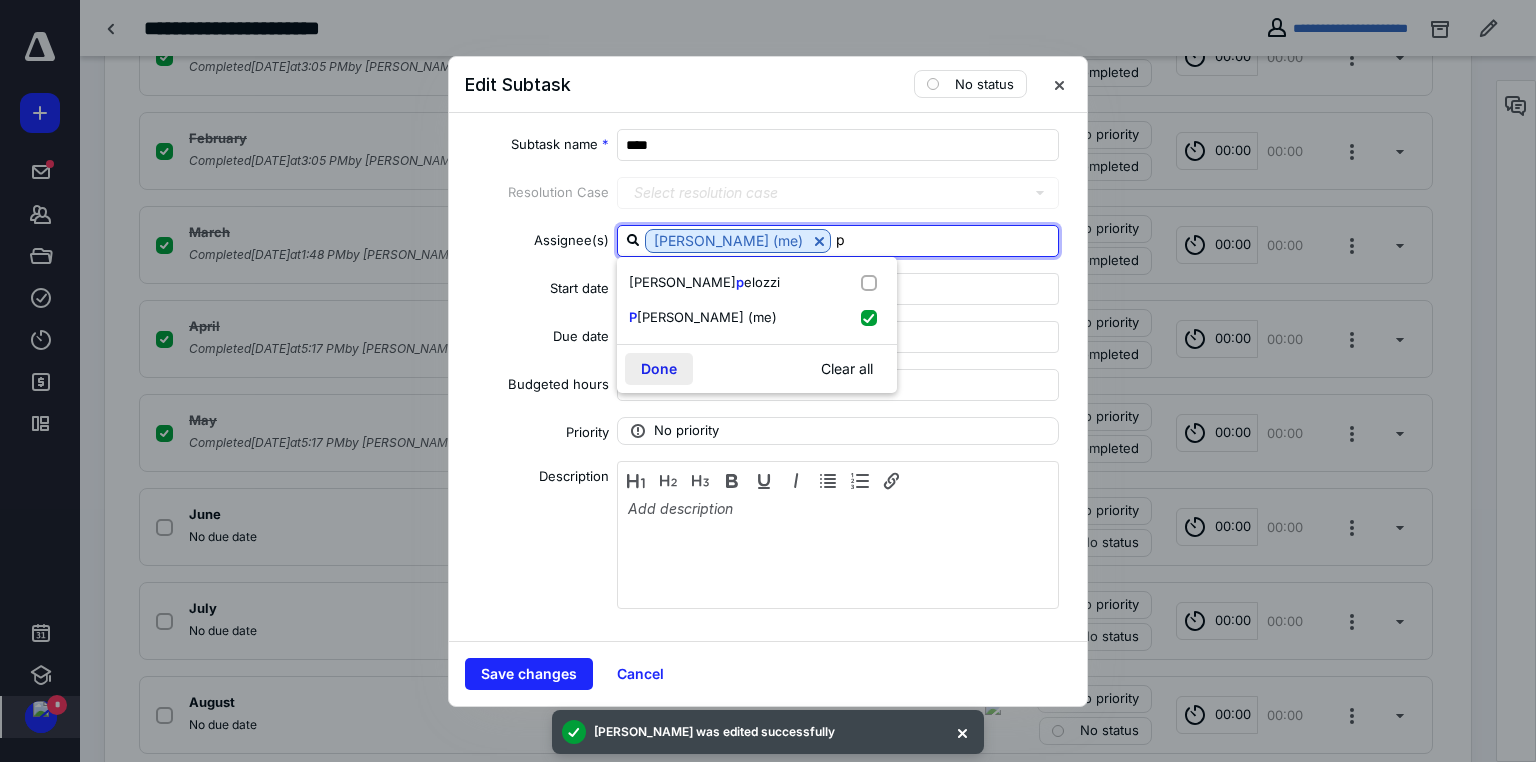 type on "p" 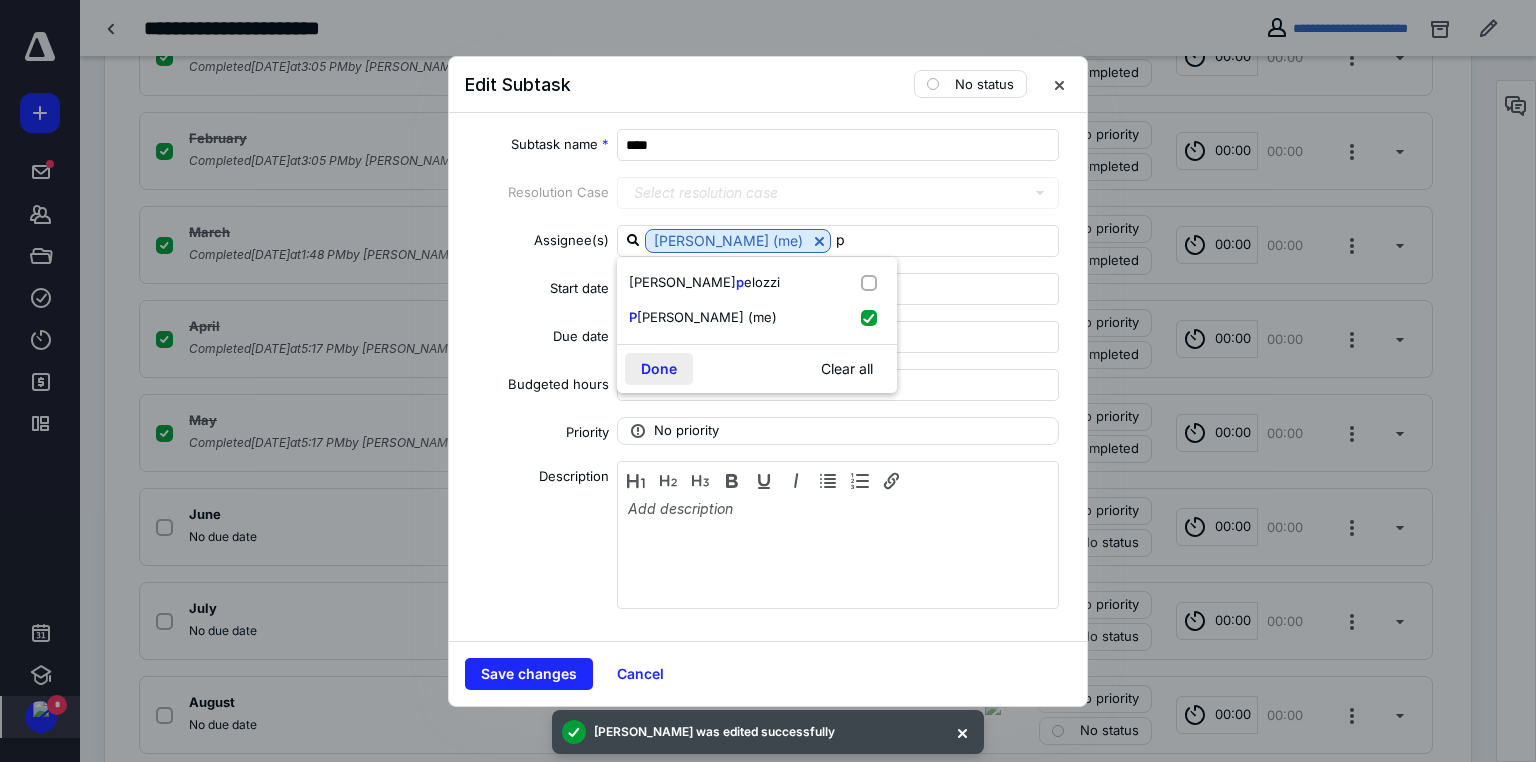 click on "Done" at bounding box center [659, 369] 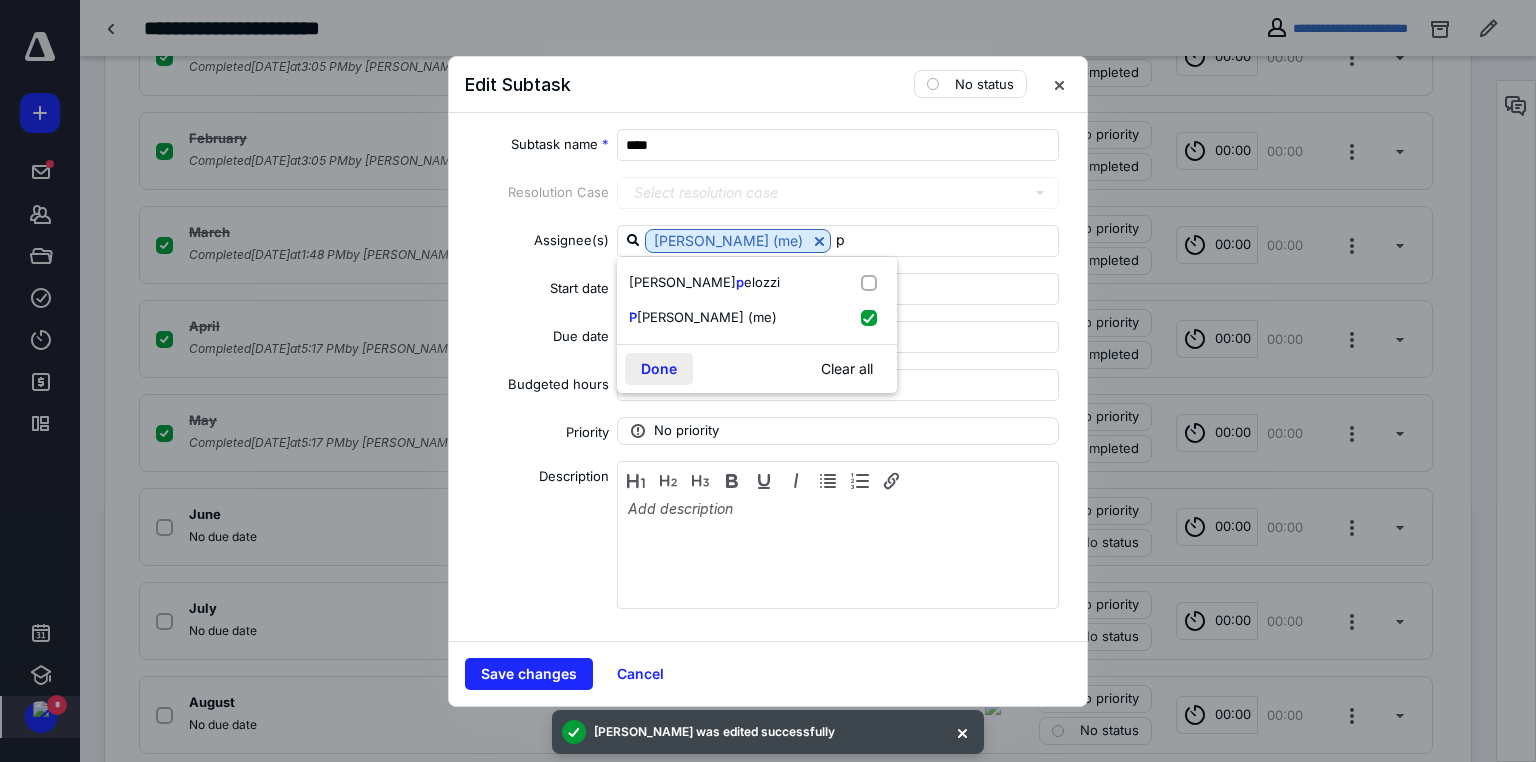 type 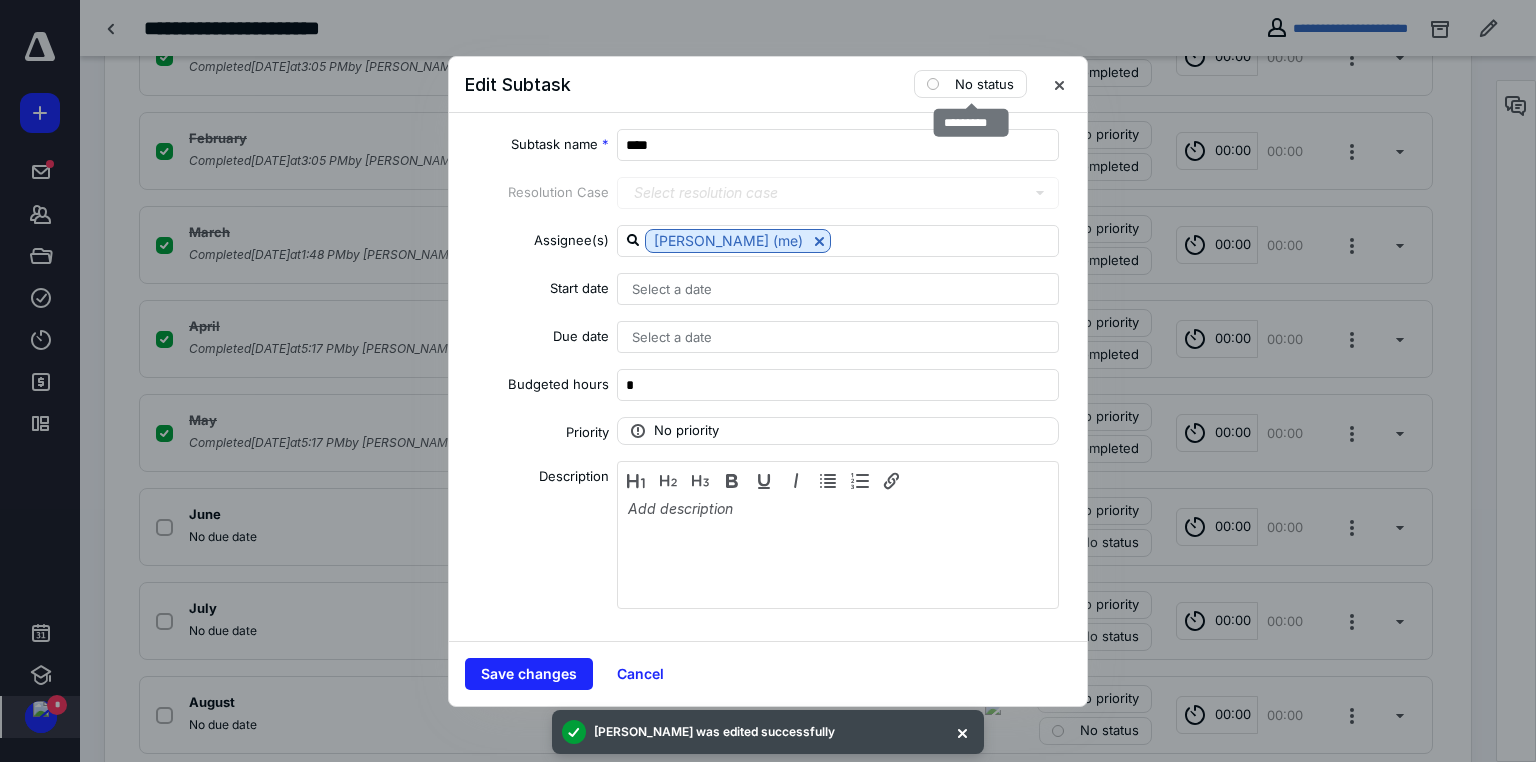 drag, startPoint x: 994, startPoint y: 82, endPoint x: 836, endPoint y: 190, distance: 191.38443 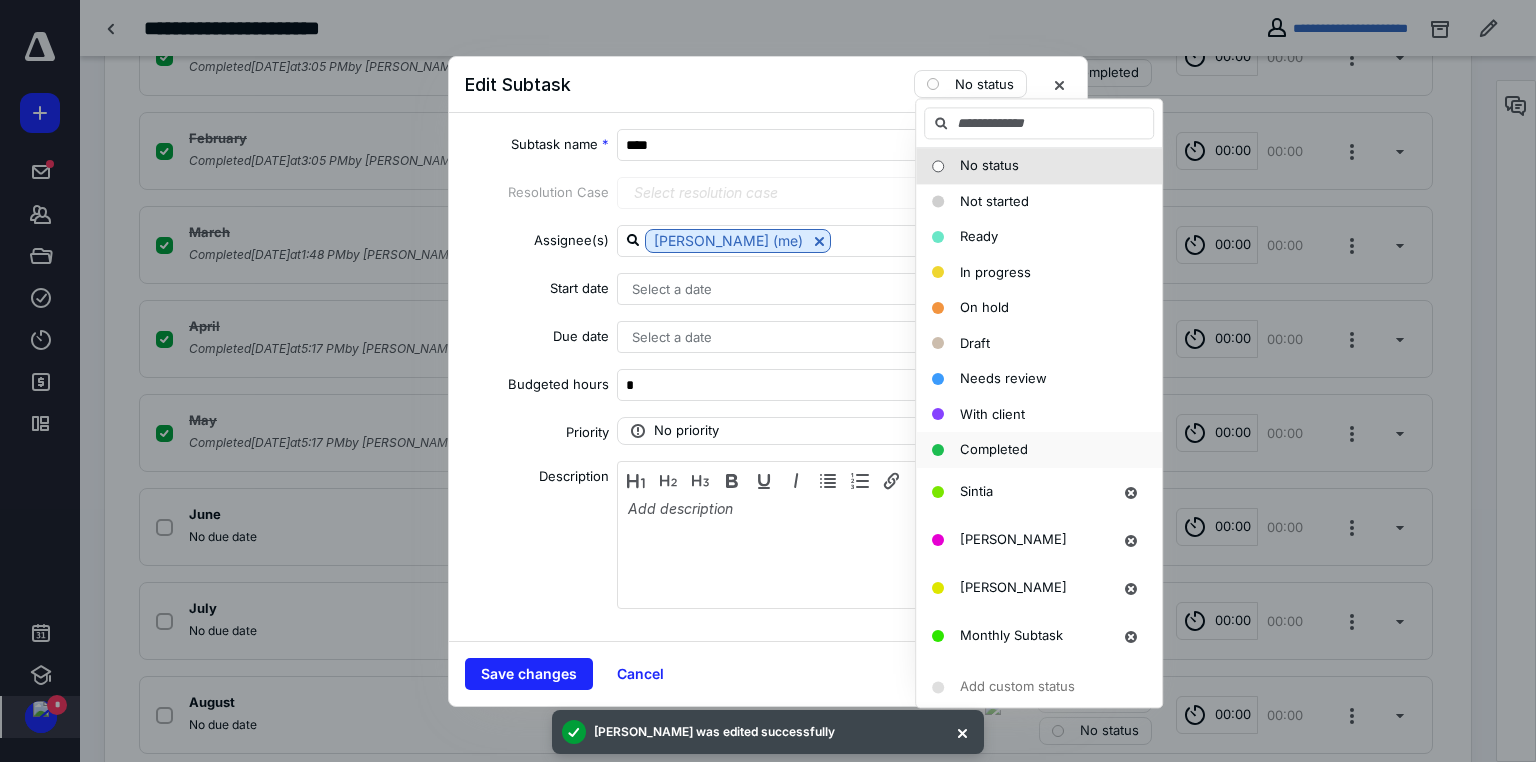 click on "Completed" at bounding box center (994, 449) 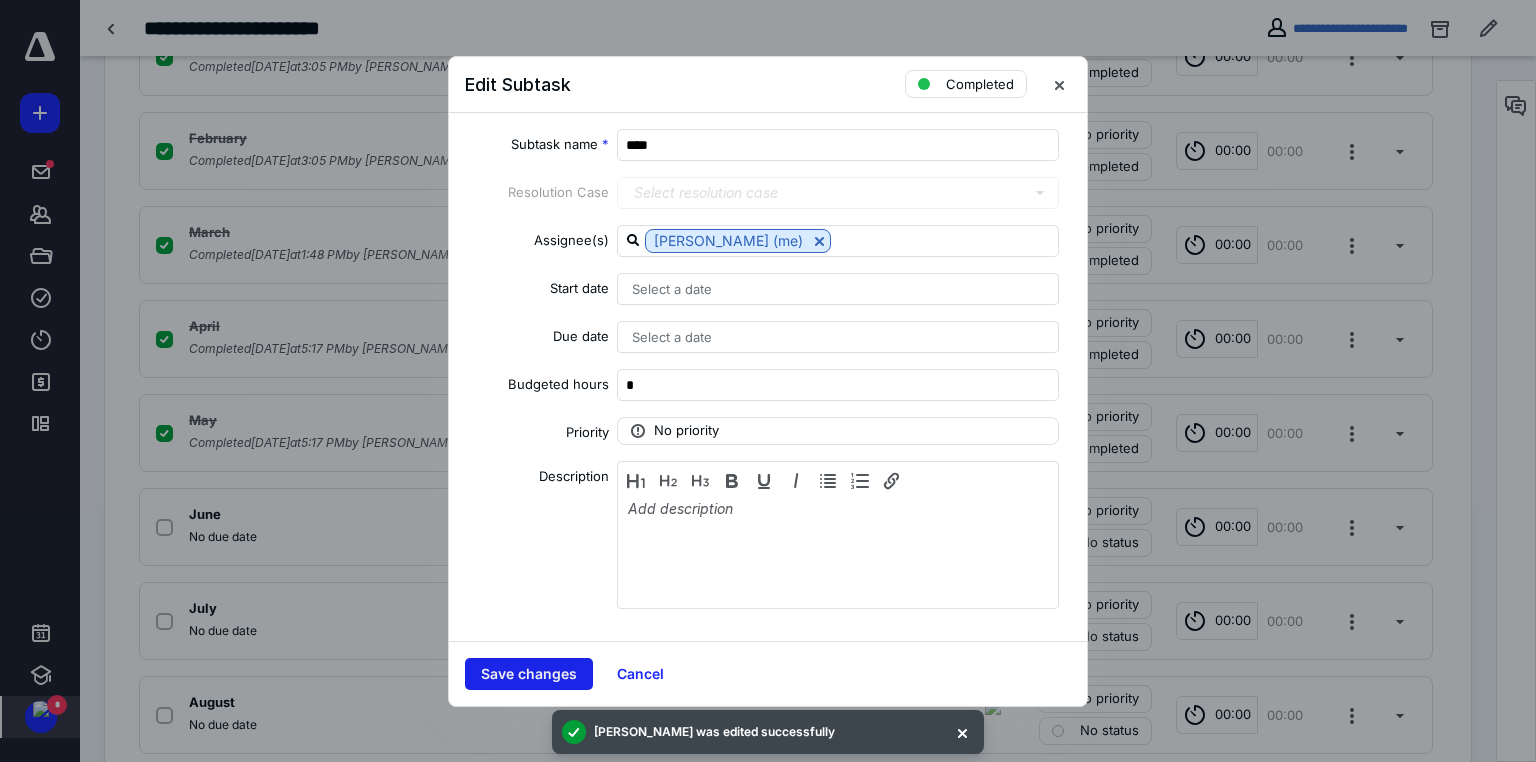 click on "Save changes" at bounding box center [529, 674] 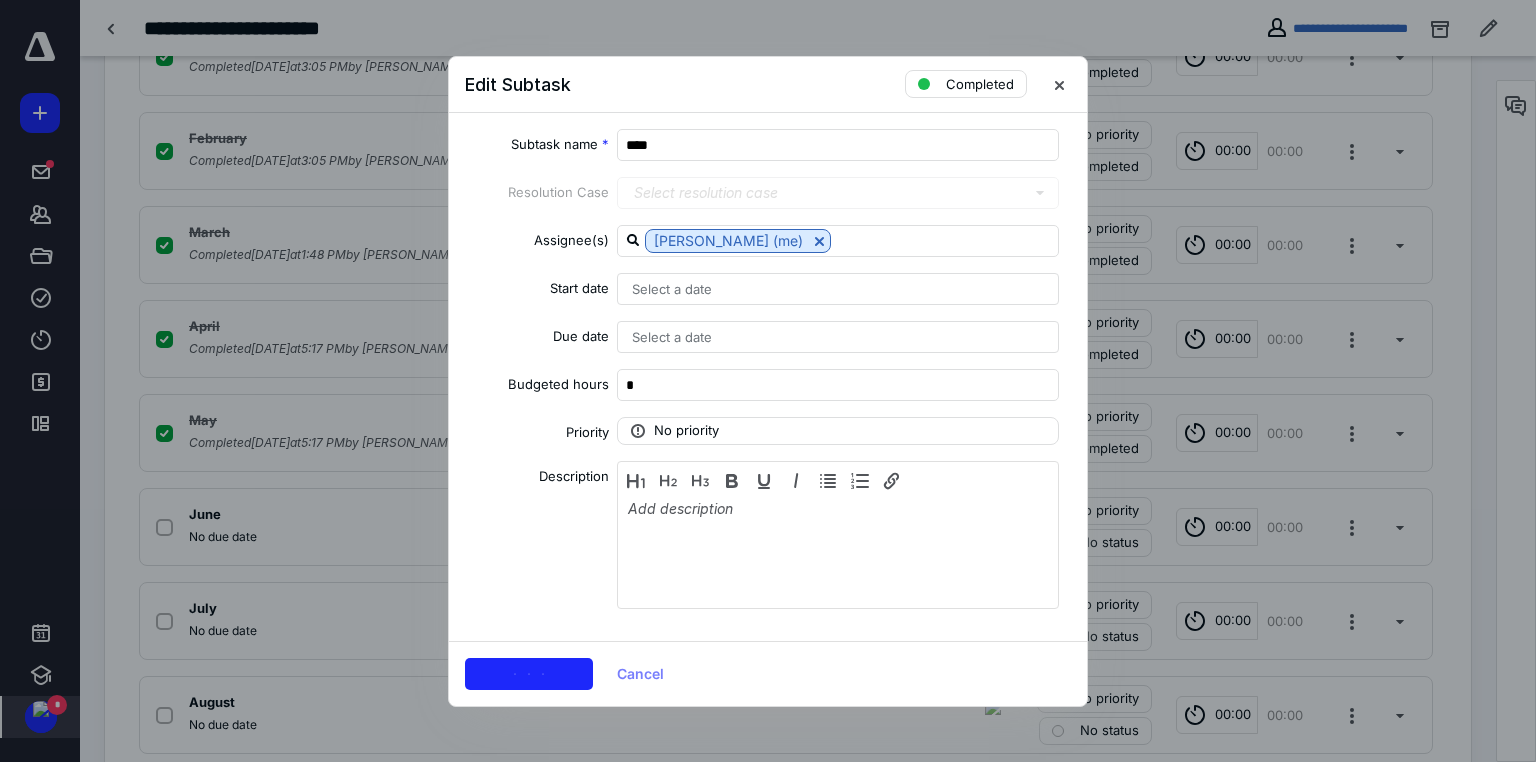 checkbox on "true" 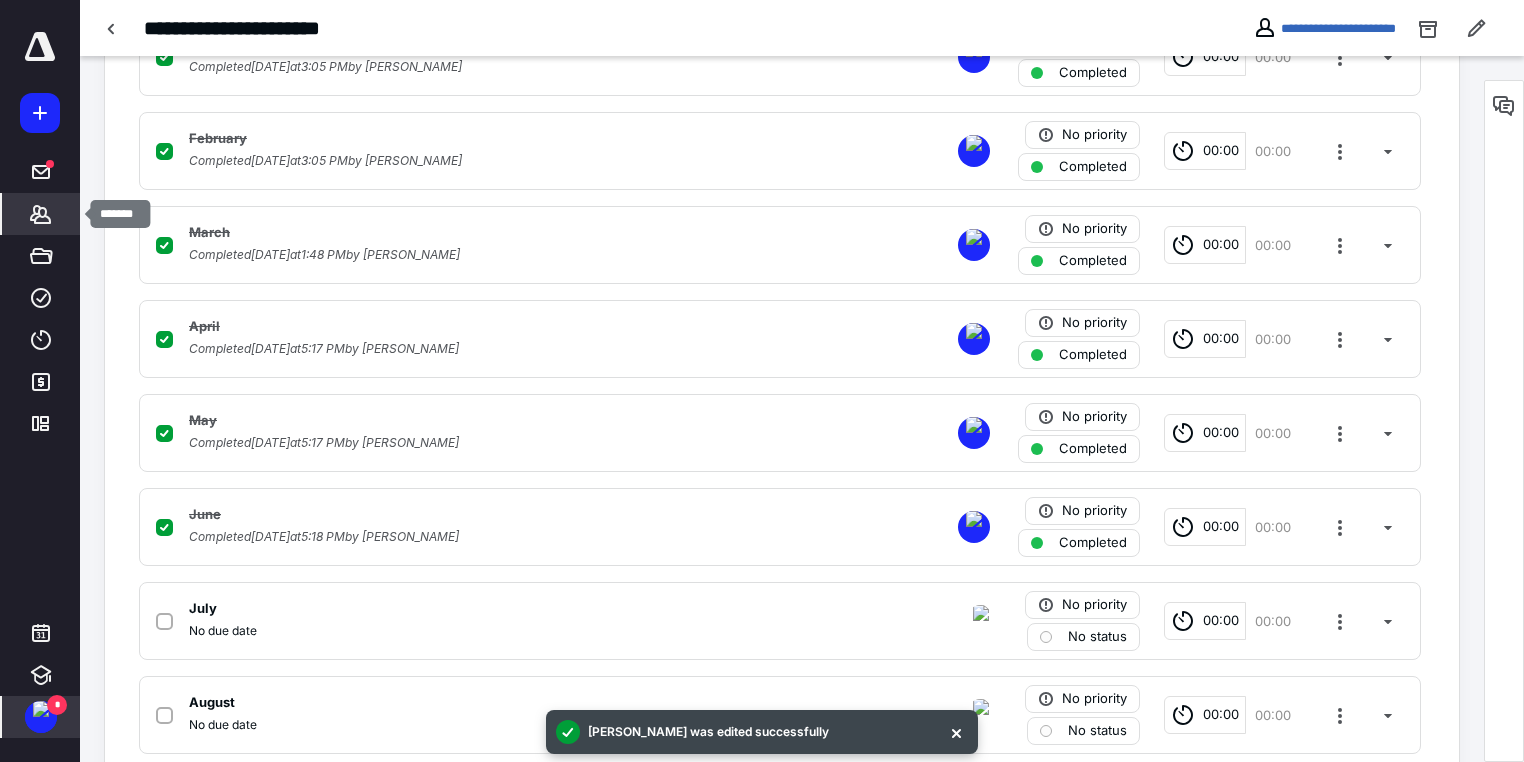 click on "*******" at bounding box center (41, 214) 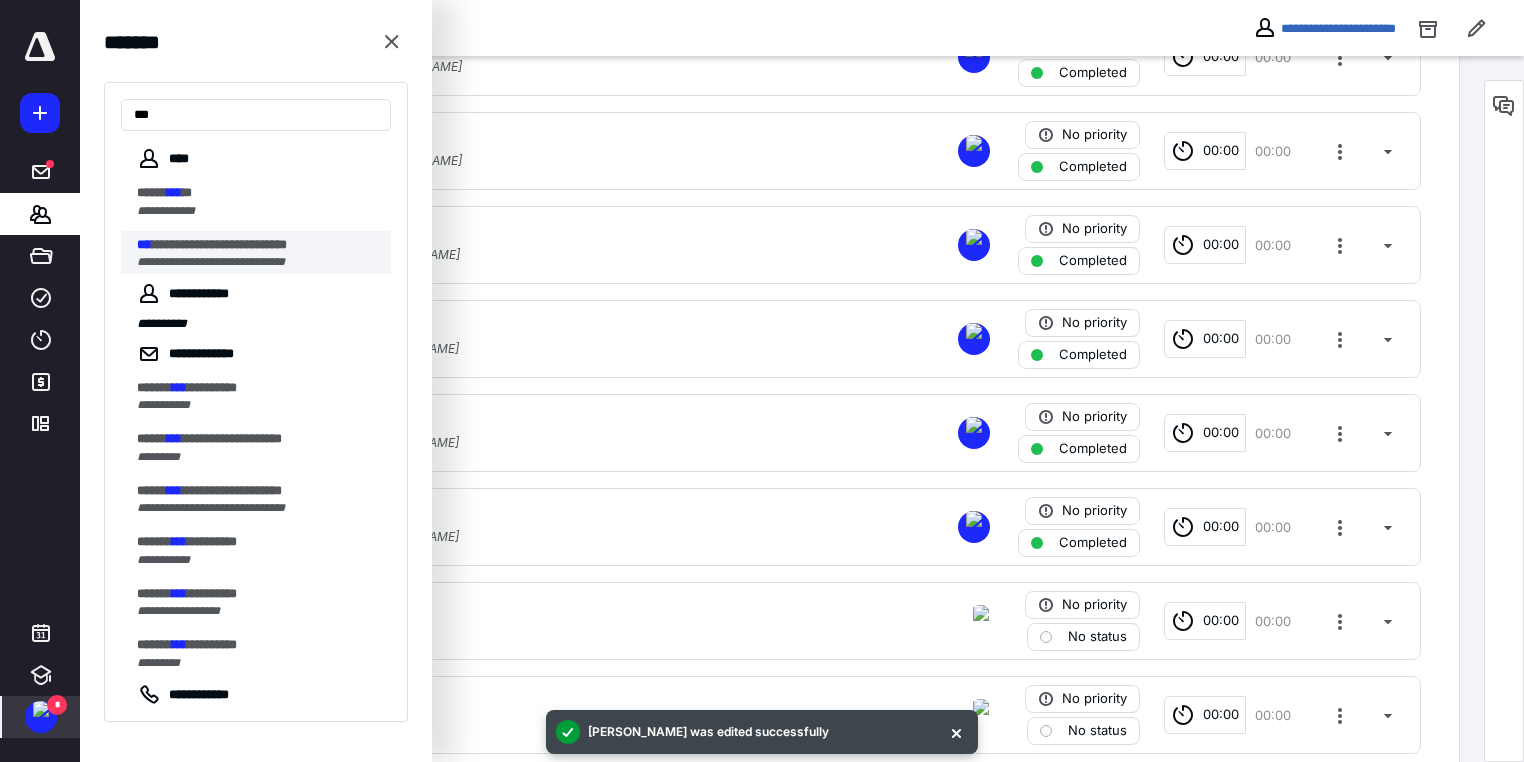 type on "***" 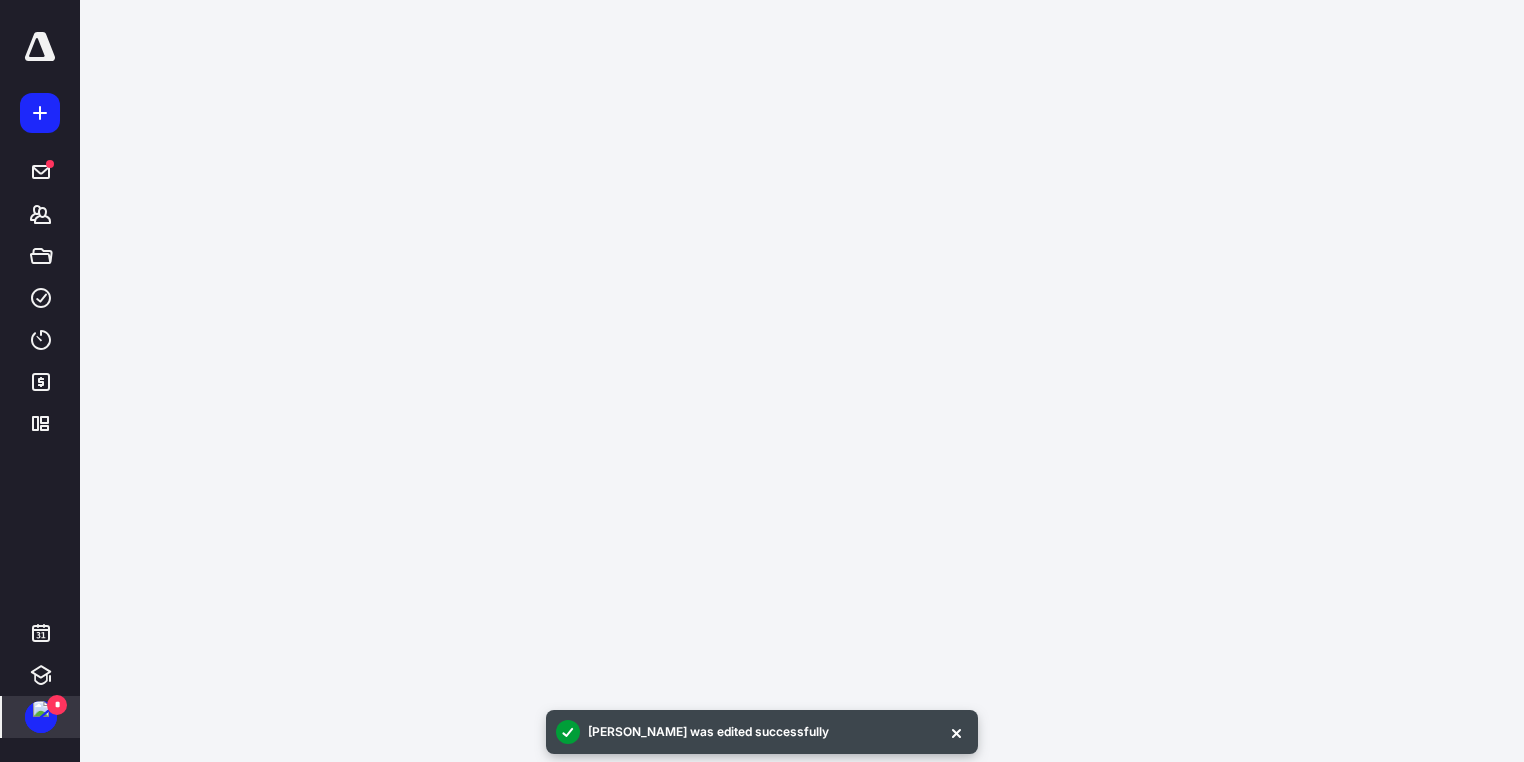 scroll, scrollTop: 0, scrollLeft: 0, axis: both 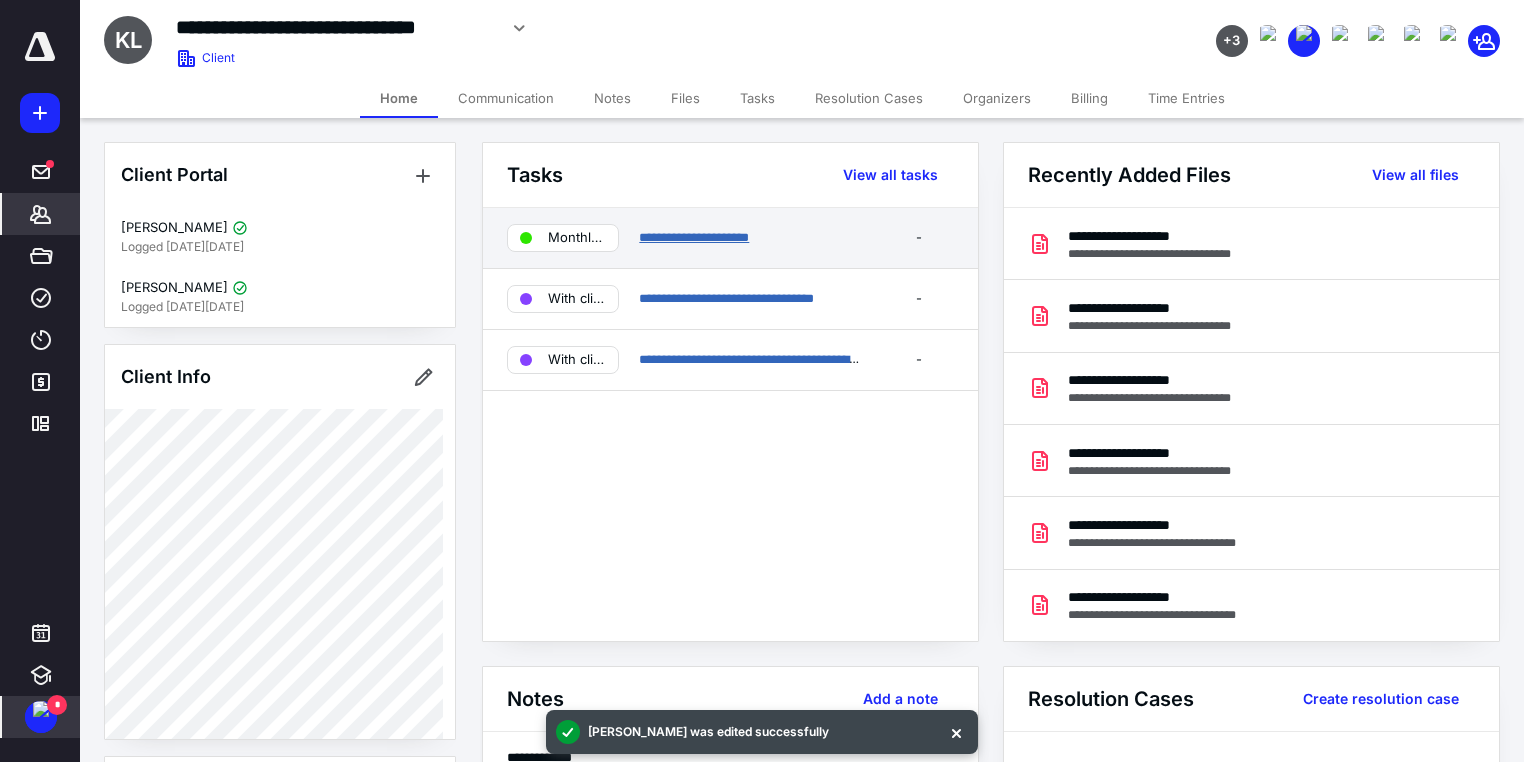 click on "**********" at bounding box center (694, 237) 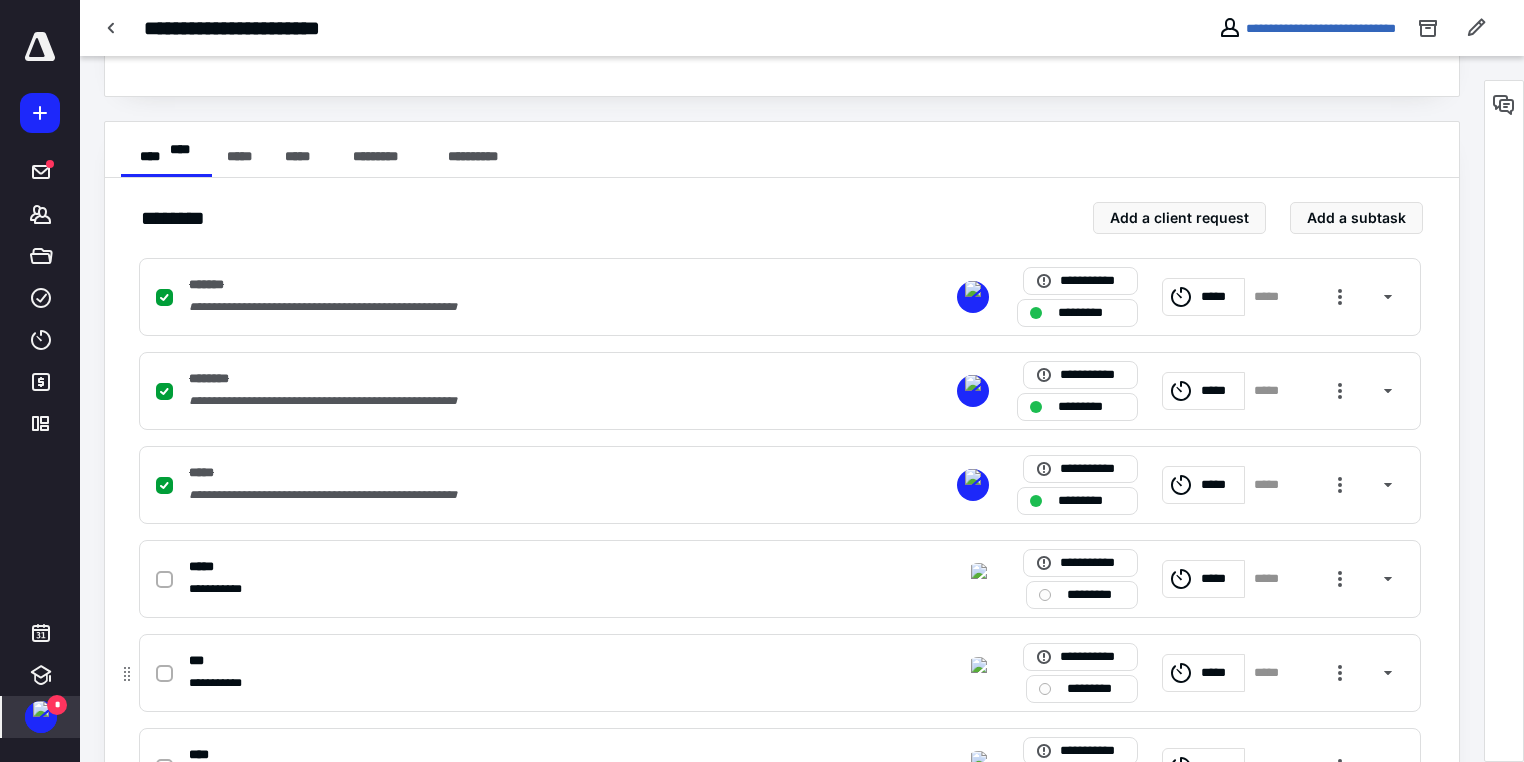 scroll, scrollTop: 560, scrollLeft: 0, axis: vertical 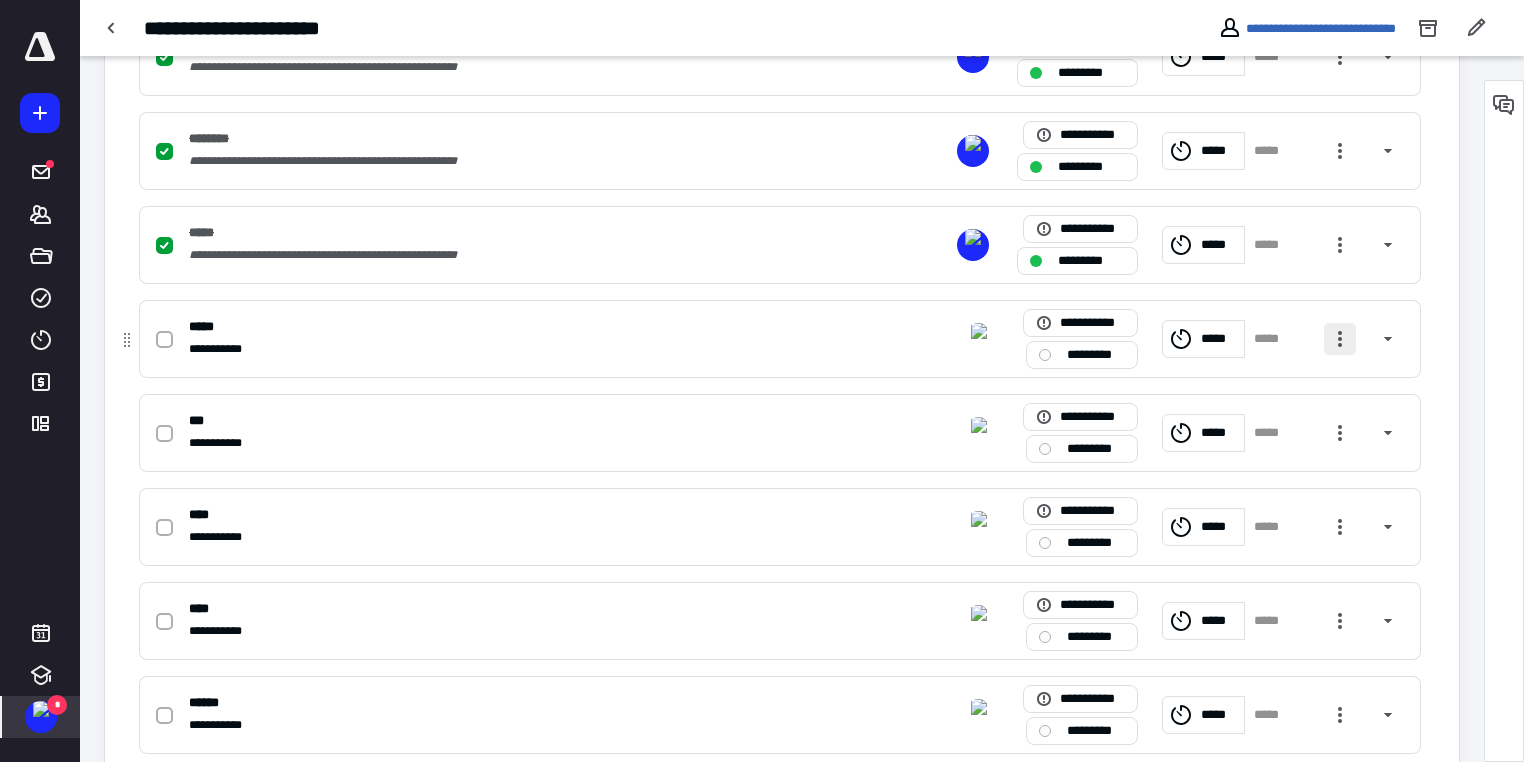 click at bounding box center [1340, 339] 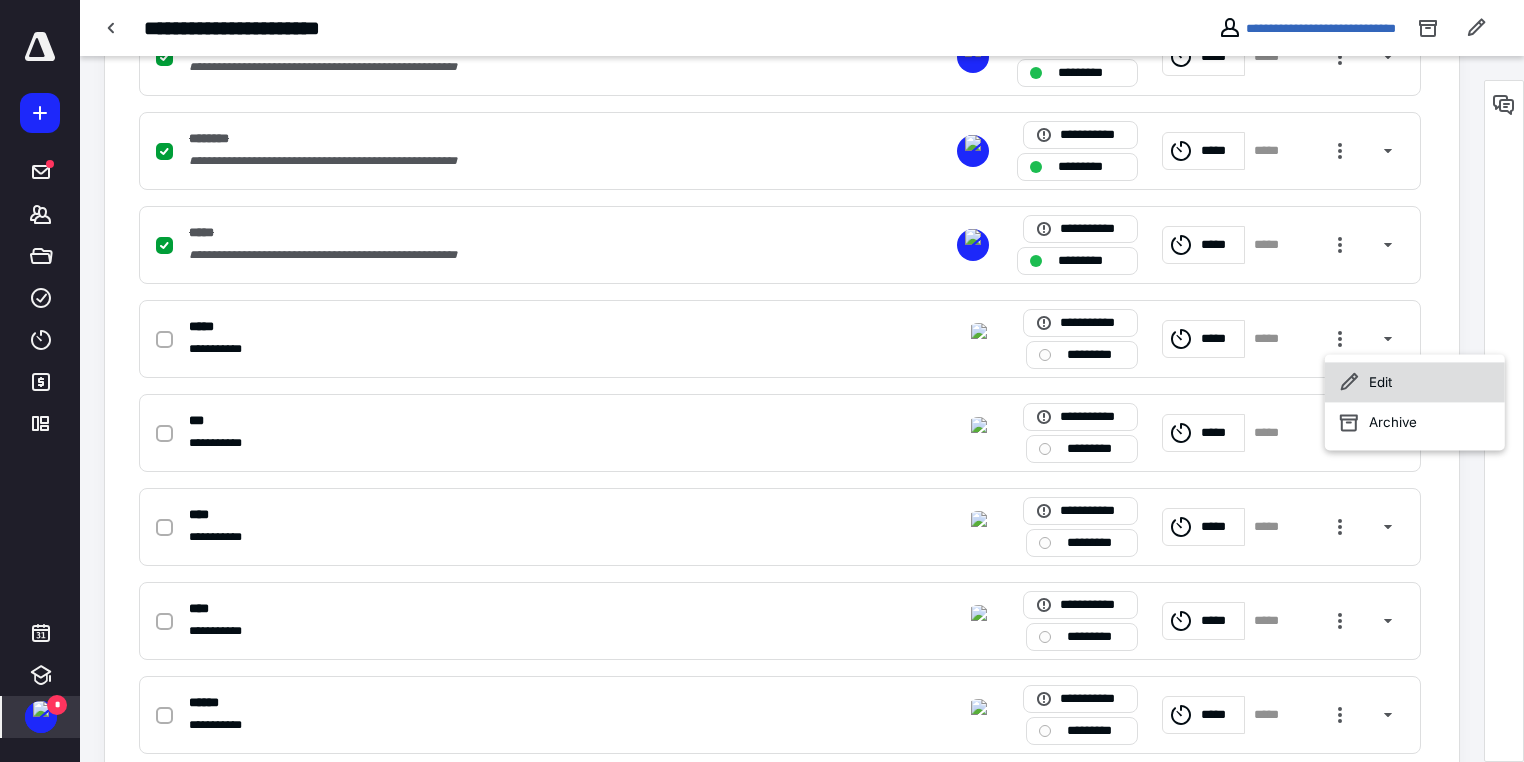 click on "Edit" at bounding box center (1415, 382) 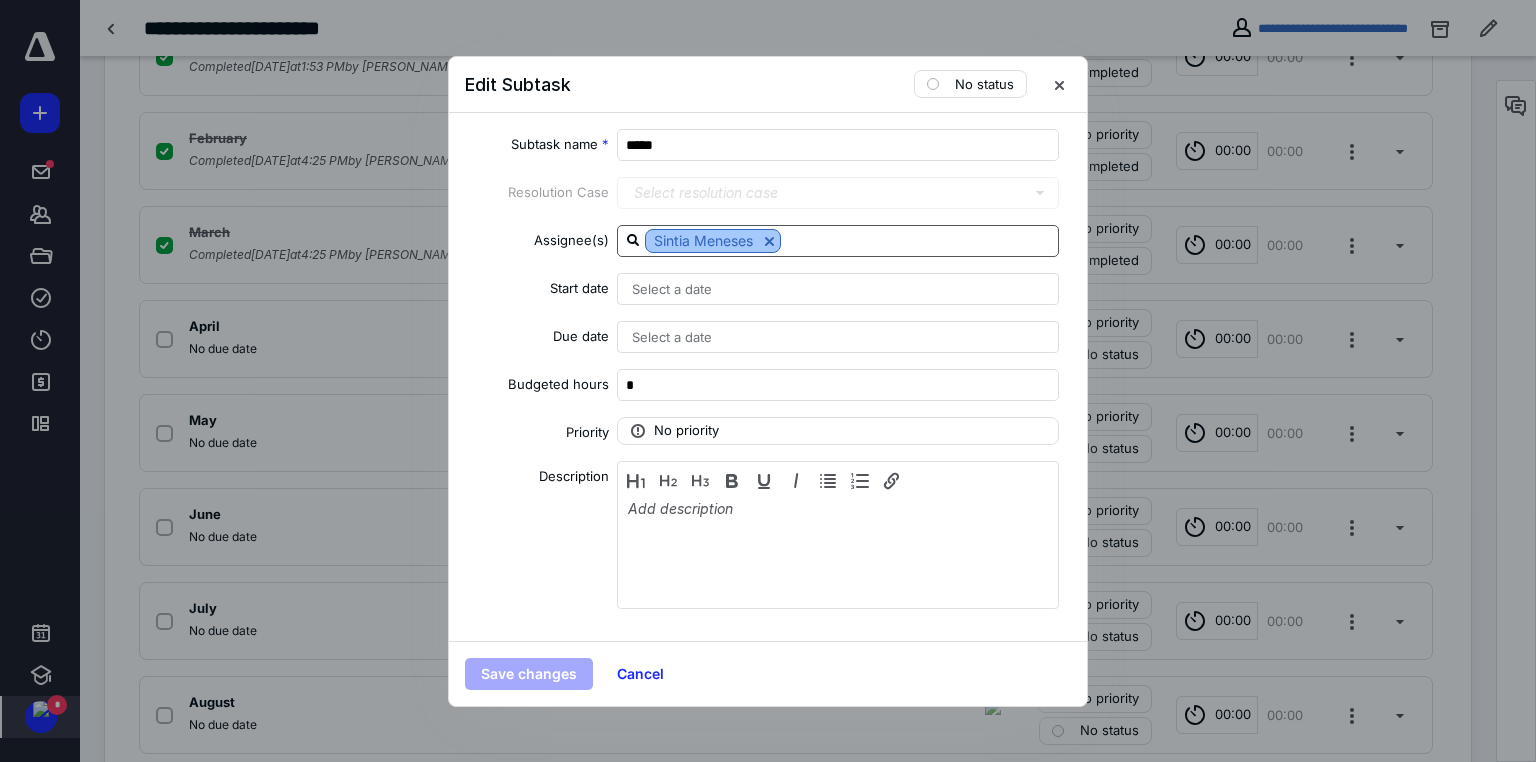 click at bounding box center (769, 241) 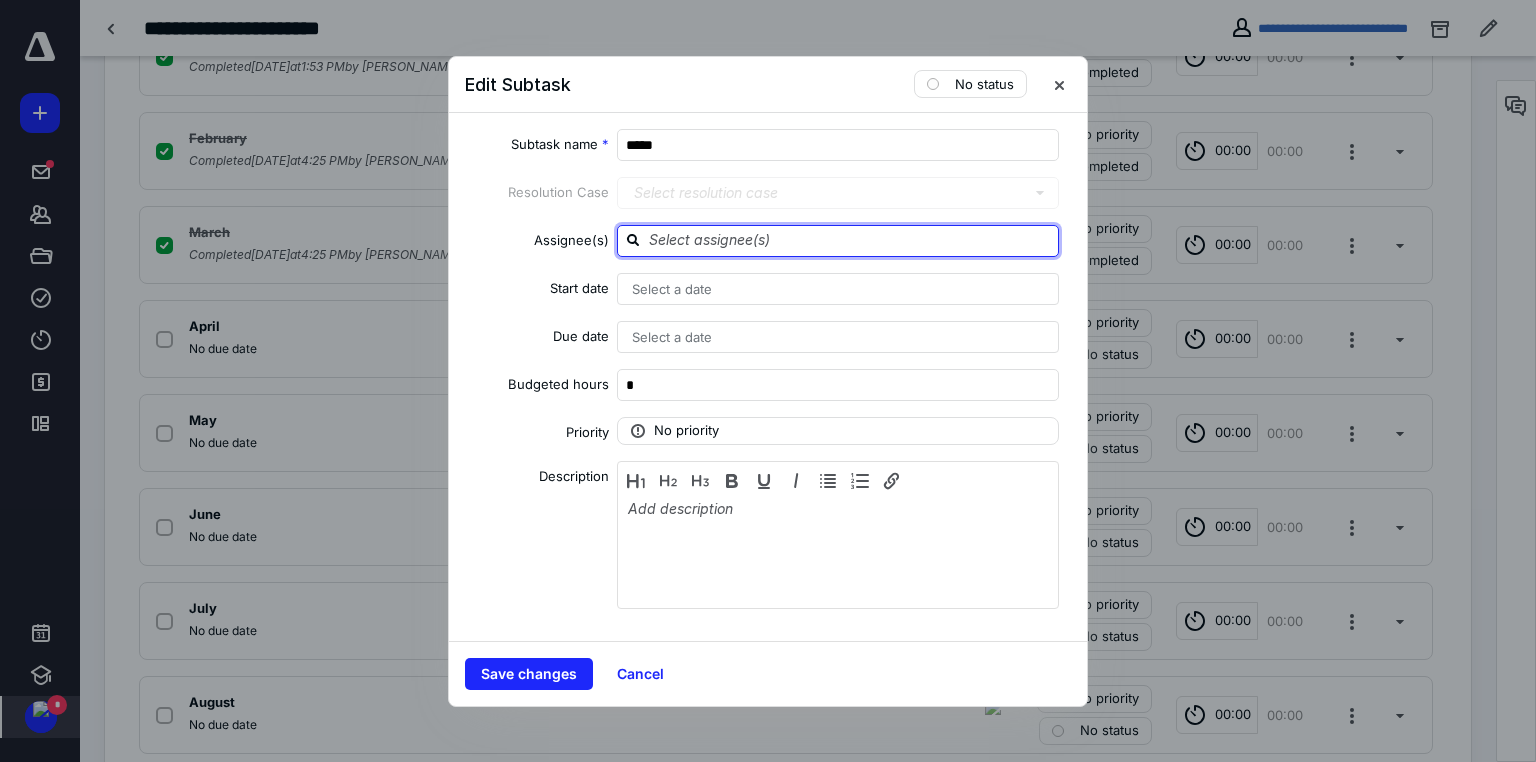 click at bounding box center [850, 240] 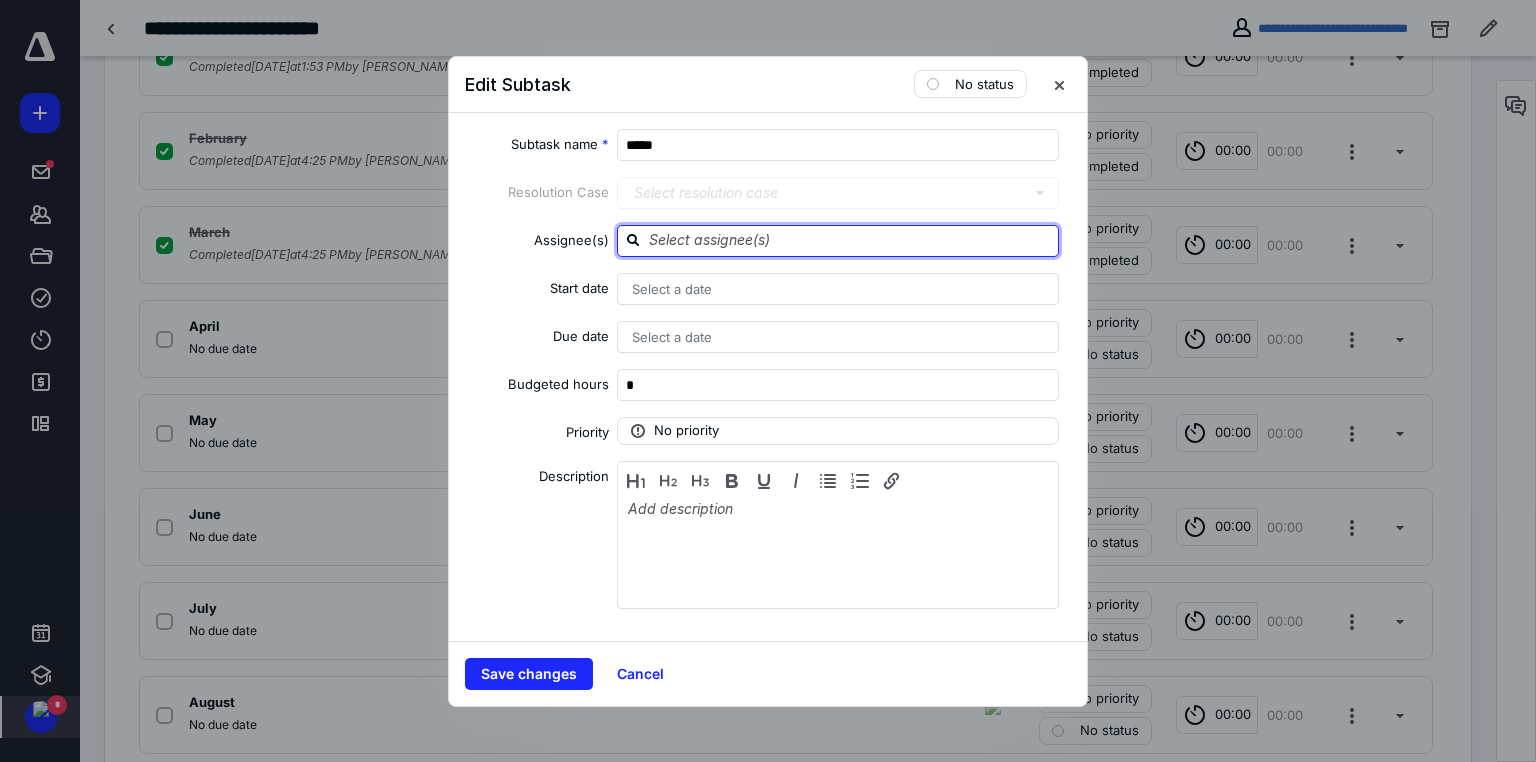type on "l" 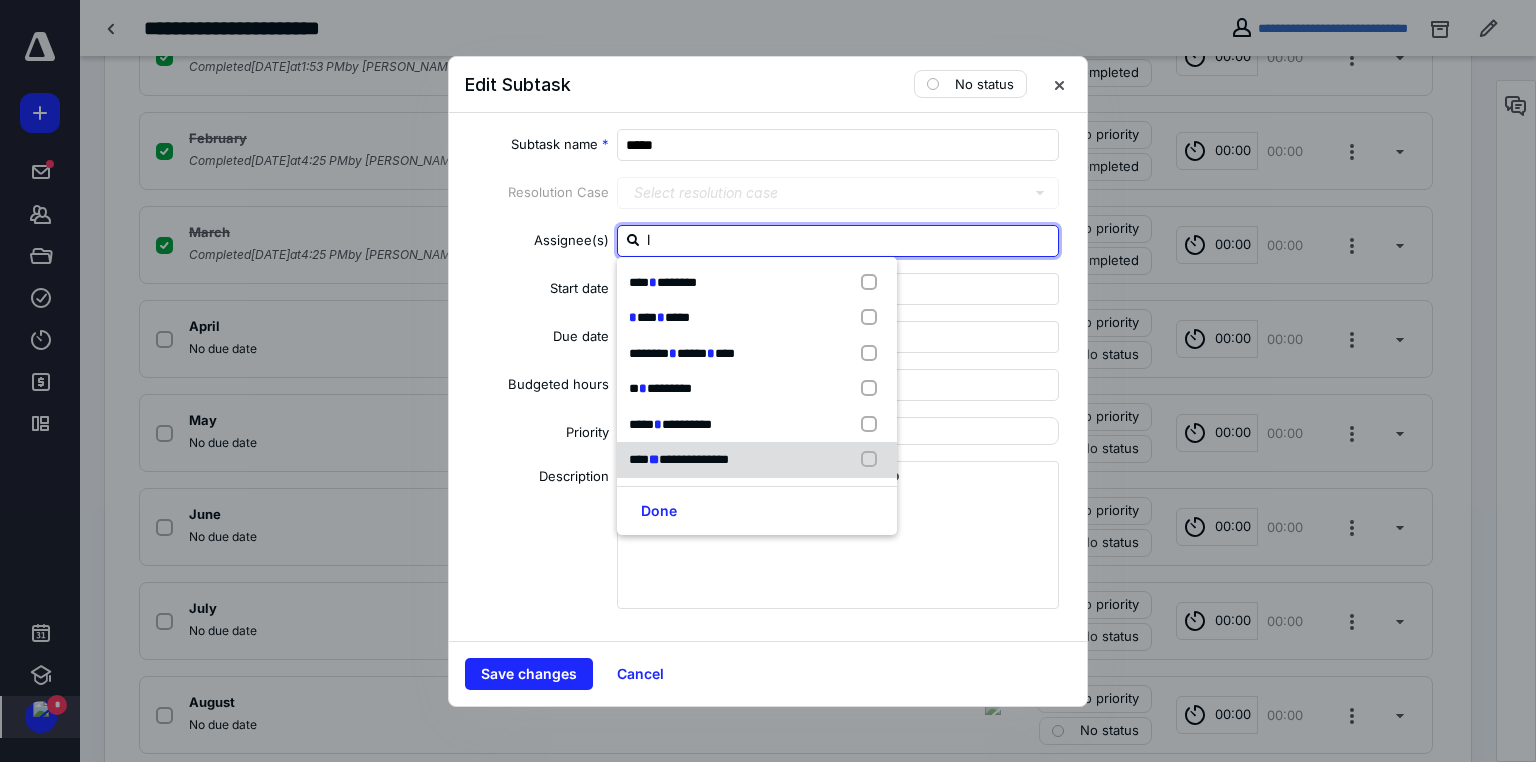 click on "**********" at bounding box center (679, 460) 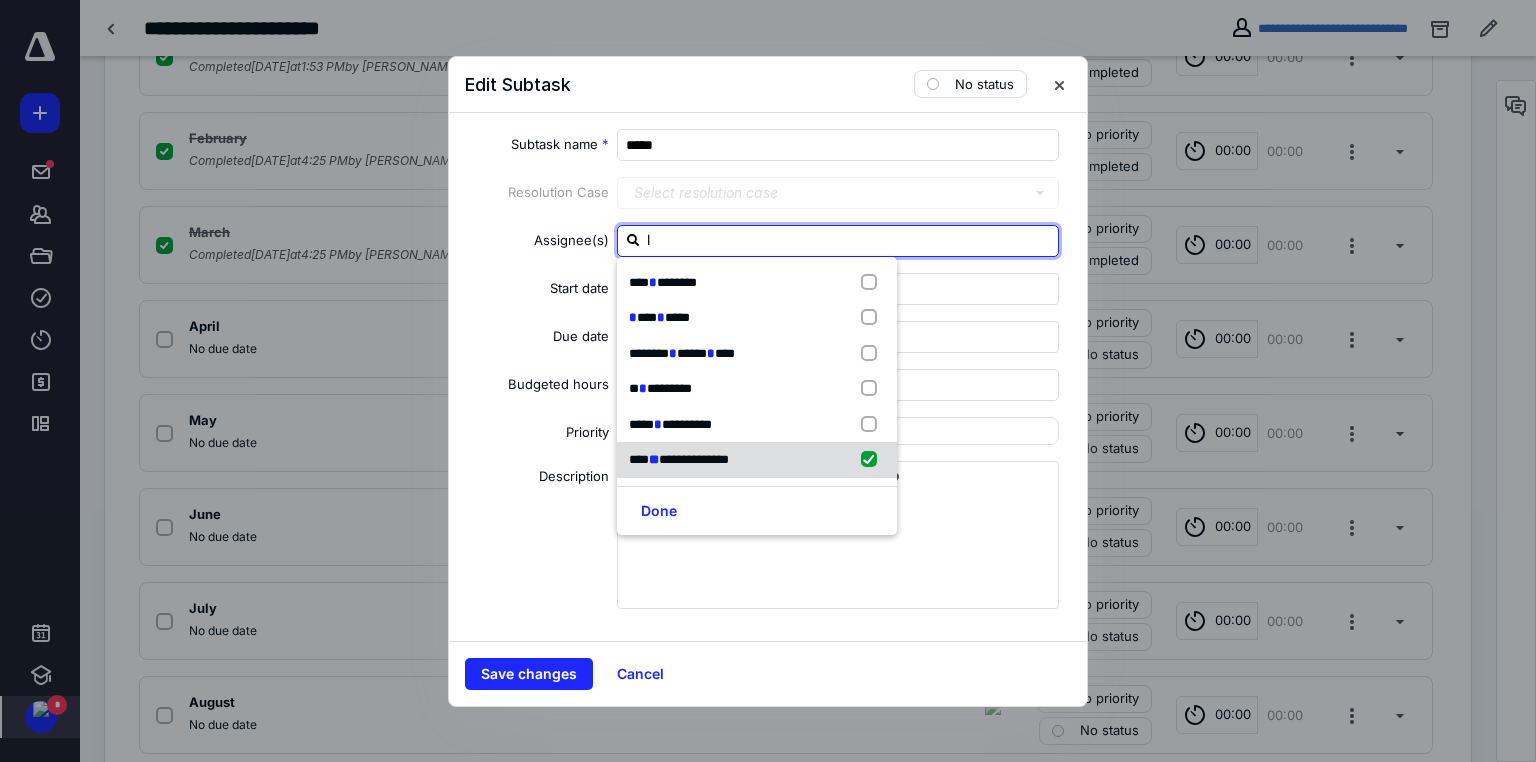 checkbox on "true" 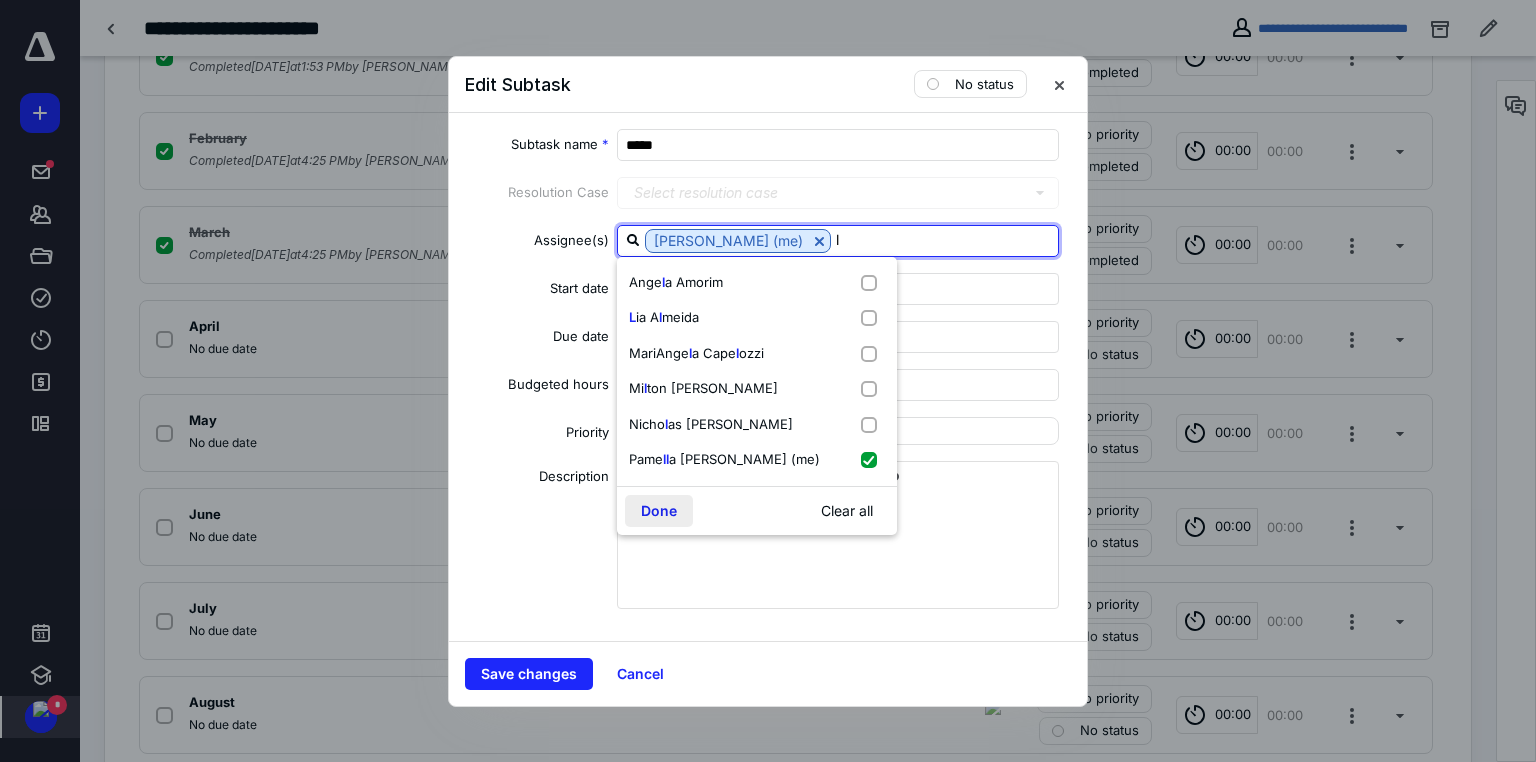 type on "l" 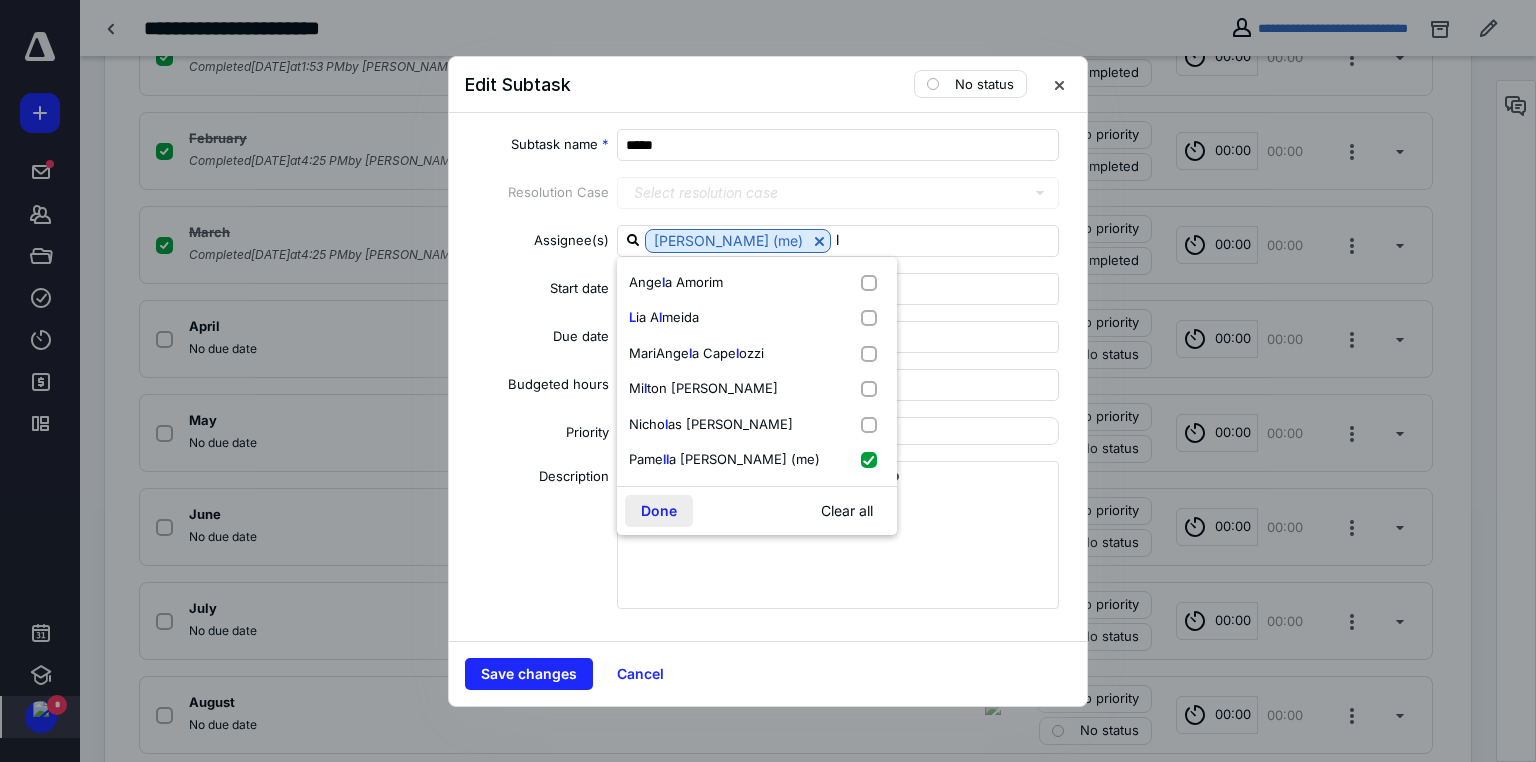 click on "Done" at bounding box center (659, 511) 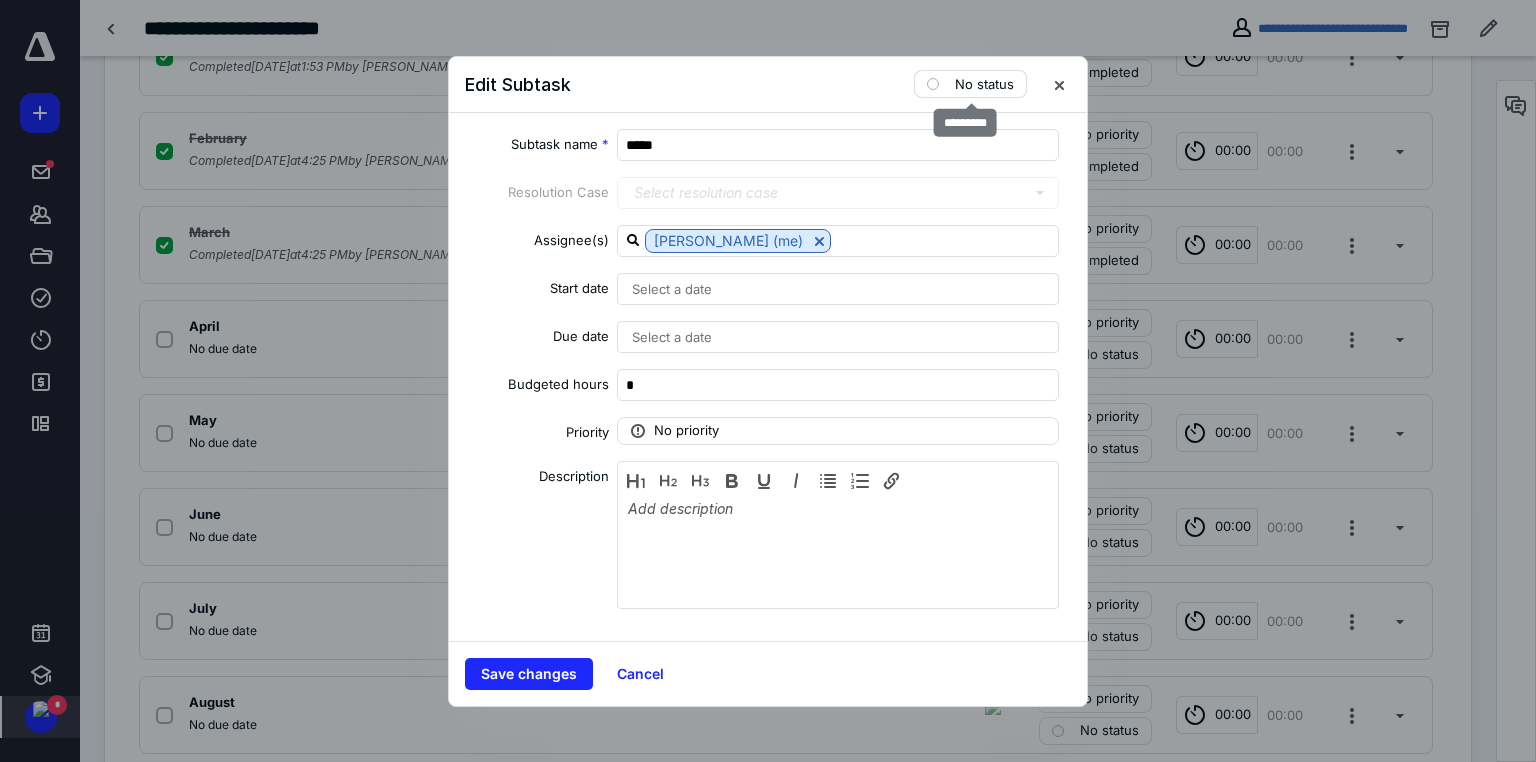 click on "No status" at bounding box center (984, 84) 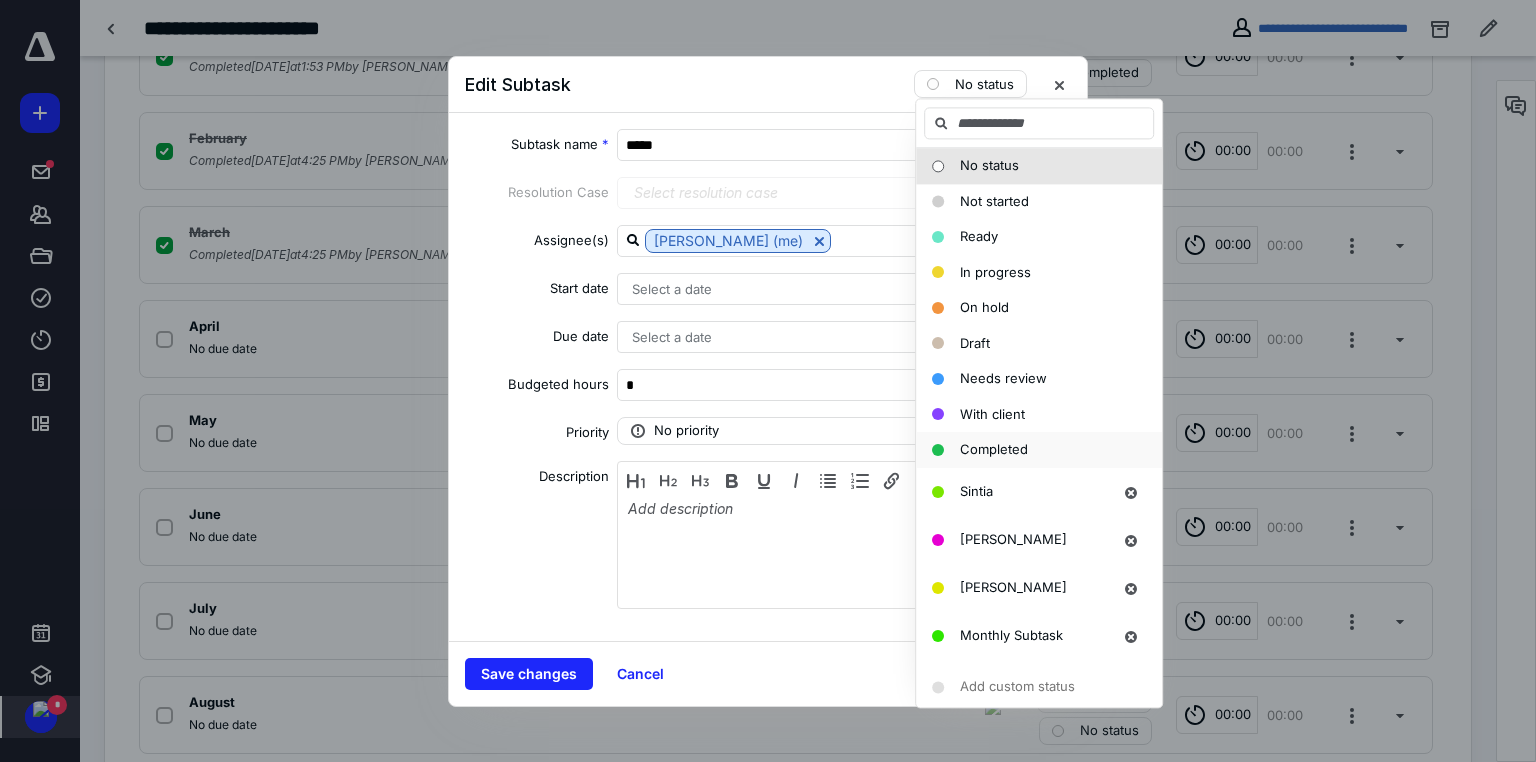 click on "Completed" at bounding box center [994, 449] 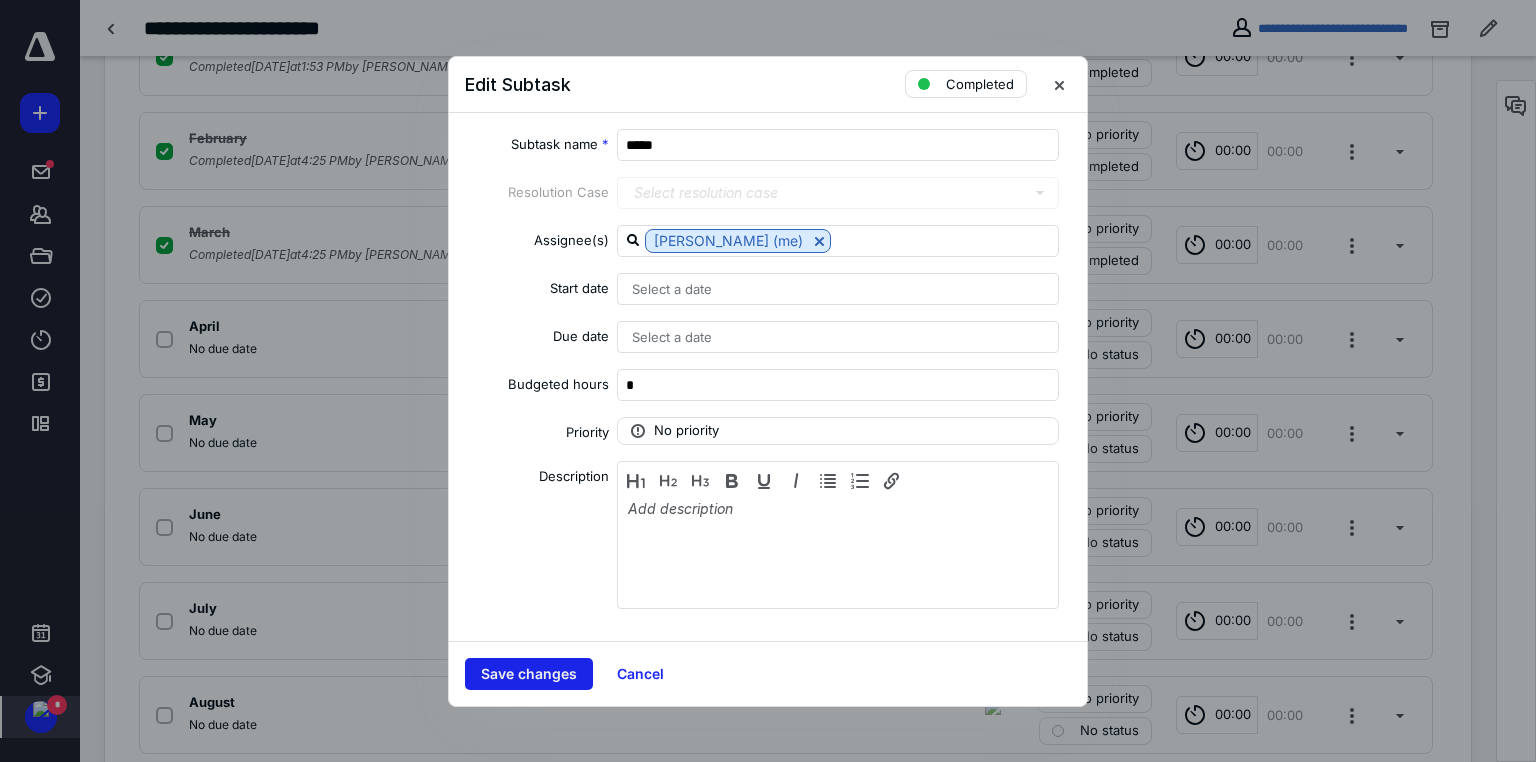 click on "Save changes" at bounding box center [529, 674] 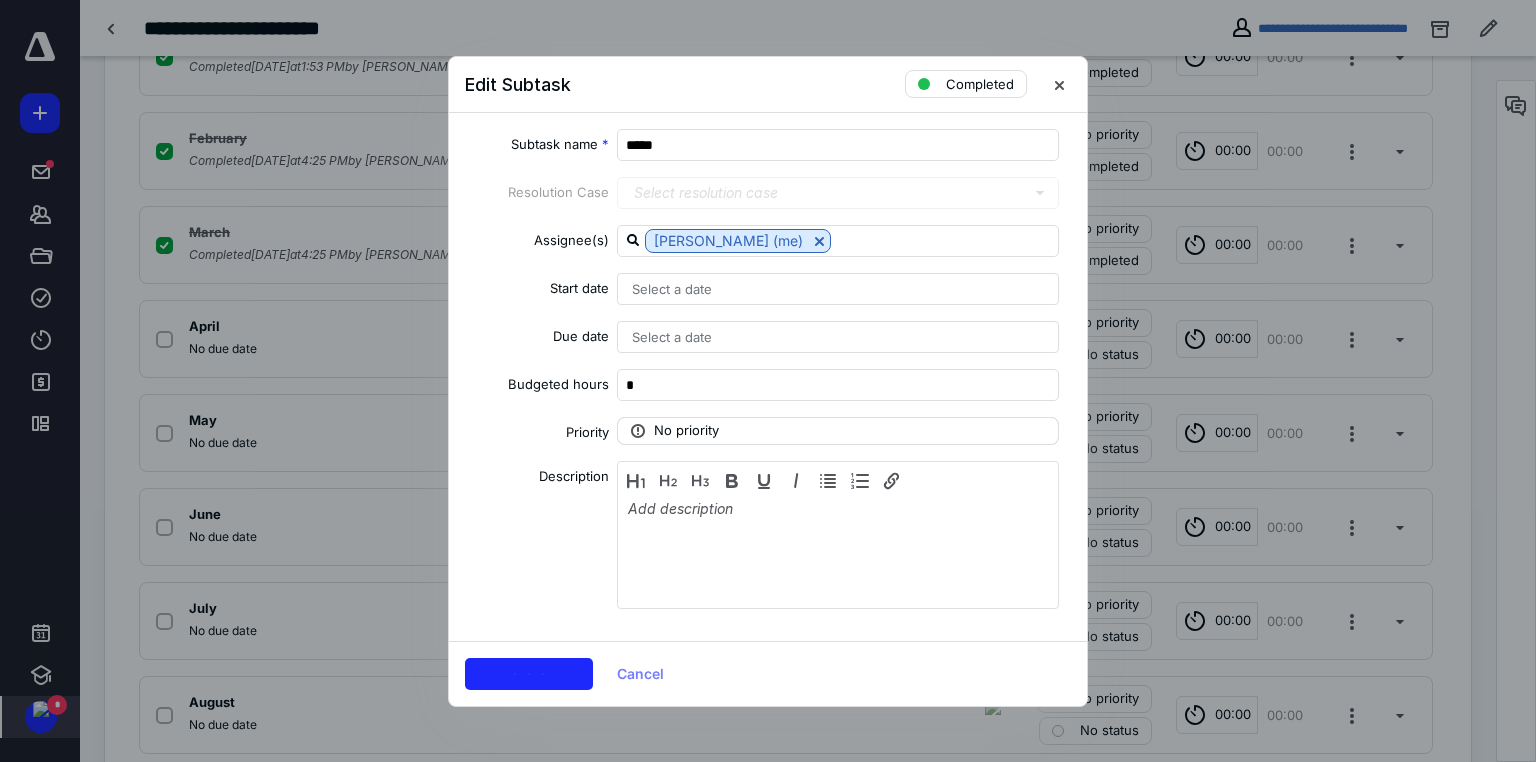 checkbox on "true" 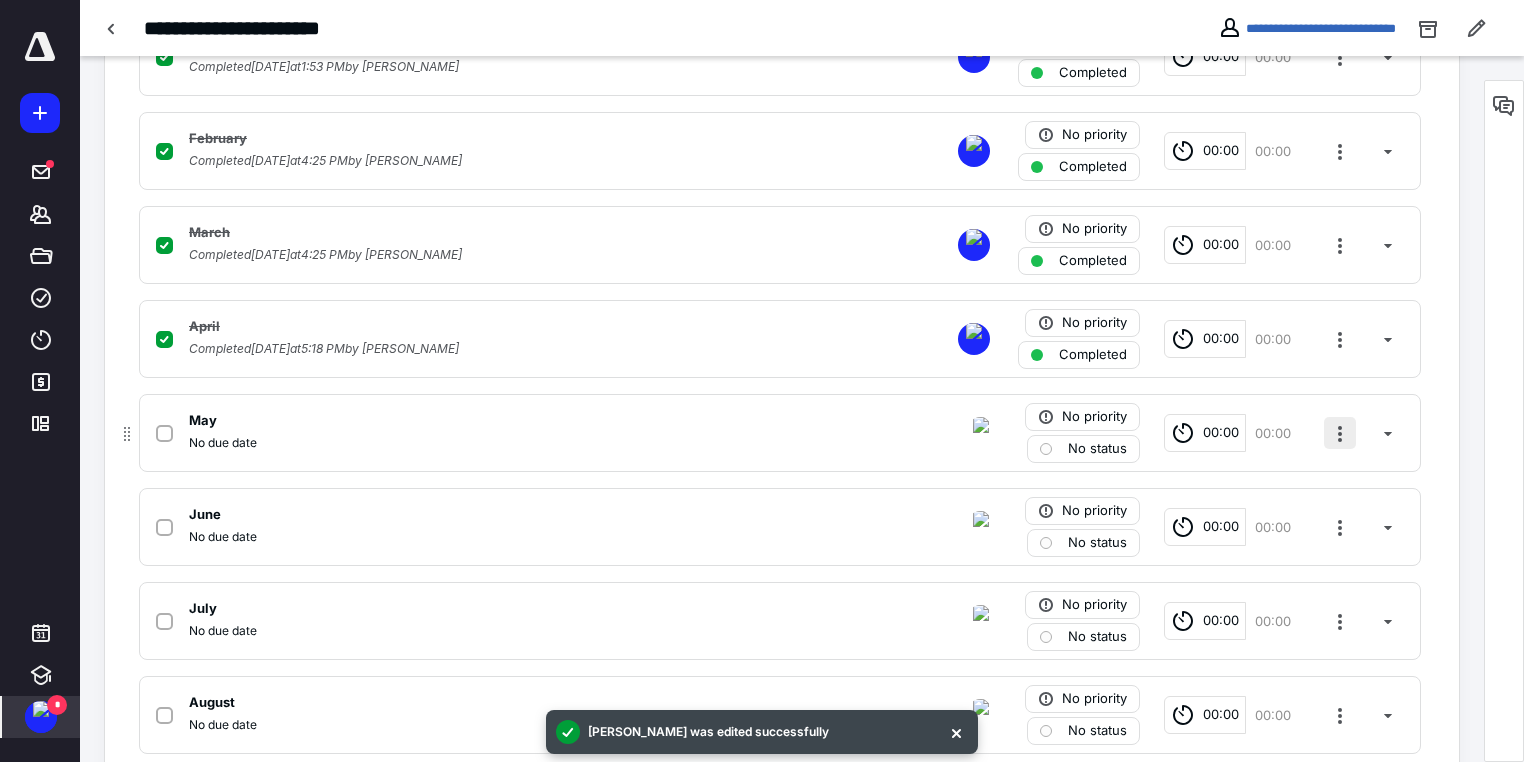 click at bounding box center (1340, 433) 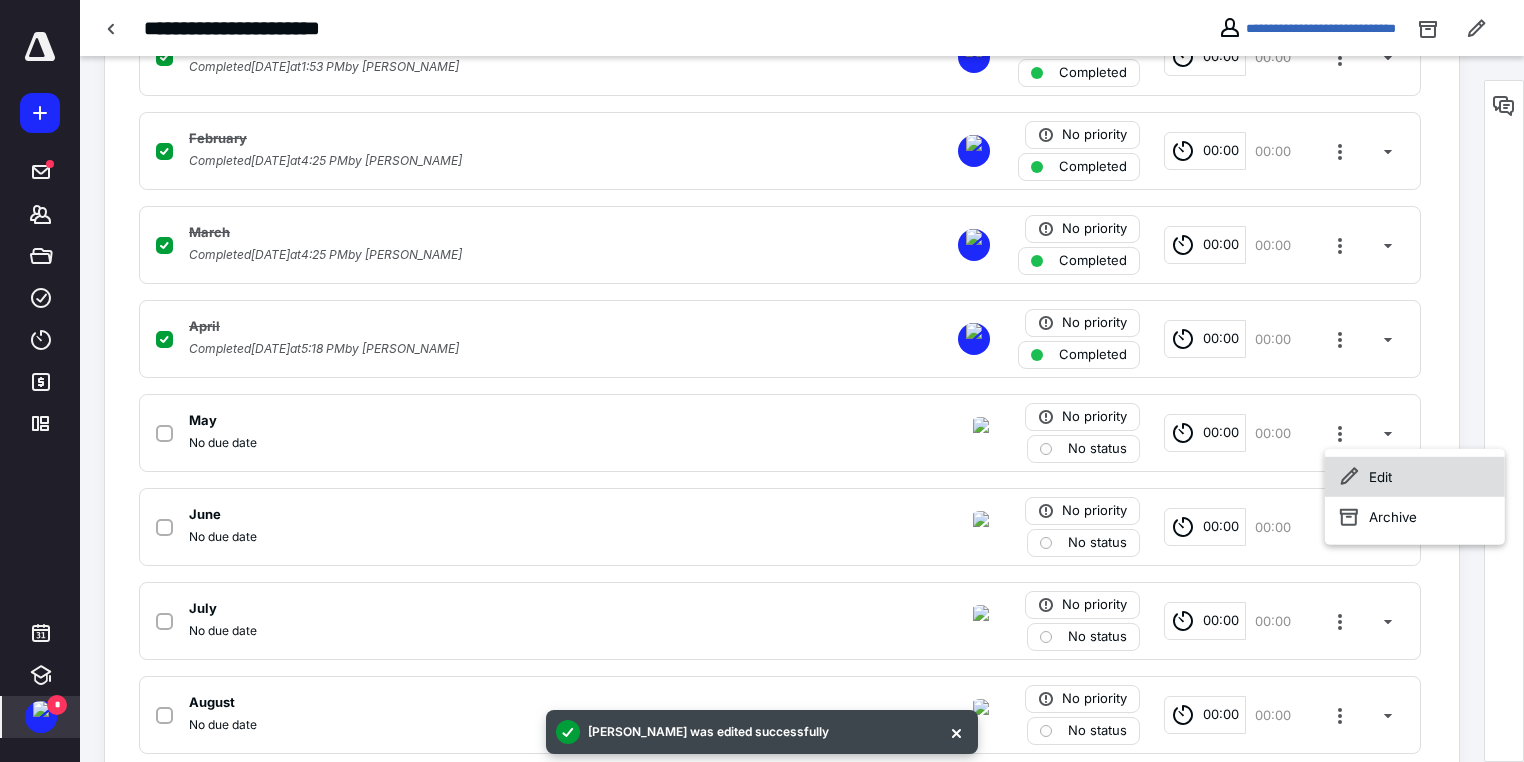 click on "Edit" at bounding box center (1415, 477) 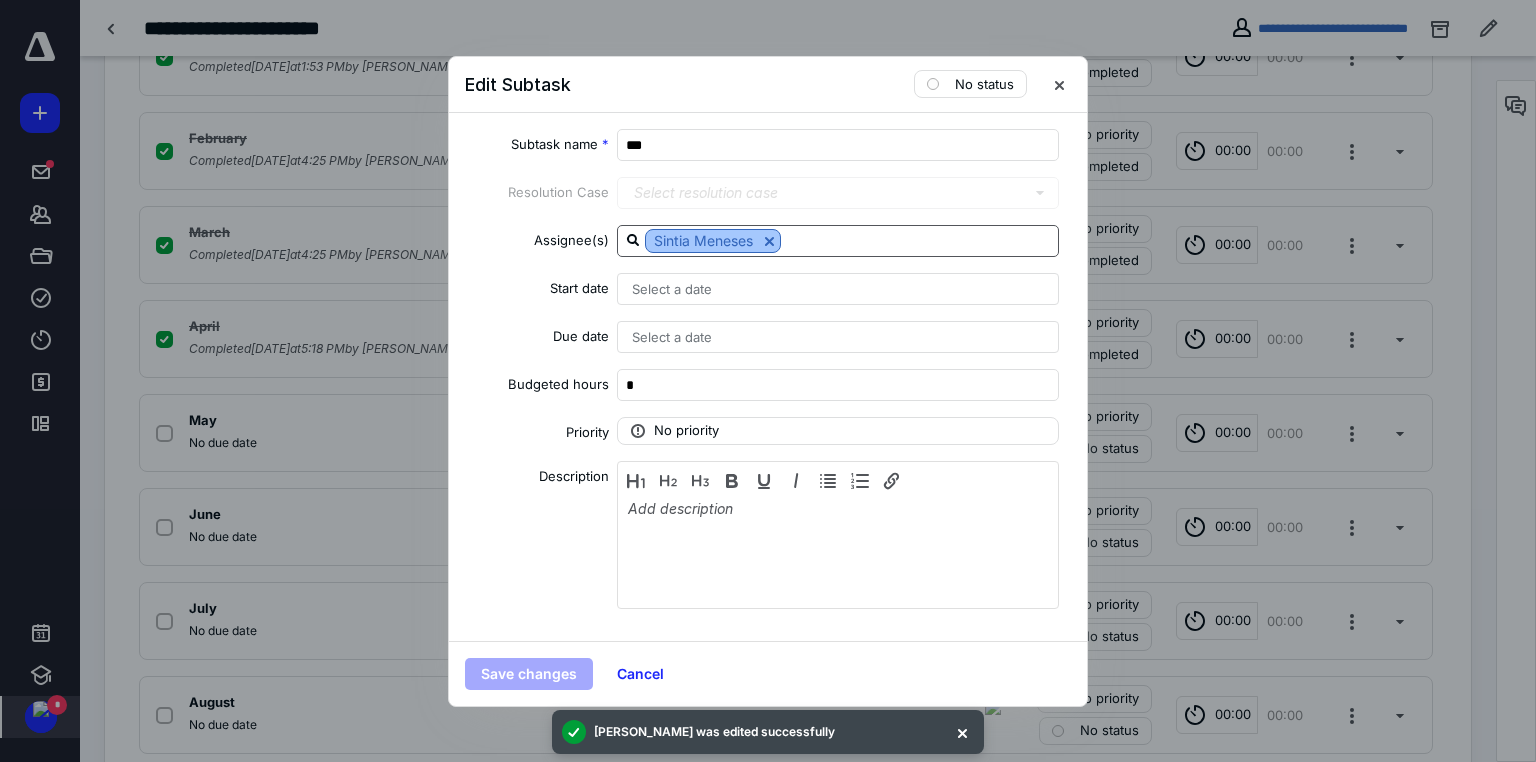 click at bounding box center (769, 241) 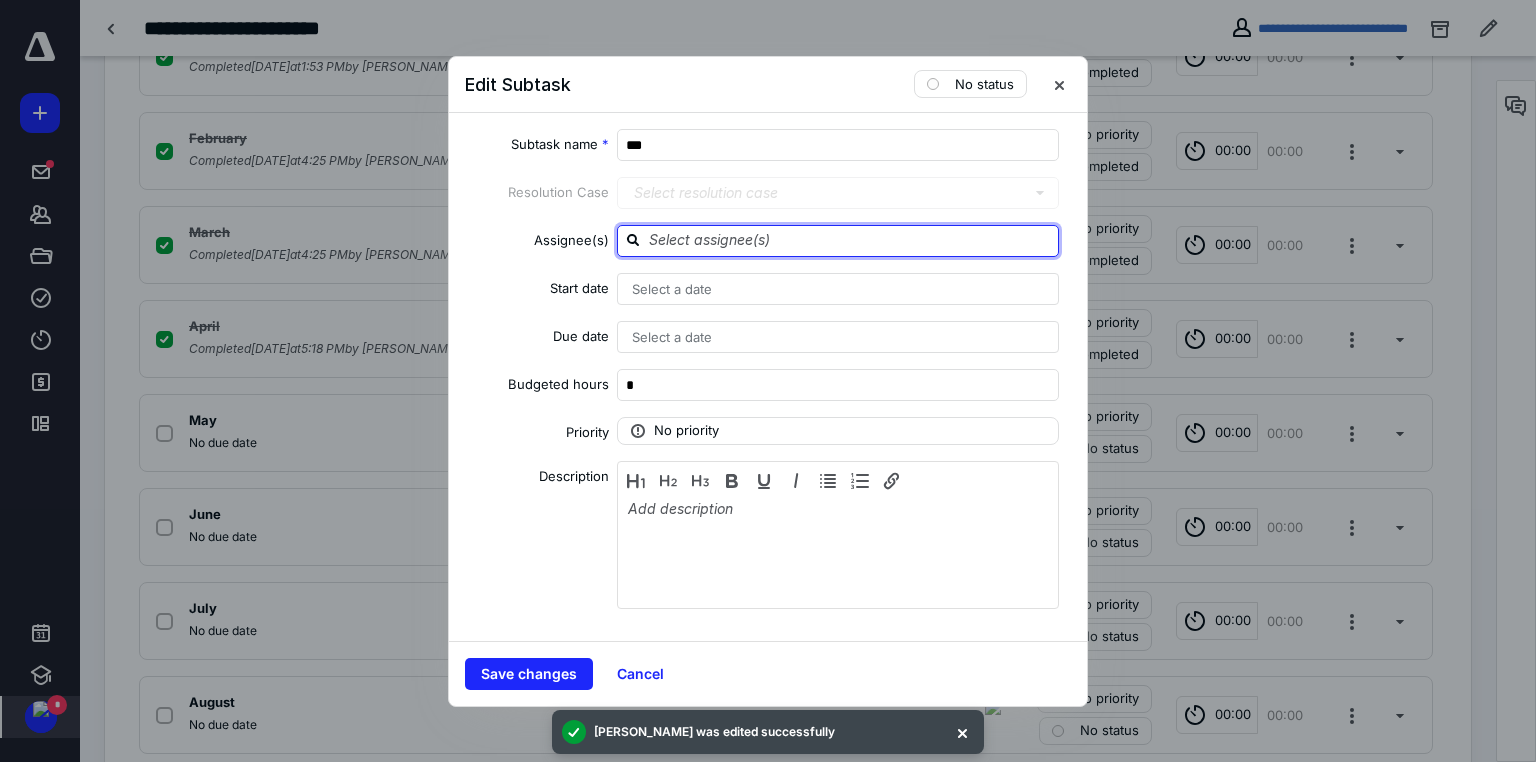 click at bounding box center [850, 240] 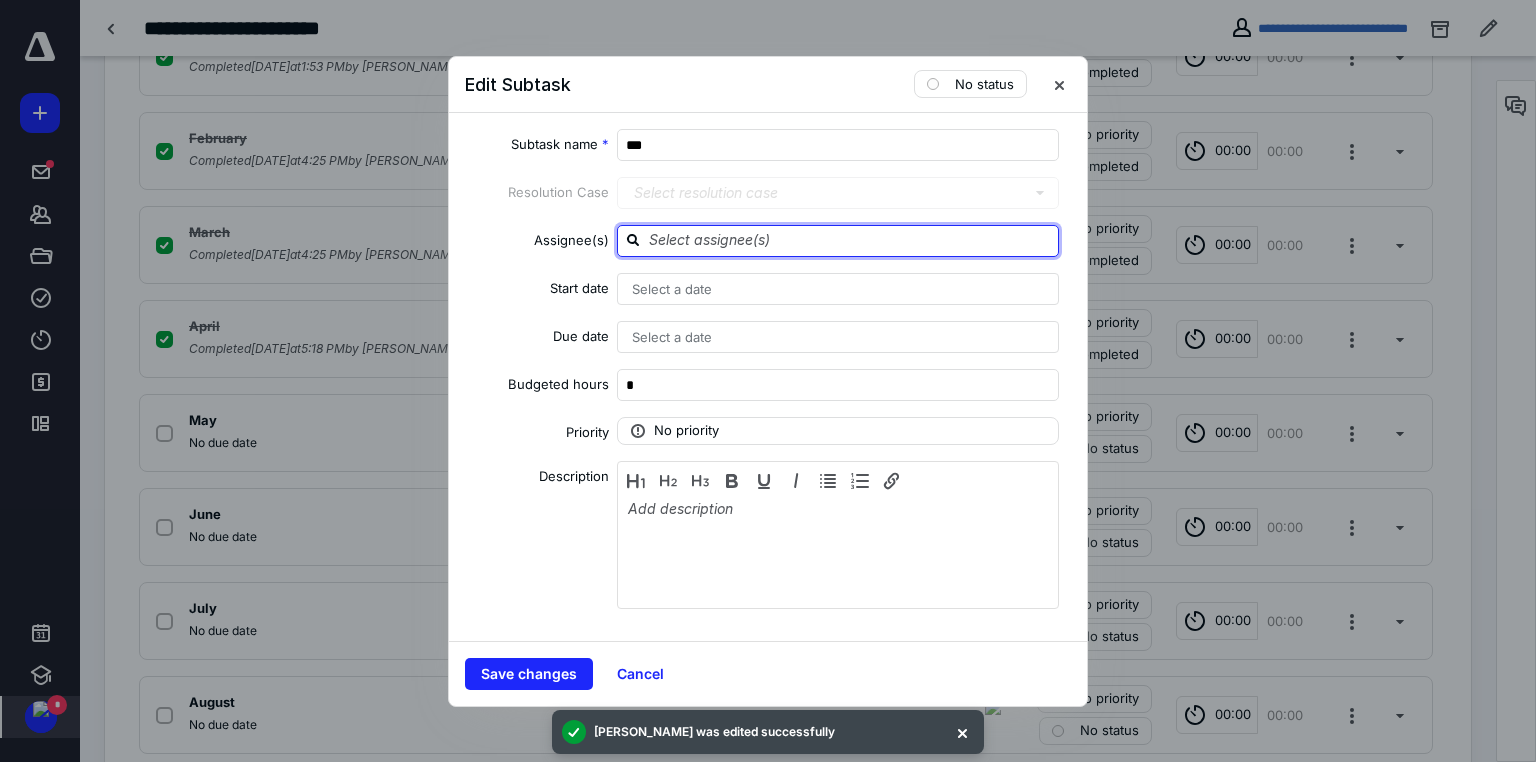 type on "l" 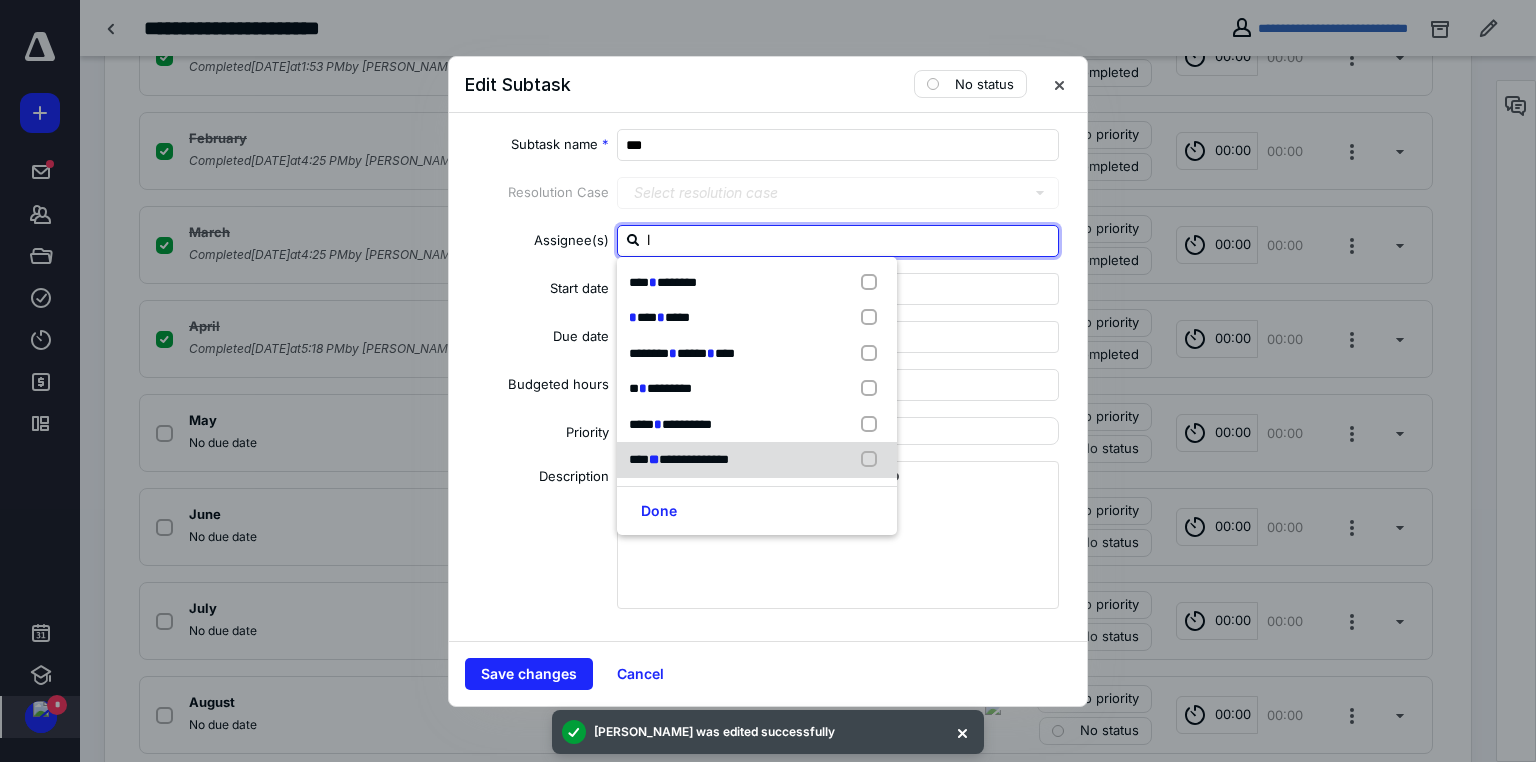 click on "****" at bounding box center [639, 459] 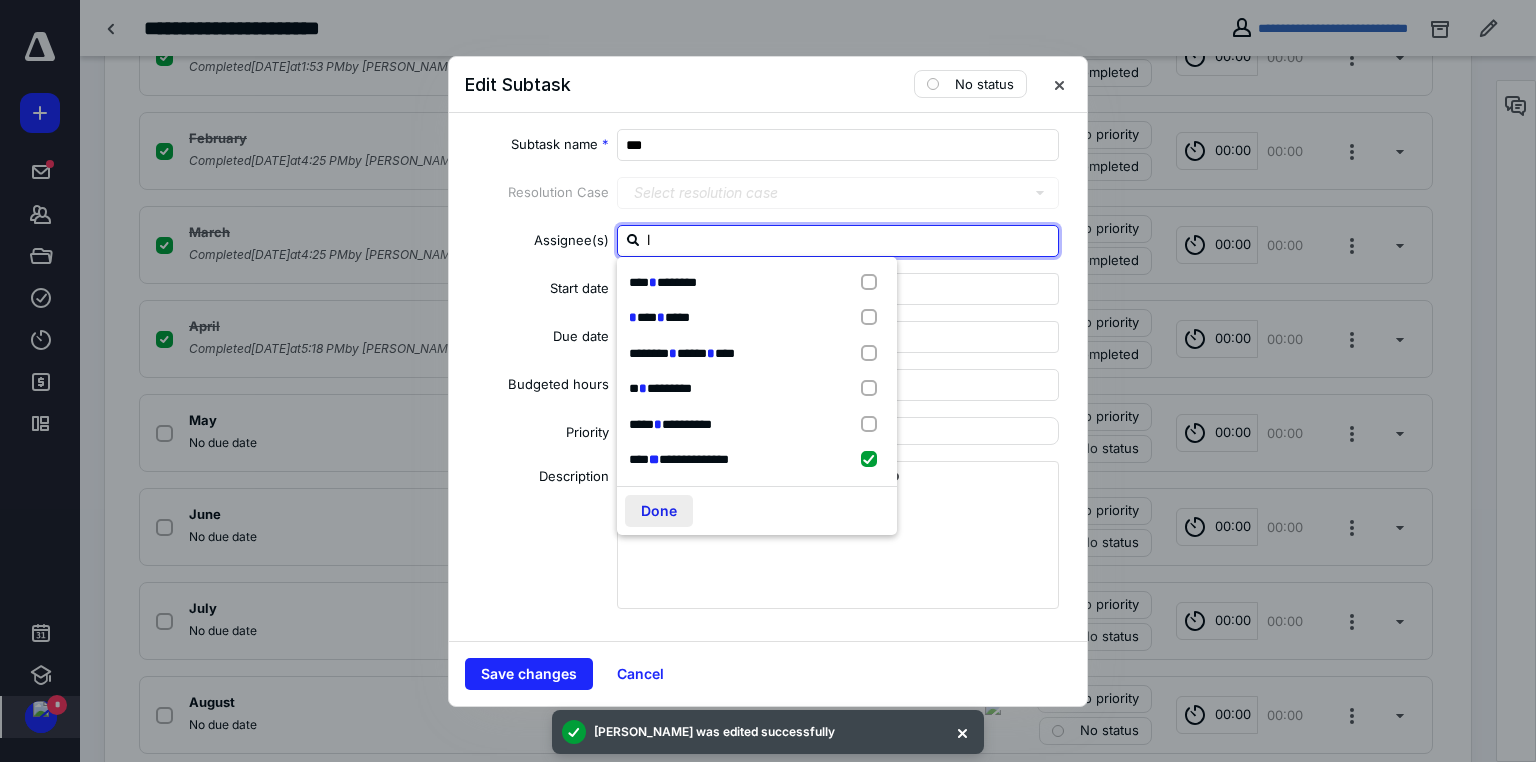 checkbox on "true" 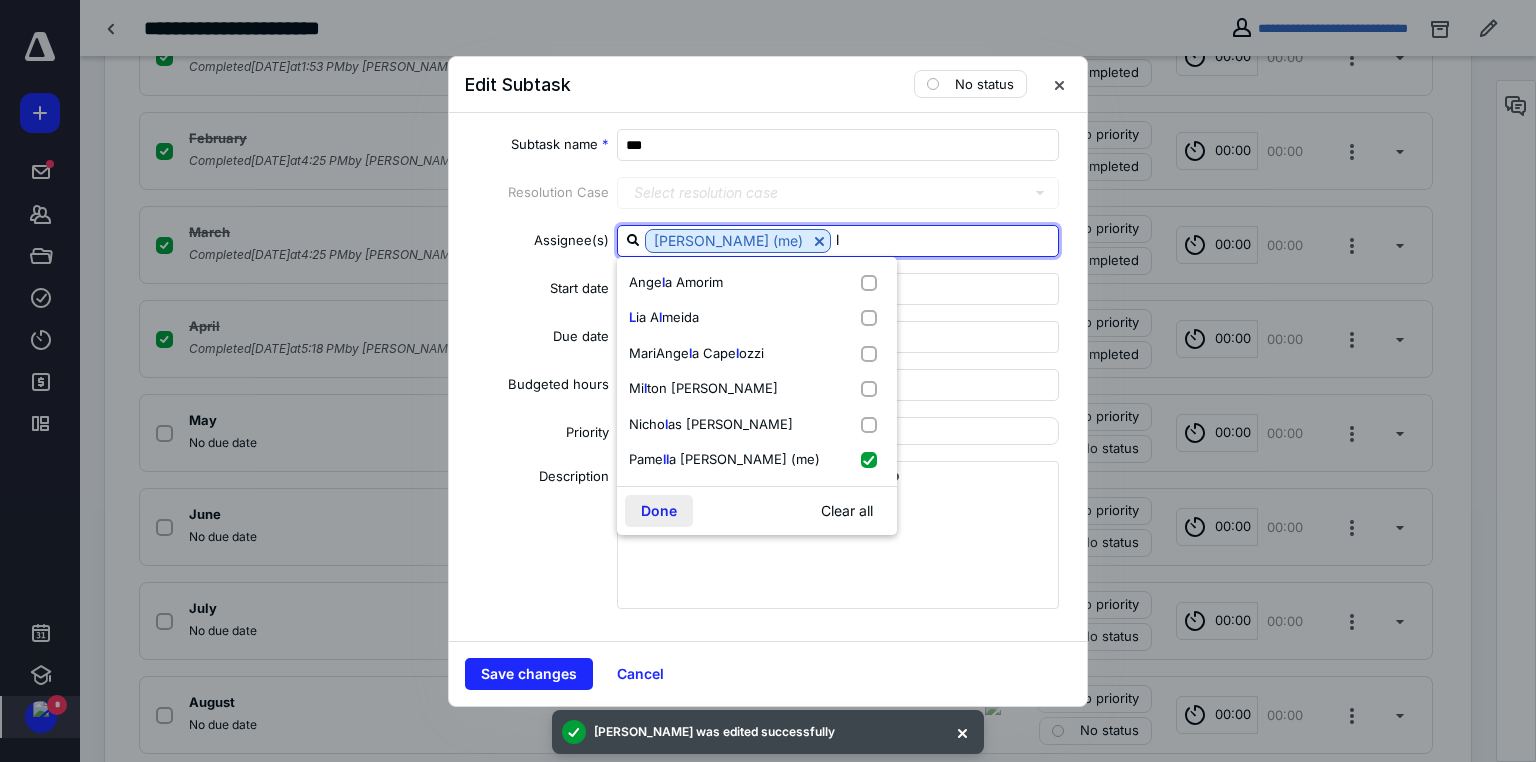 type on "l" 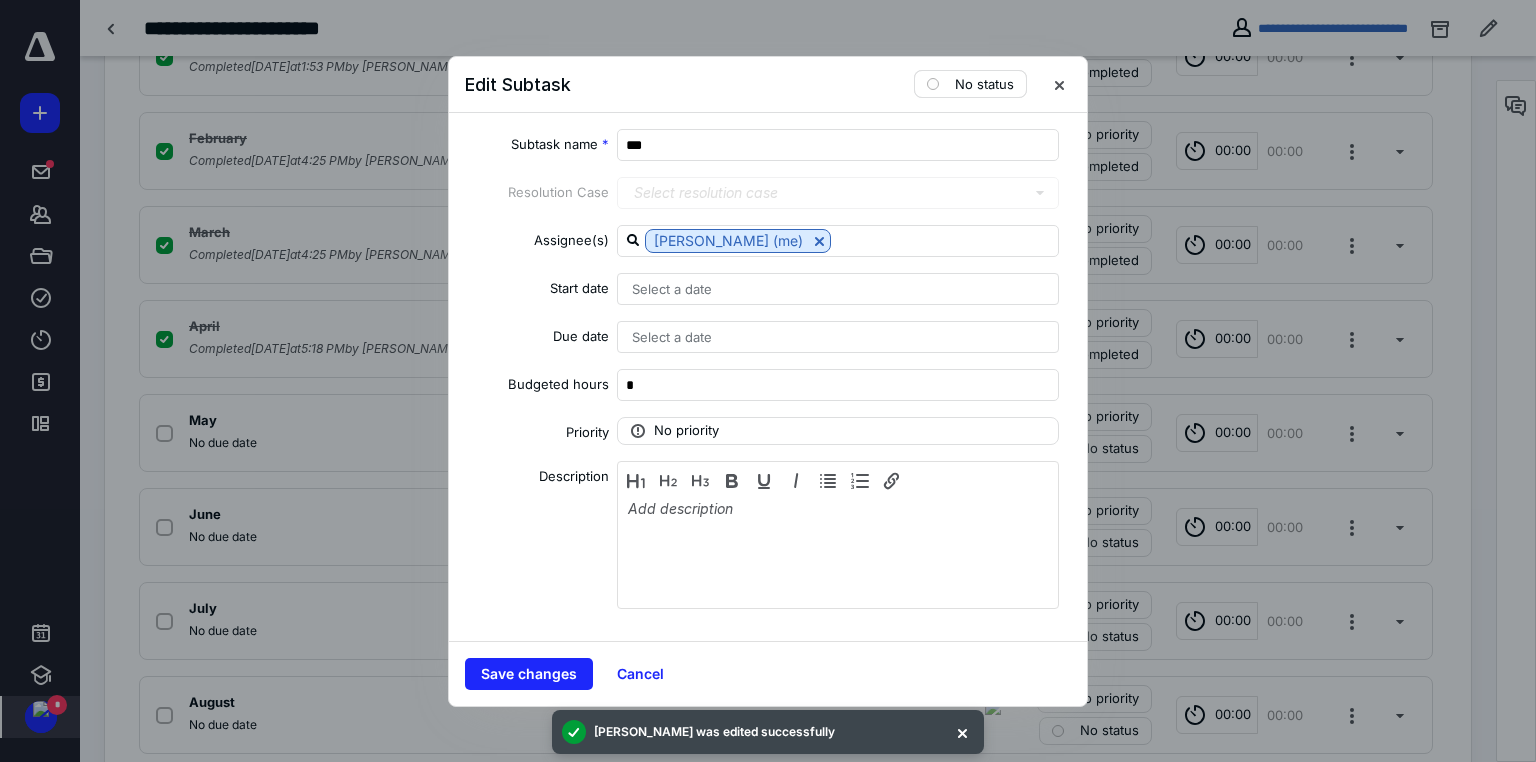 click on "No status" at bounding box center [984, 84] 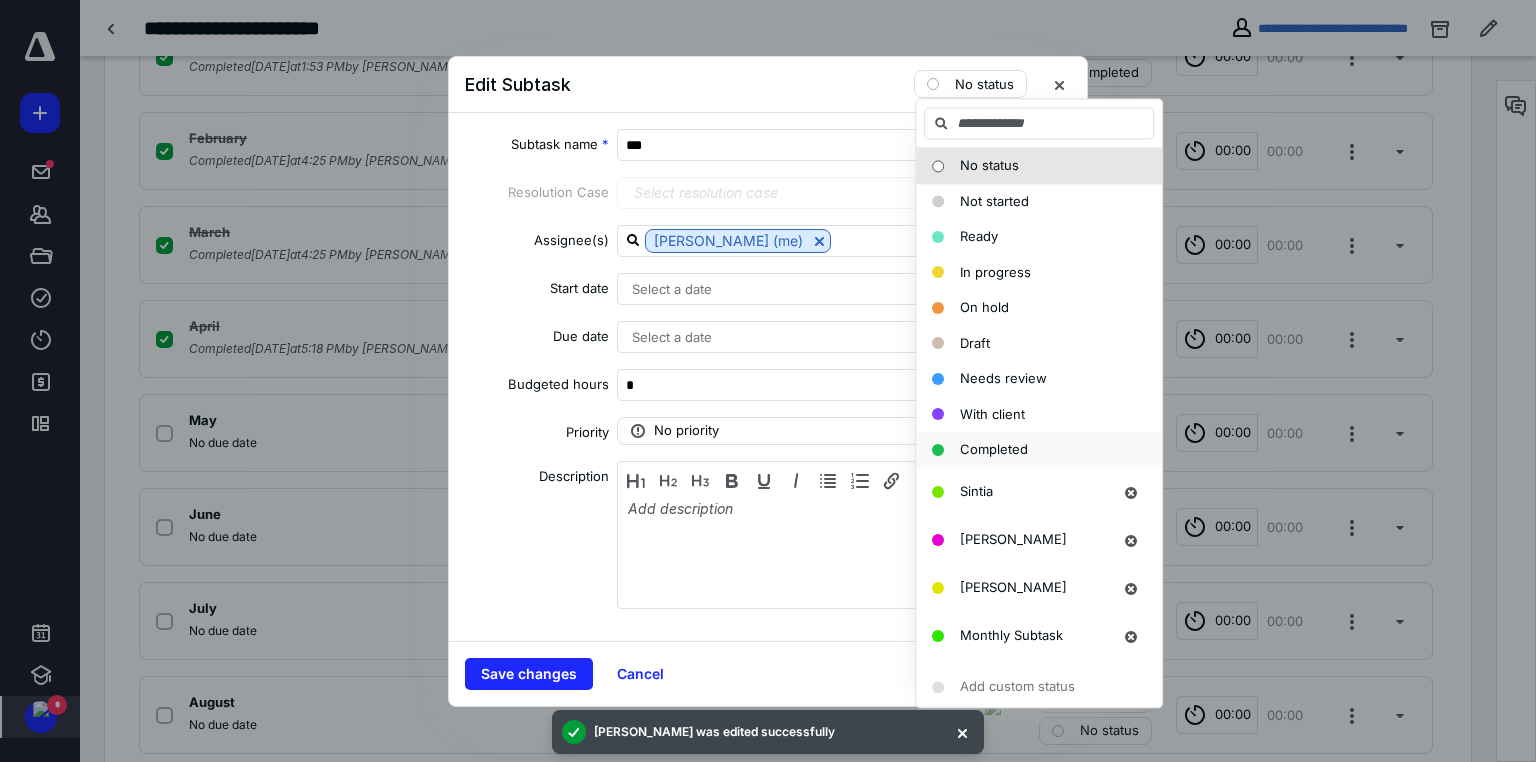 drag, startPoint x: 999, startPoint y: 441, endPoint x: 976, endPoint y: 440, distance: 23.021729 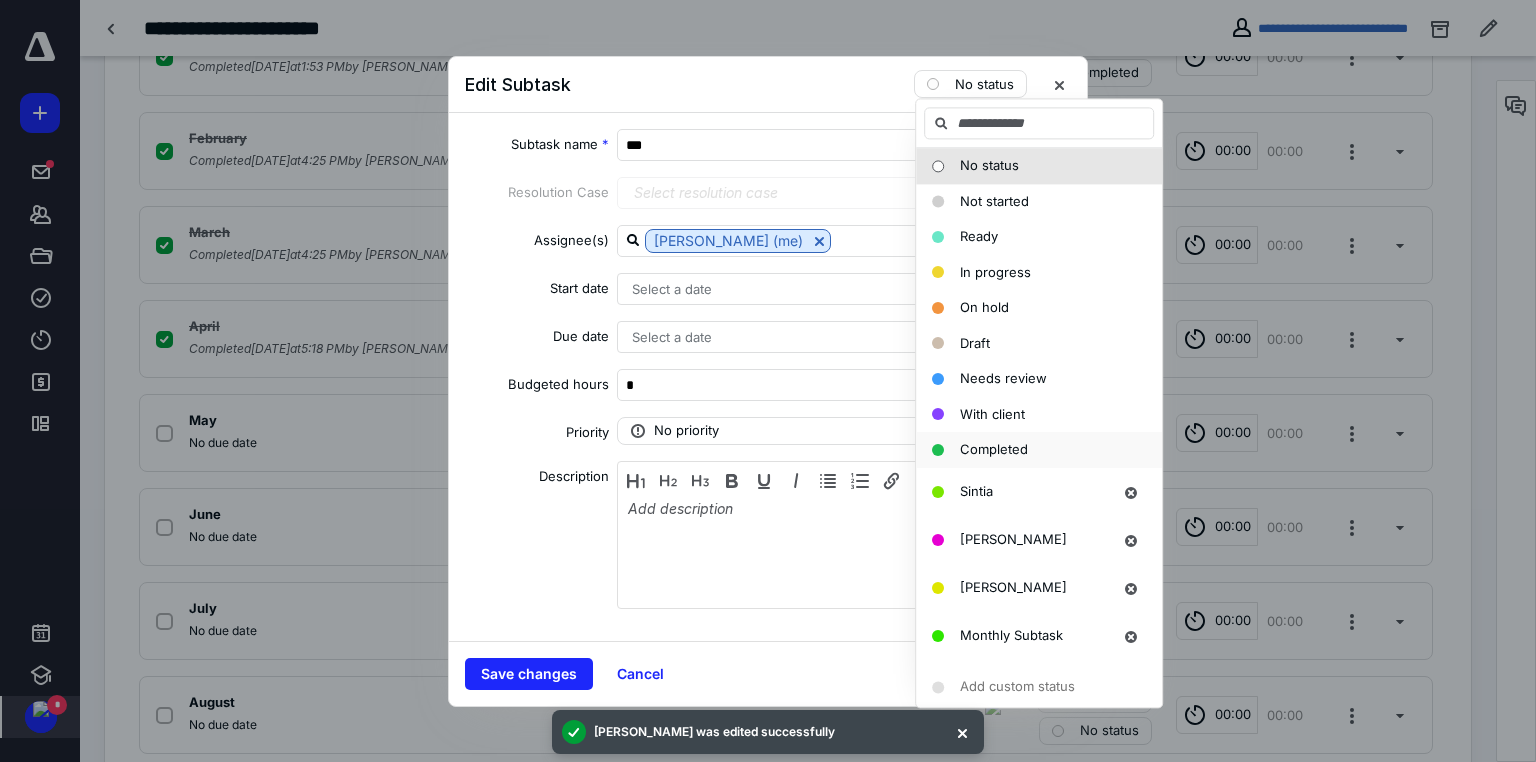 click on "Completed" at bounding box center (994, 449) 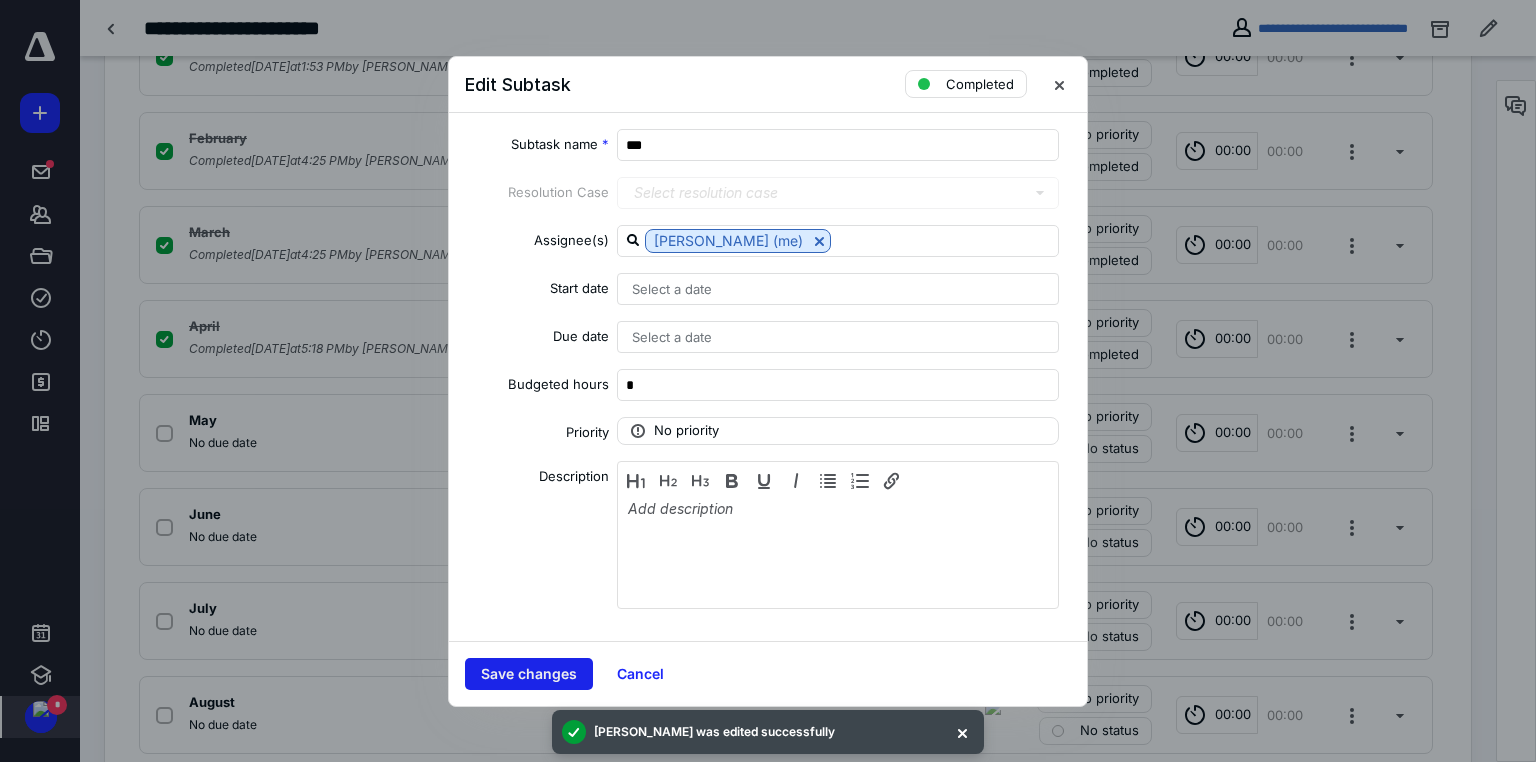 click on "Save changes" at bounding box center (529, 674) 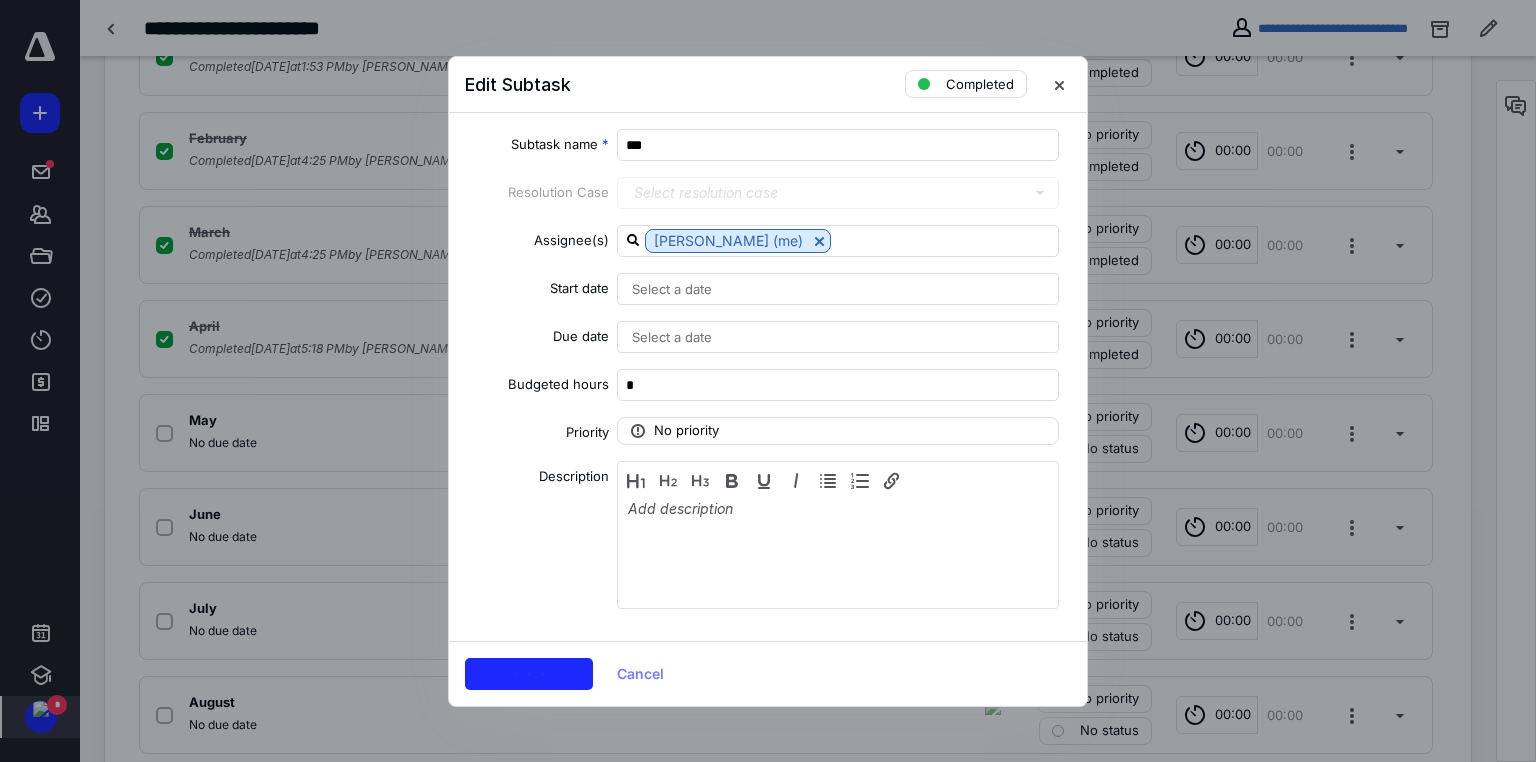 checkbox on "true" 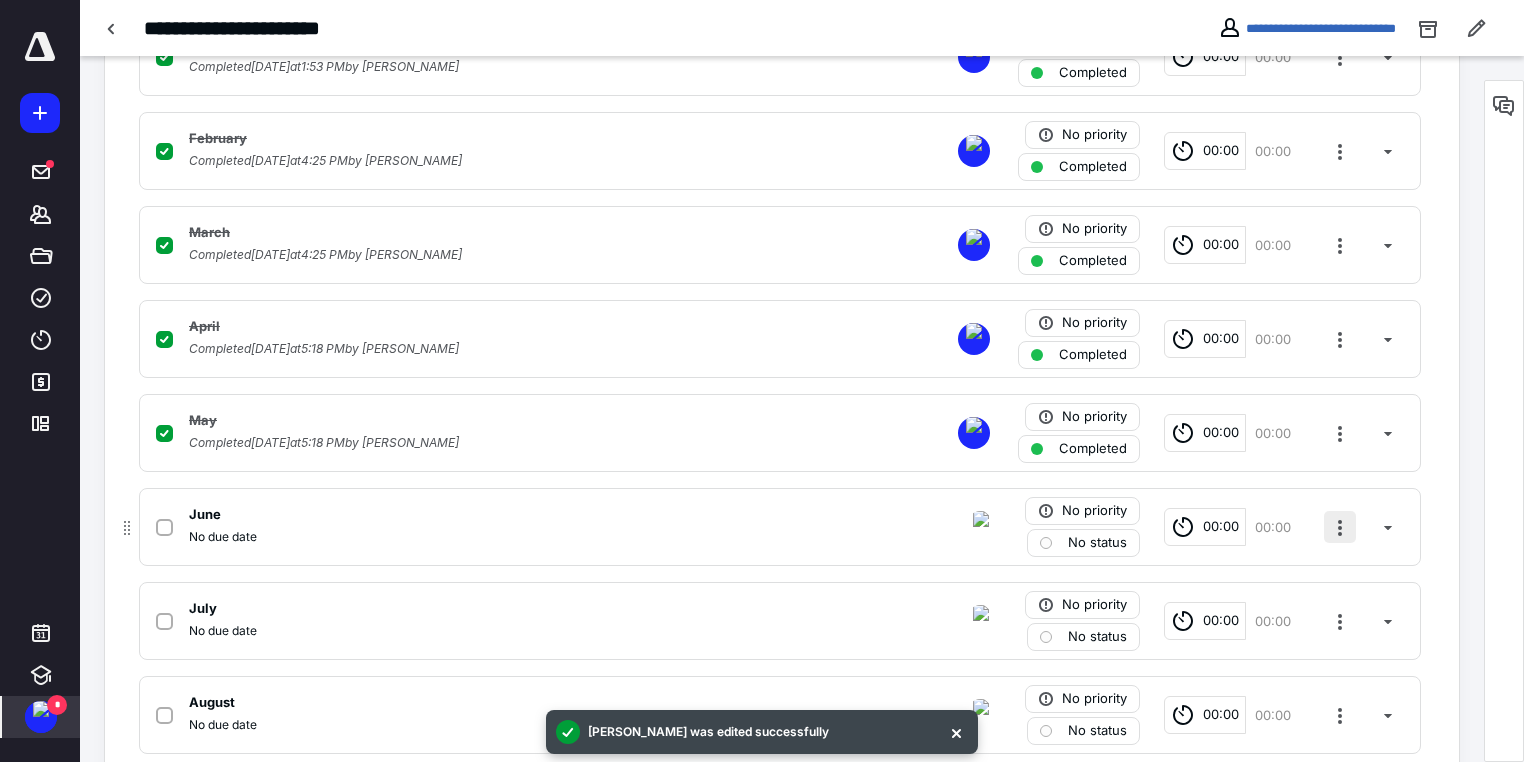 click at bounding box center (1340, 527) 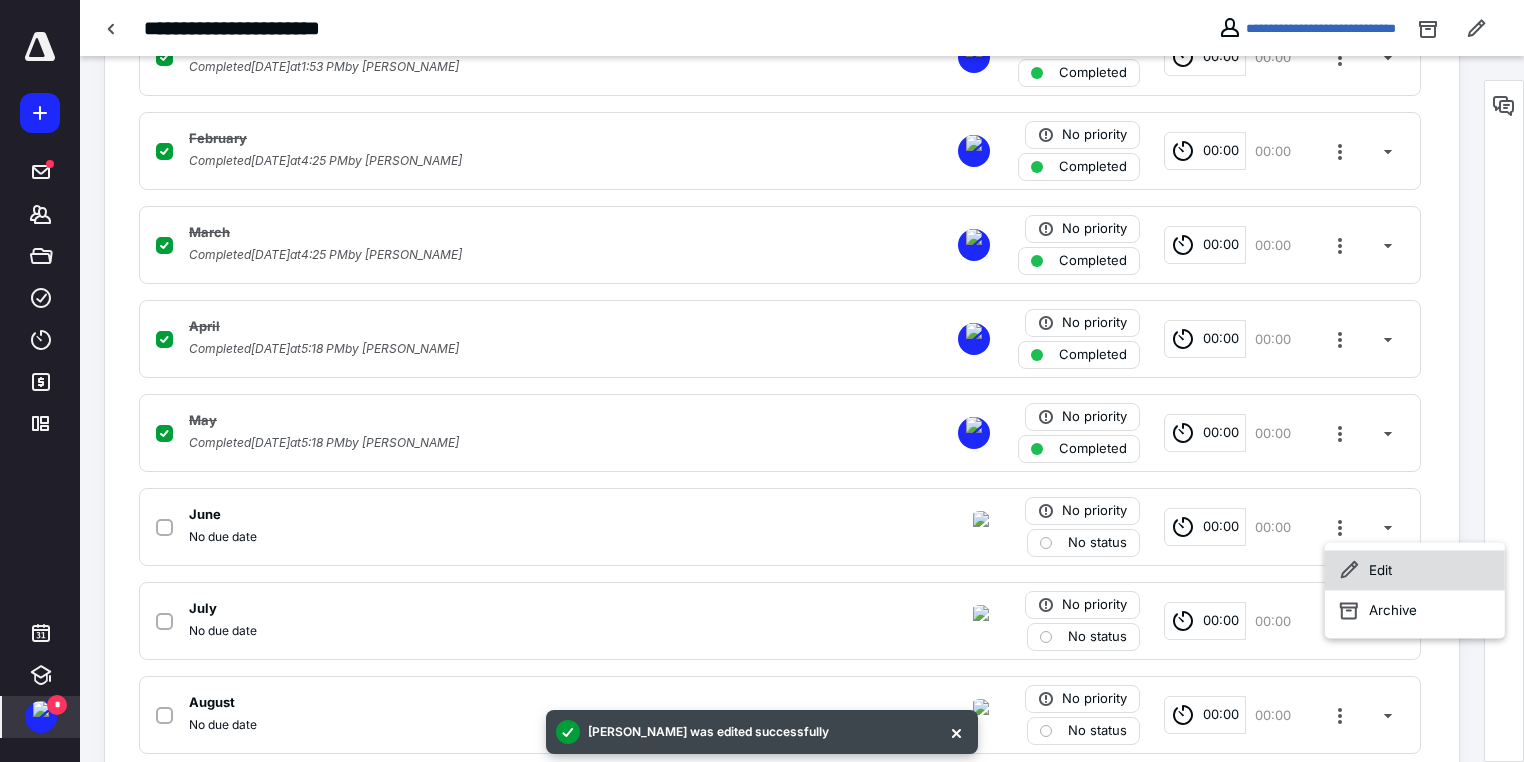 click on "Edit" at bounding box center [1415, 570] 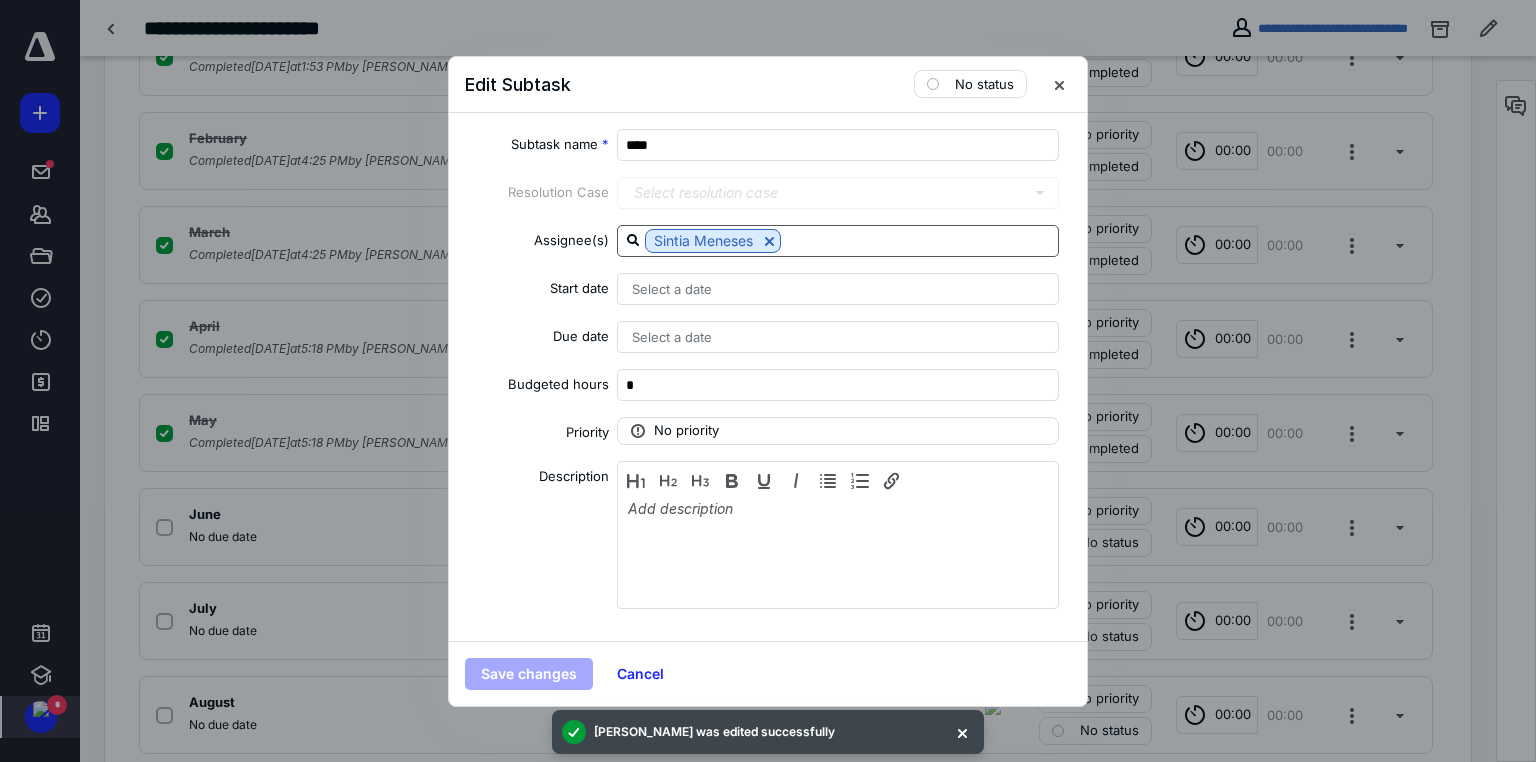click on "Sintia Meneses" at bounding box center [838, 241] 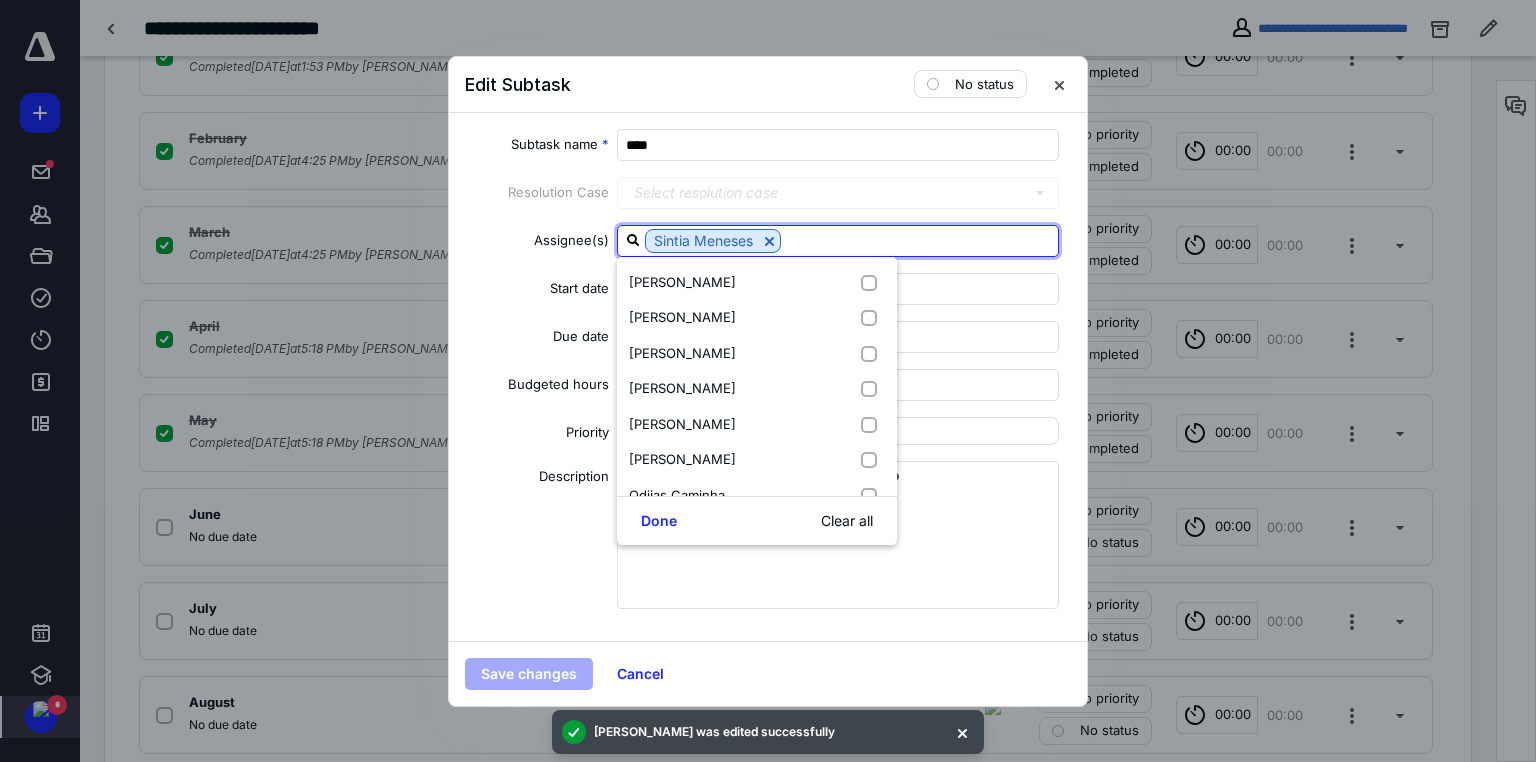 drag, startPoint x: 772, startPoint y: 246, endPoint x: 808, endPoint y: 241, distance: 36.345562 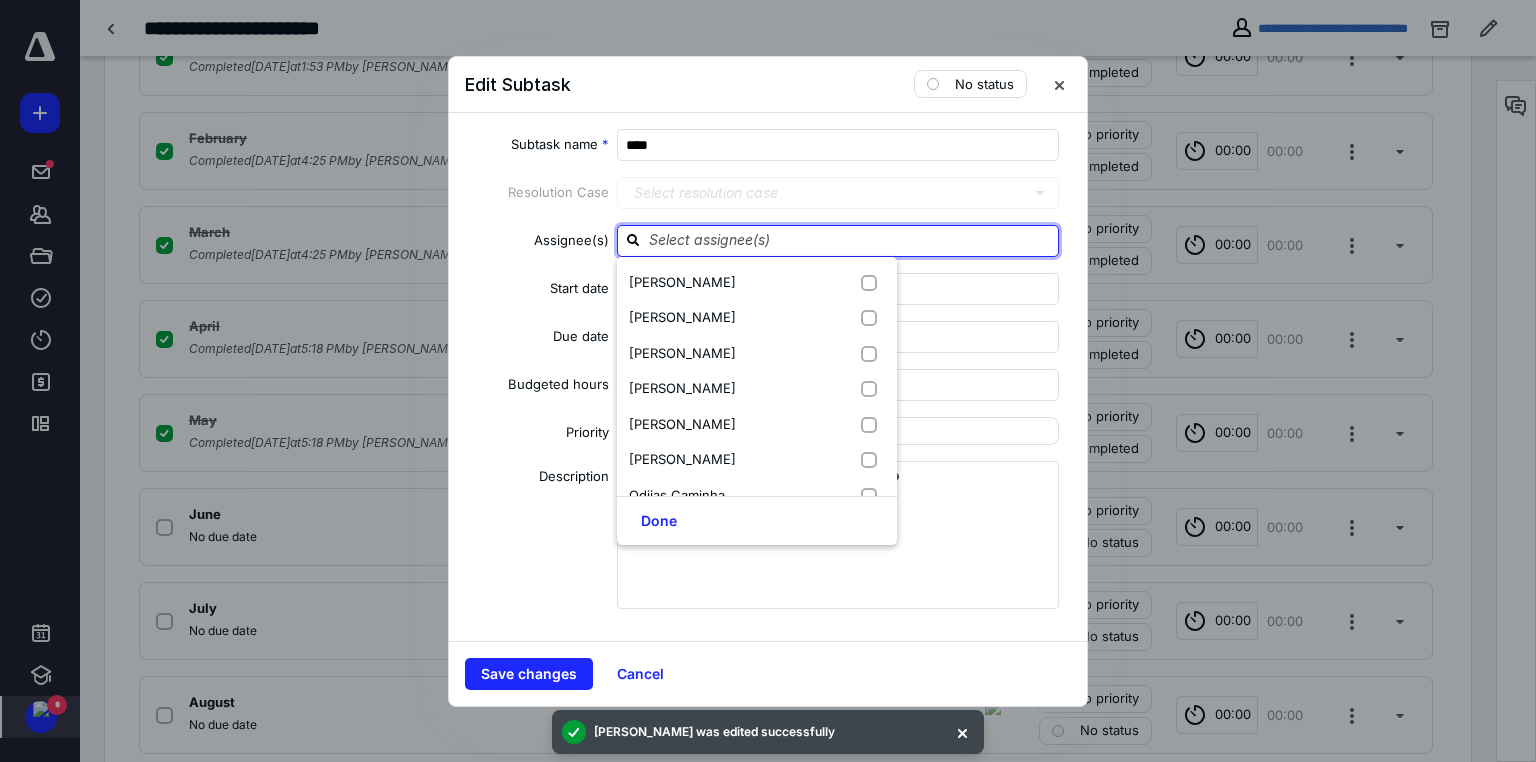 click at bounding box center [850, 240] 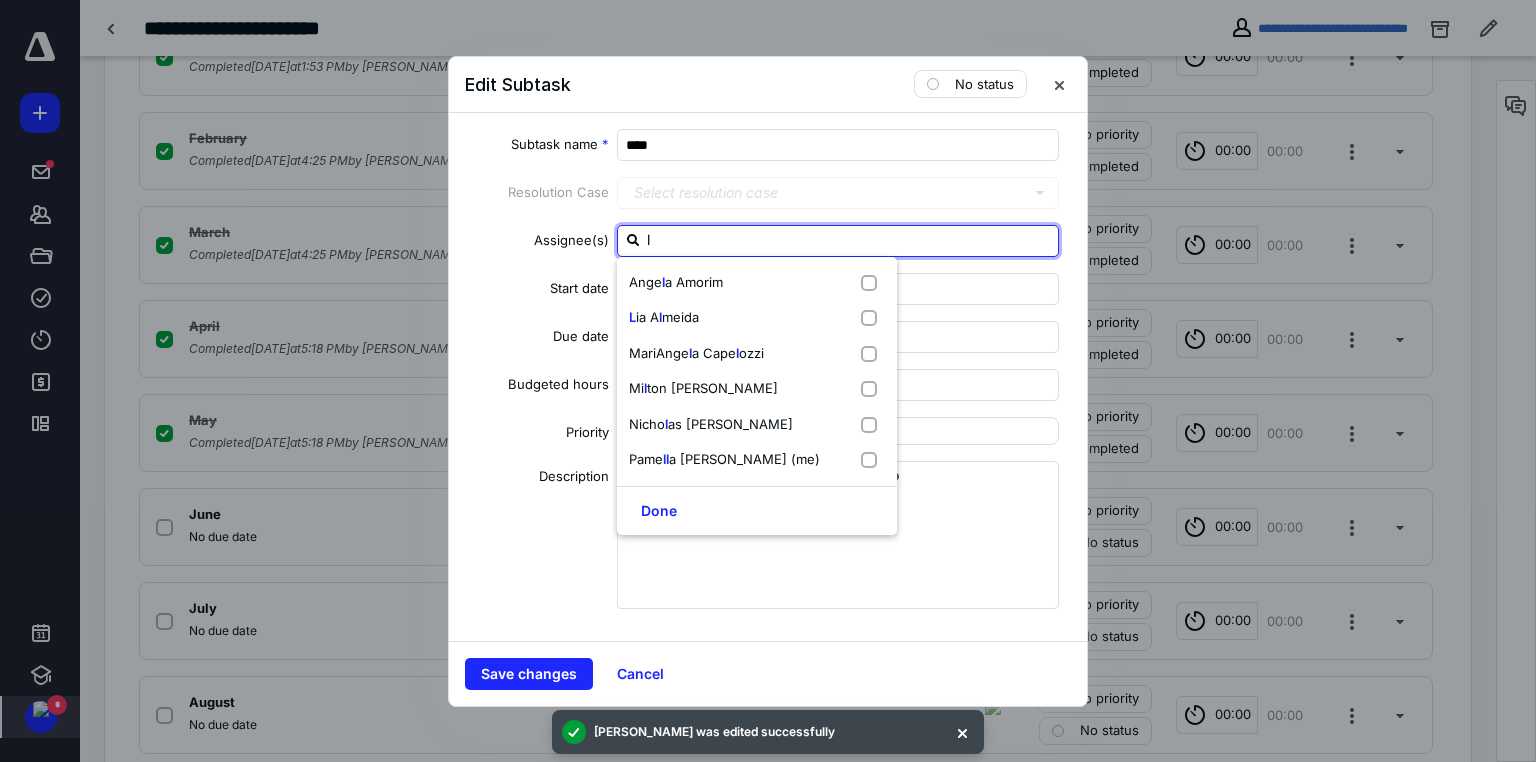 type on "l" 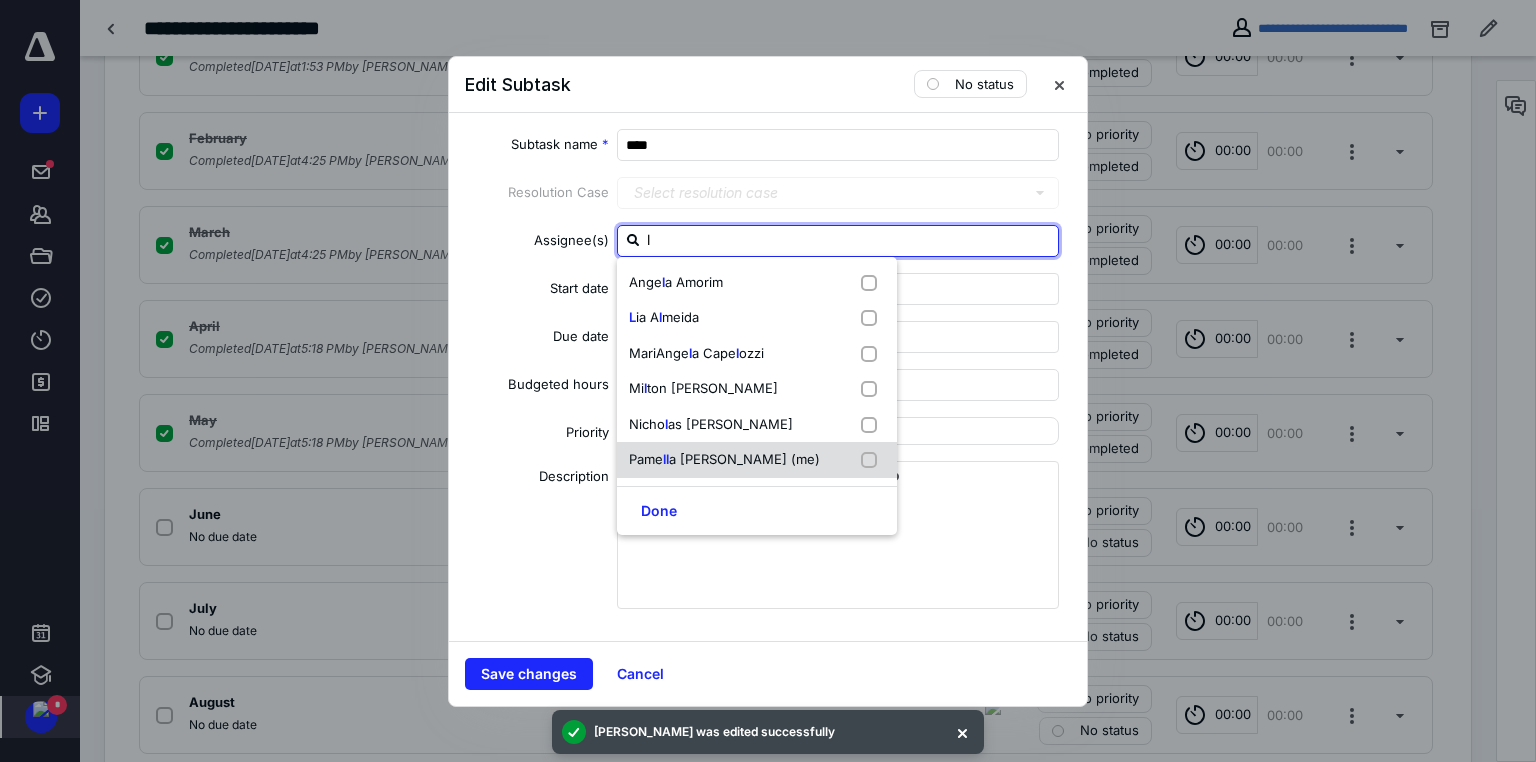 click on "a Barnett (me)" at bounding box center [744, 459] 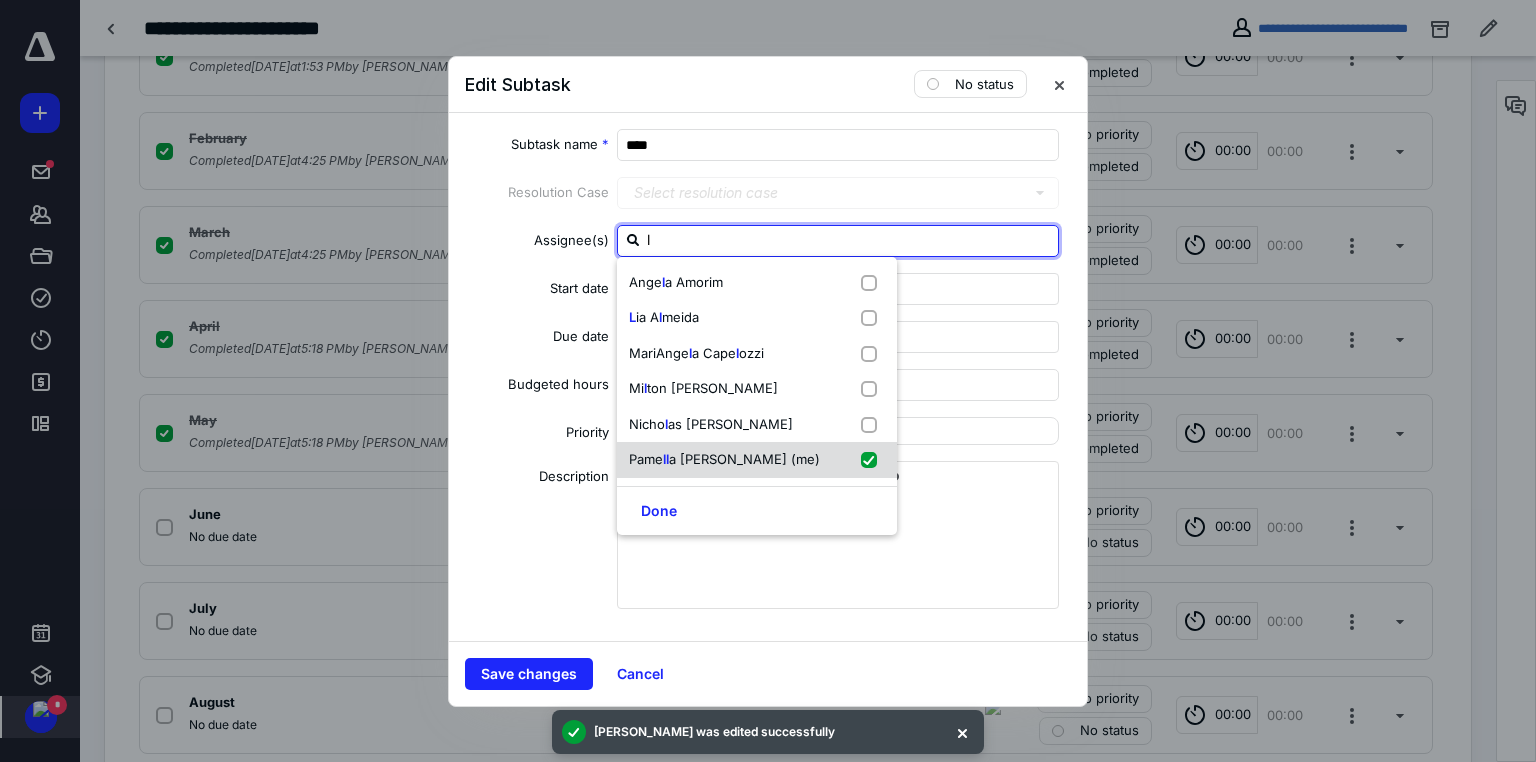 checkbox on "true" 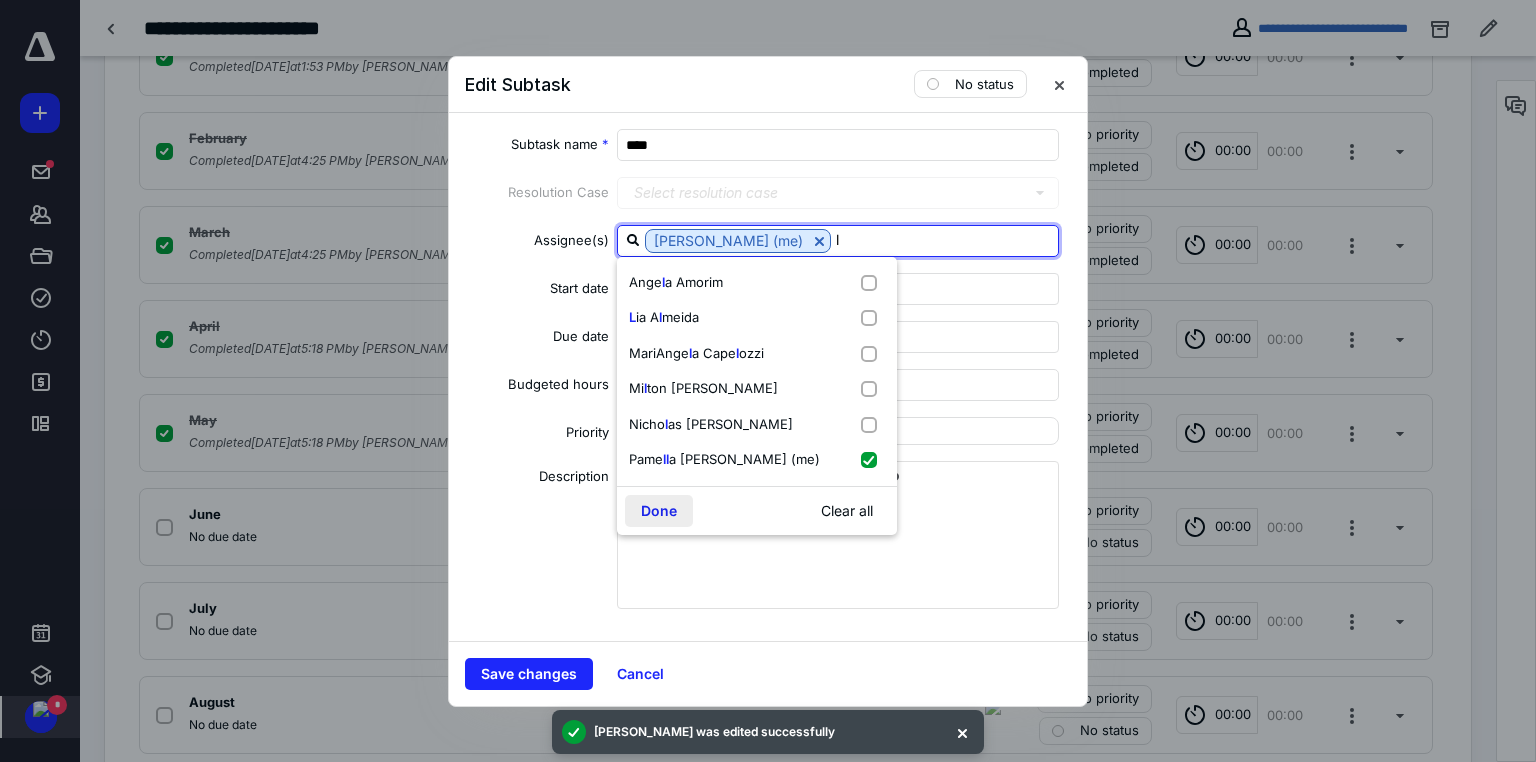 type on "l" 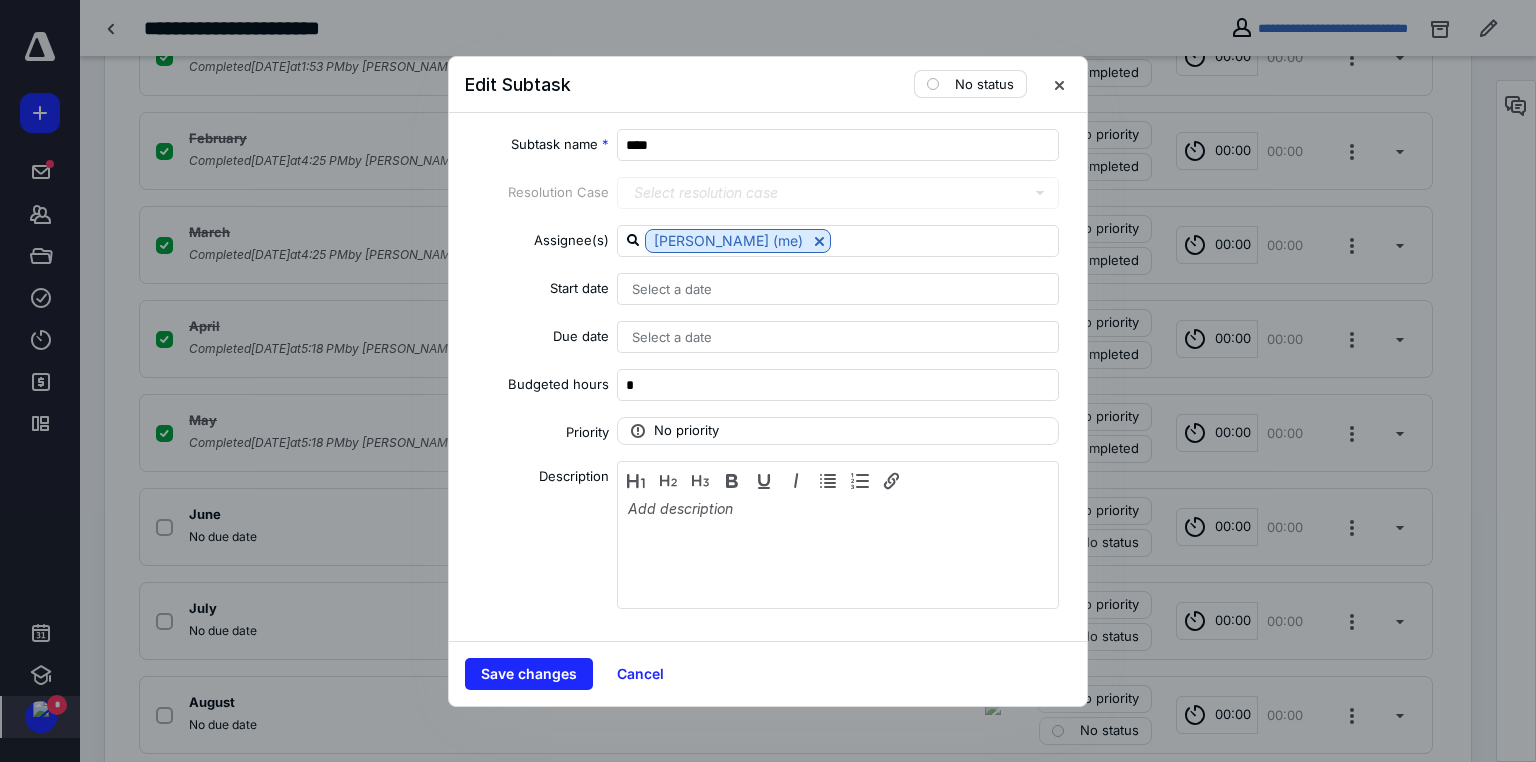 click on "No status" at bounding box center (984, 84) 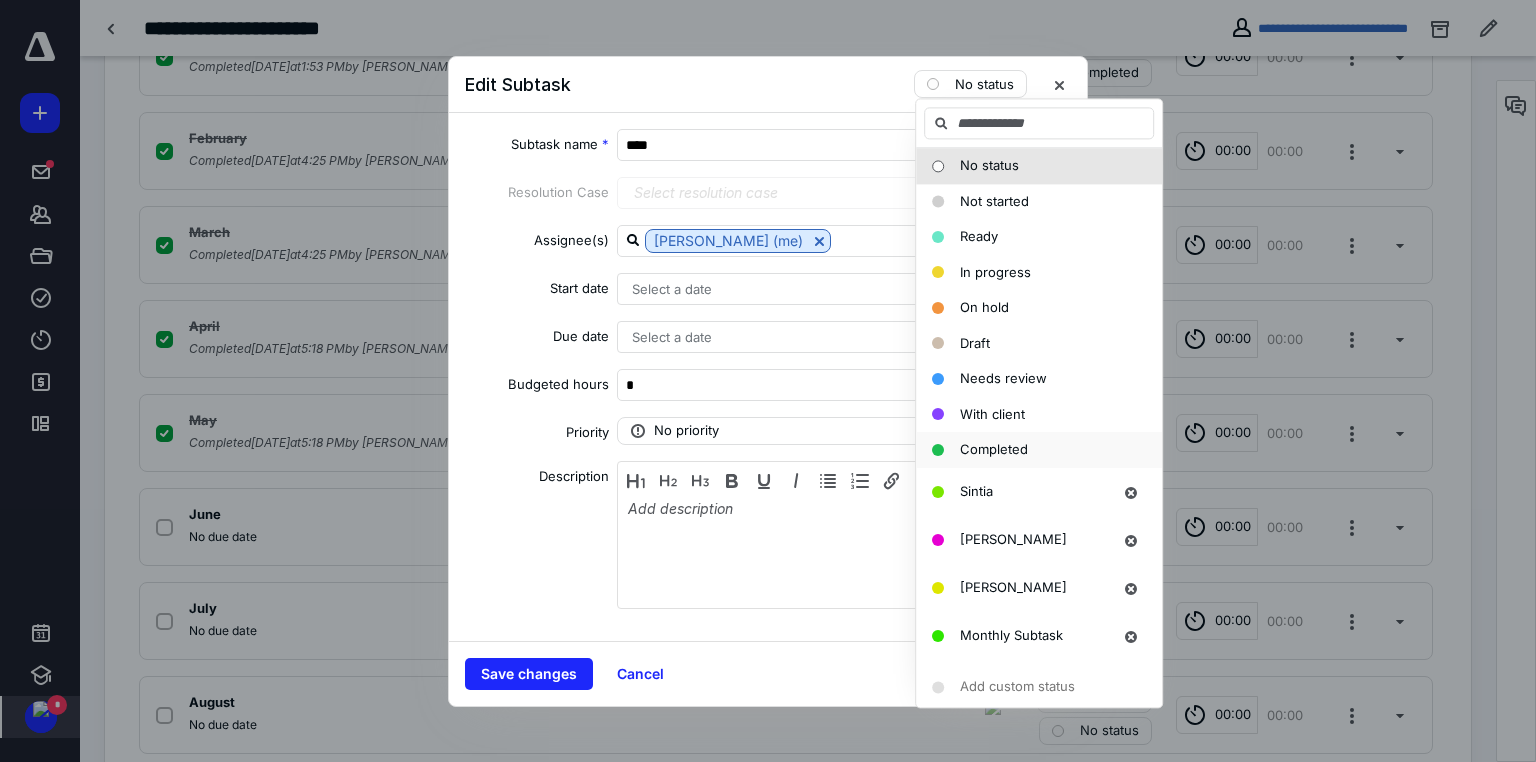 click on "Completed" at bounding box center (994, 449) 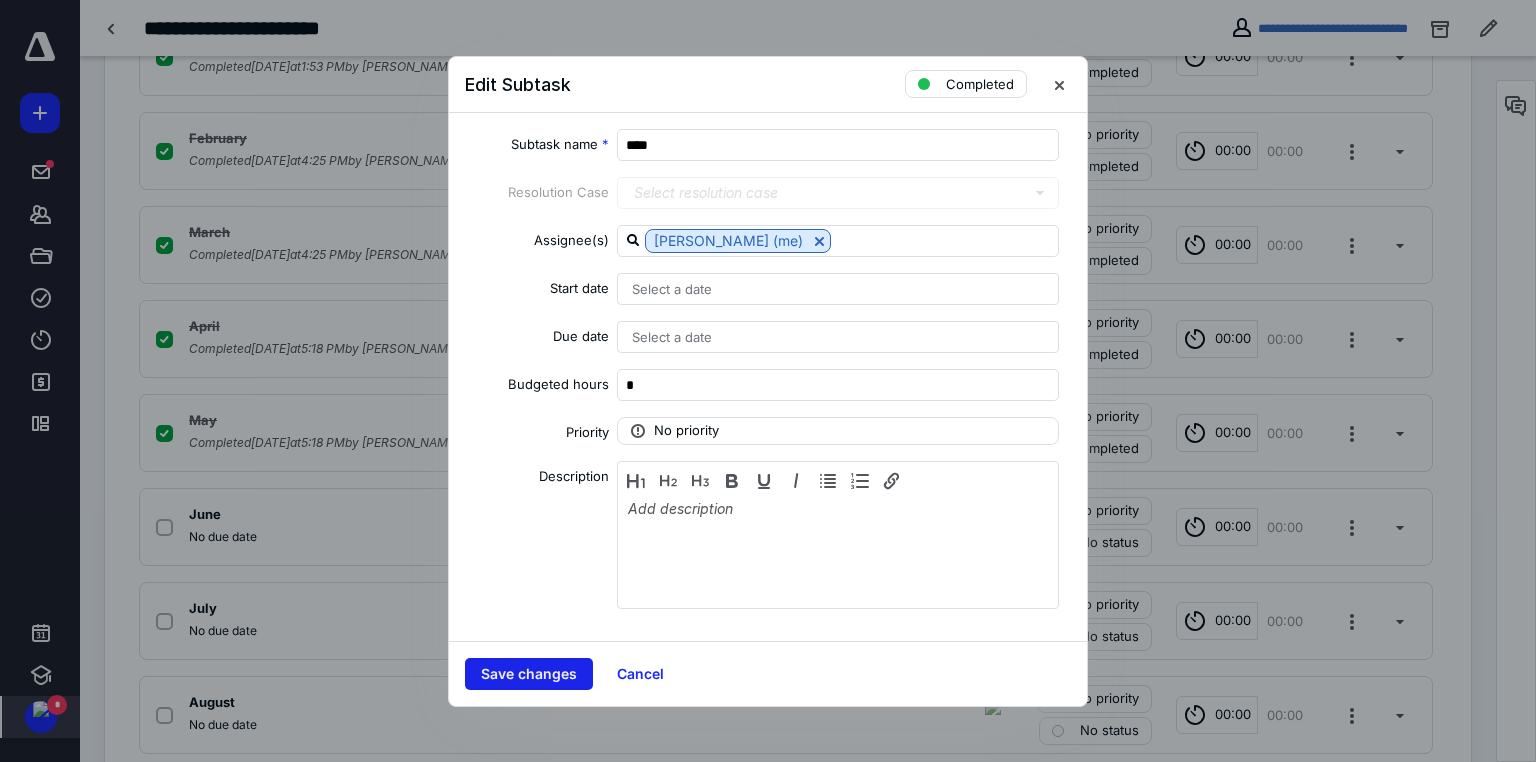 click on "Save changes" at bounding box center (529, 674) 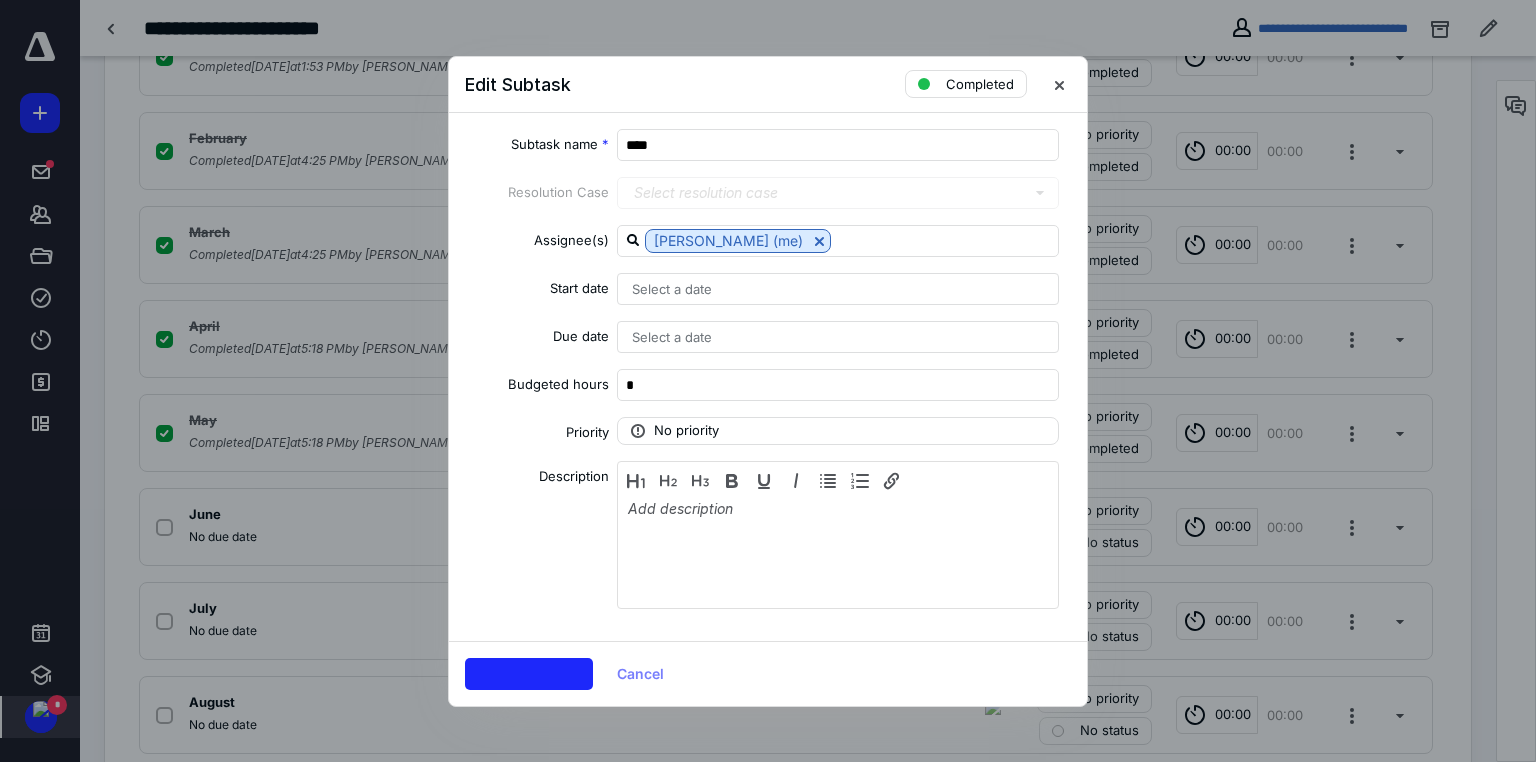 checkbox on "true" 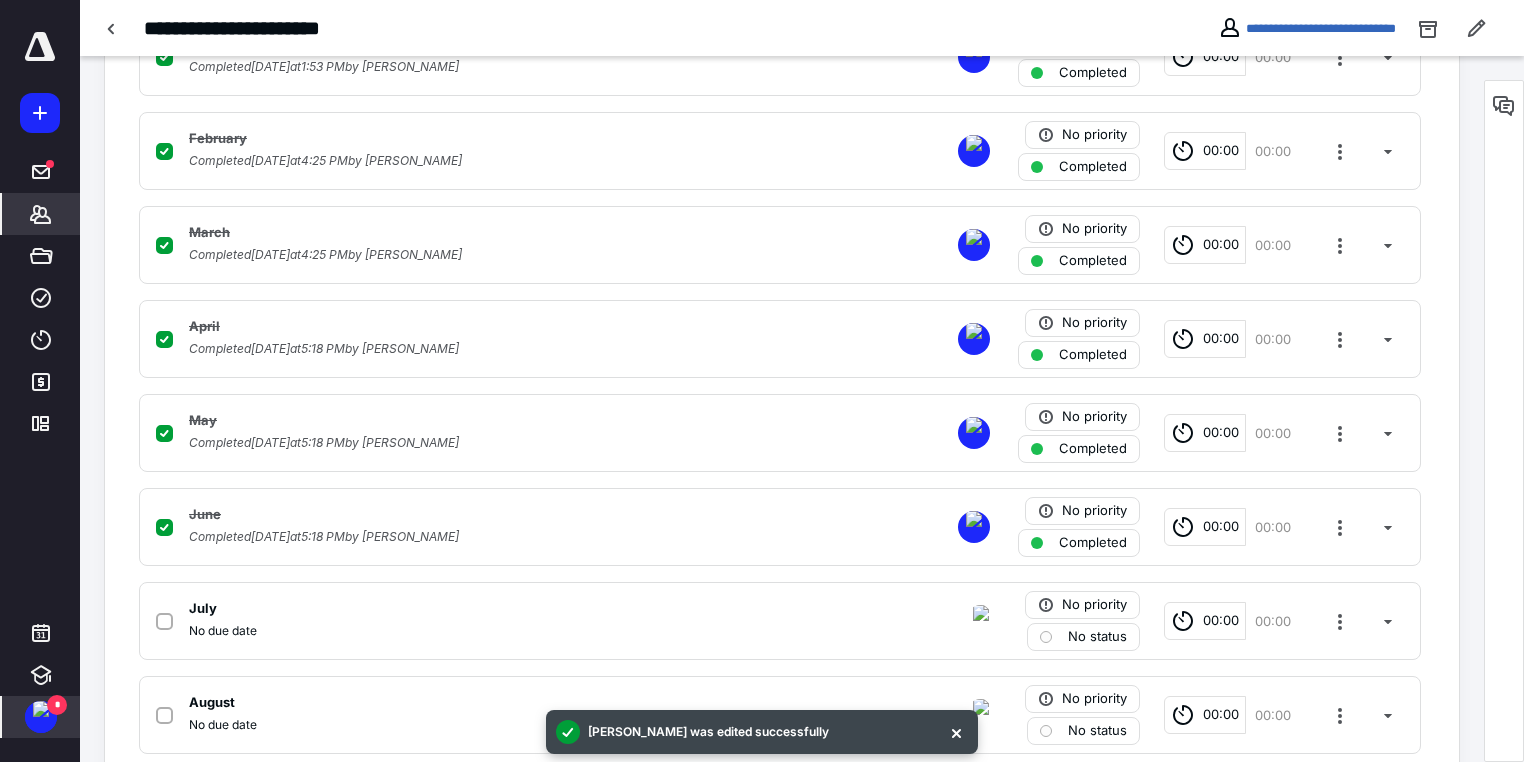 click 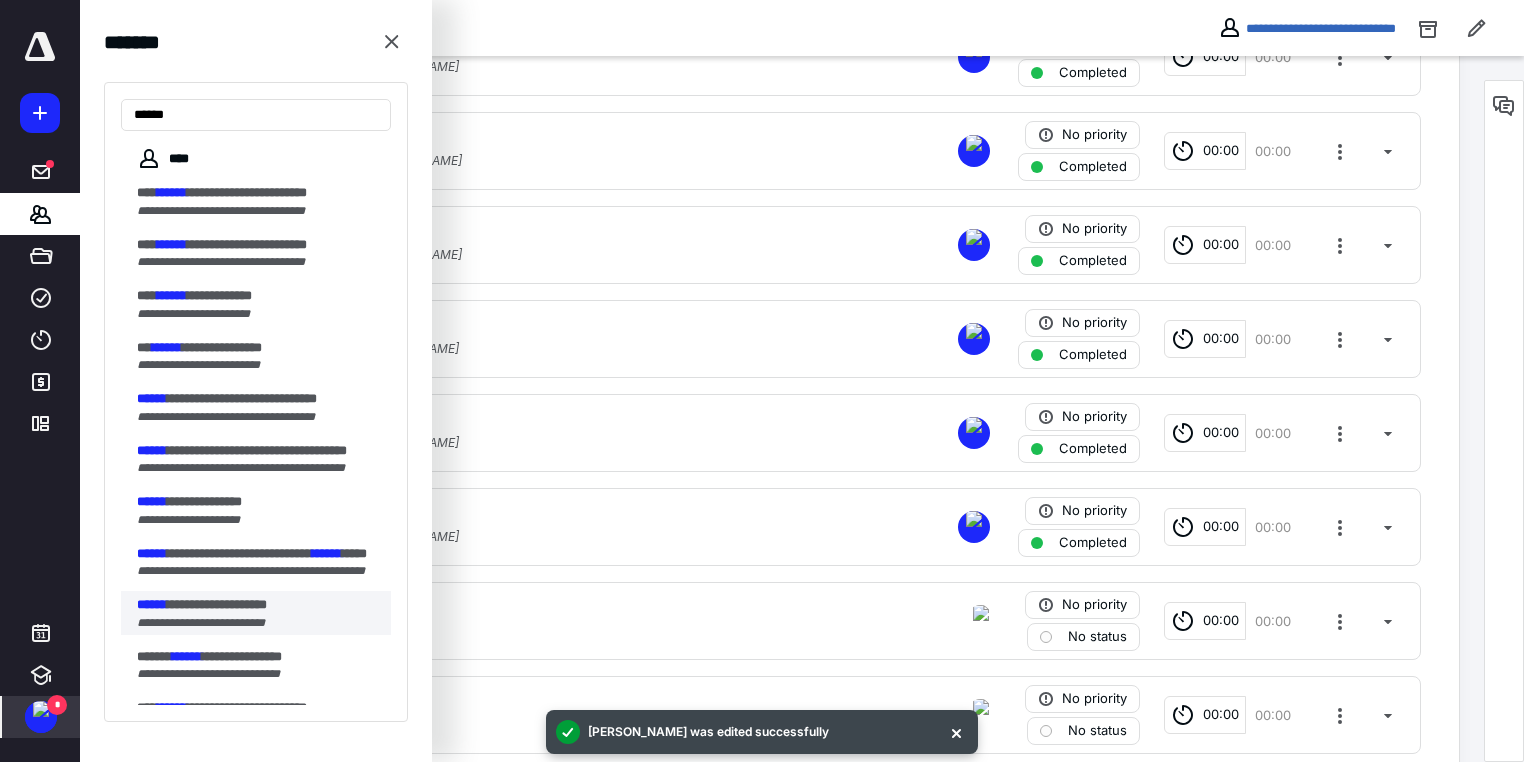 scroll, scrollTop: 160, scrollLeft: 0, axis: vertical 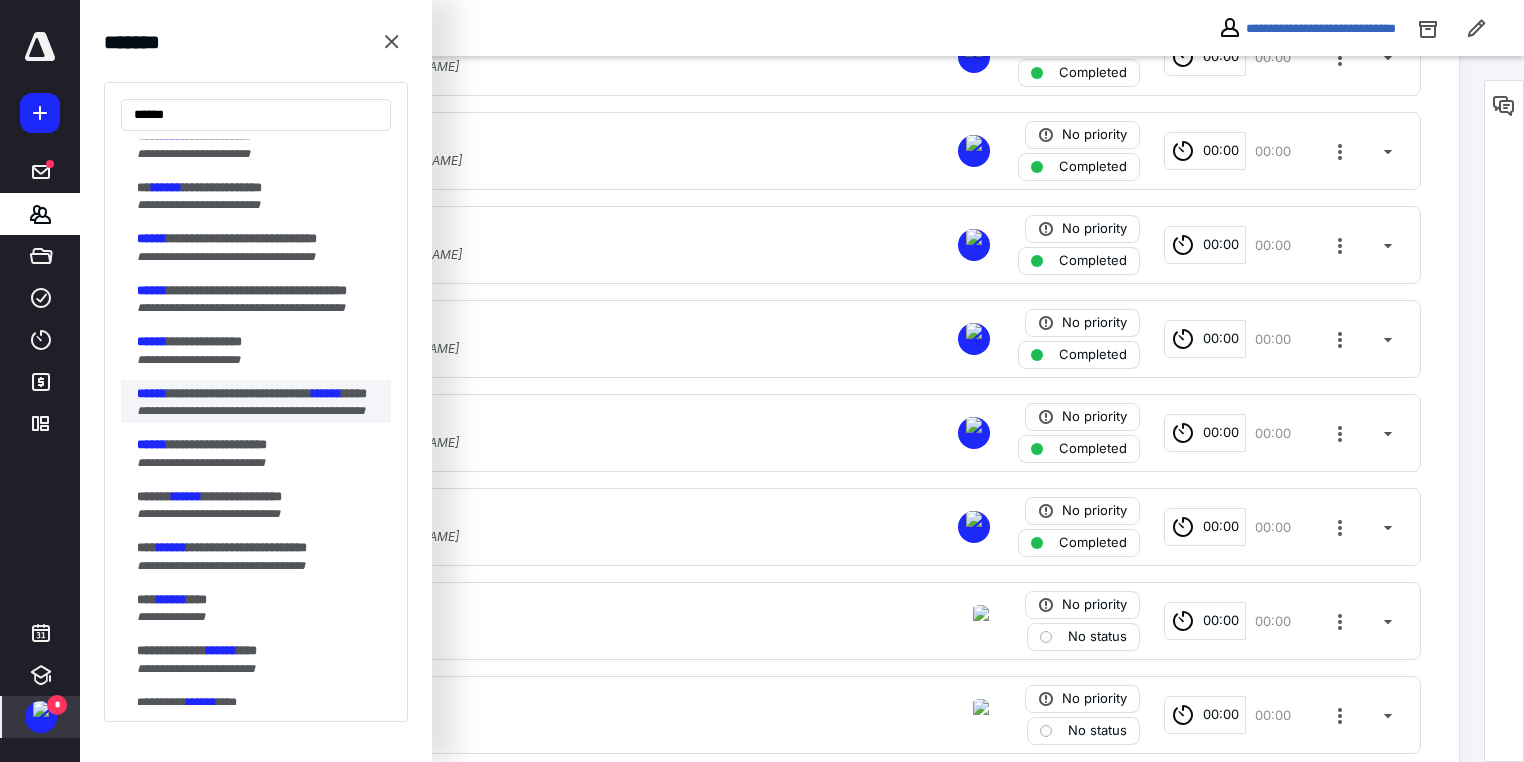type on "******" 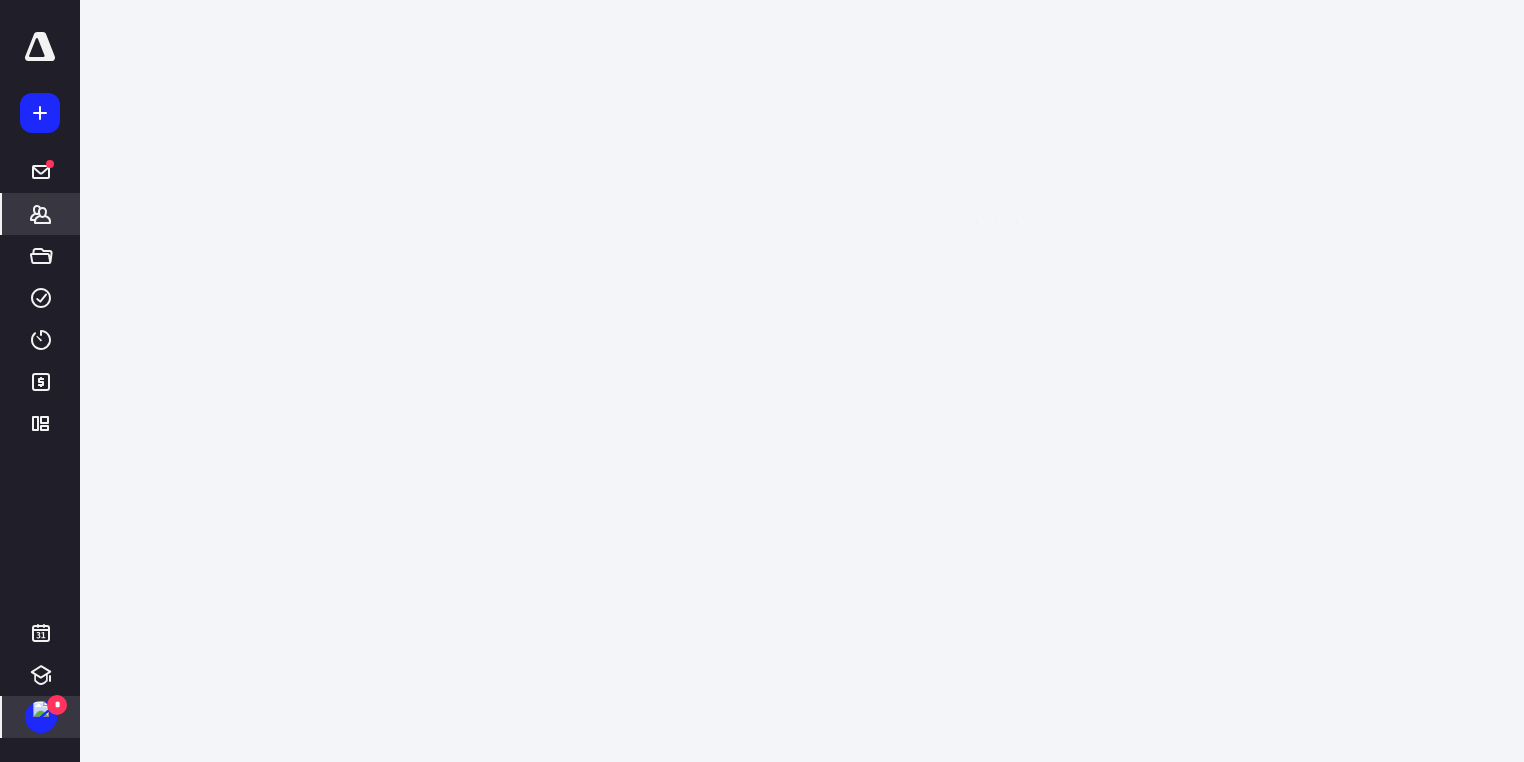 scroll, scrollTop: 0, scrollLeft: 0, axis: both 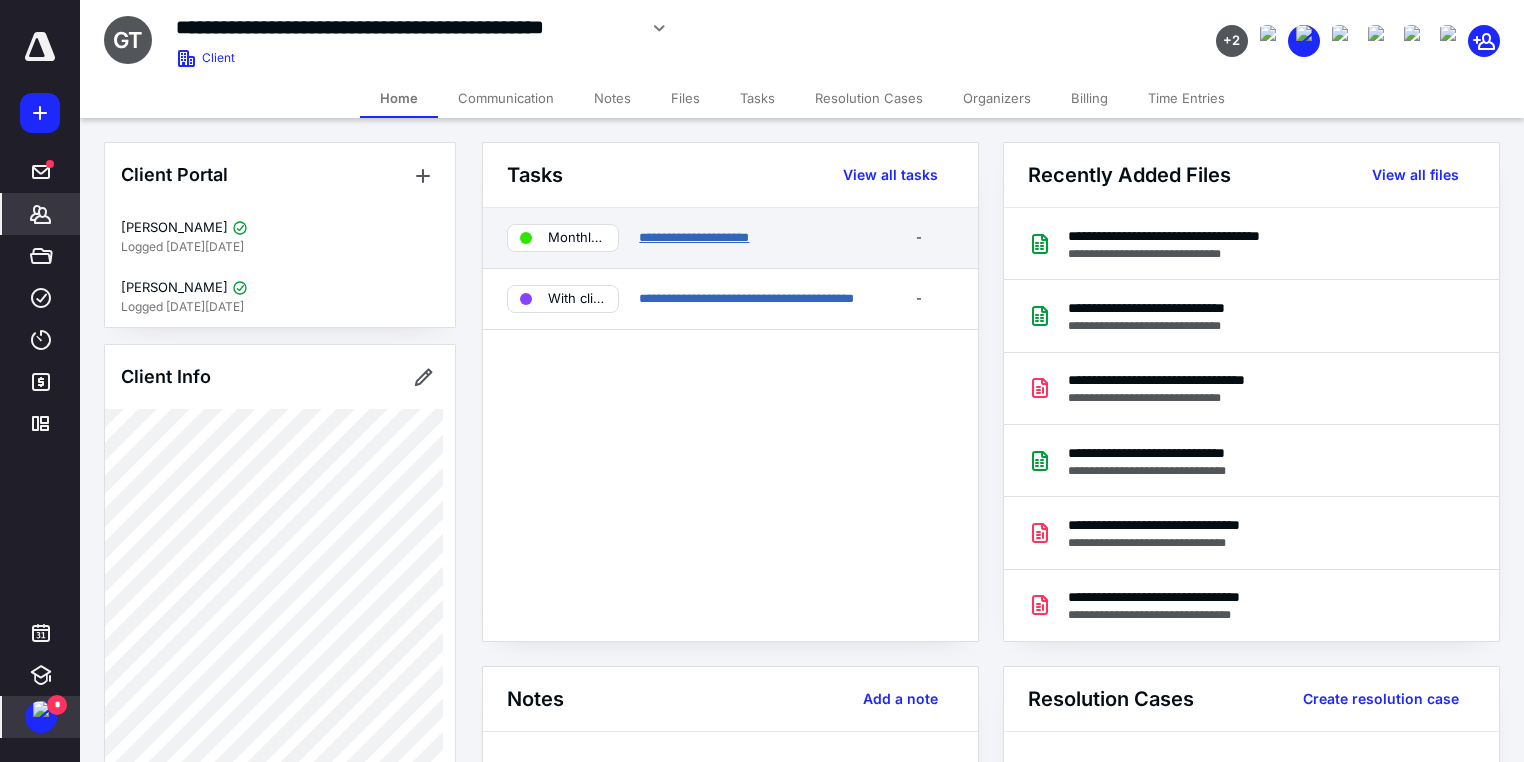 click on "**********" at bounding box center [694, 237] 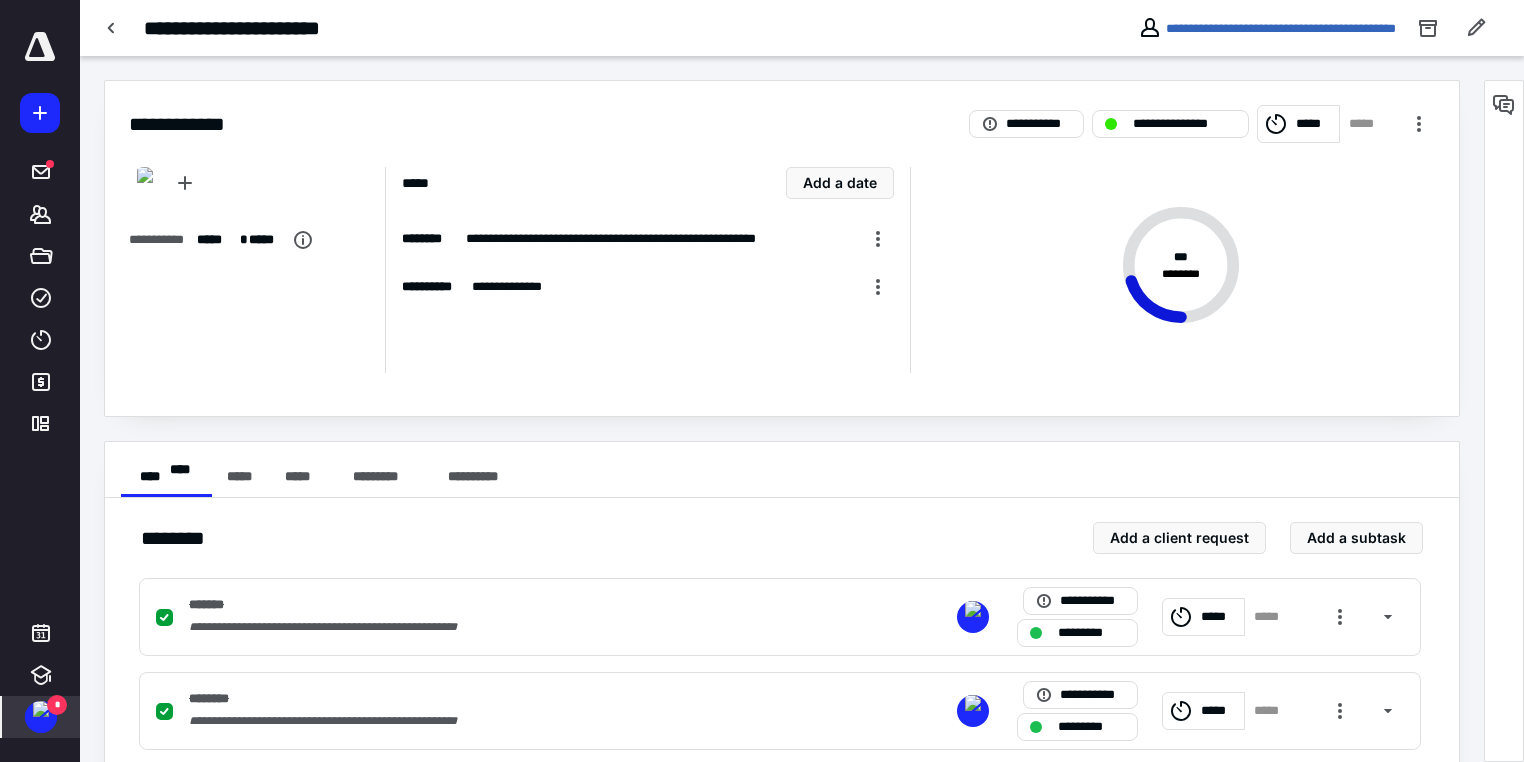 scroll, scrollTop: 400, scrollLeft: 0, axis: vertical 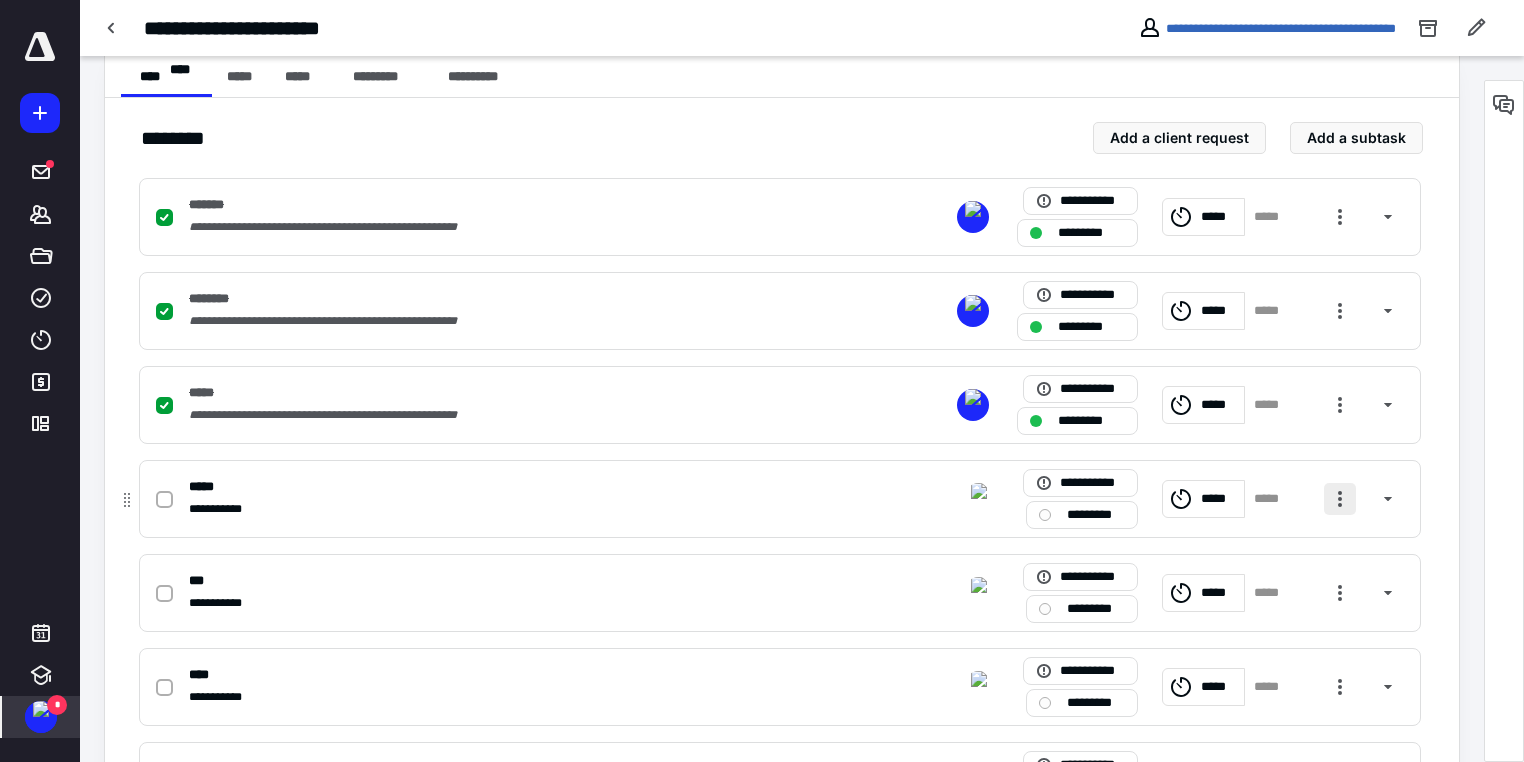 click at bounding box center [1340, 499] 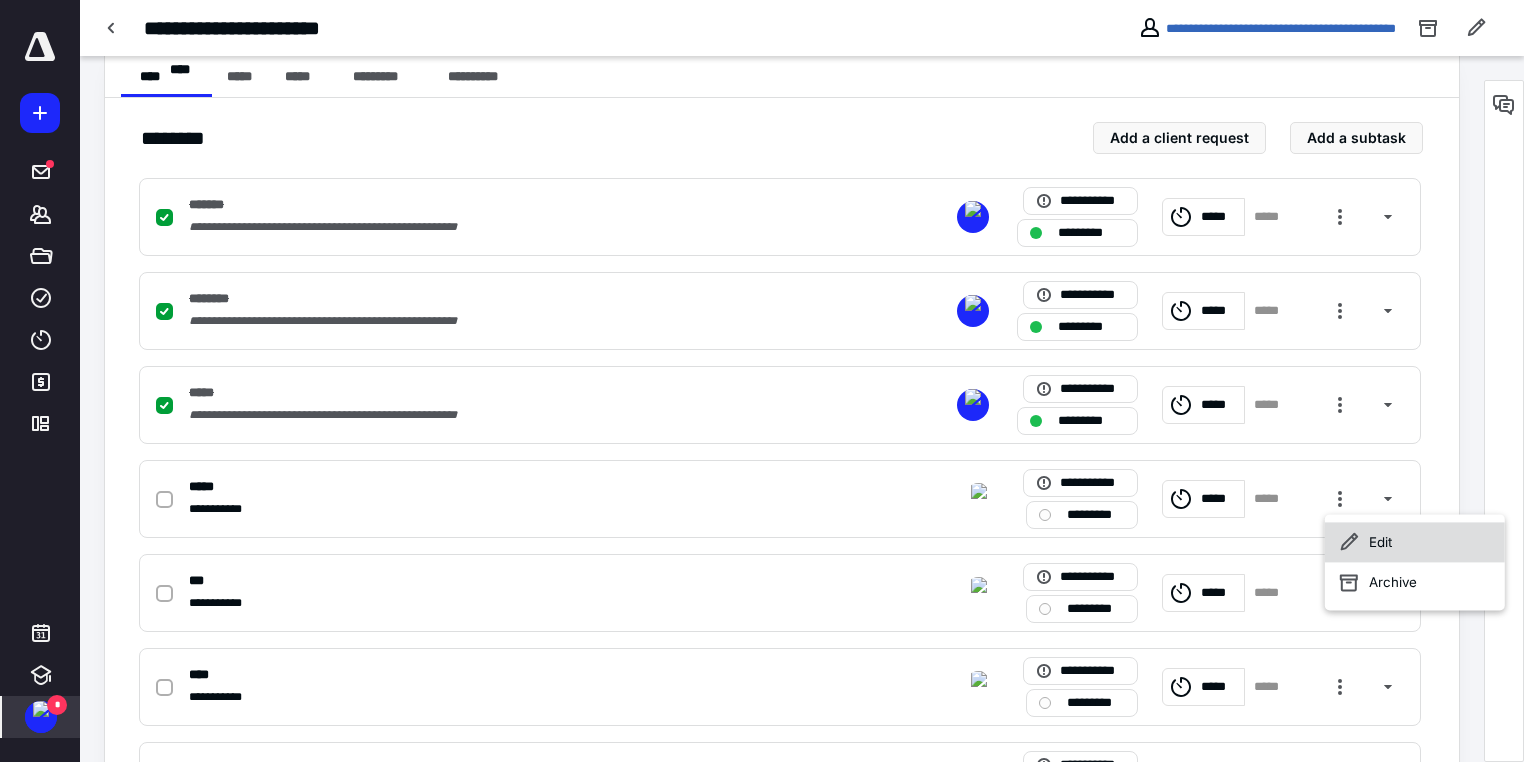 click on "Edit" at bounding box center [1415, 542] 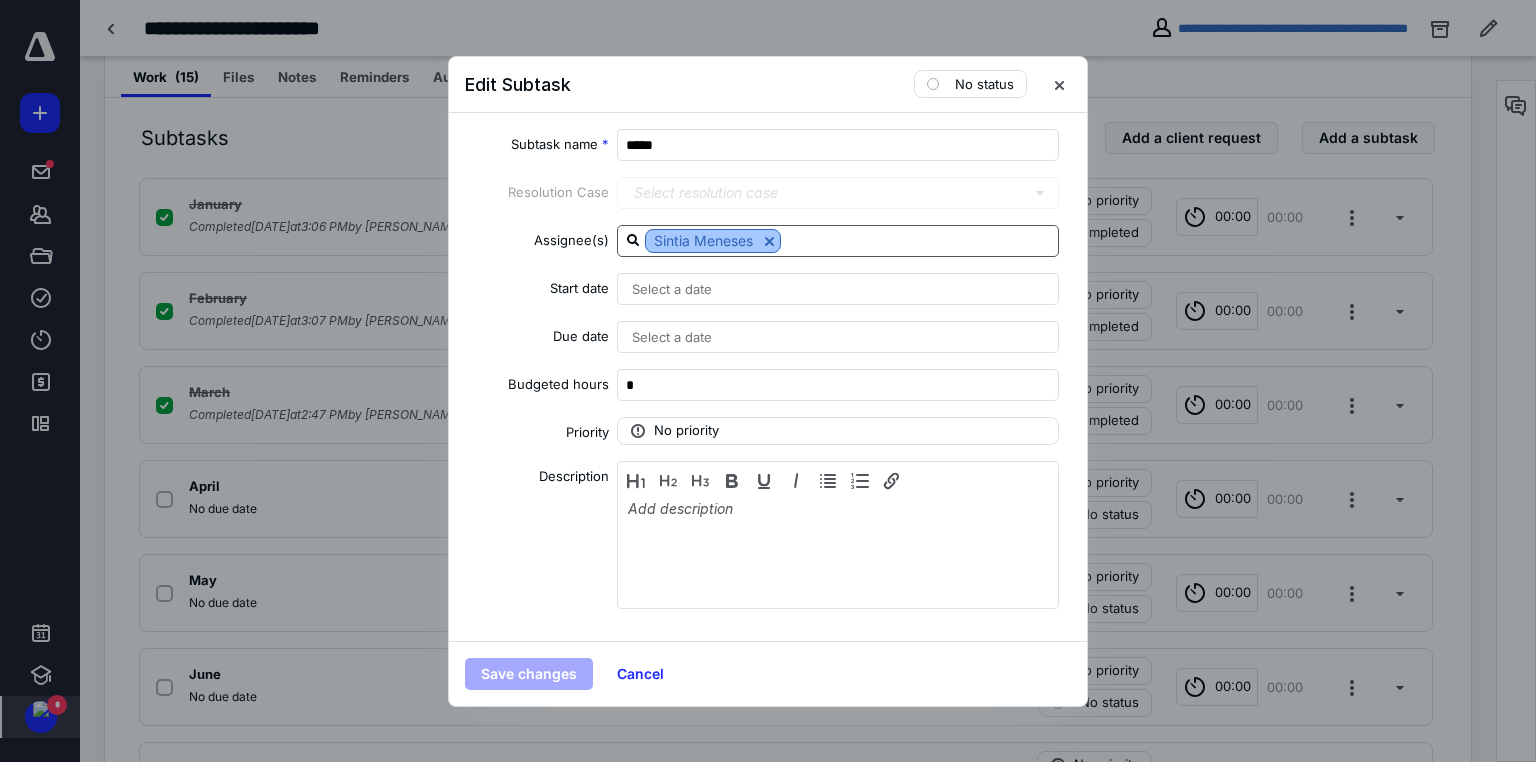 click at bounding box center (769, 241) 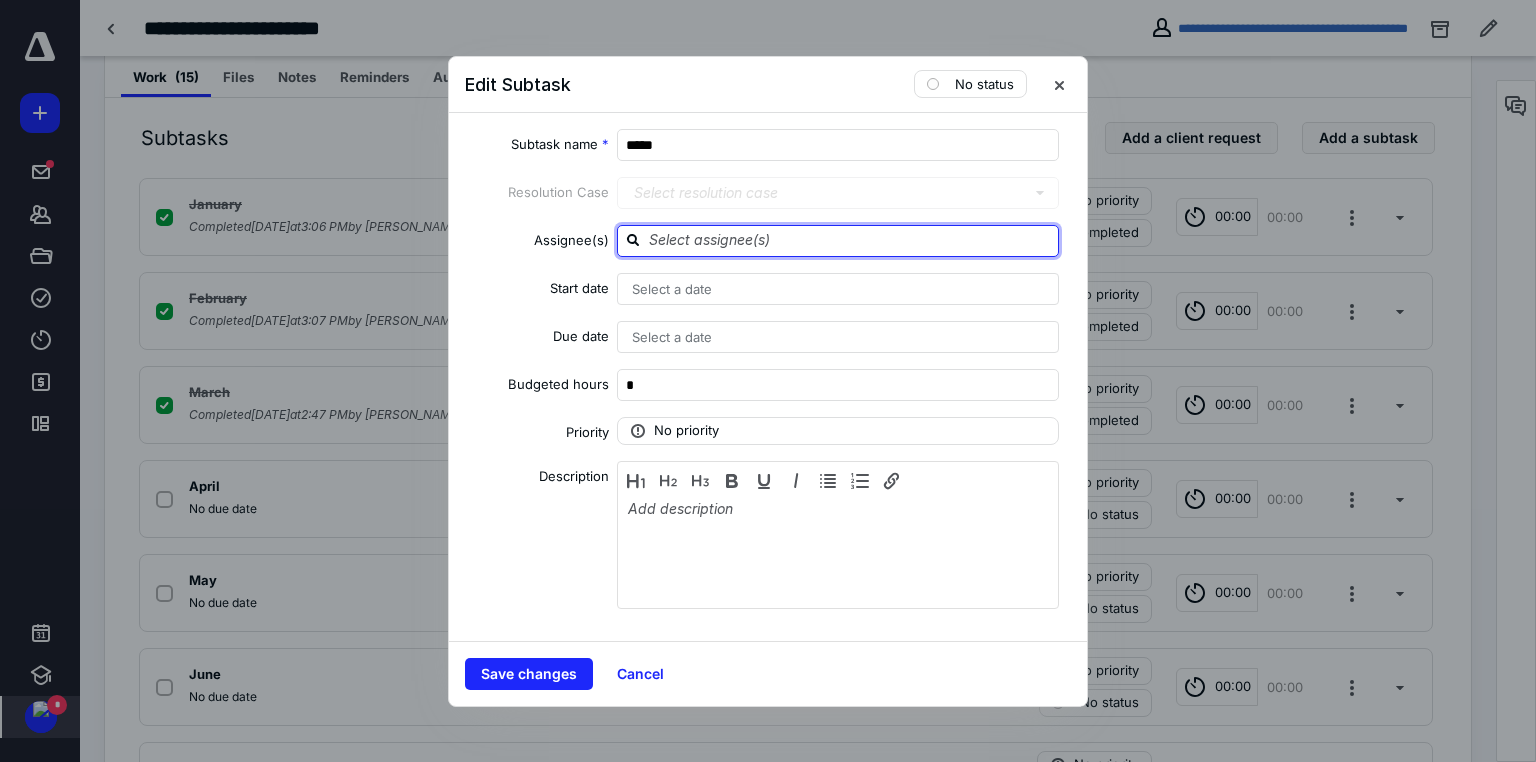 click at bounding box center (850, 240) 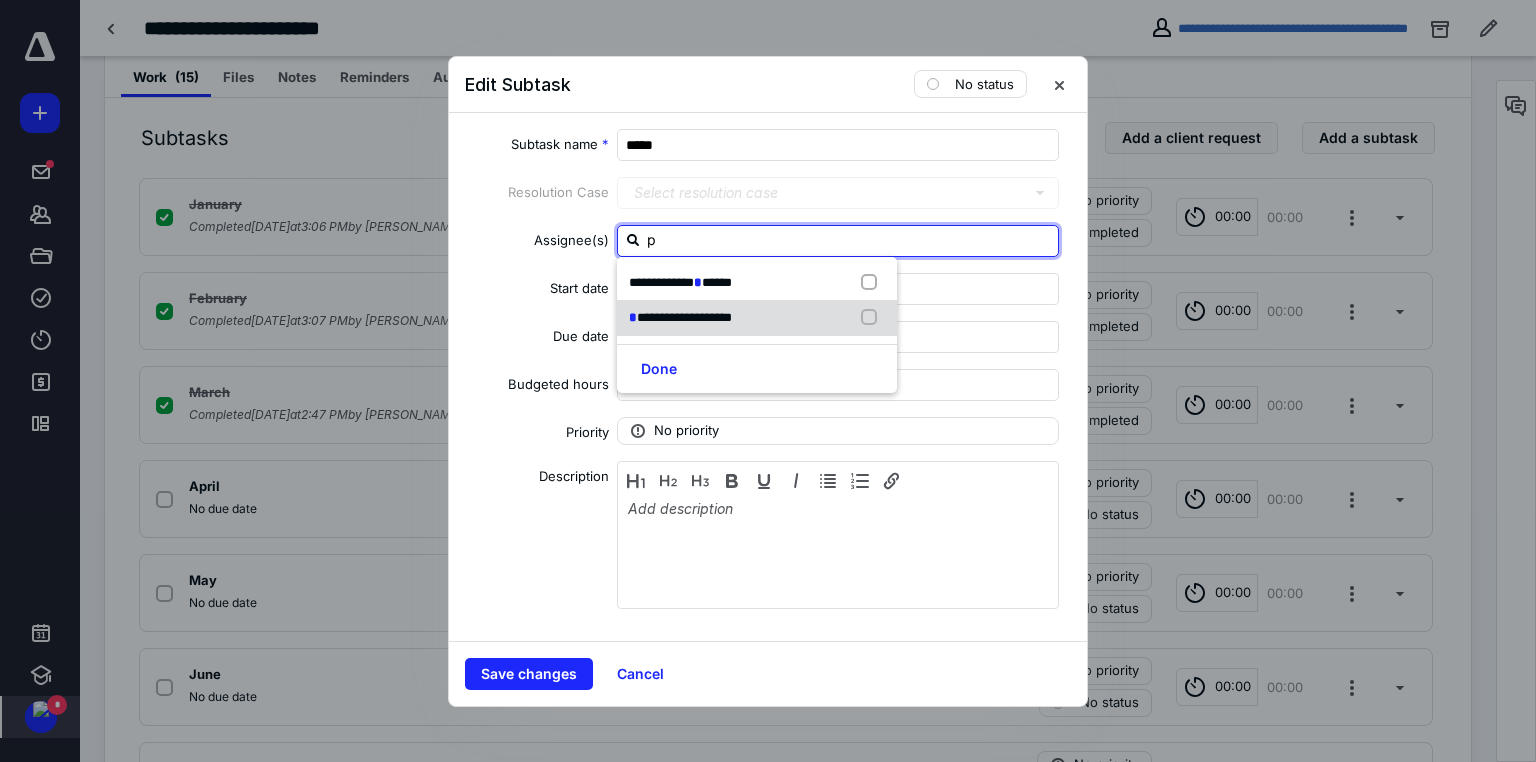 click on "**********" at bounding box center (684, 317) 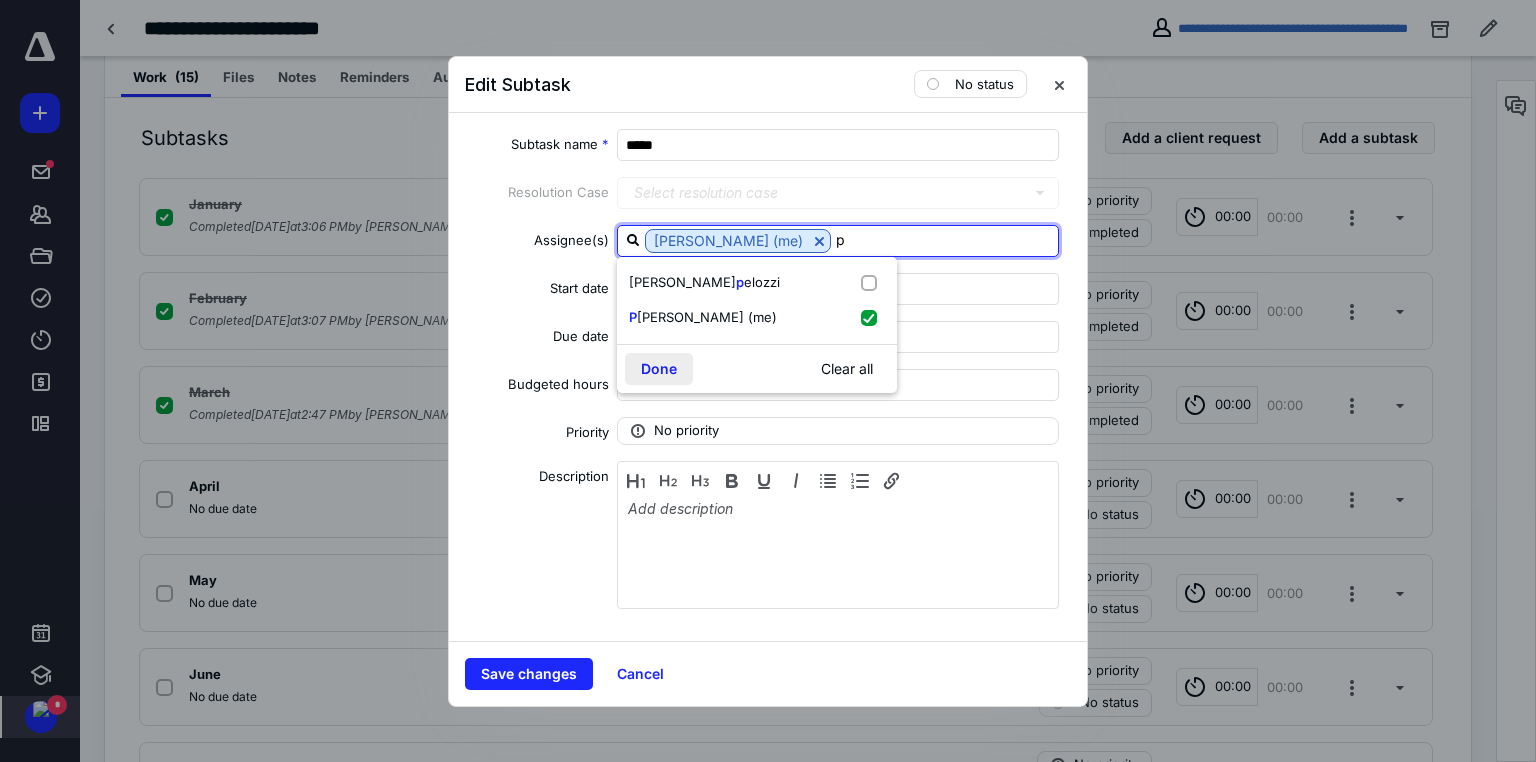 type on "p" 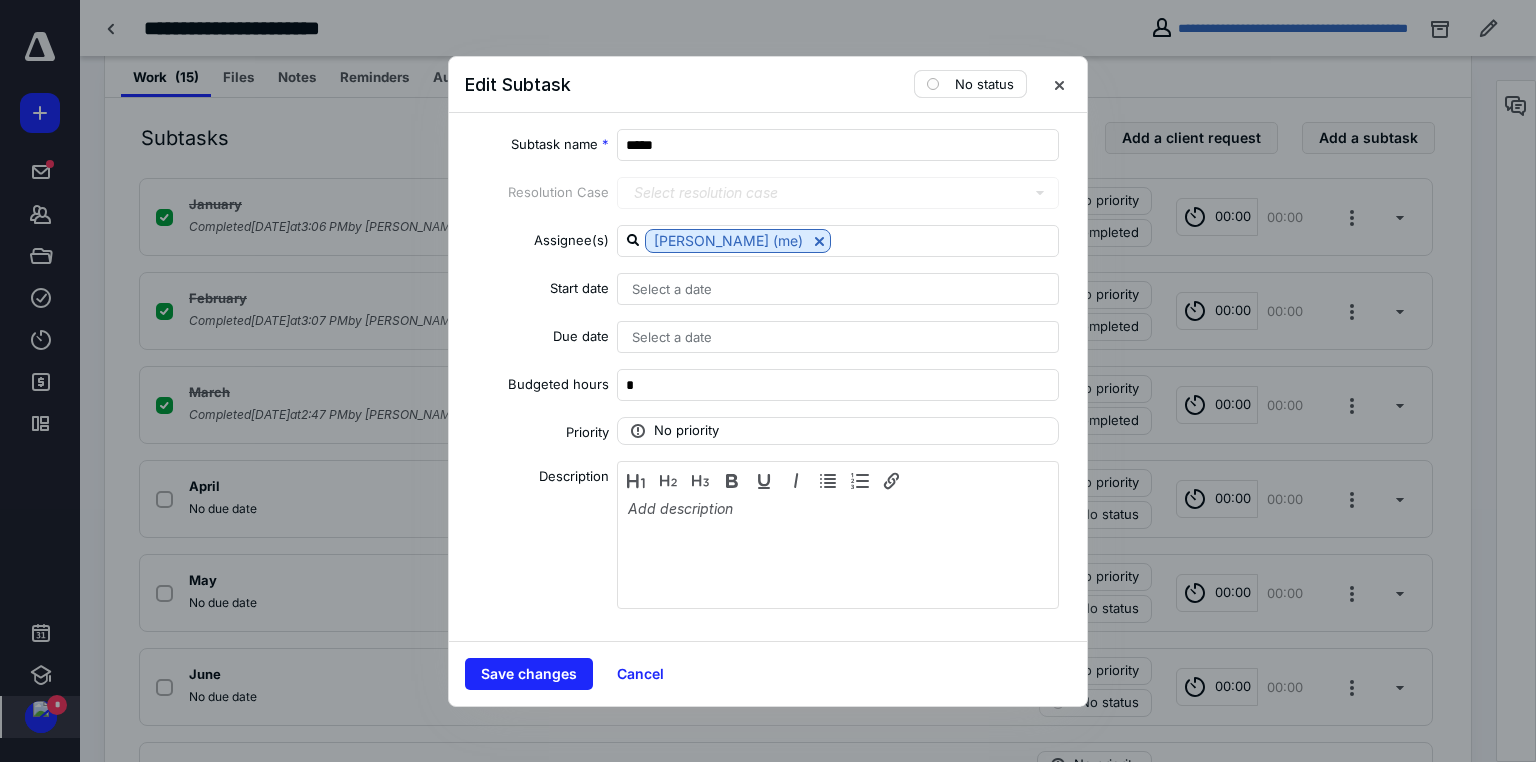 click on "No status" at bounding box center [984, 84] 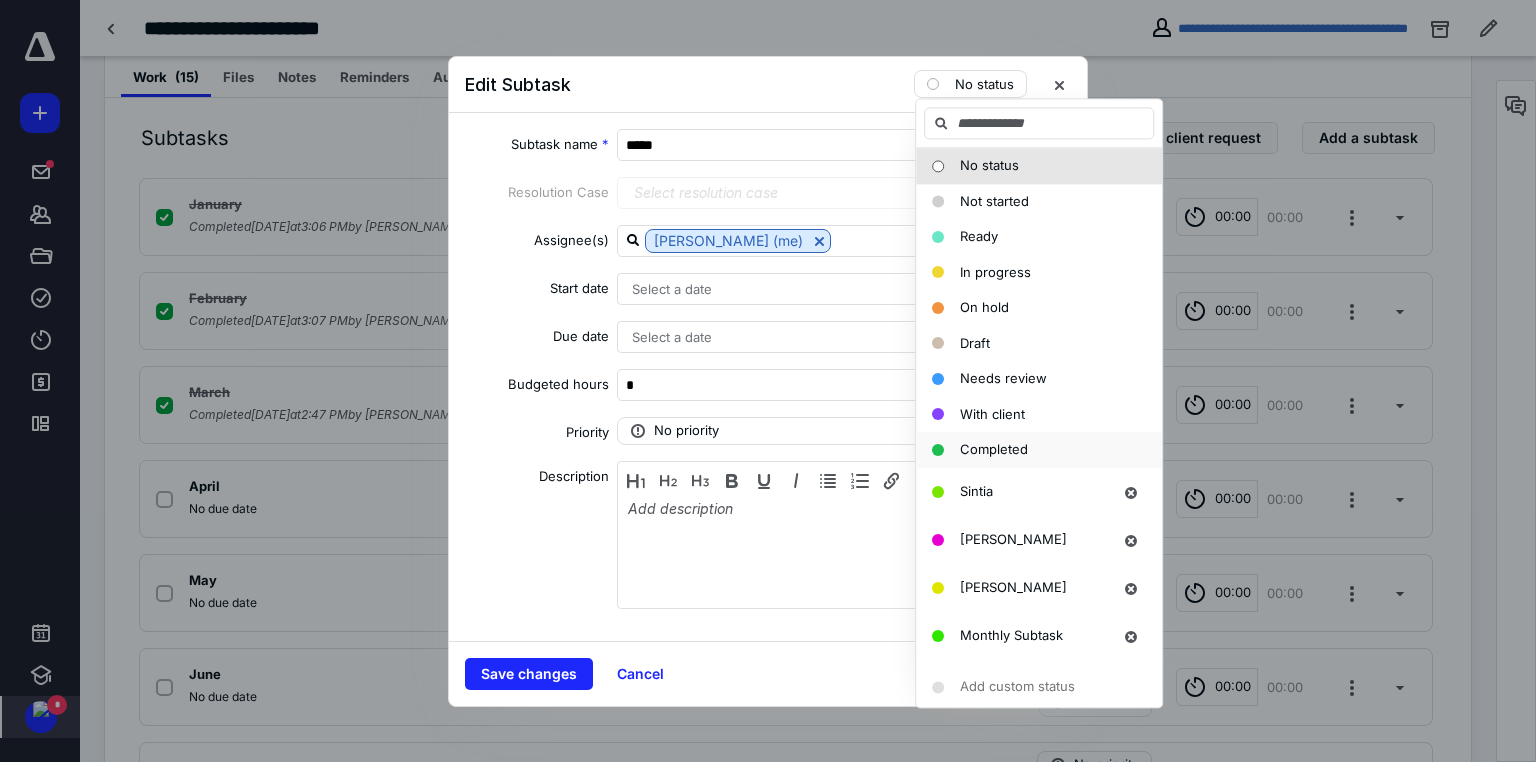 click on "Completed" at bounding box center [994, 449] 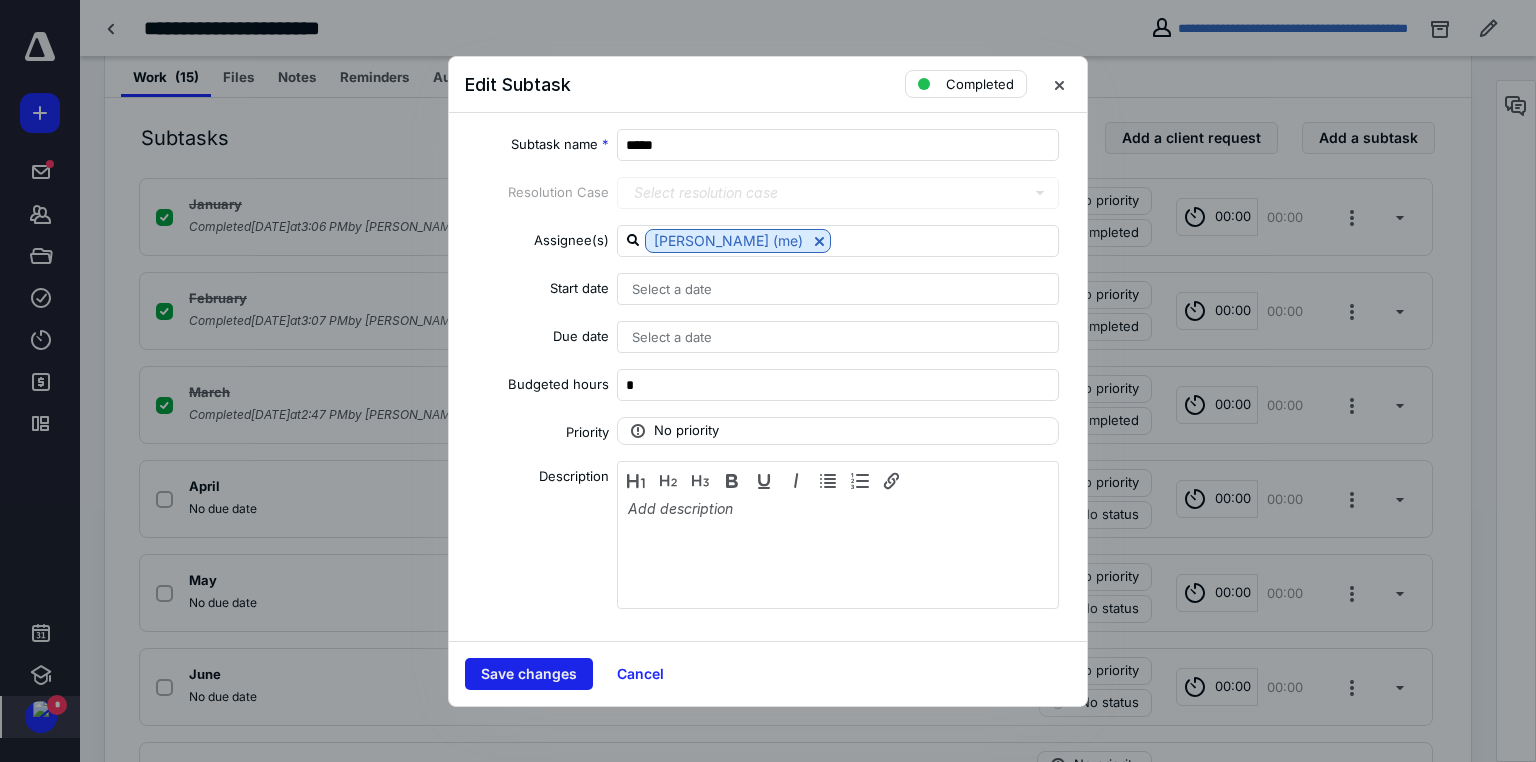 click on "Save changes" at bounding box center (529, 674) 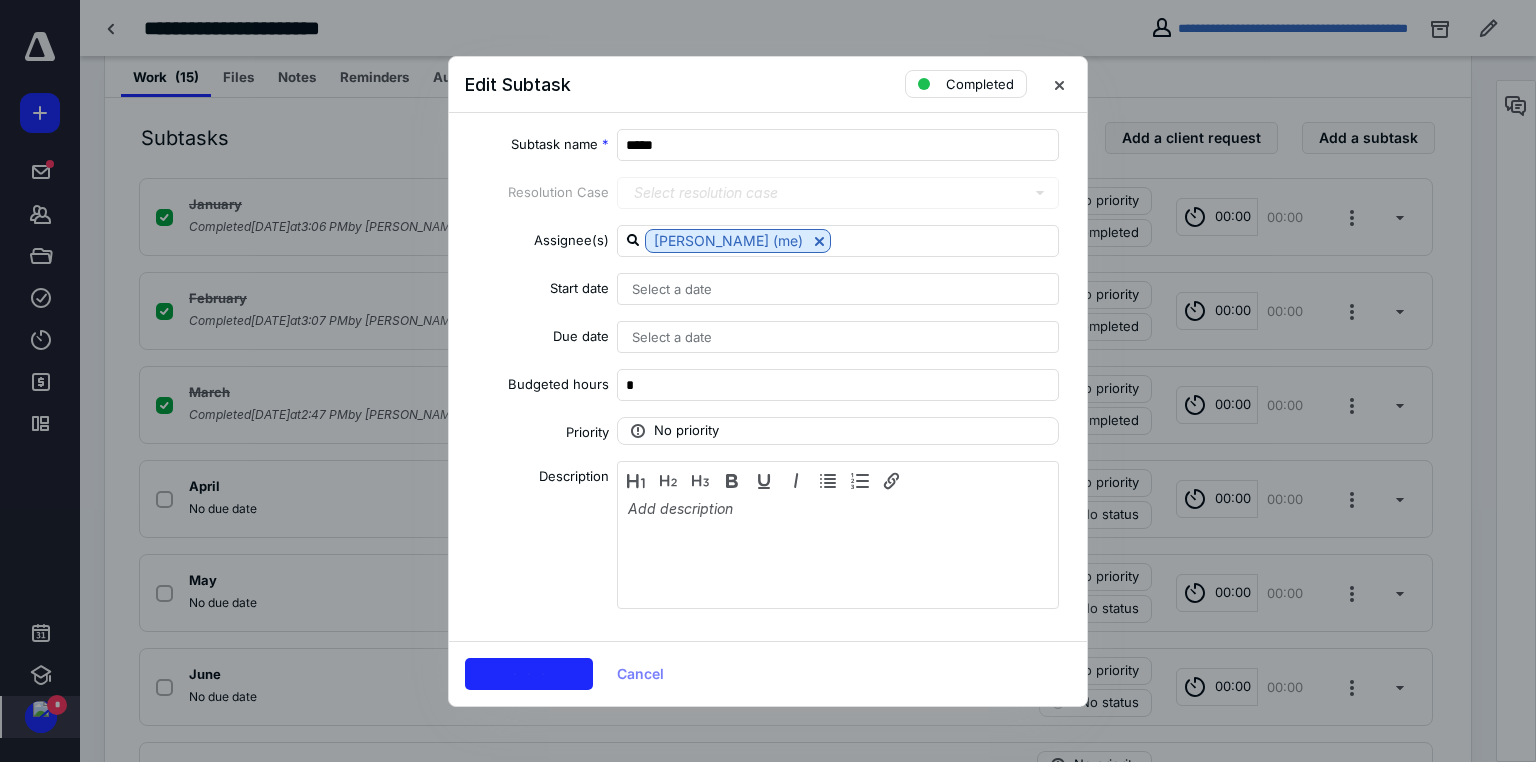 checkbox on "true" 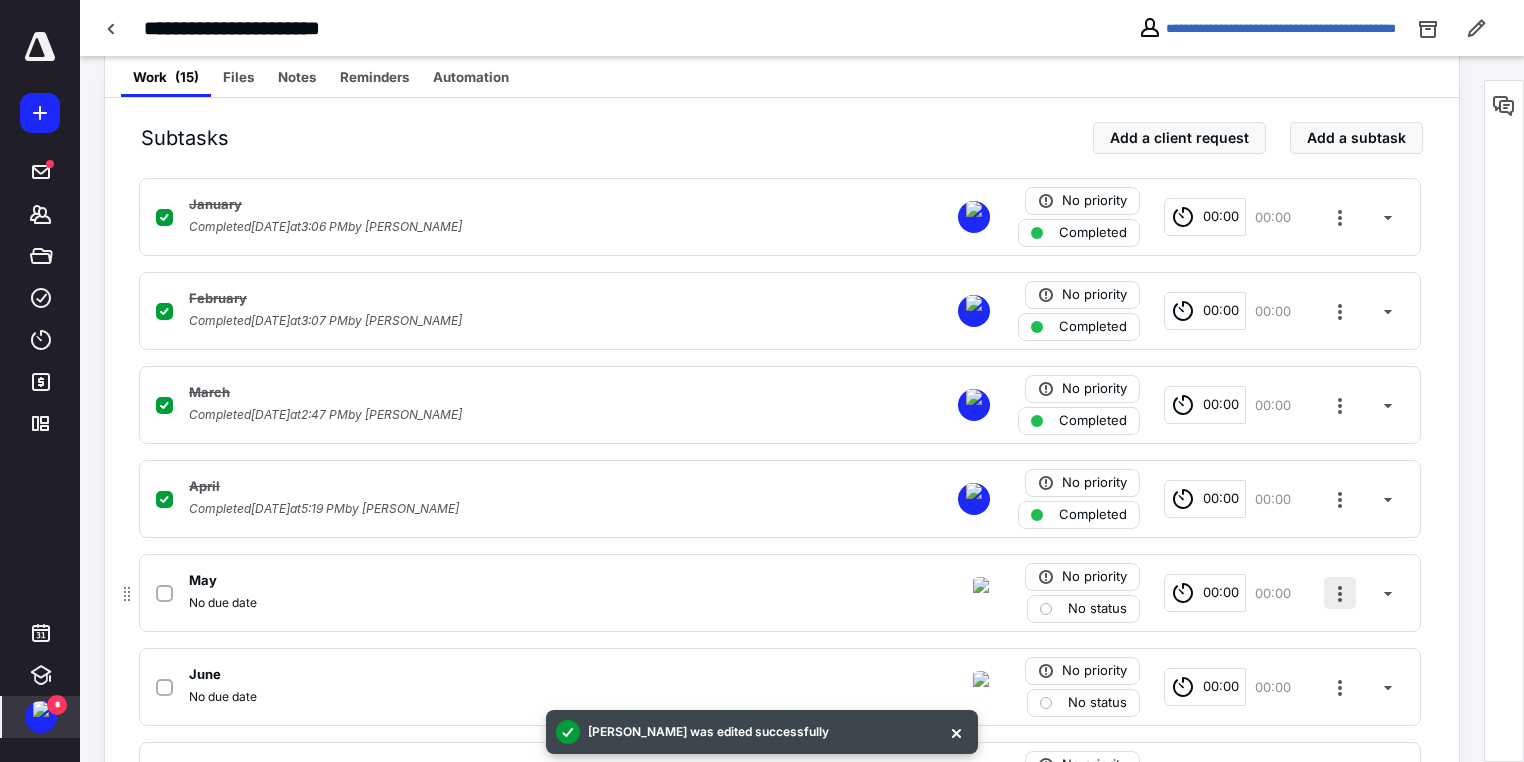 click at bounding box center [1340, 593] 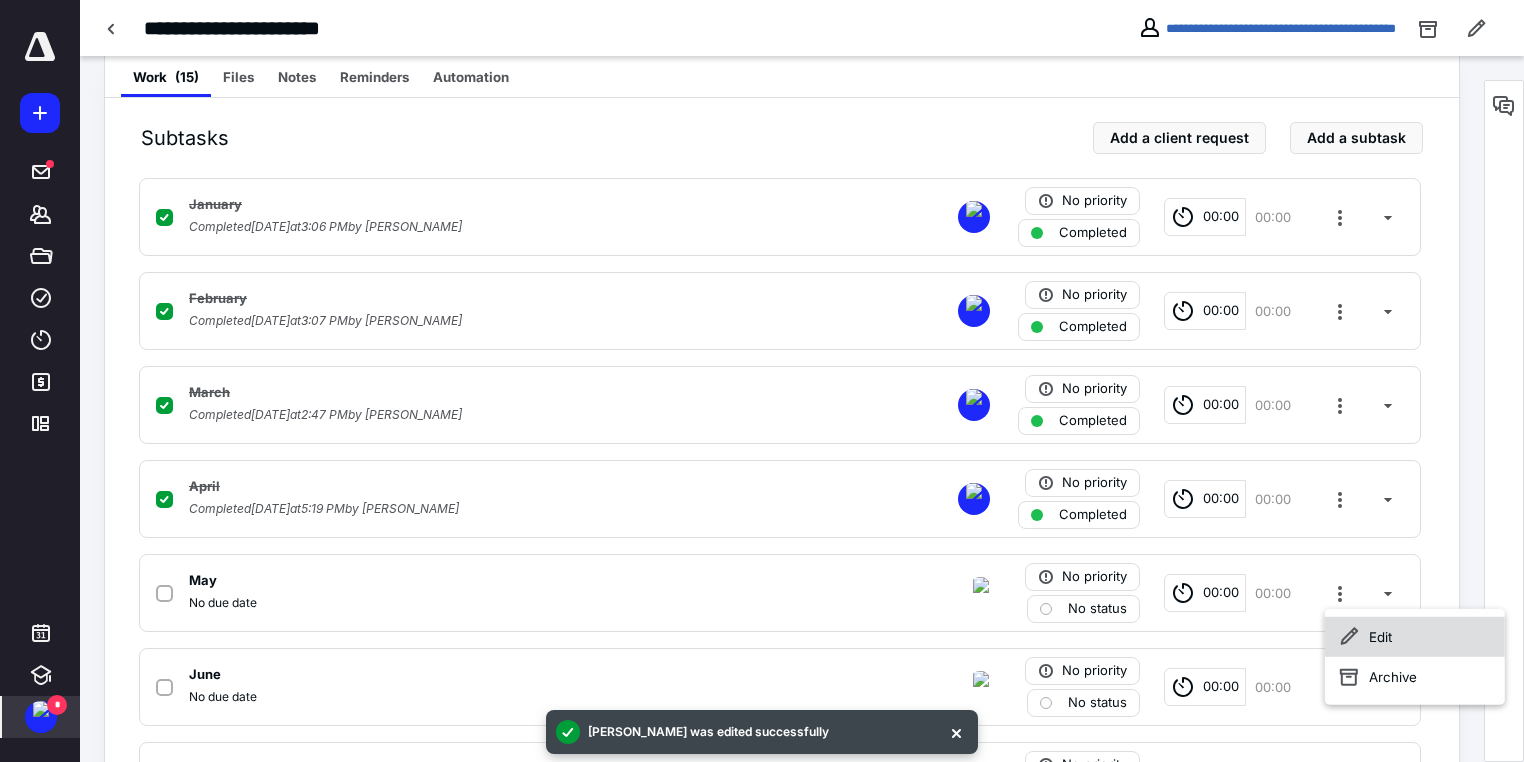 click on "Edit" at bounding box center [1415, 637] 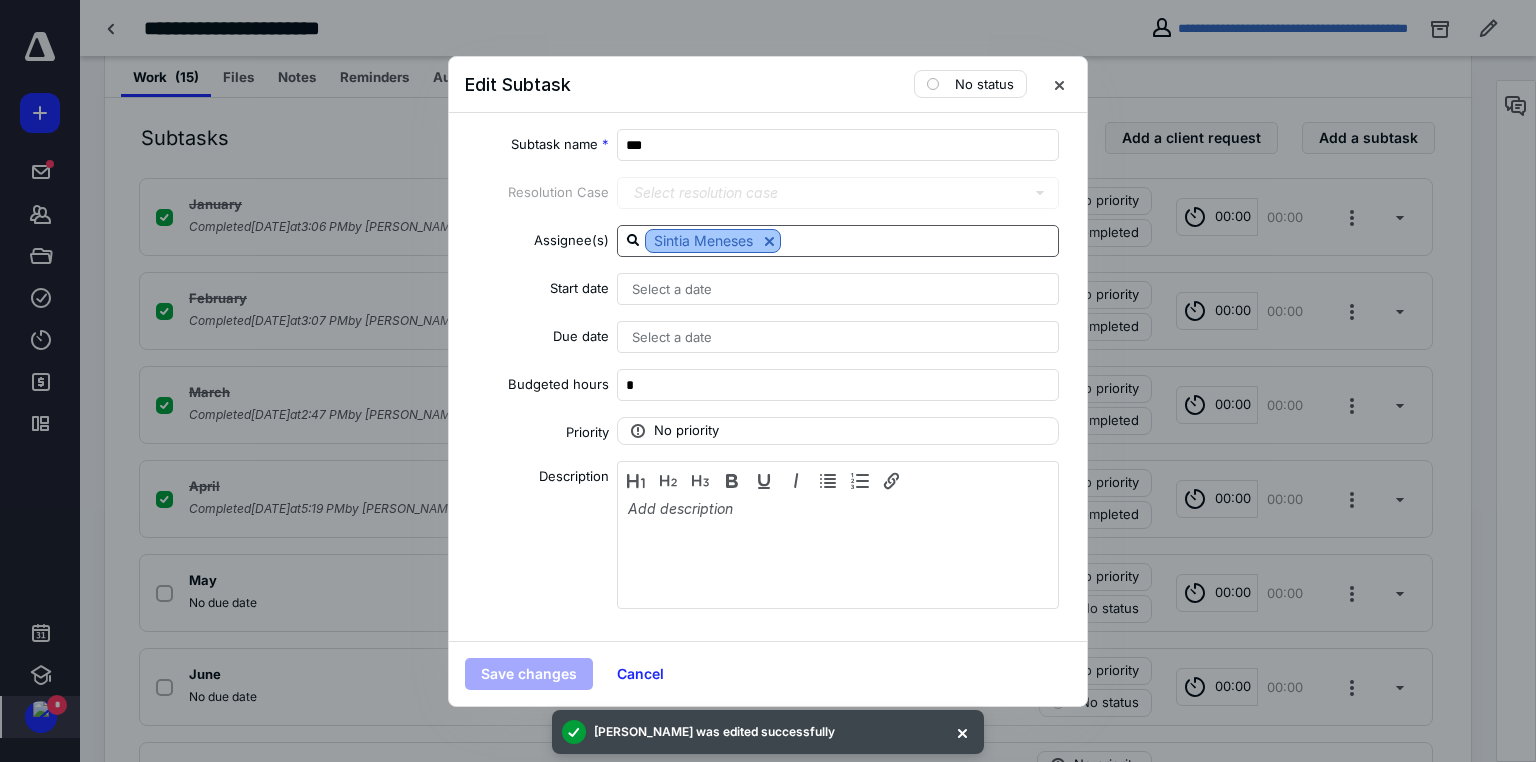 click at bounding box center [769, 241] 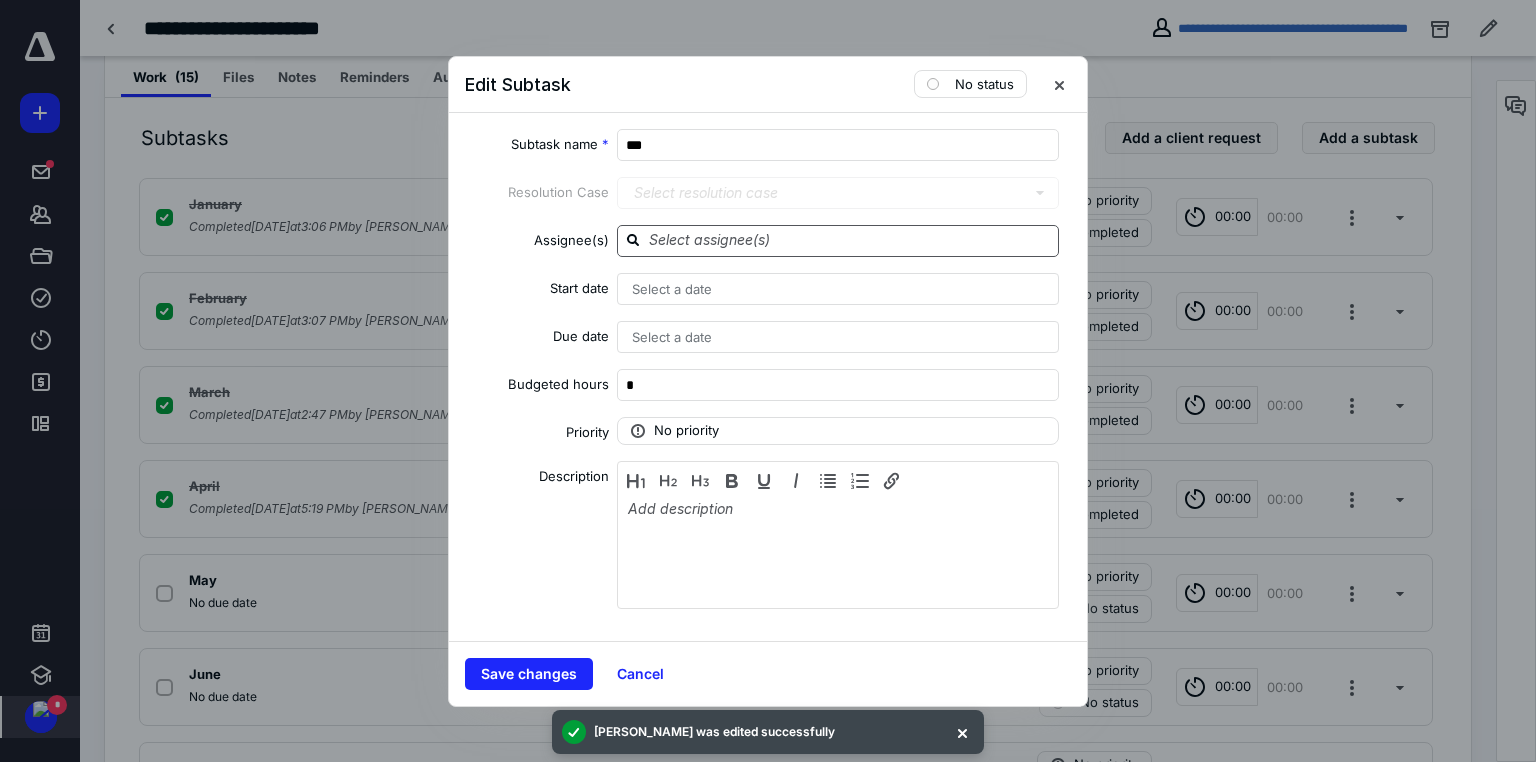 click at bounding box center (850, 240) 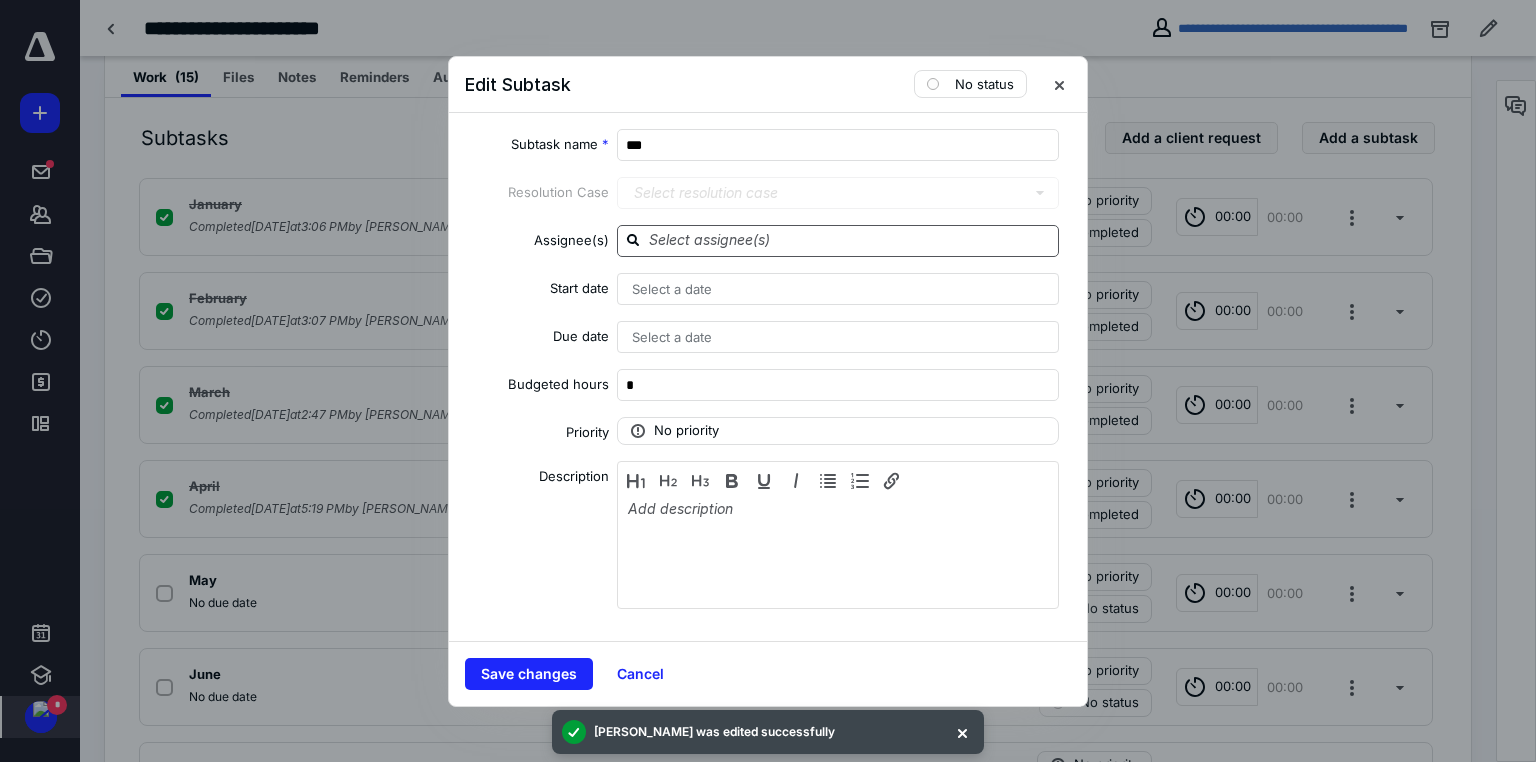 type on "p" 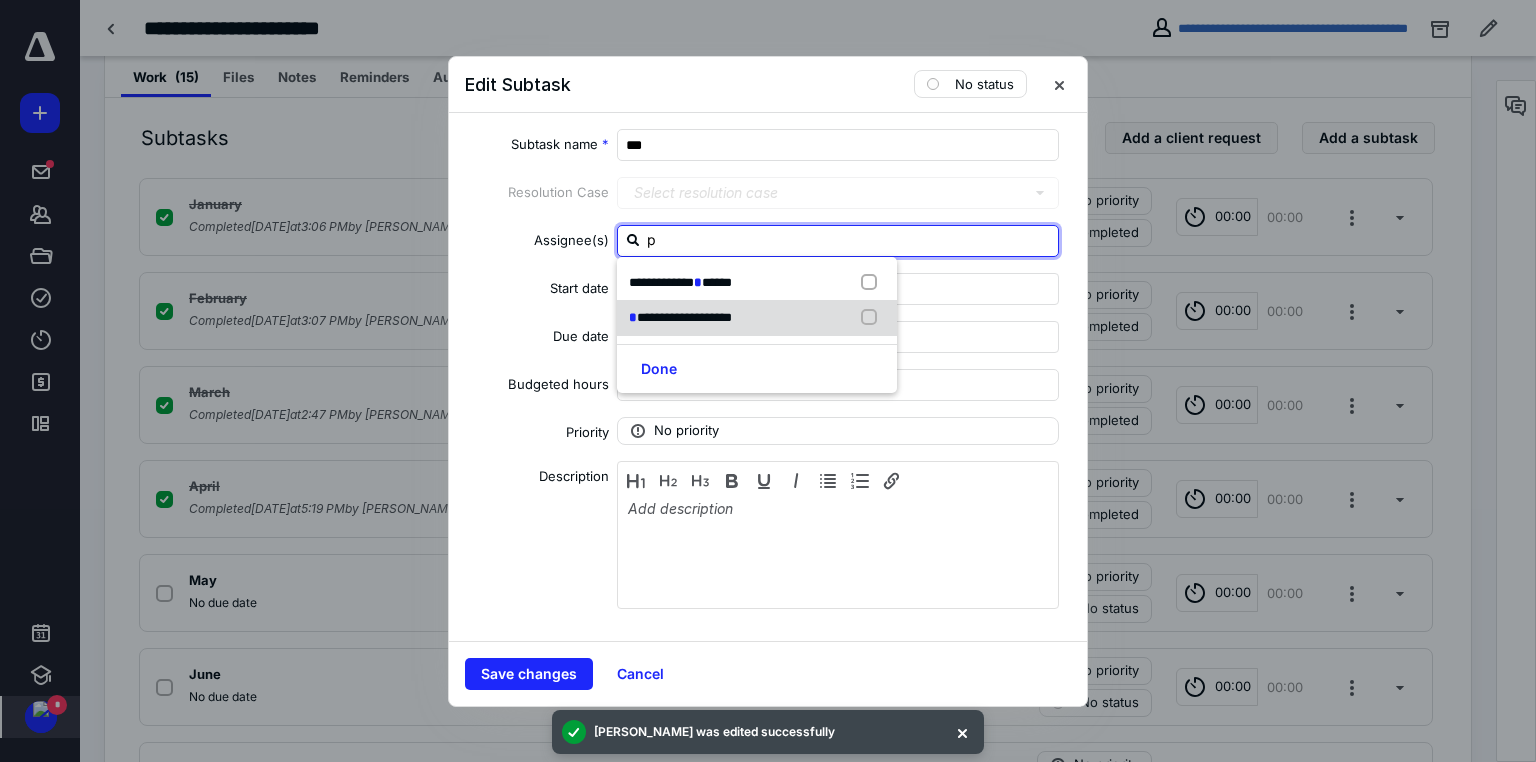 click on "**********" at bounding box center [684, 317] 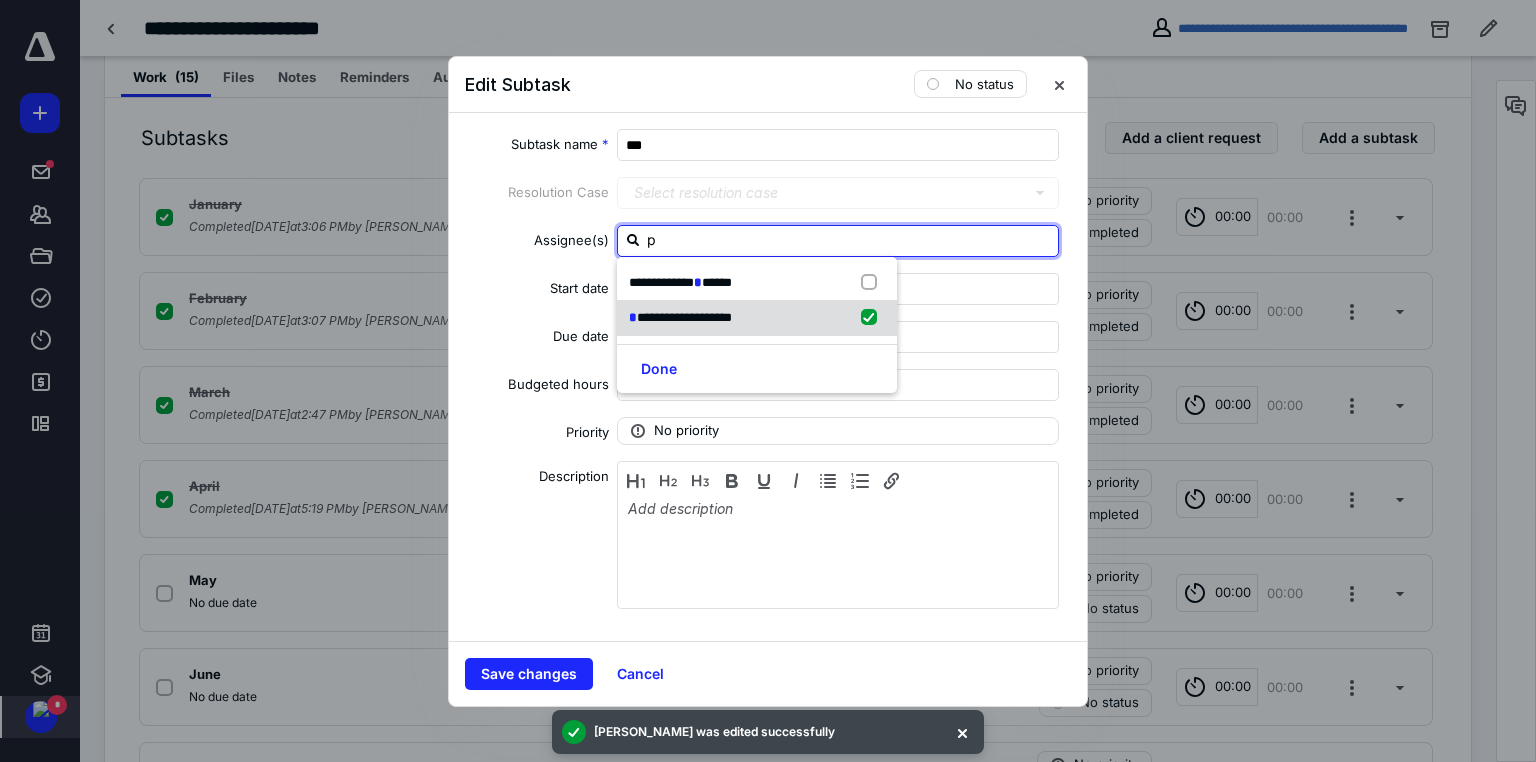 checkbox on "true" 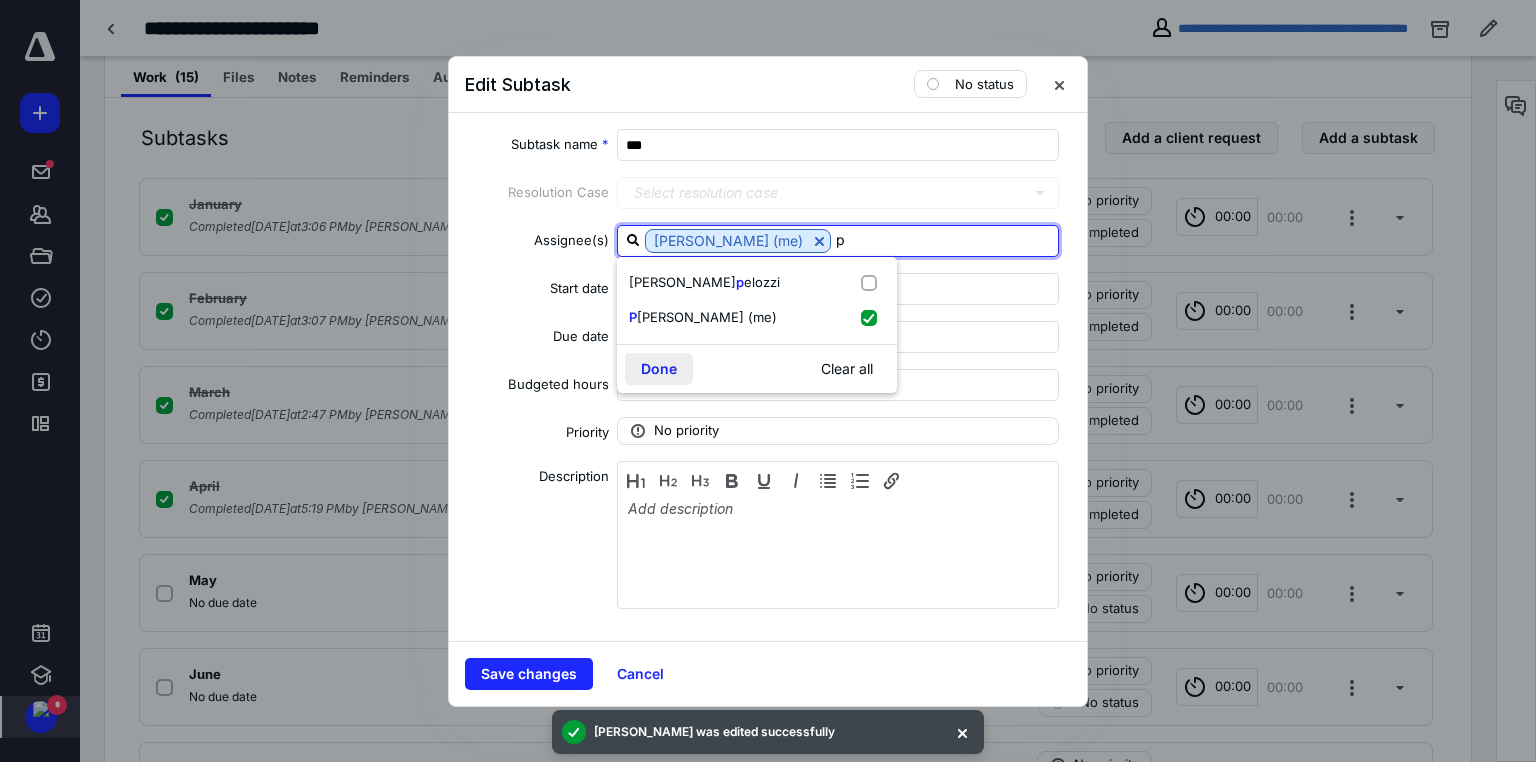 type on "p" 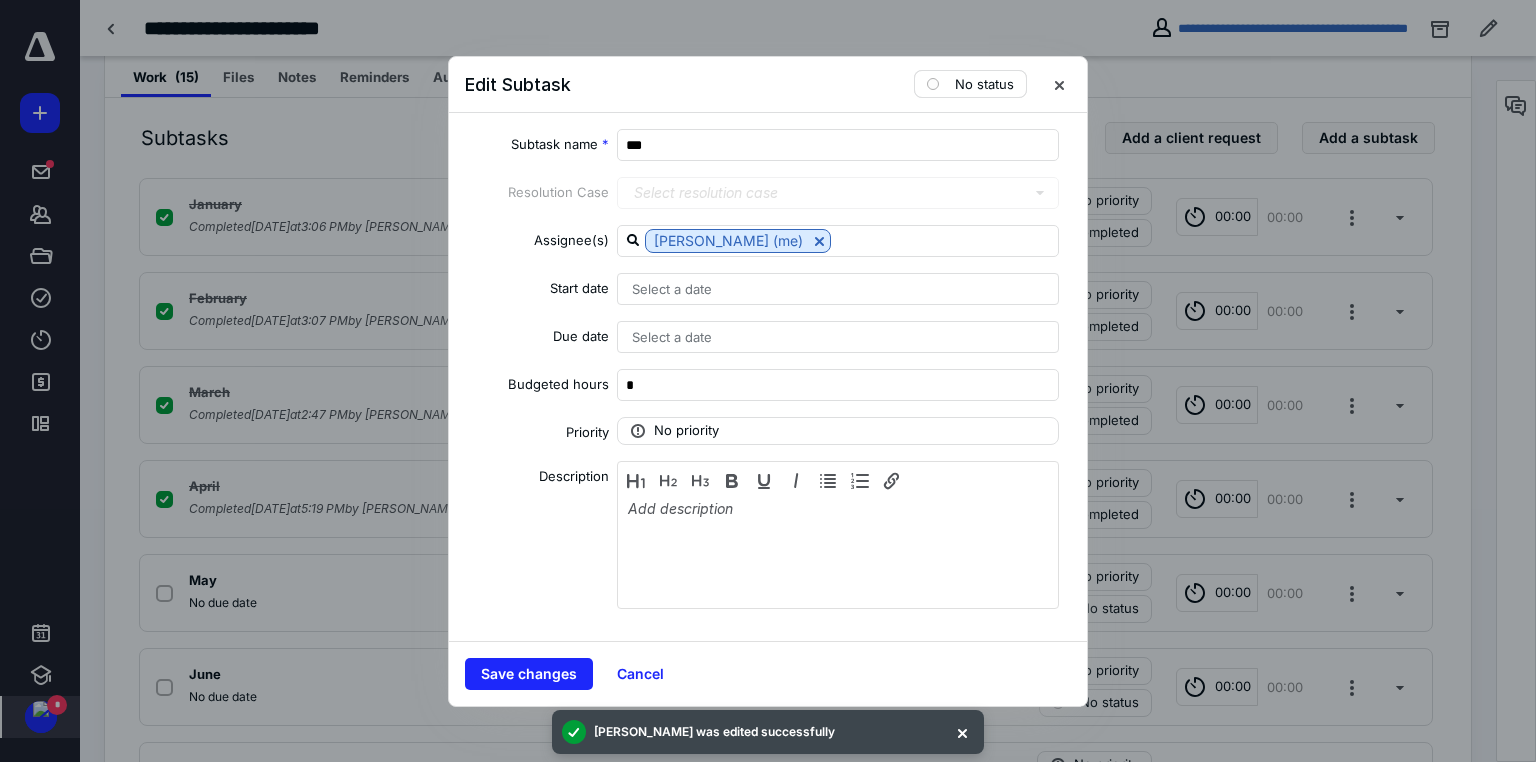 click on "No status" at bounding box center (984, 84) 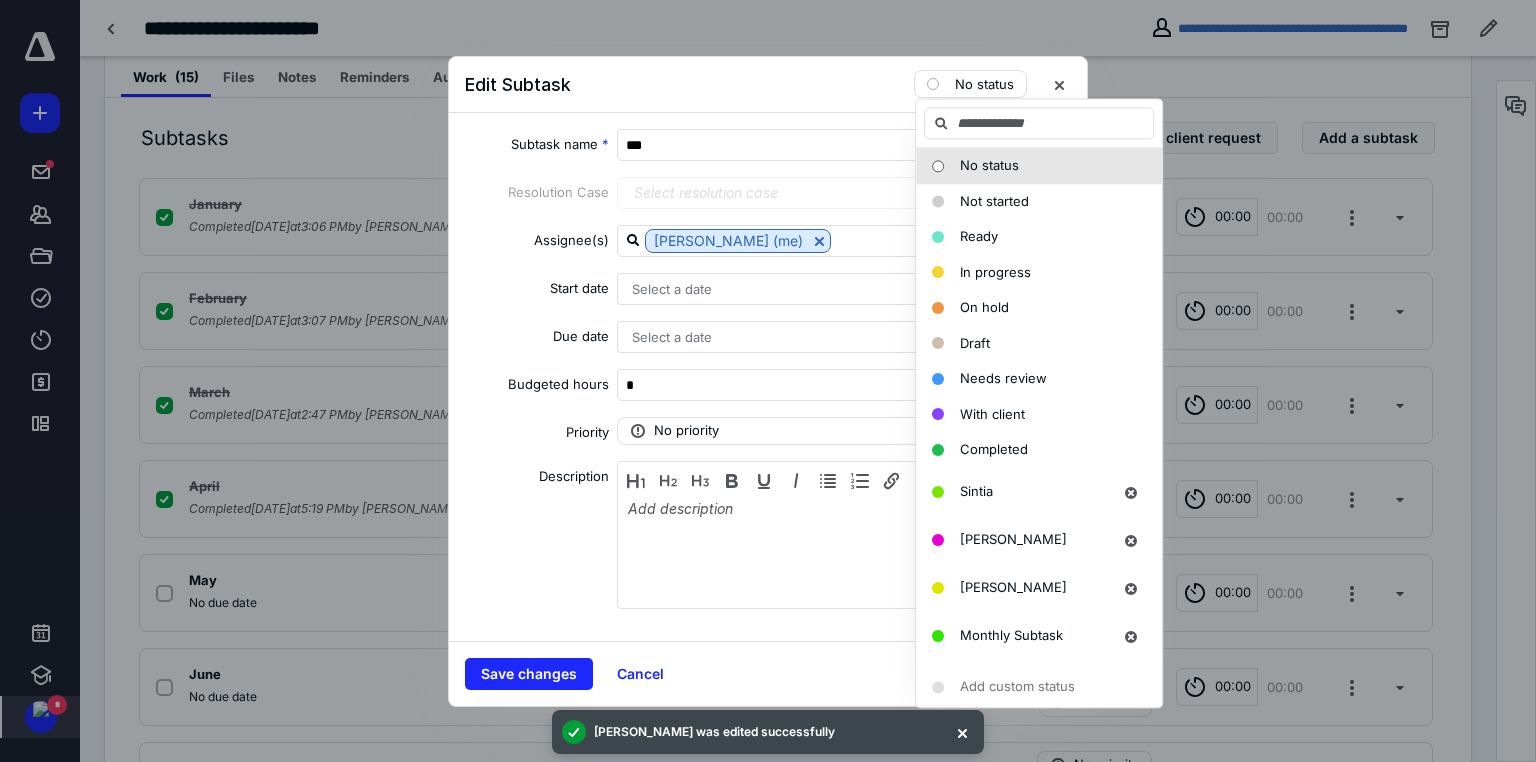 drag, startPoint x: 972, startPoint y: 450, endPoint x: 734, endPoint y: 496, distance: 242.40462 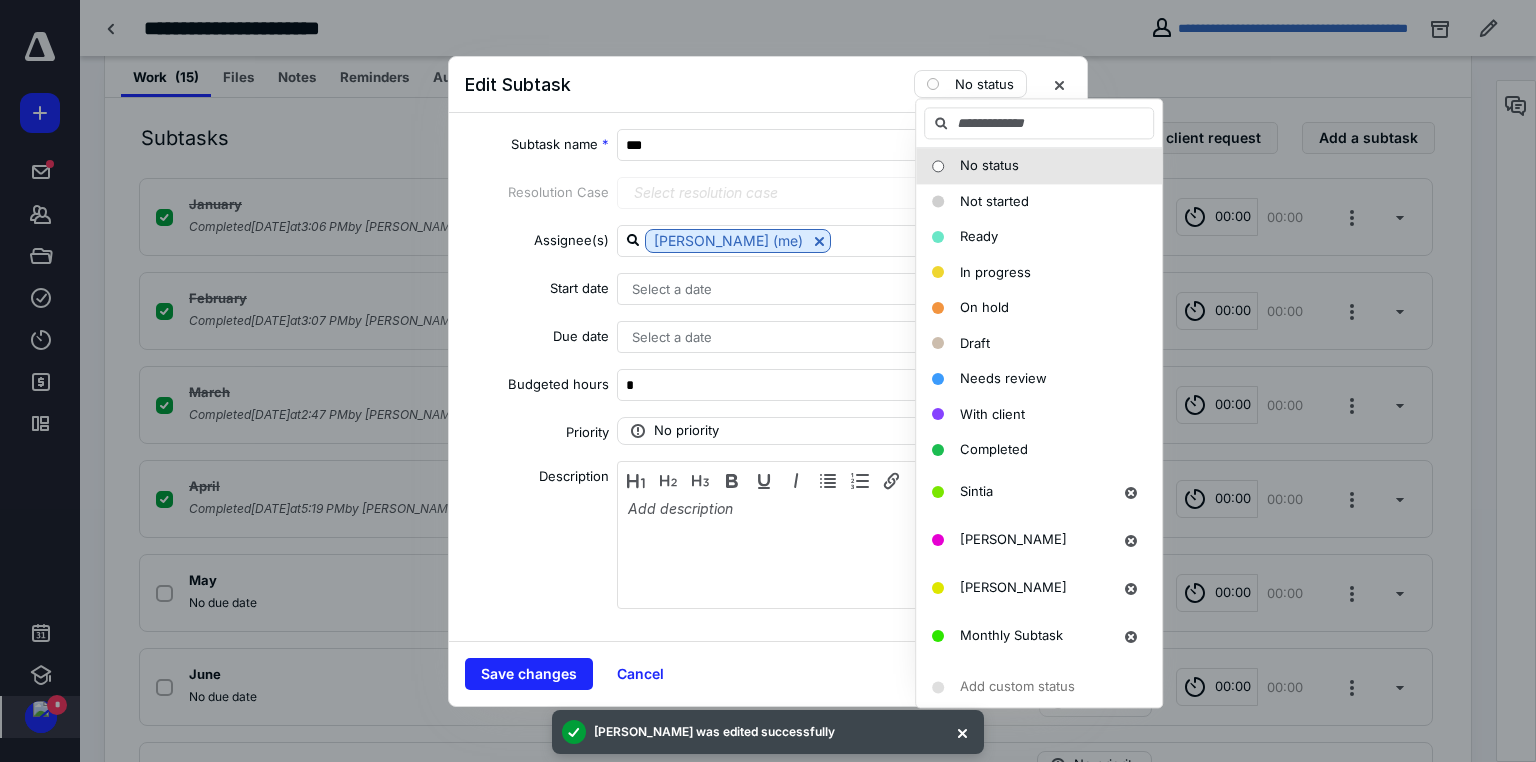 click on "Completed" at bounding box center (994, 449) 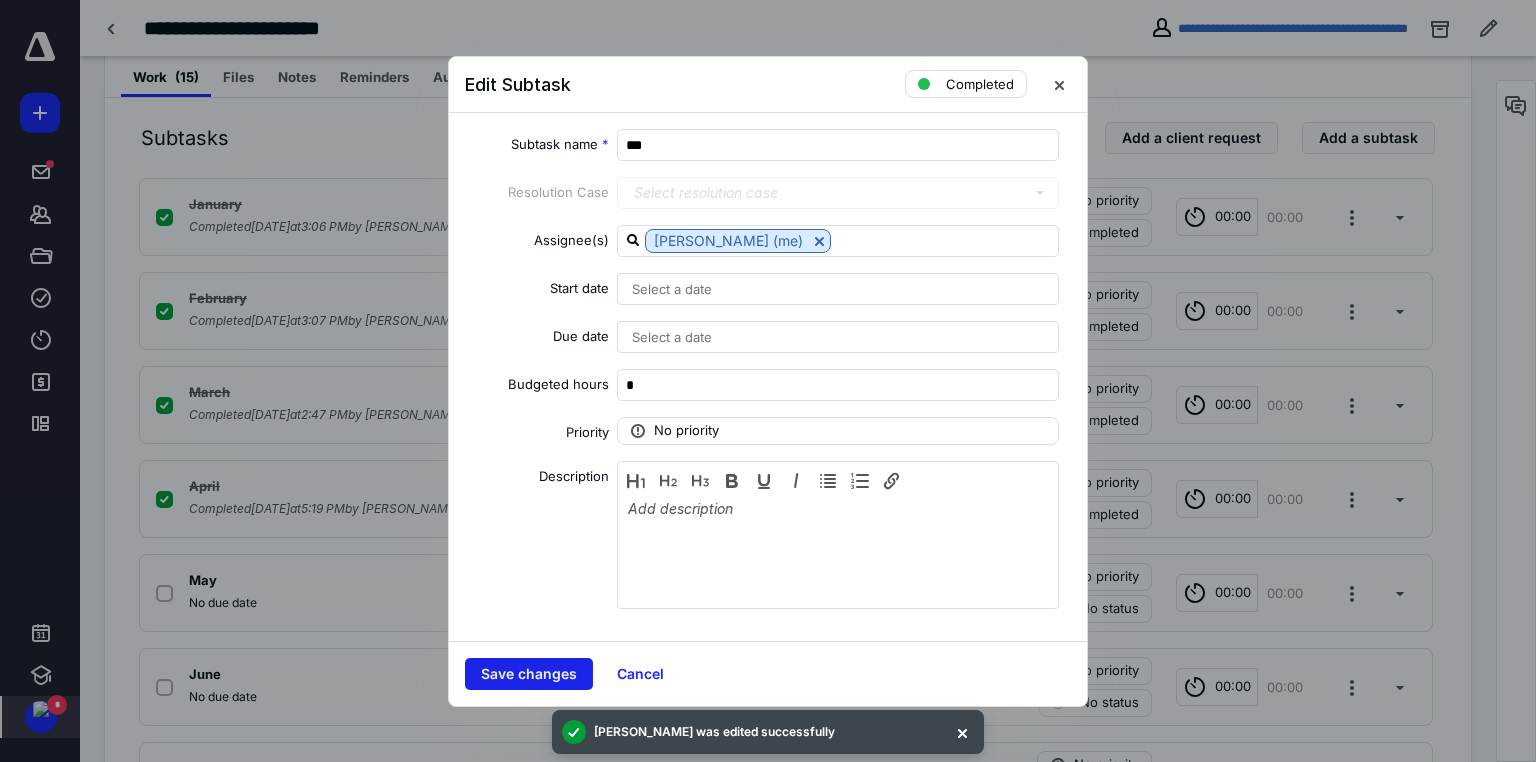 click on "Save changes" at bounding box center (529, 674) 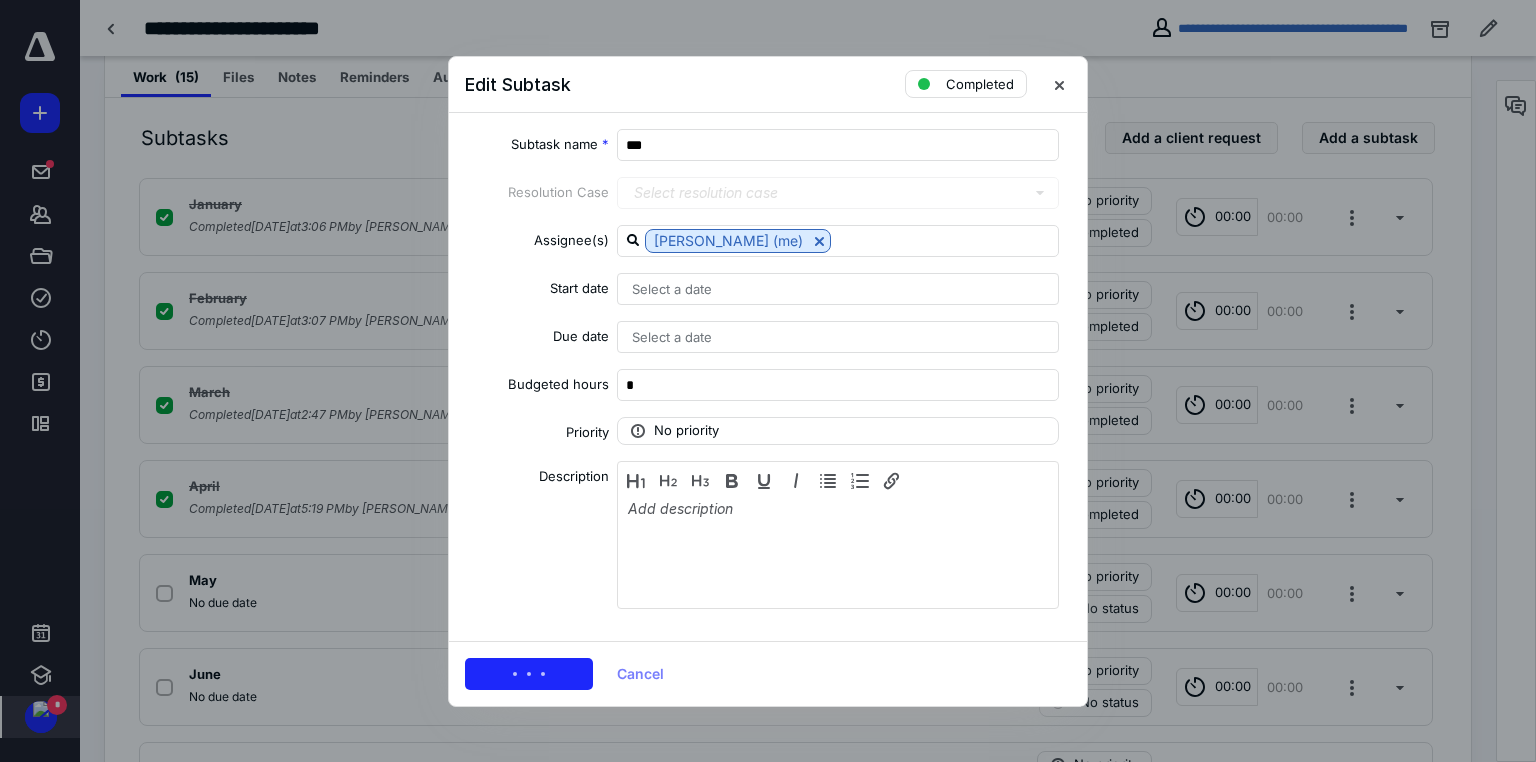 checkbox on "true" 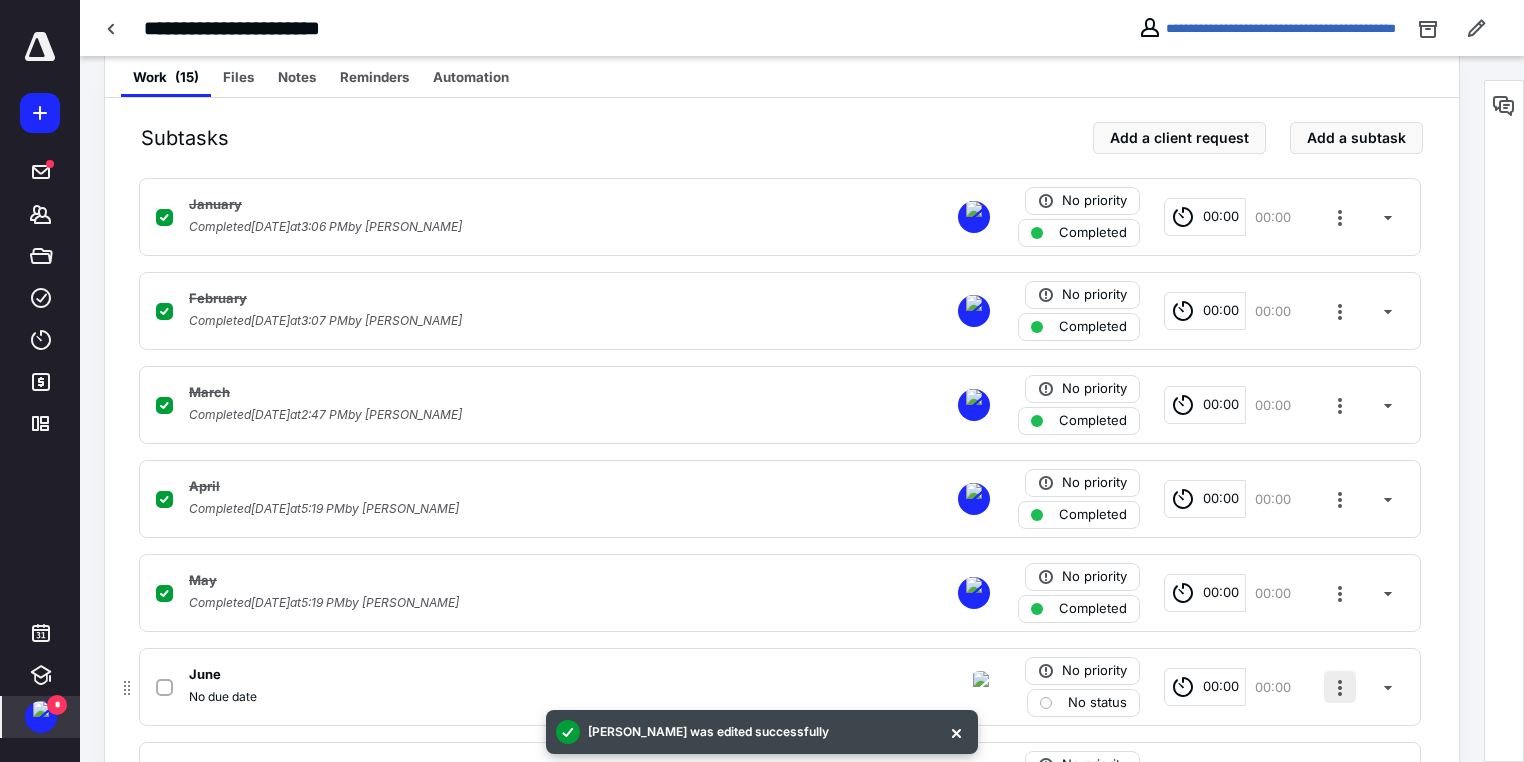 click at bounding box center (1340, 687) 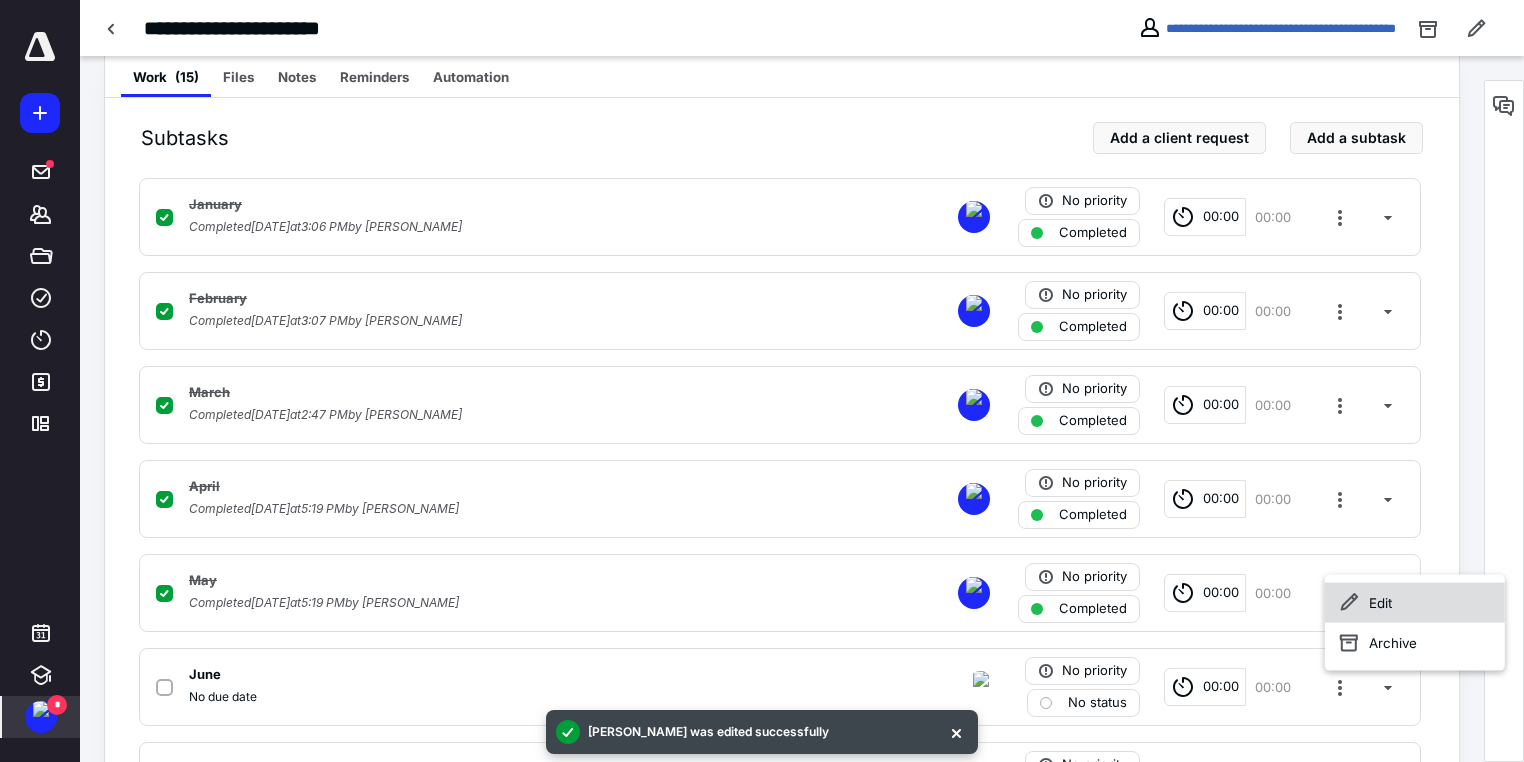click on "Edit" at bounding box center (1415, 602) 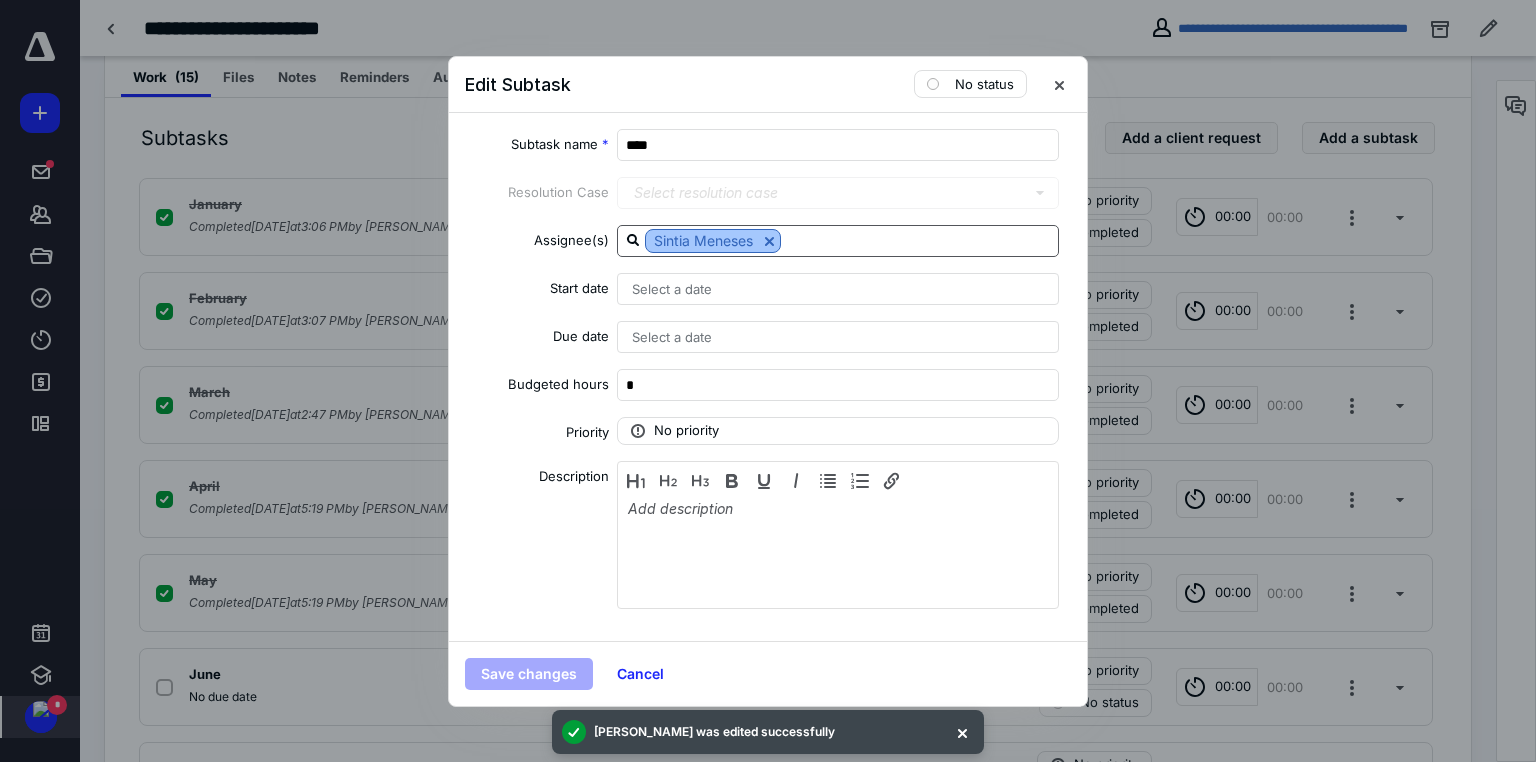 click at bounding box center [769, 241] 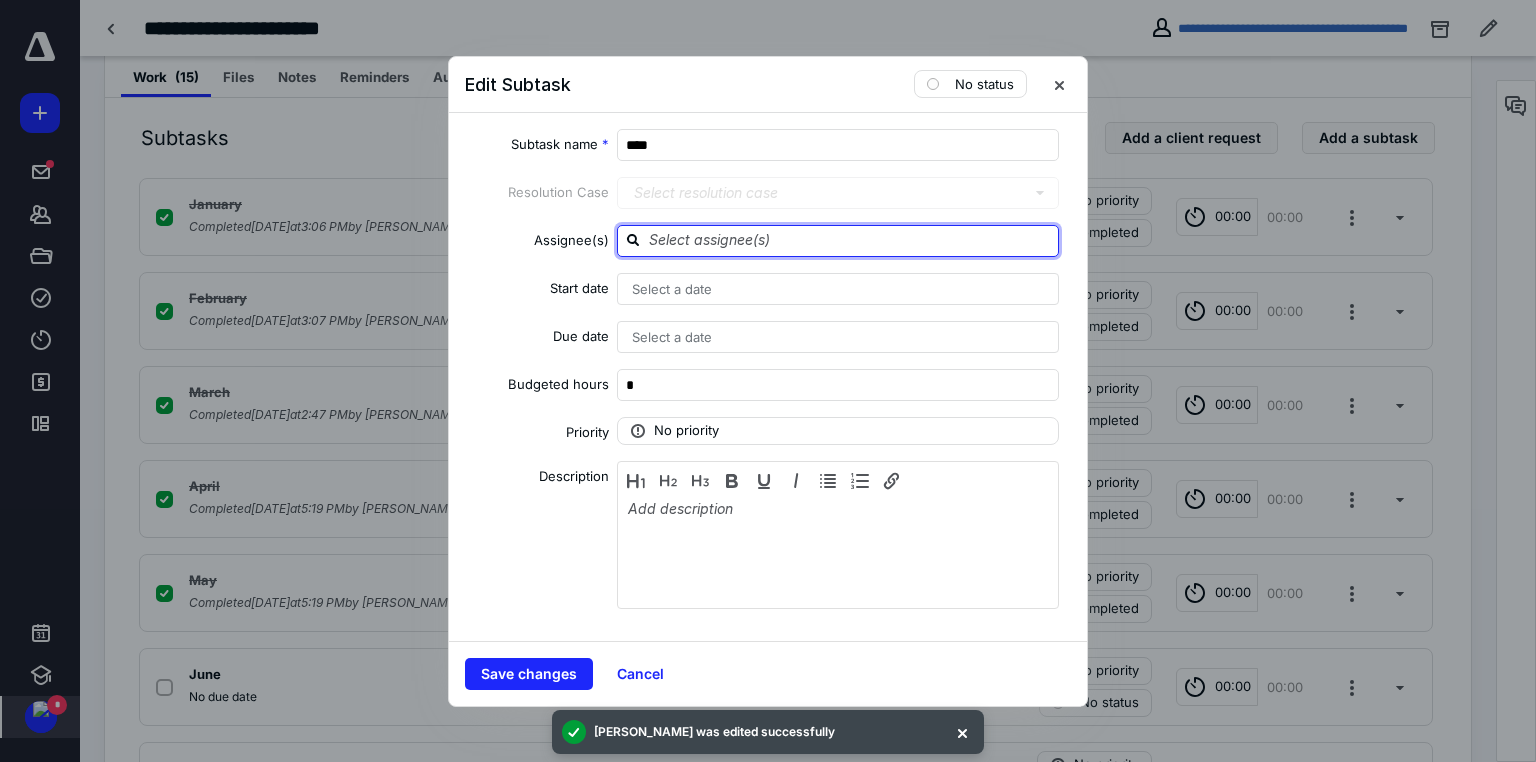 click at bounding box center [850, 240] 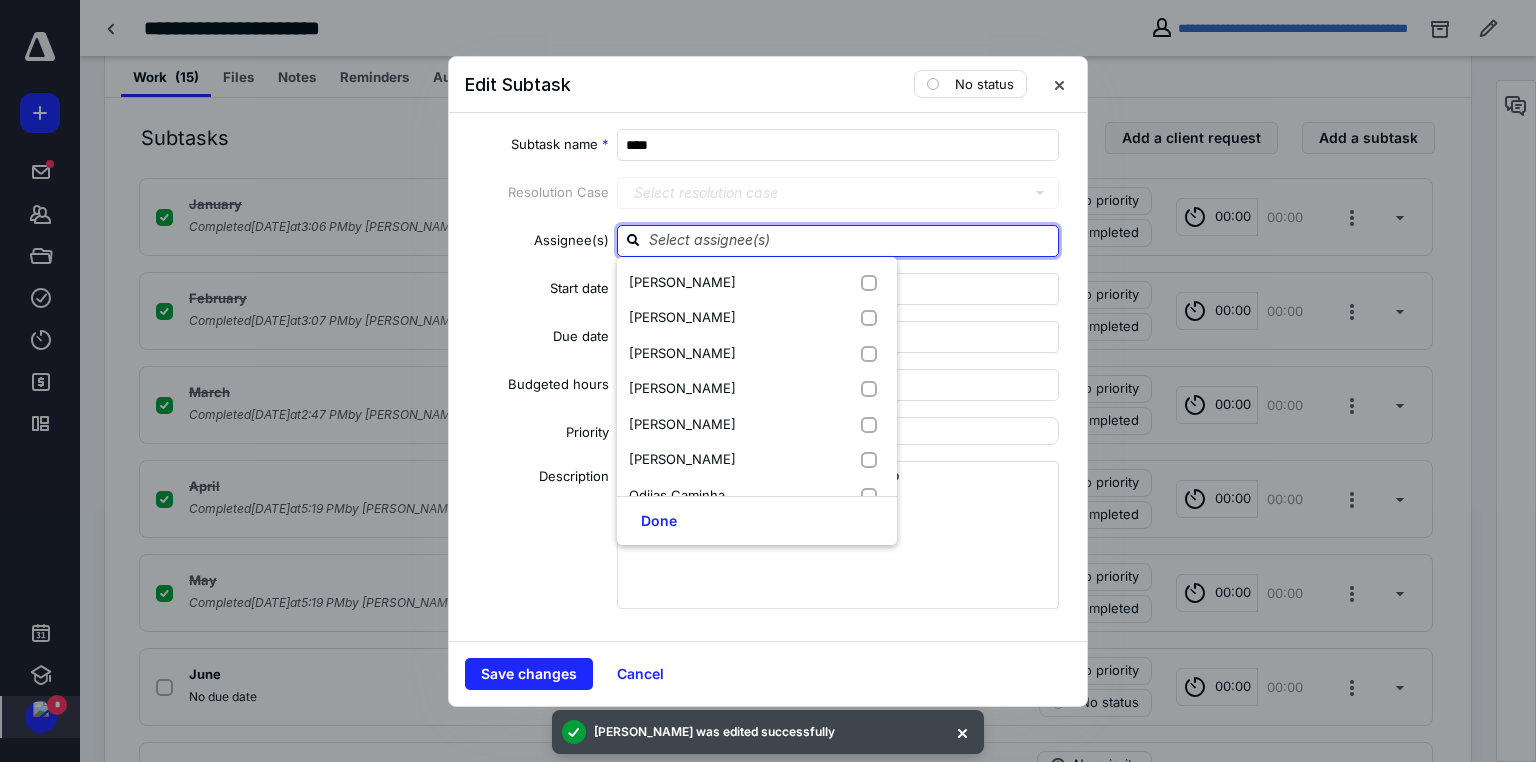 type on "p" 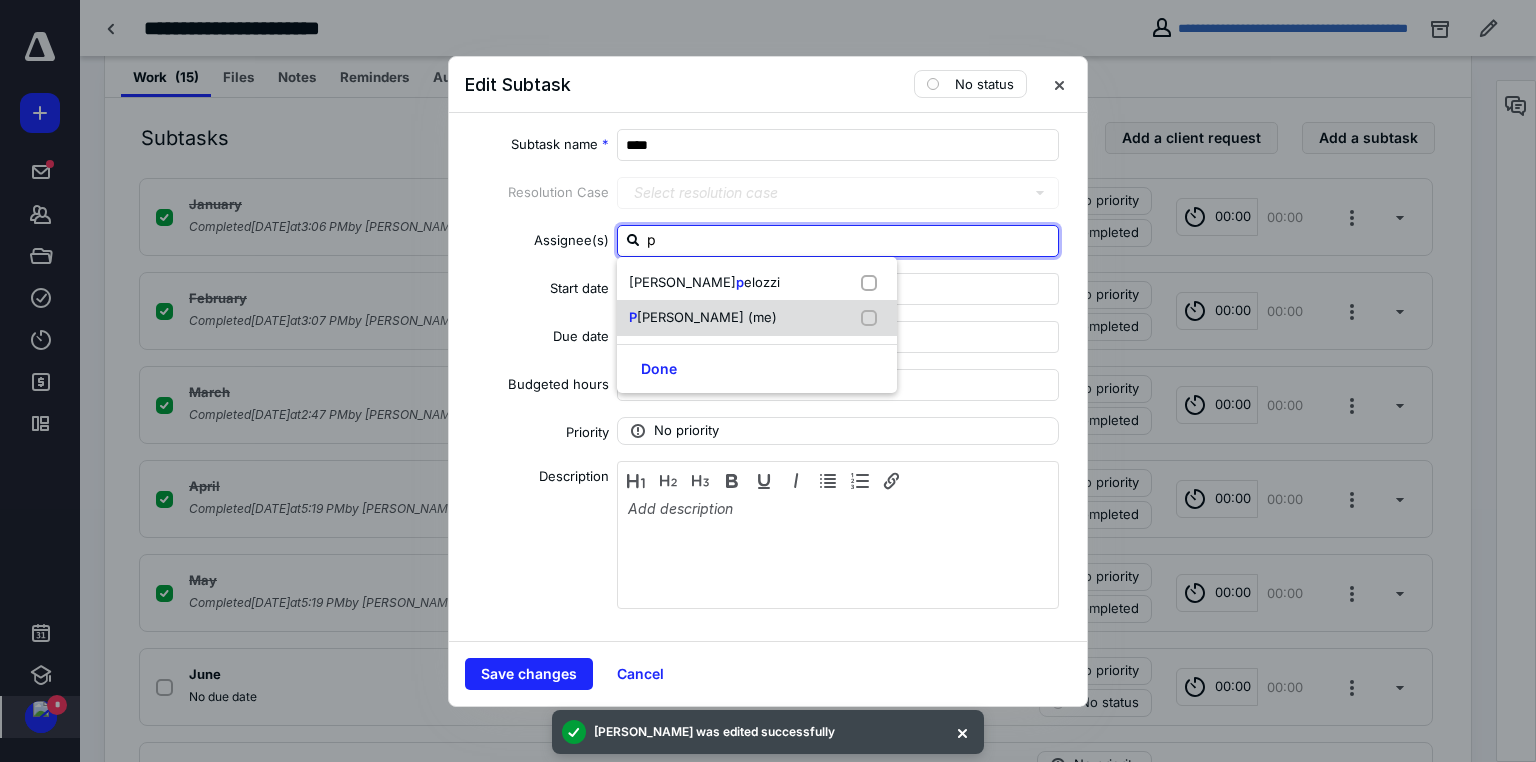 click on "amella Barnett (me)" at bounding box center [707, 317] 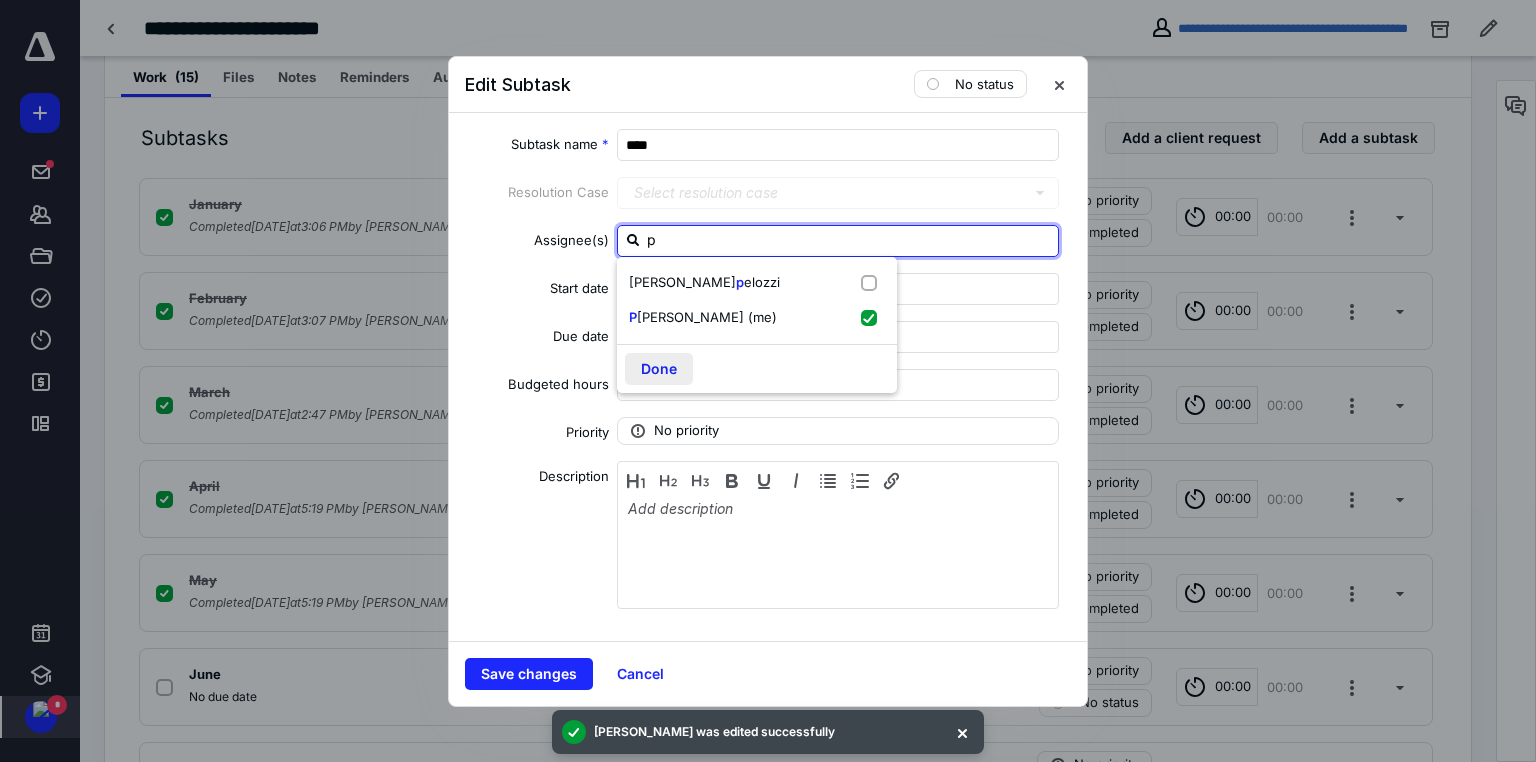 checkbox on "true" 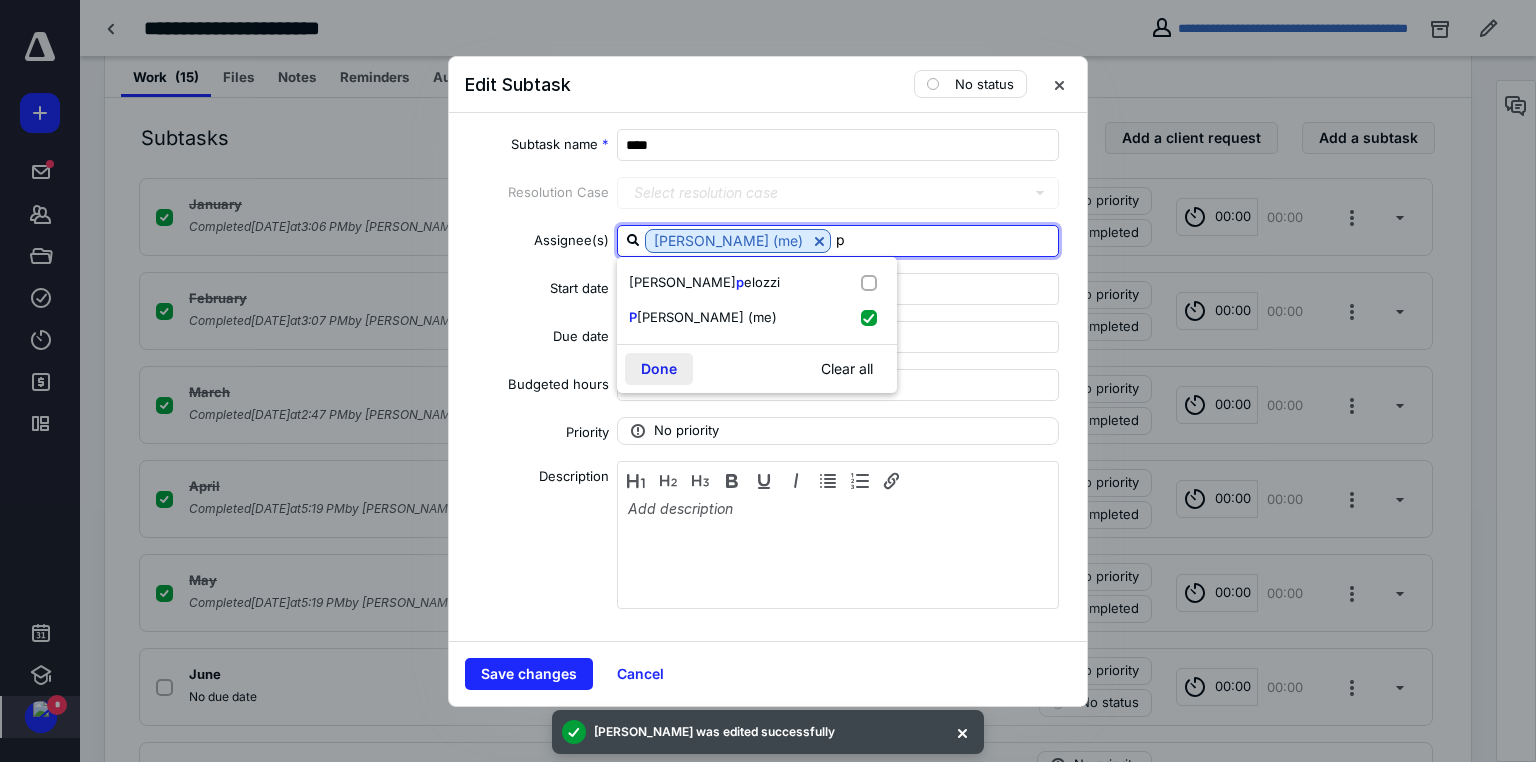 type on "p" 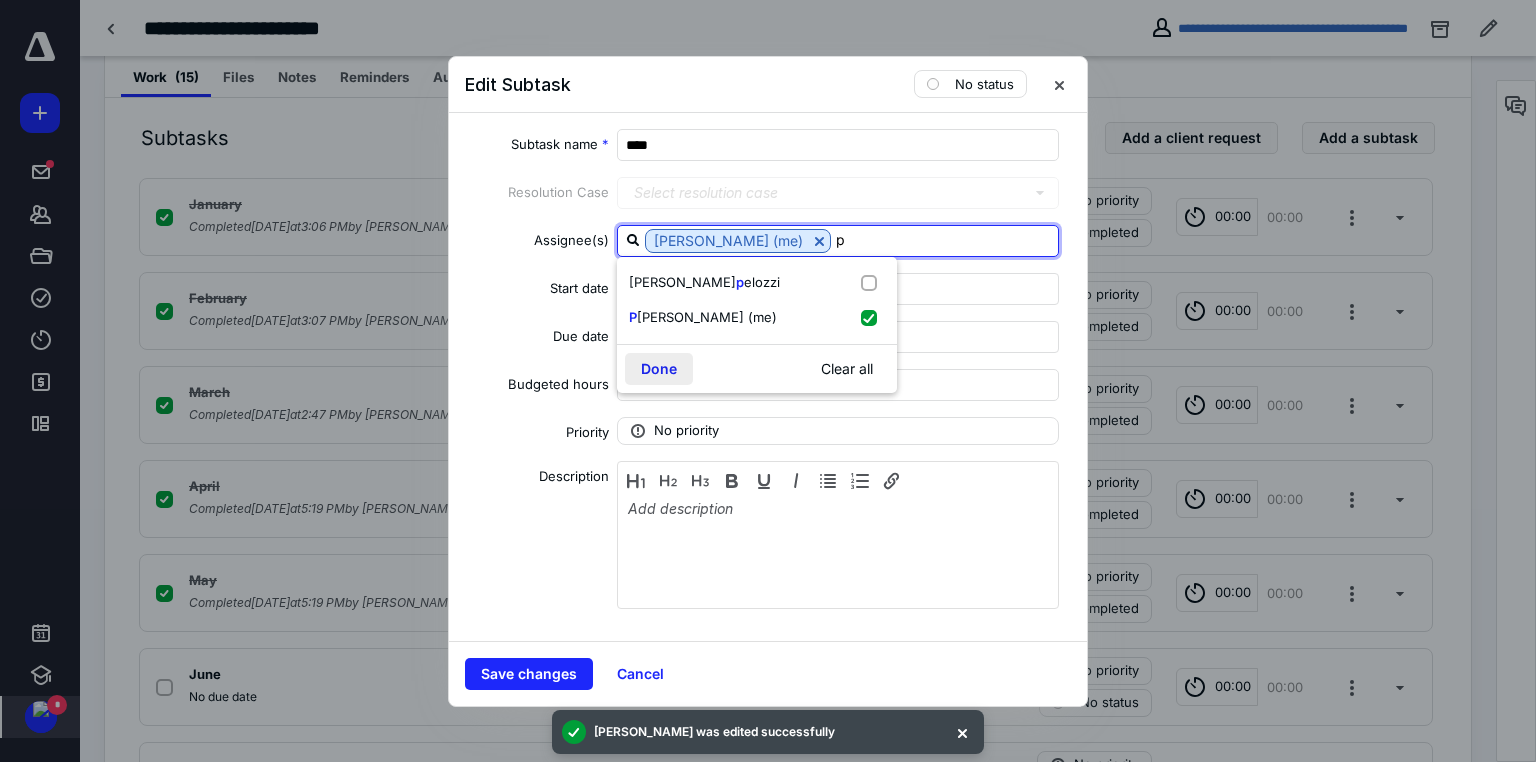 click on "Done" at bounding box center [659, 369] 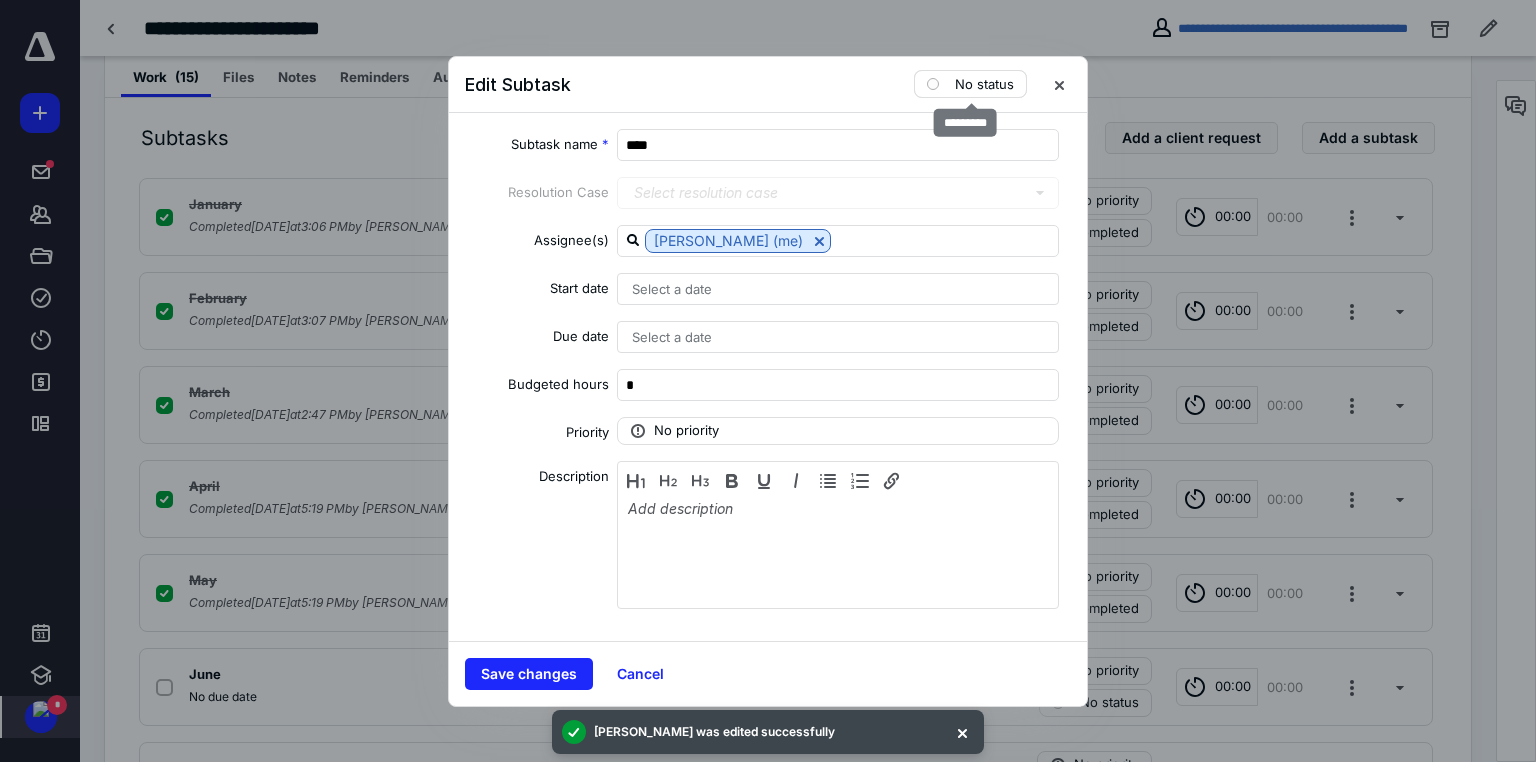 click on "No status" at bounding box center (984, 84) 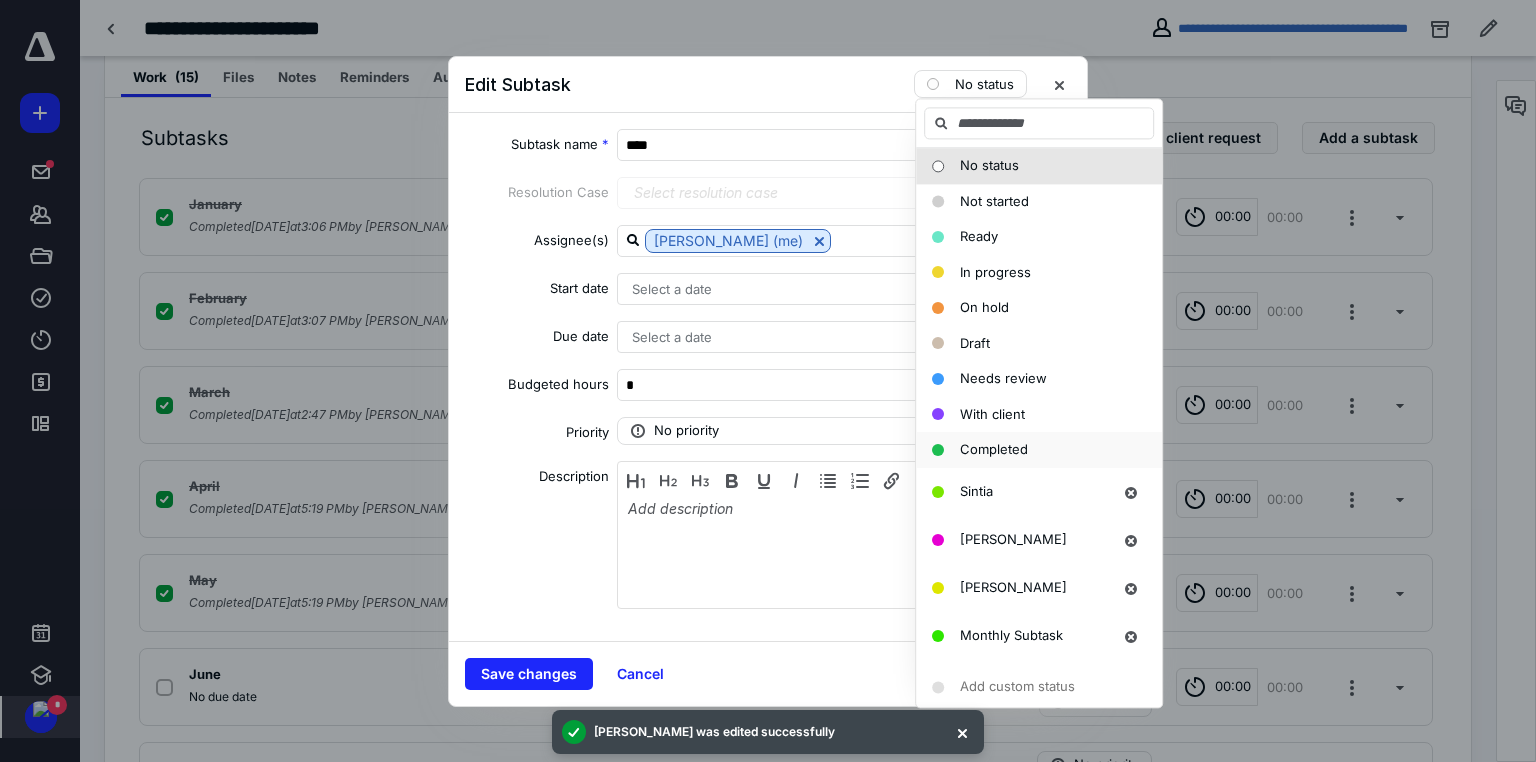 click on "Completed" at bounding box center (994, 449) 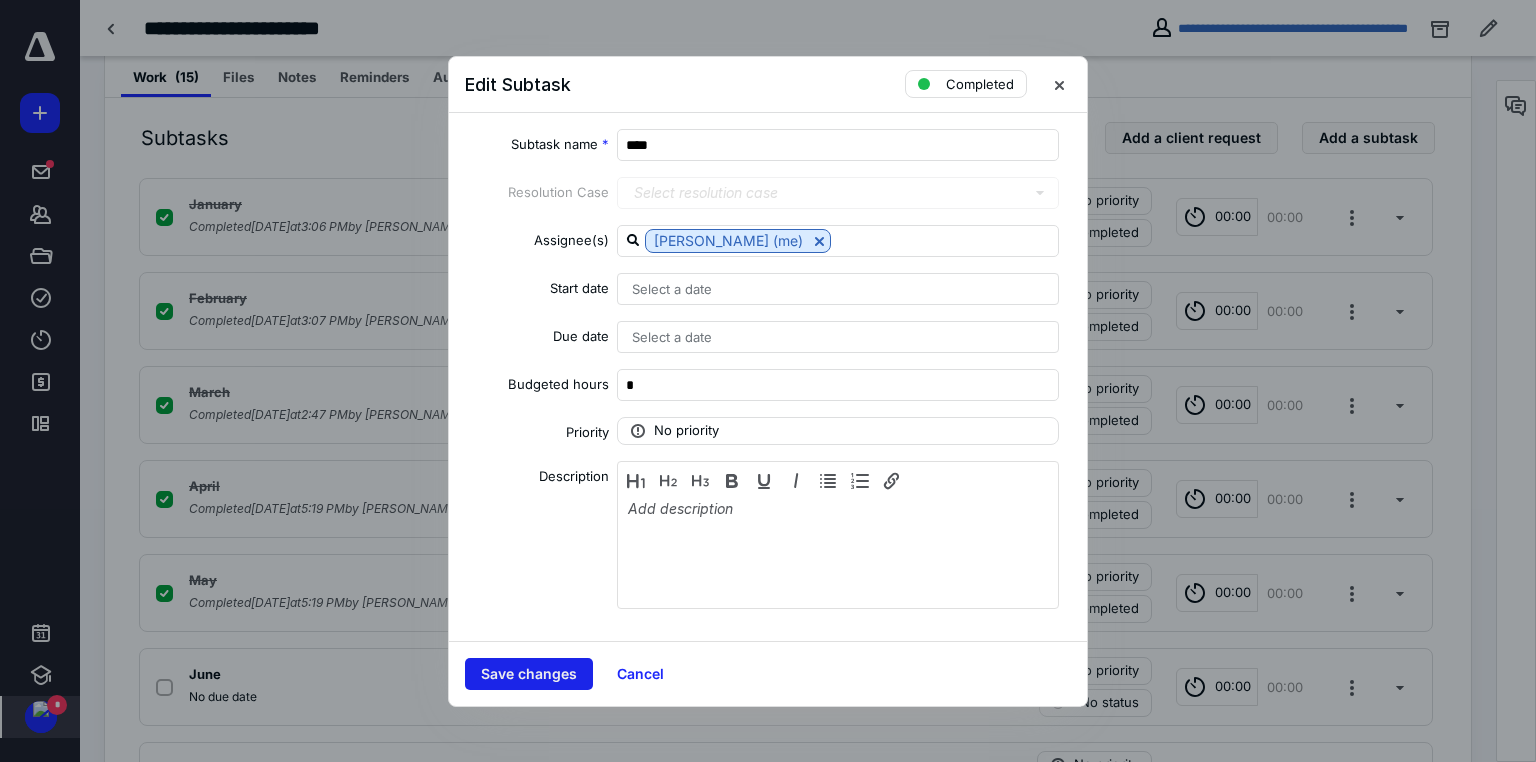click on "Save changes" at bounding box center [529, 674] 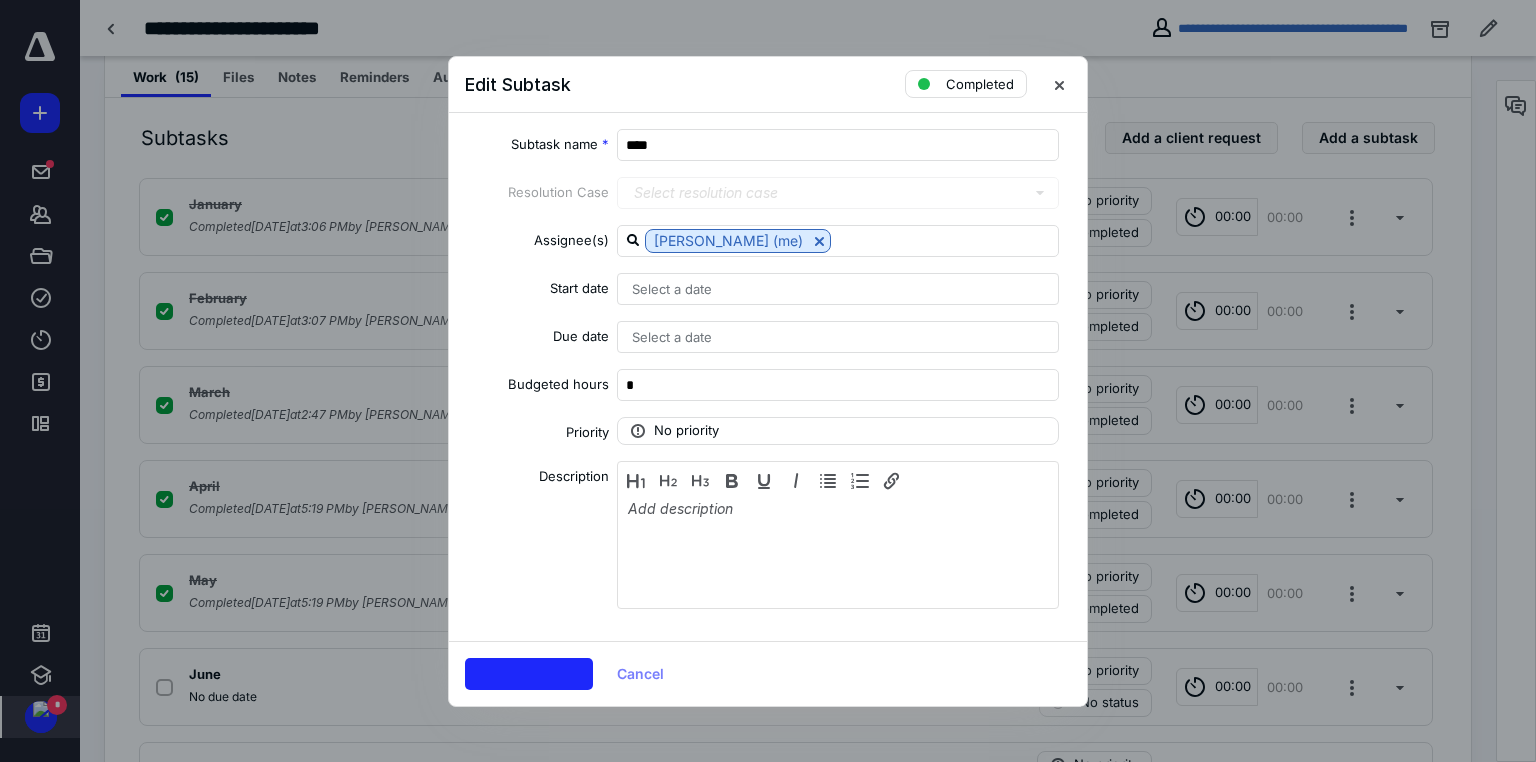 checkbox on "true" 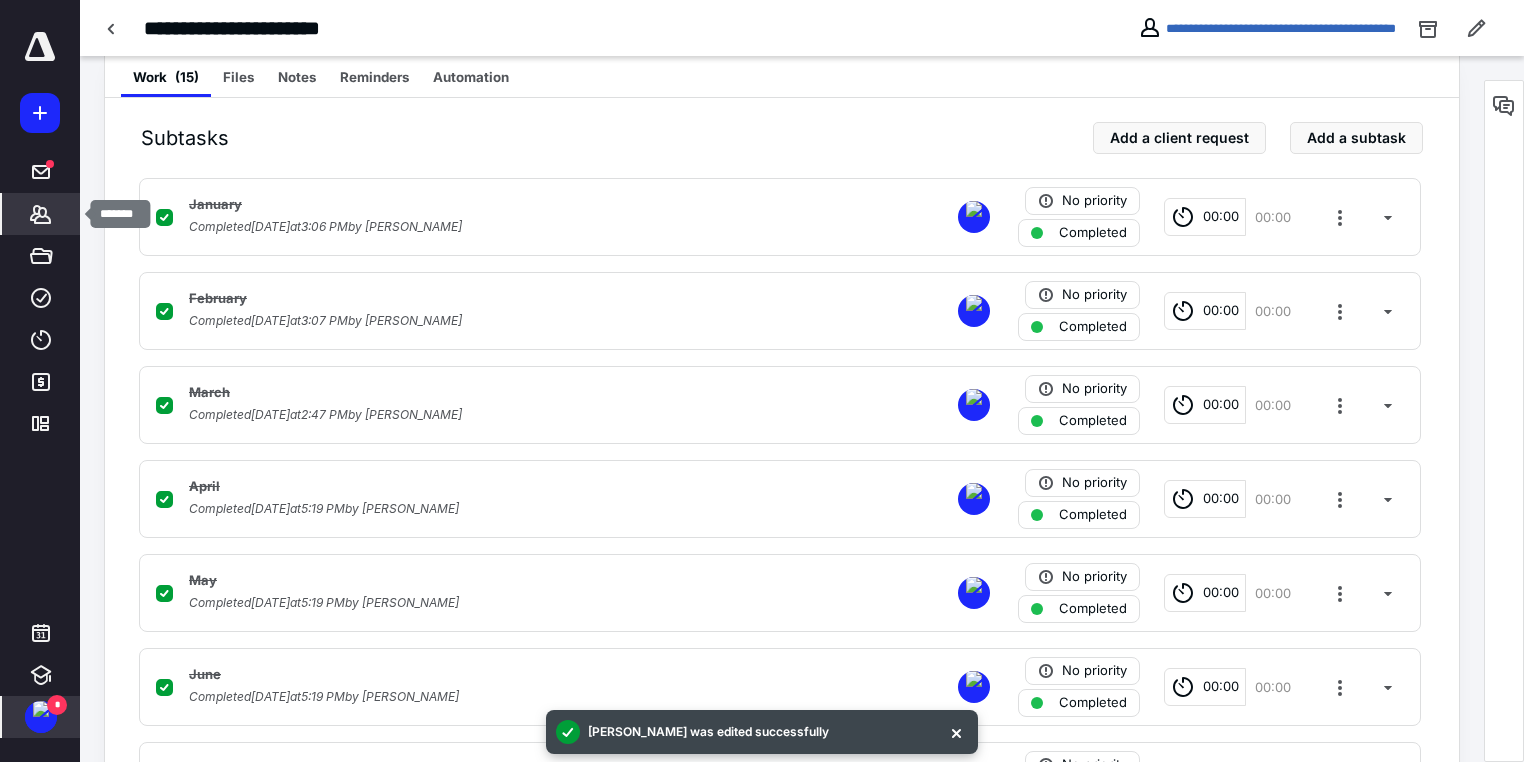 click 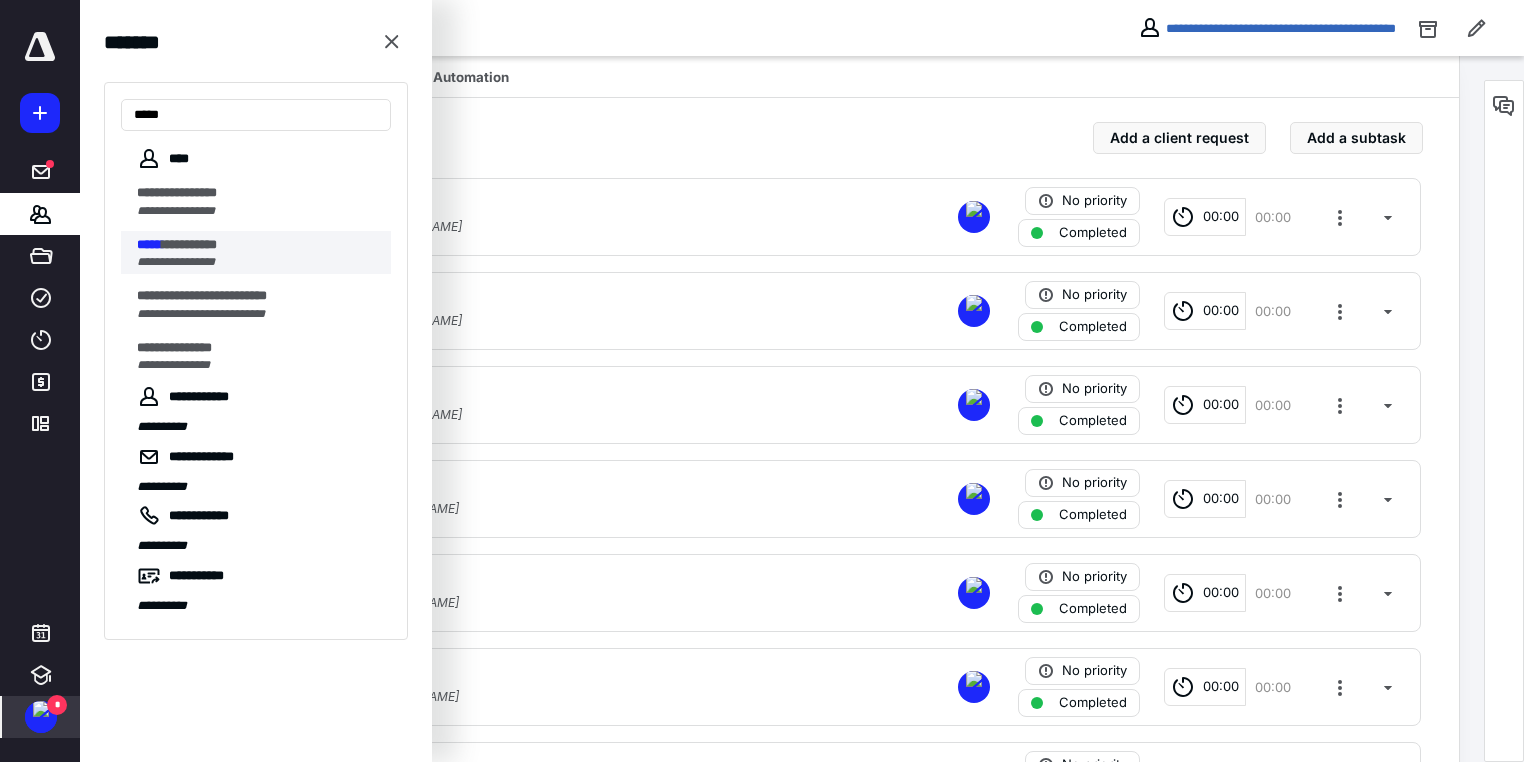 type on "*****" 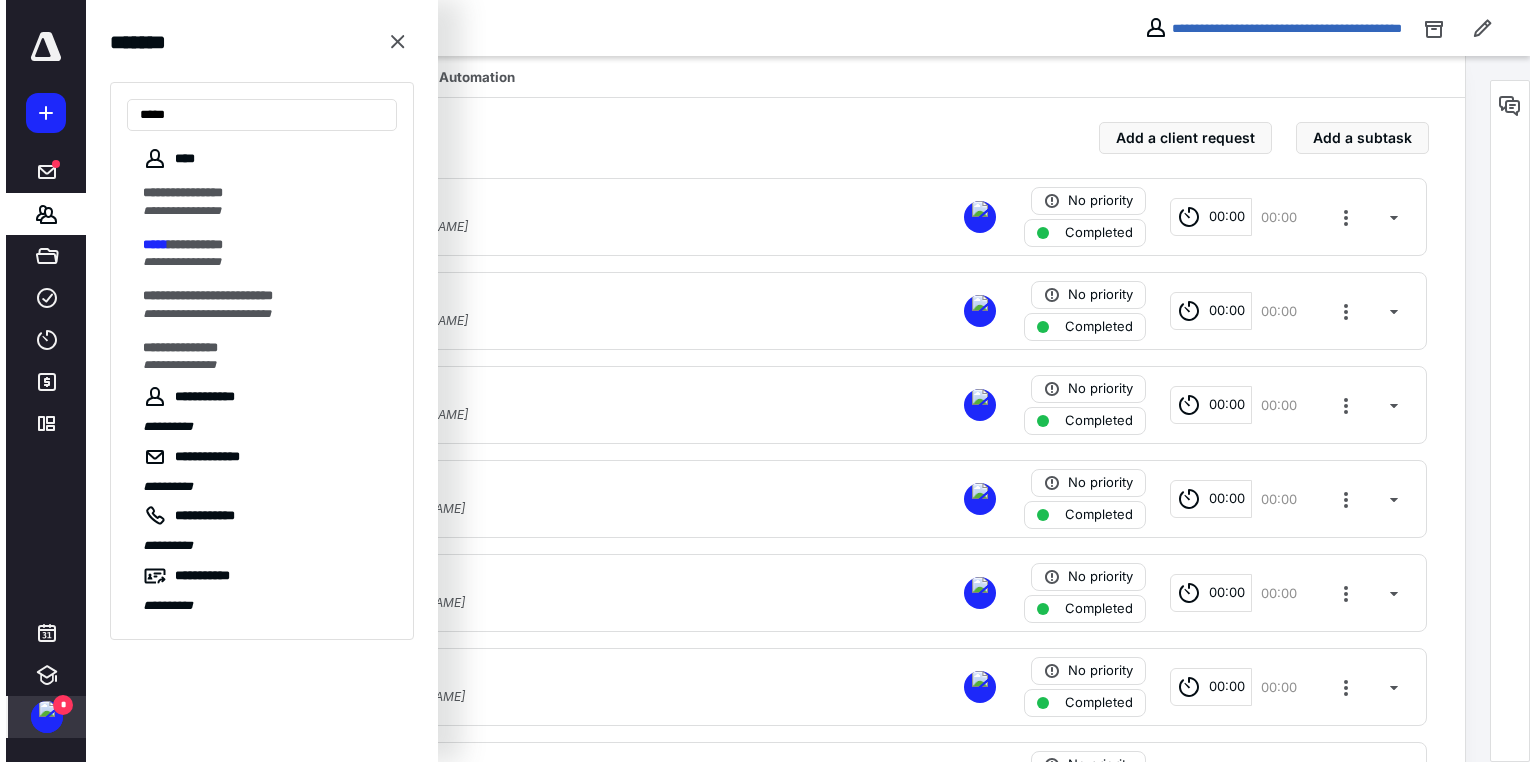 scroll, scrollTop: 0, scrollLeft: 0, axis: both 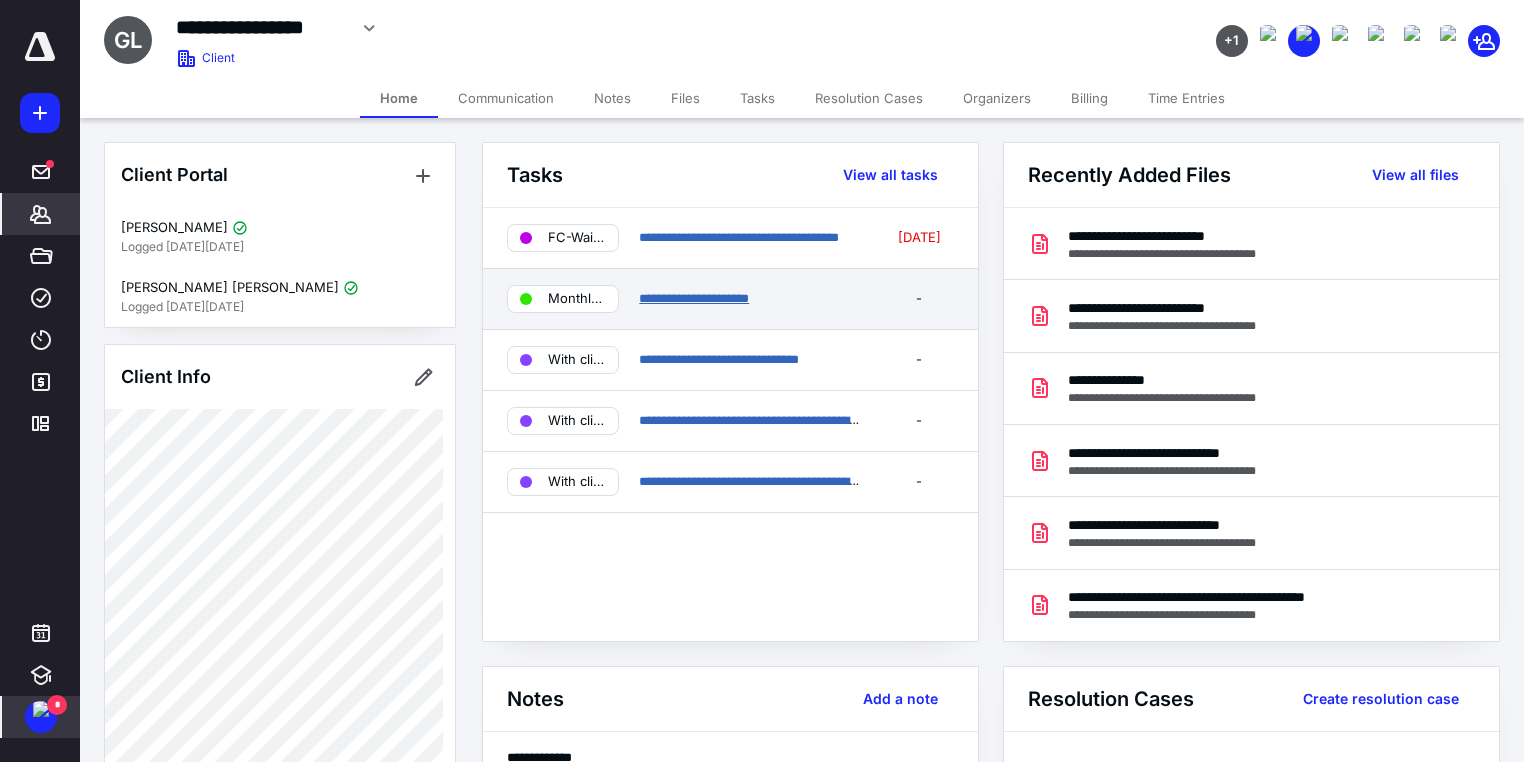 click on "**********" at bounding box center (694, 298) 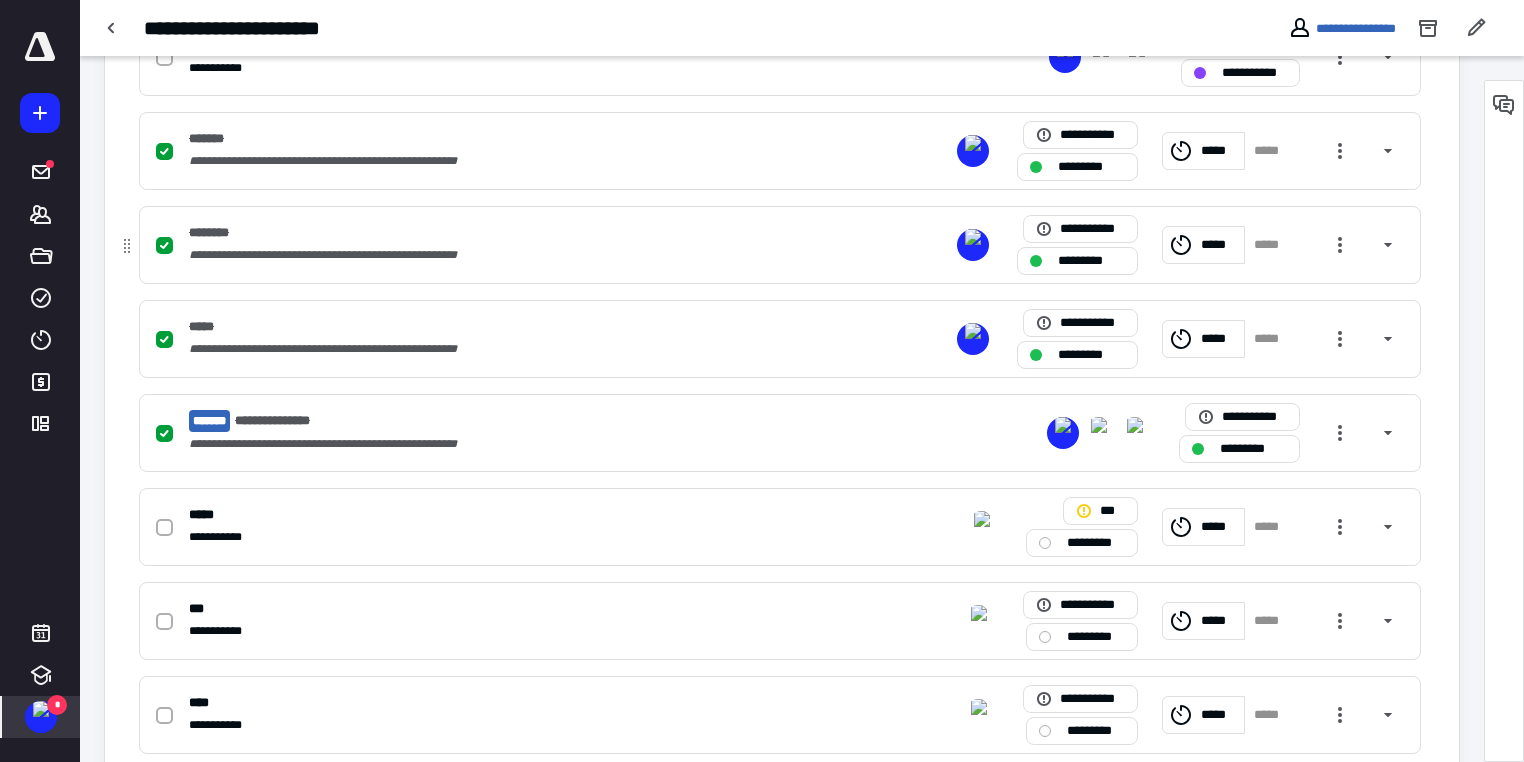scroll, scrollTop: 640, scrollLeft: 0, axis: vertical 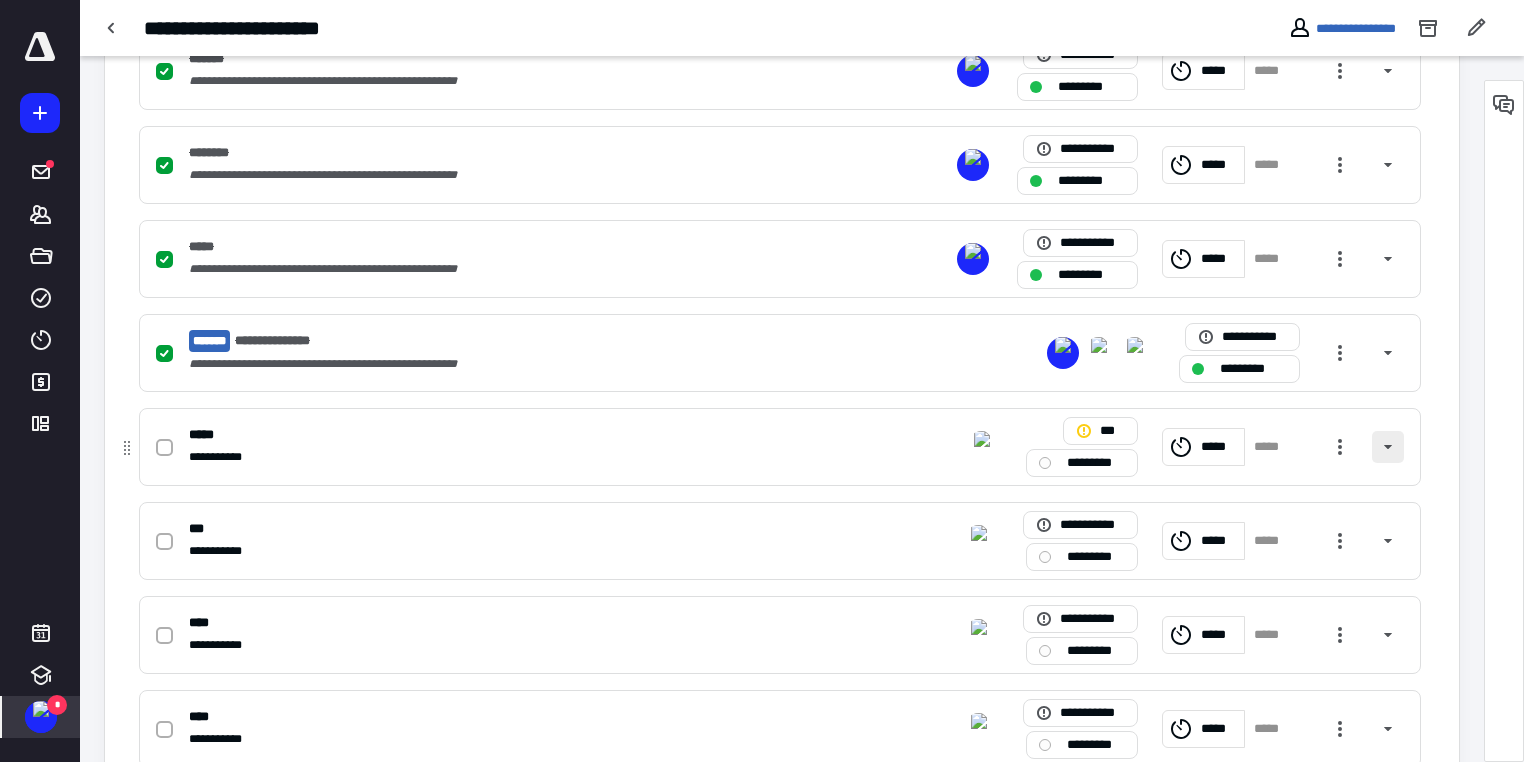 click at bounding box center [1388, 447] 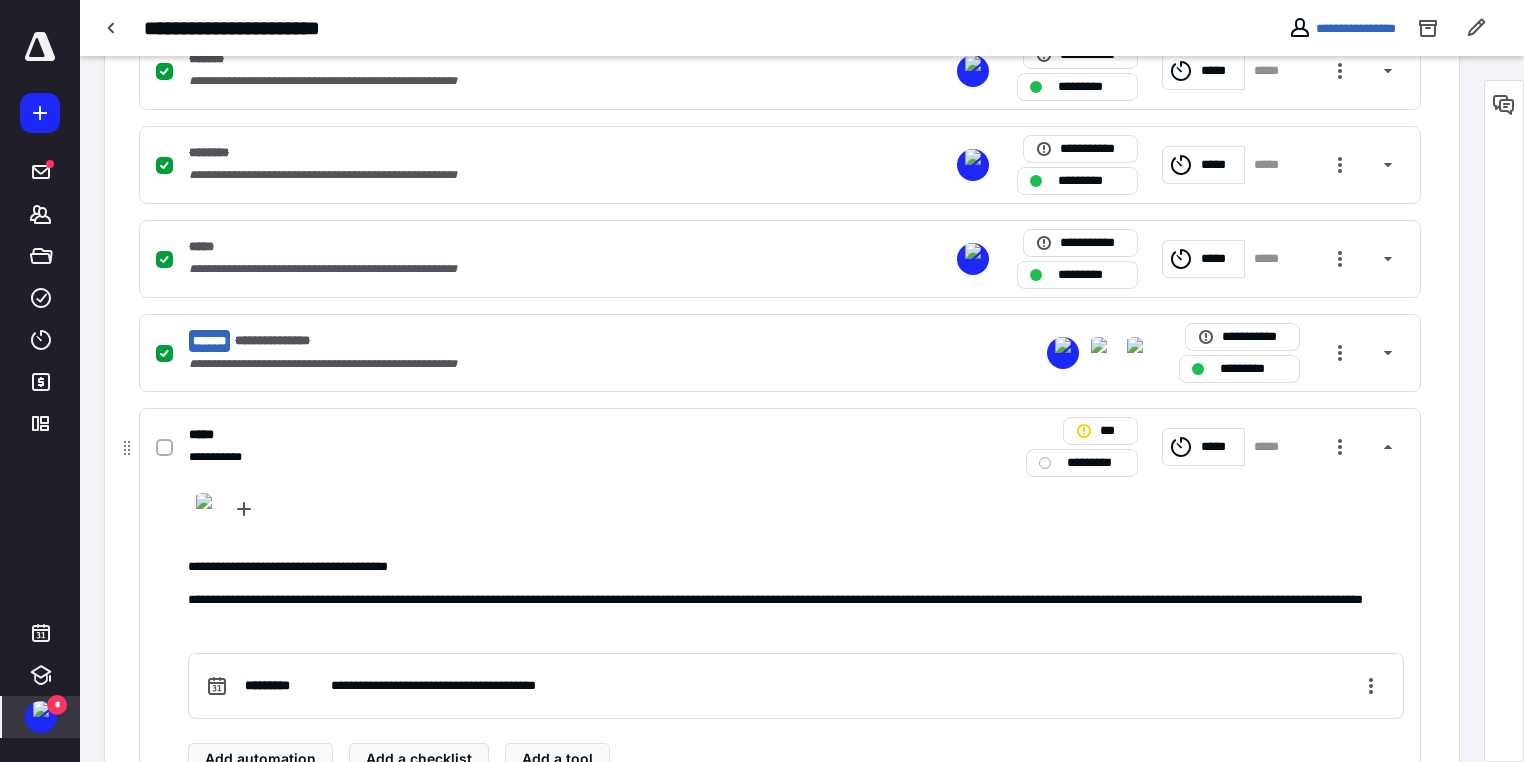 scroll, scrollTop: 720, scrollLeft: 0, axis: vertical 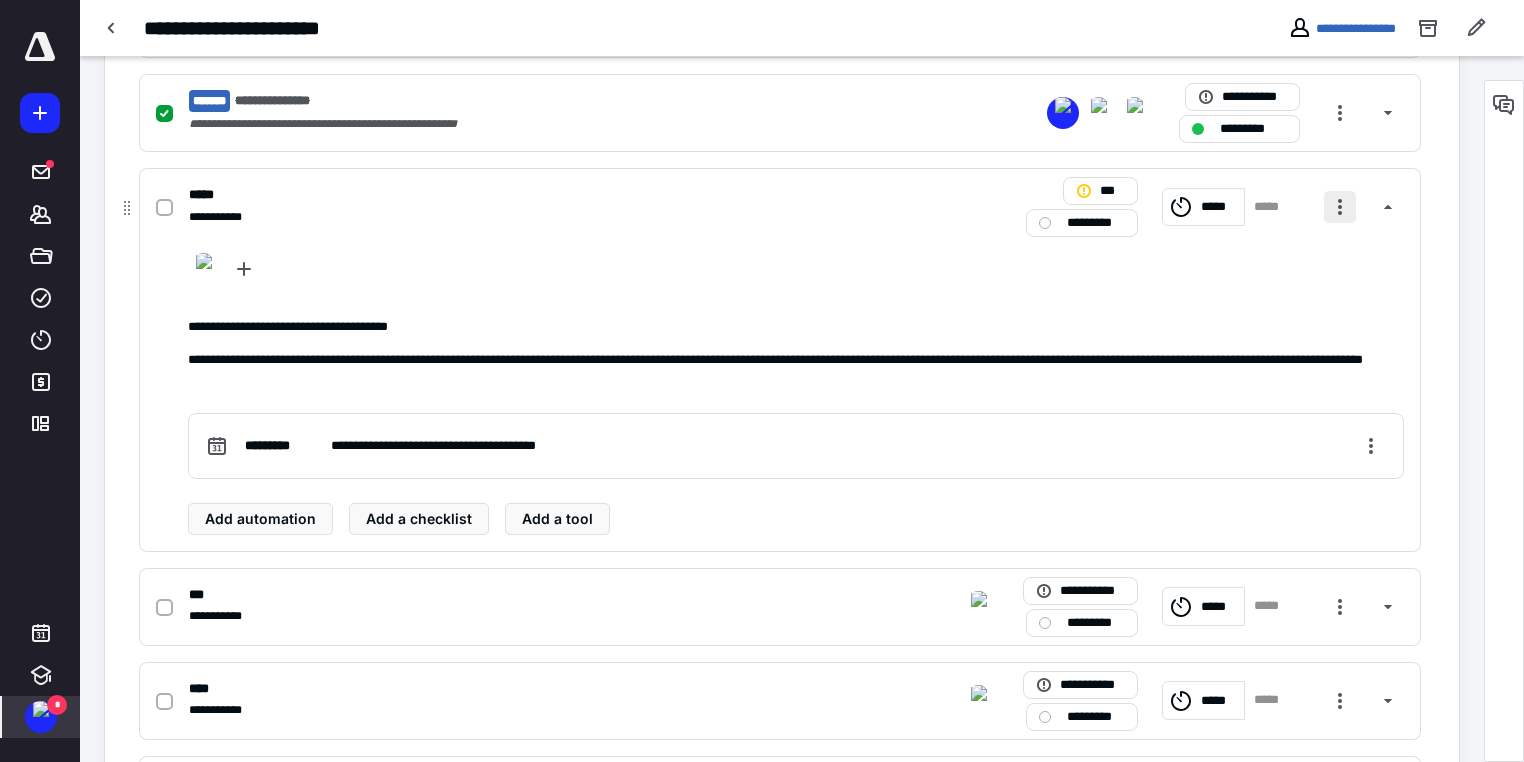 click at bounding box center [1340, 207] 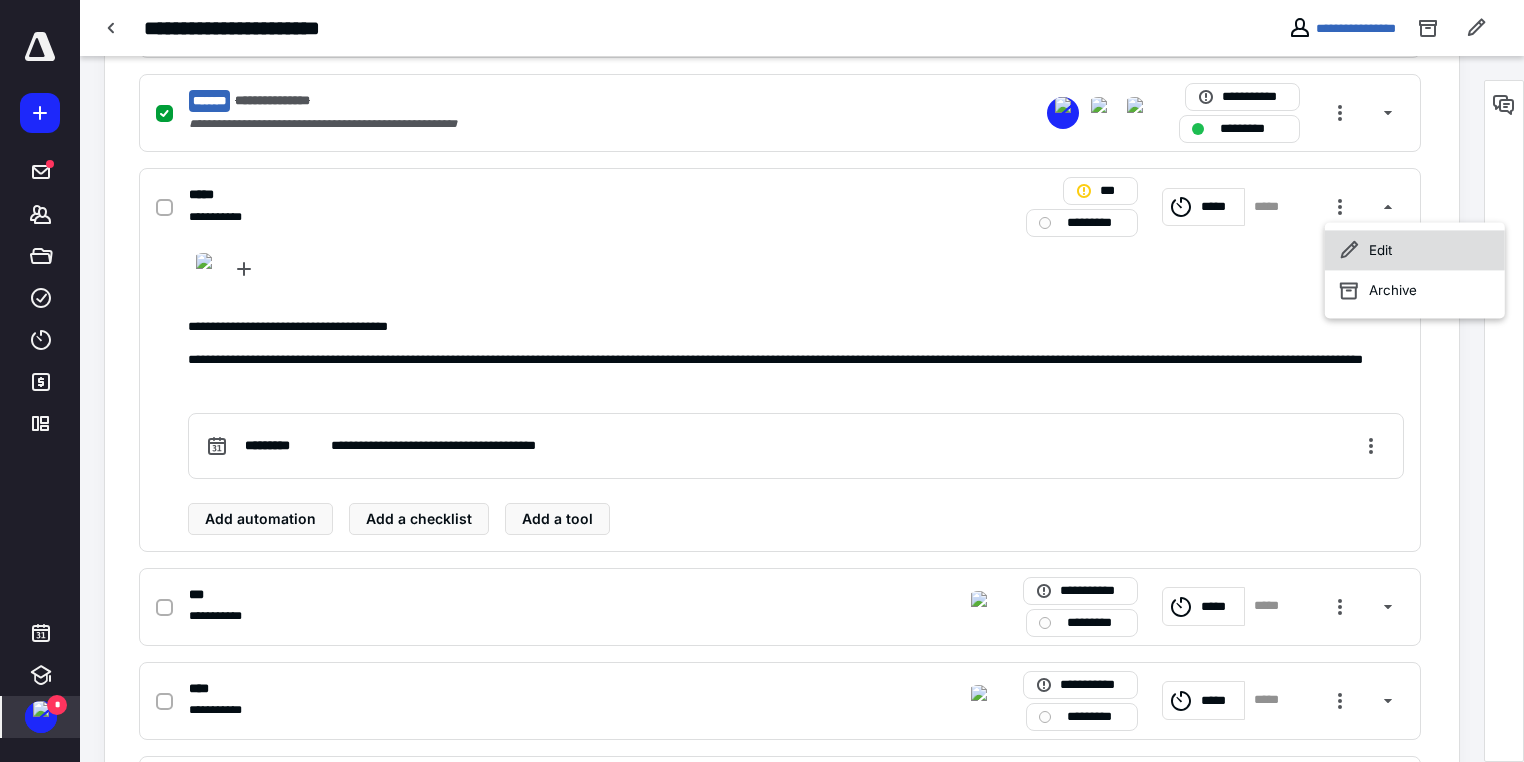 click on "Edit" at bounding box center (1415, 250) 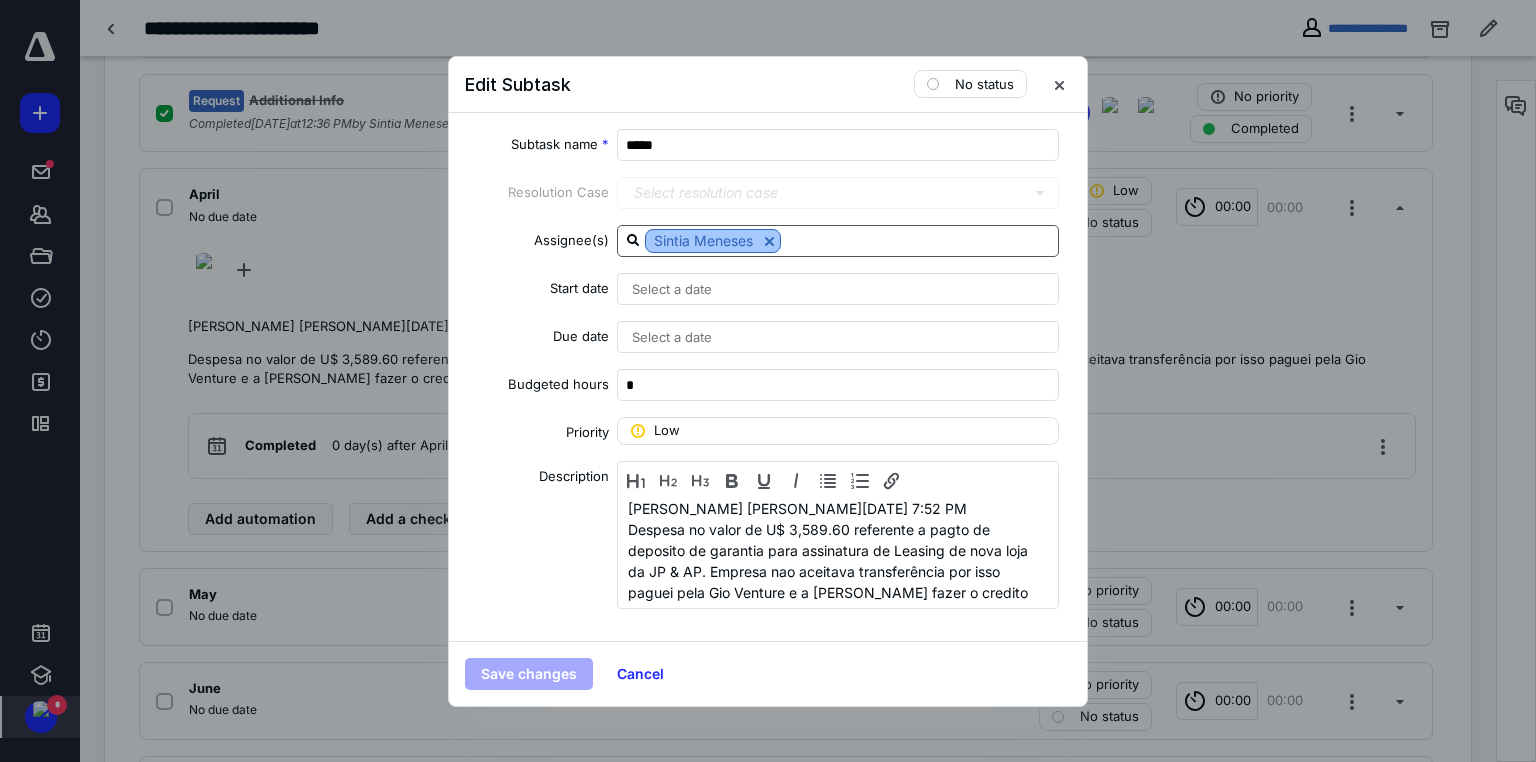 click at bounding box center (769, 241) 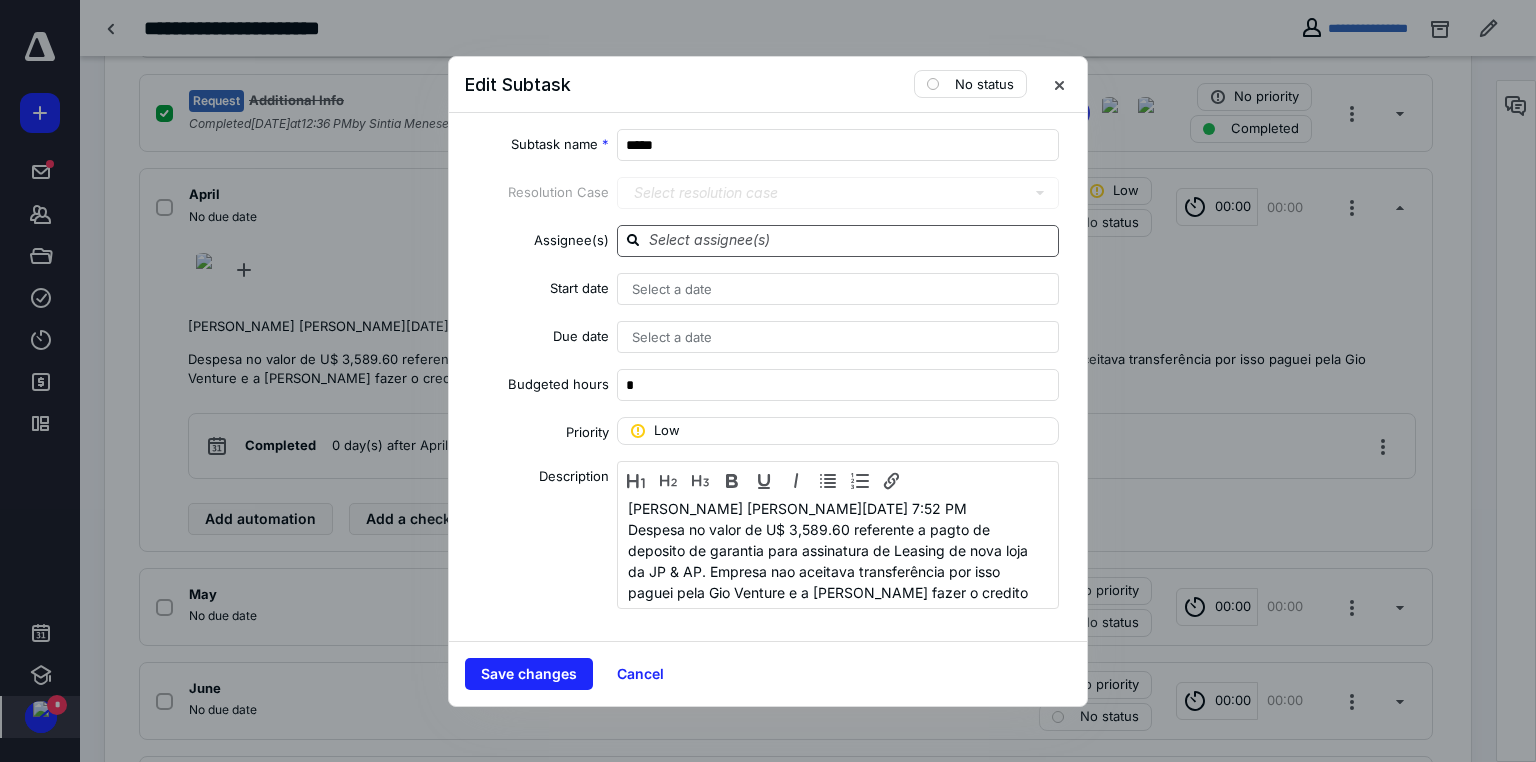 click at bounding box center (850, 240) 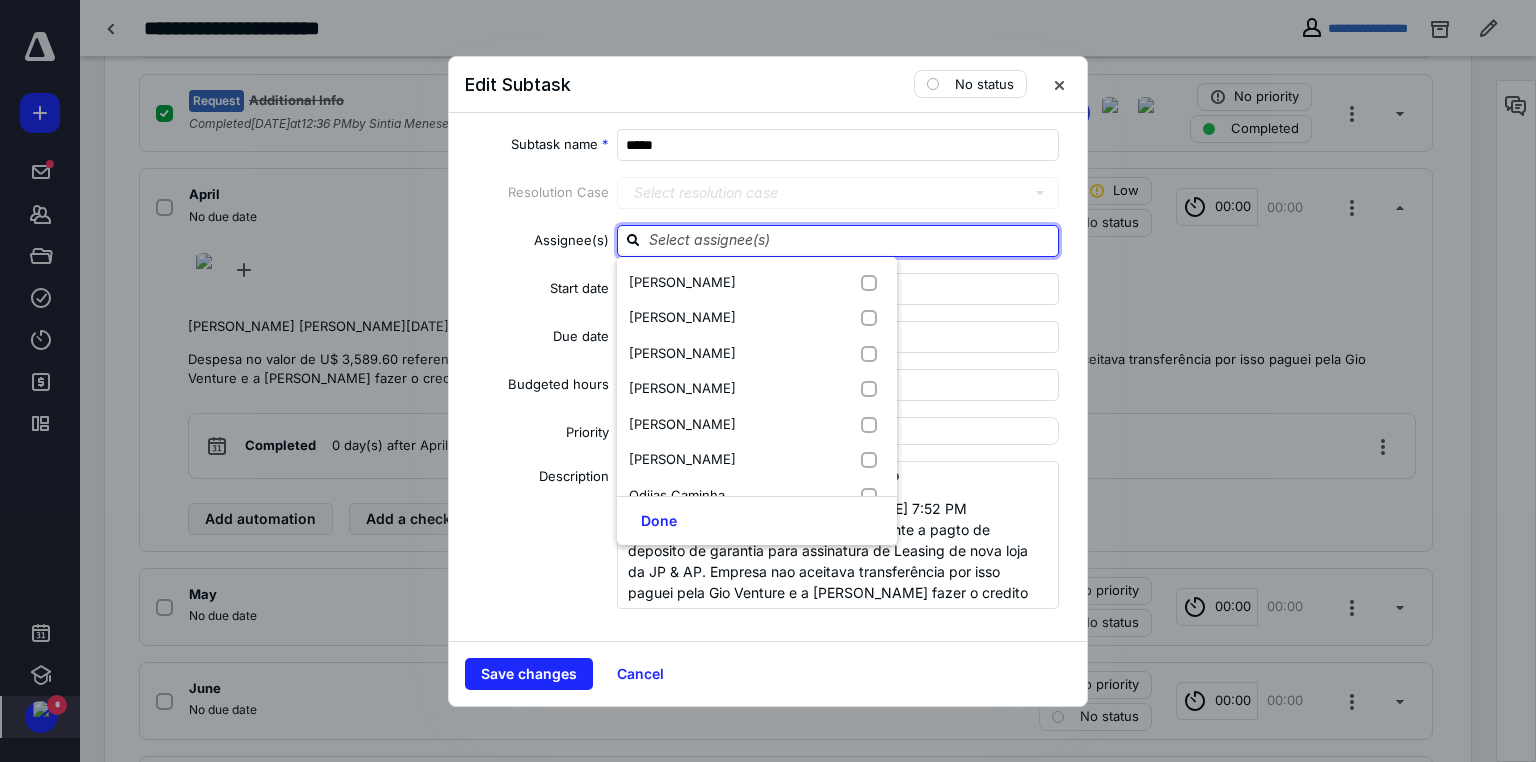 type on "p" 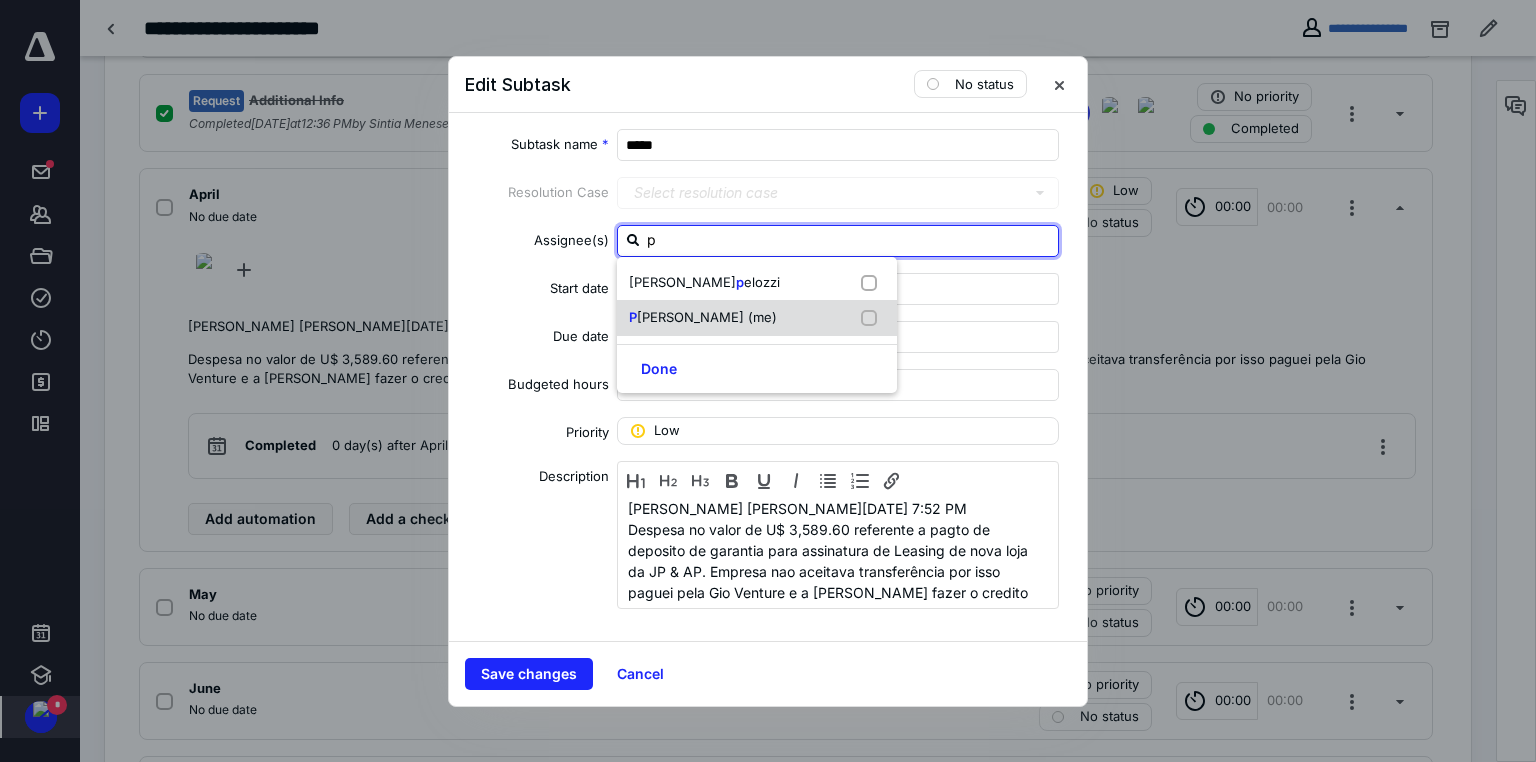 click on "amella Barnett (me)" at bounding box center [707, 317] 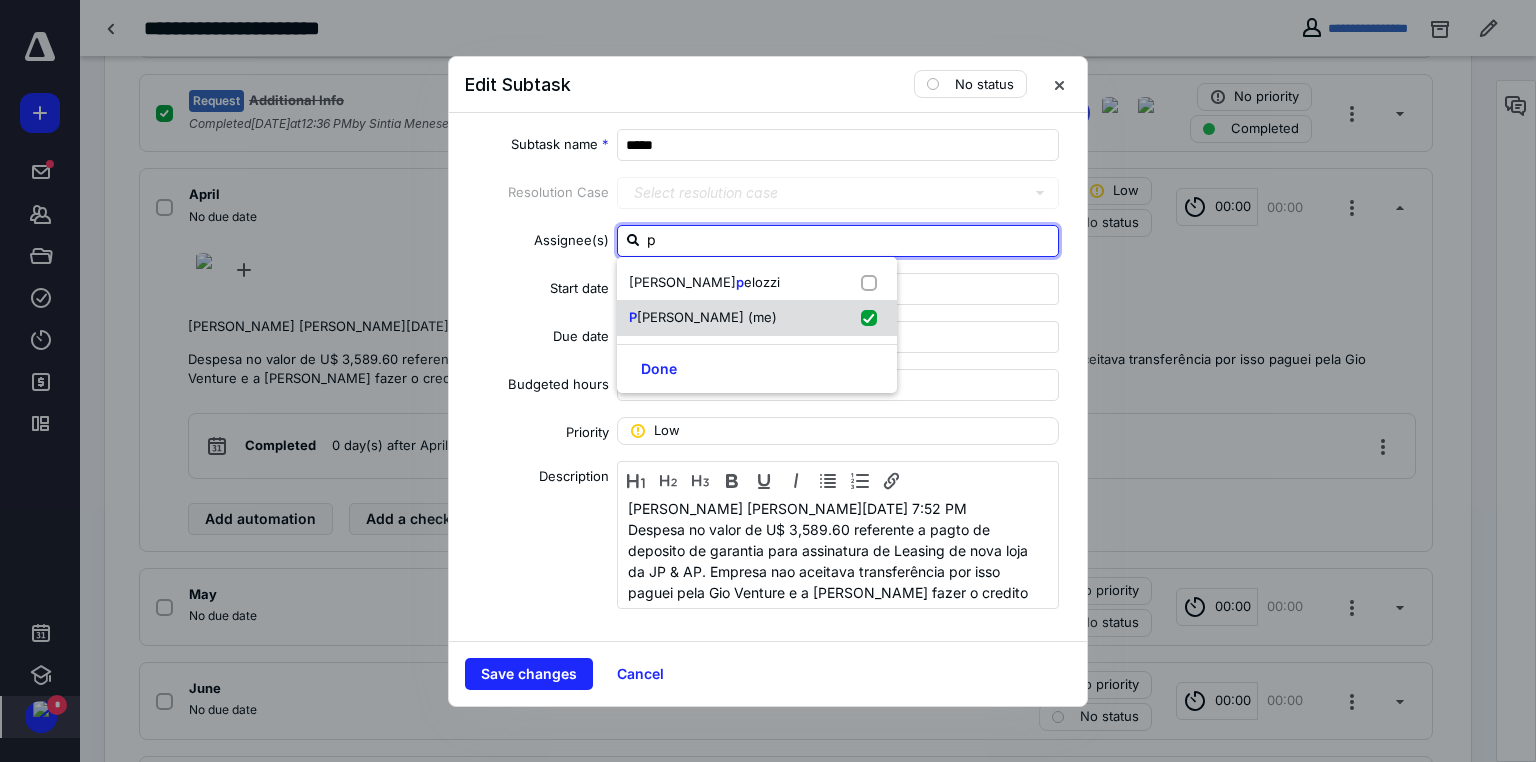 checkbox on "true" 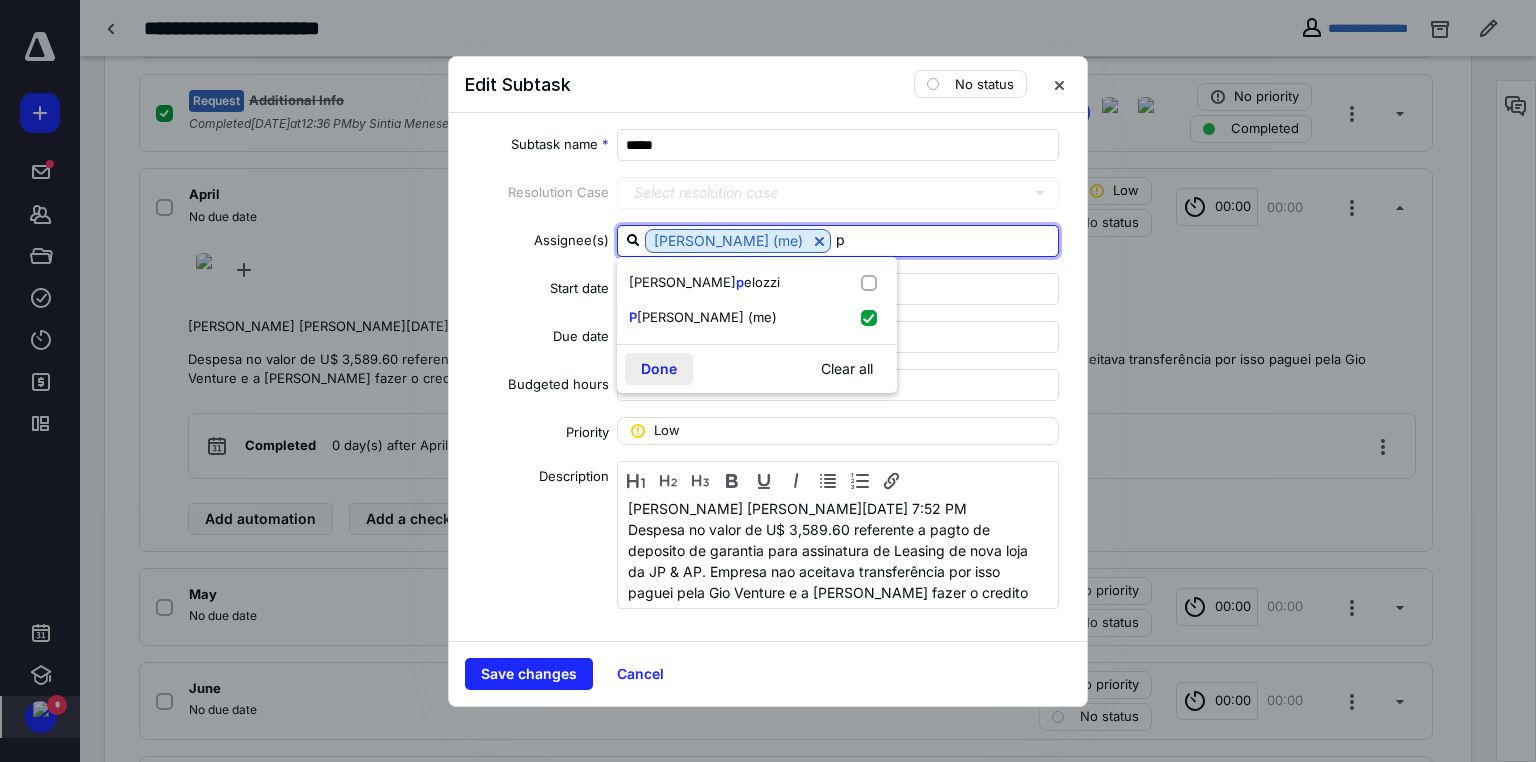 type on "p" 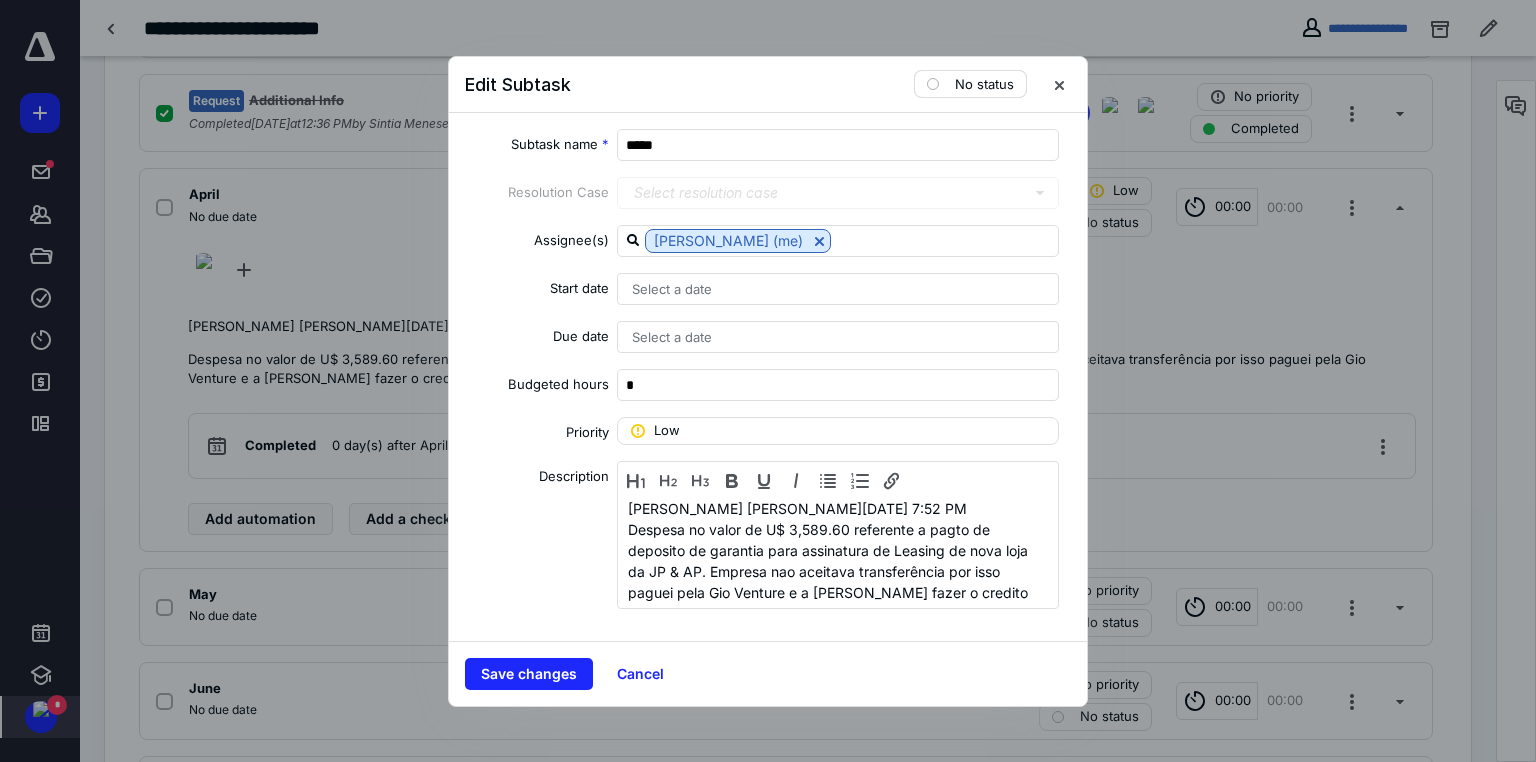 click on "No status" at bounding box center (984, 84) 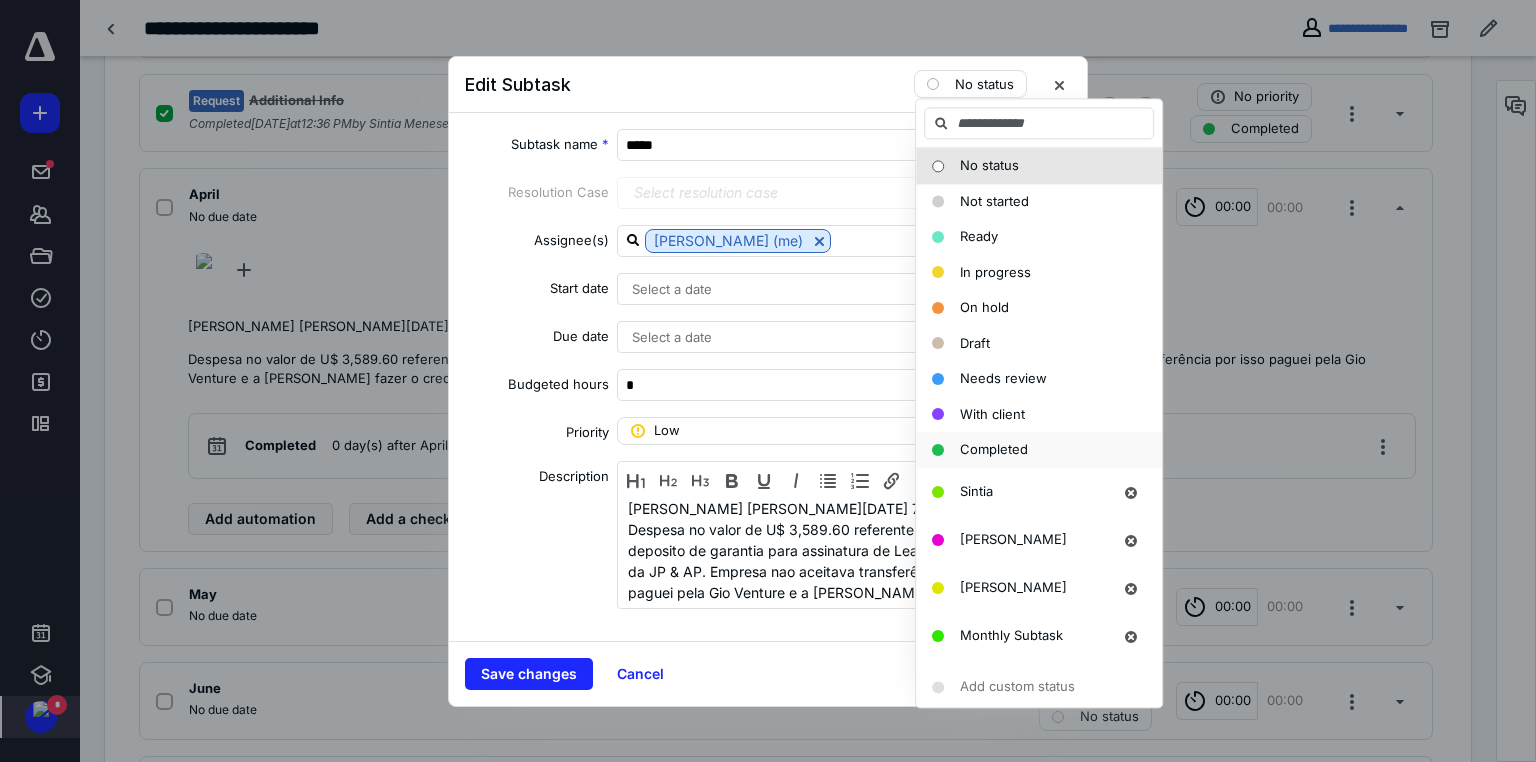 click on "Completed" at bounding box center [994, 449] 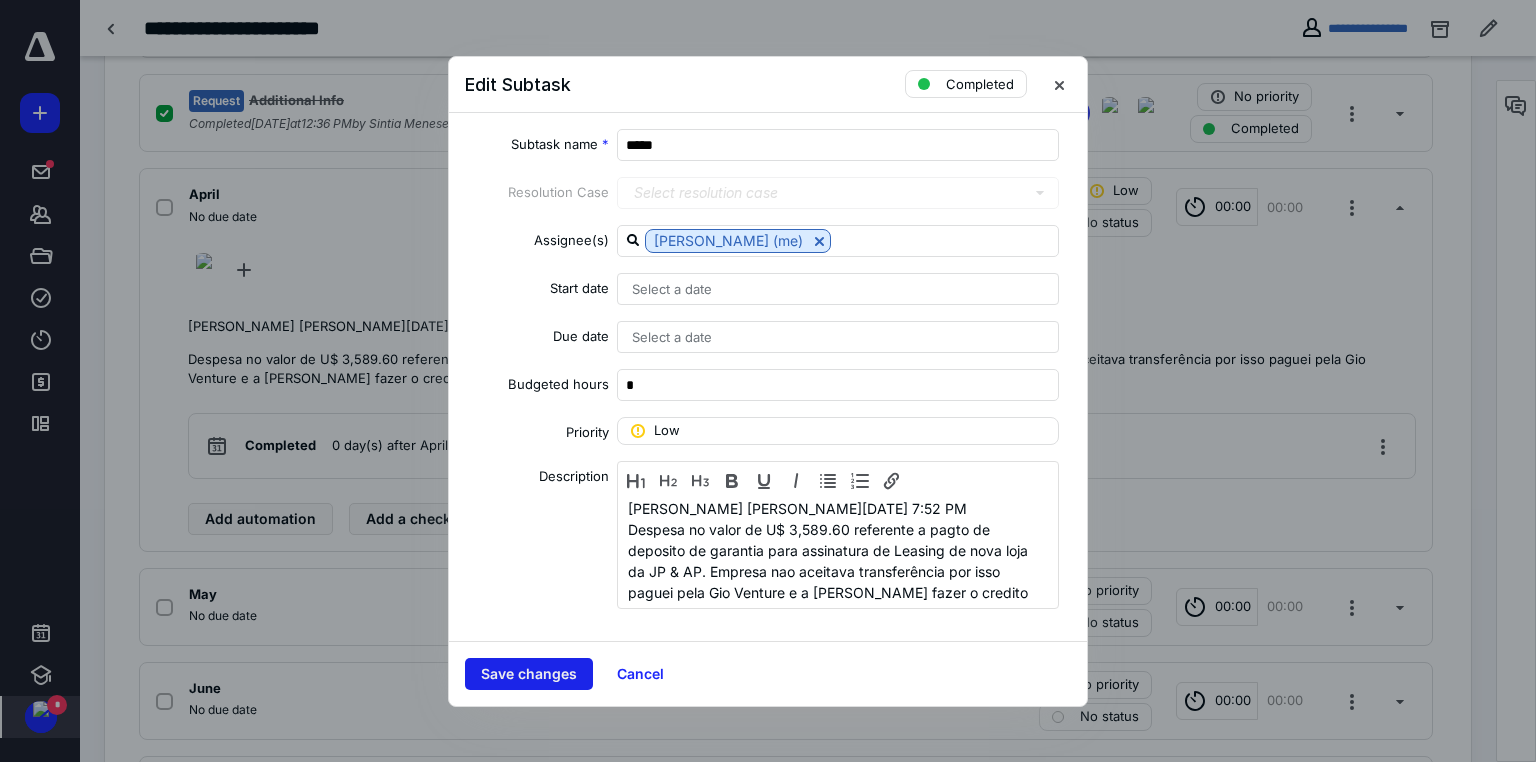click on "Save changes" at bounding box center (529, 674) 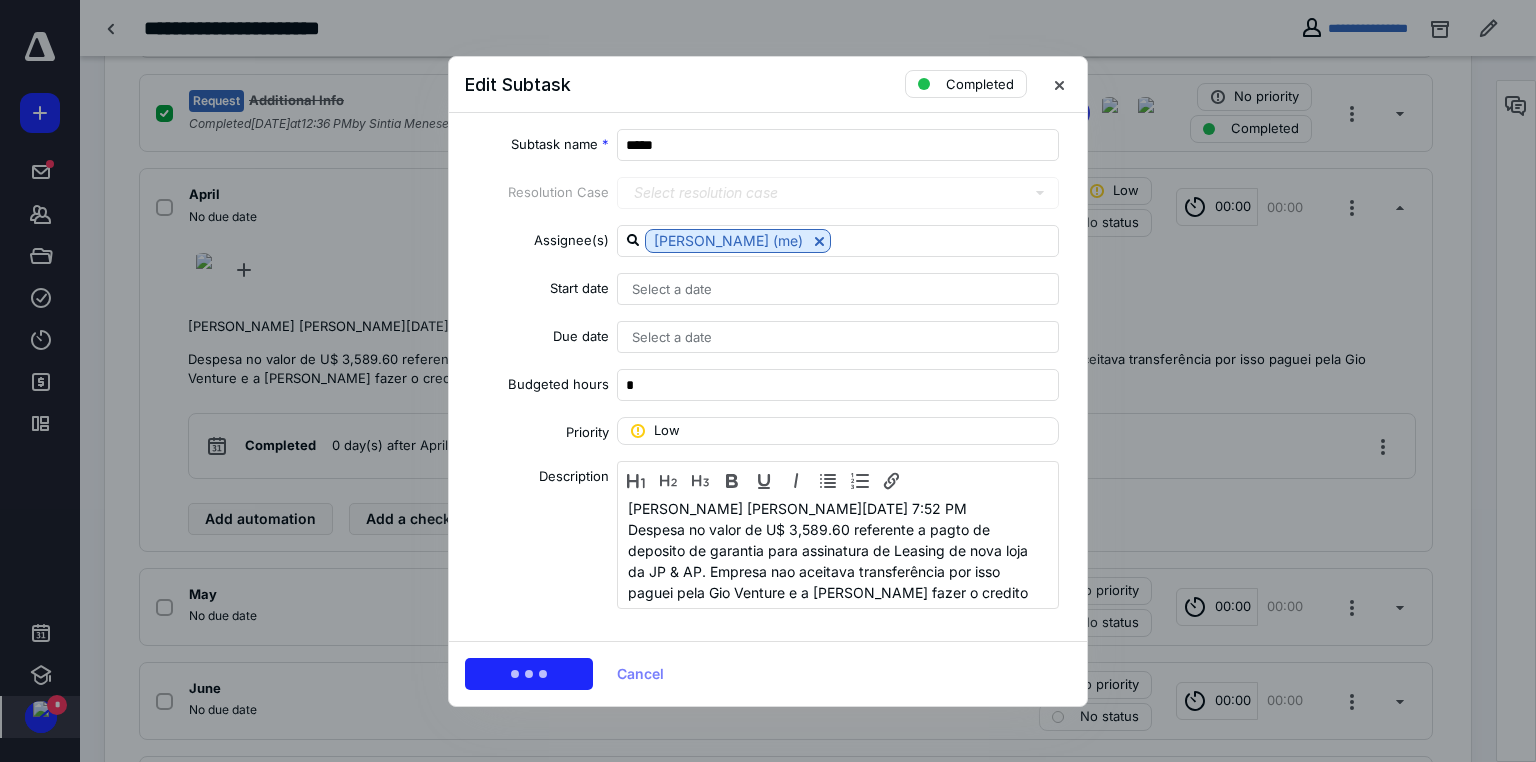 checkbox on "true" 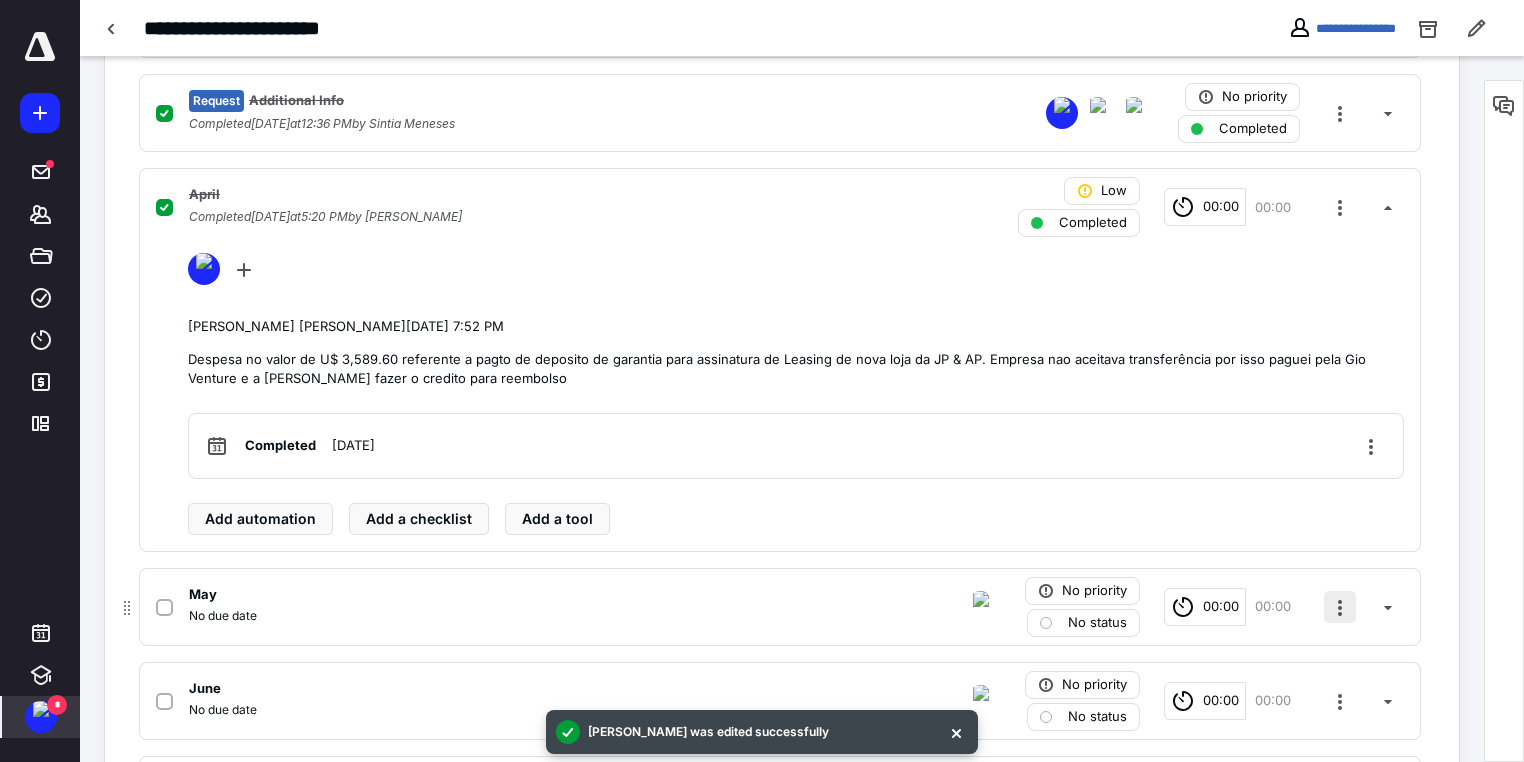 click at bounding box center (1340, 607) 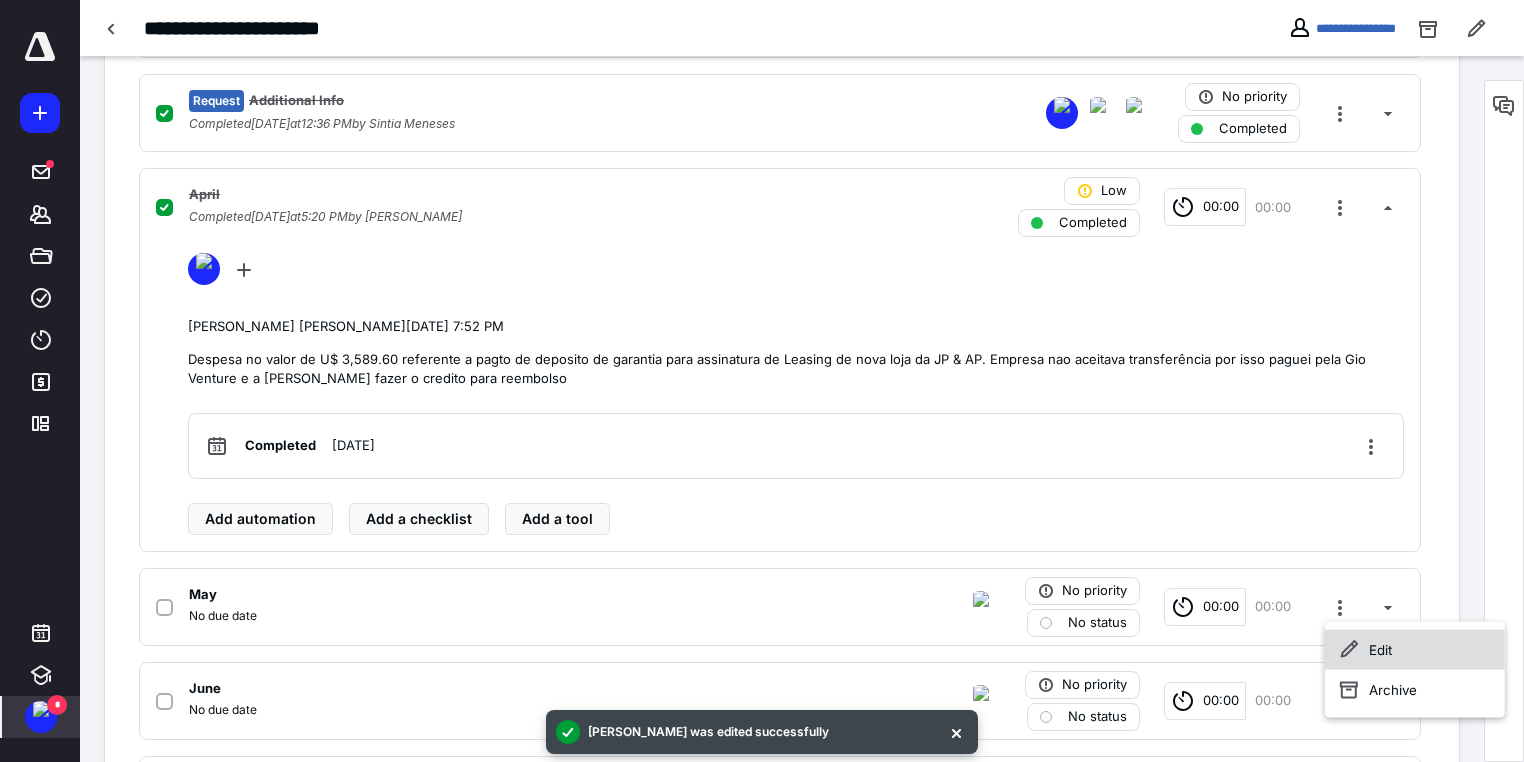click on "Edit" at bounding box center (1415, 650) 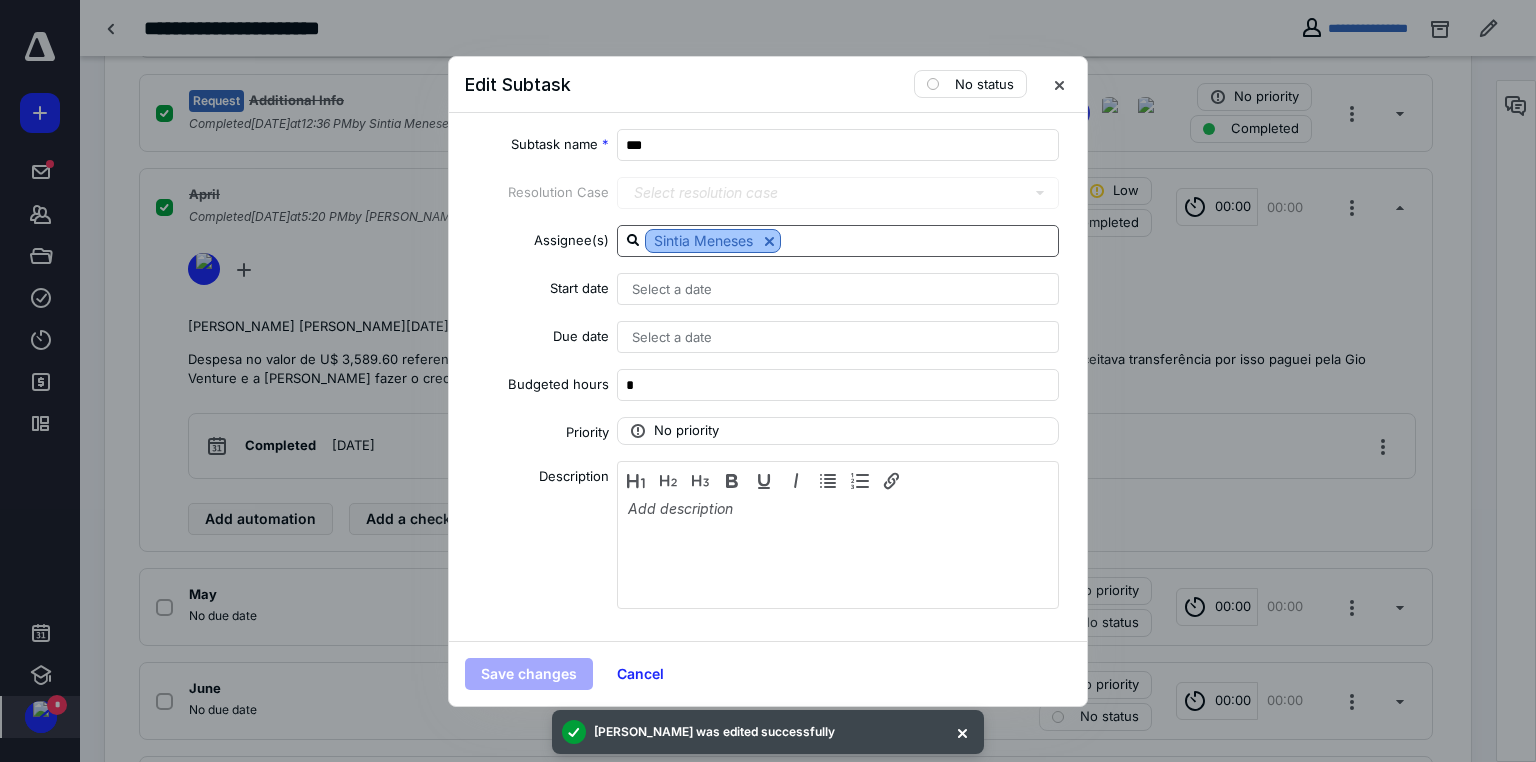 click at bounding box center (769, 241) 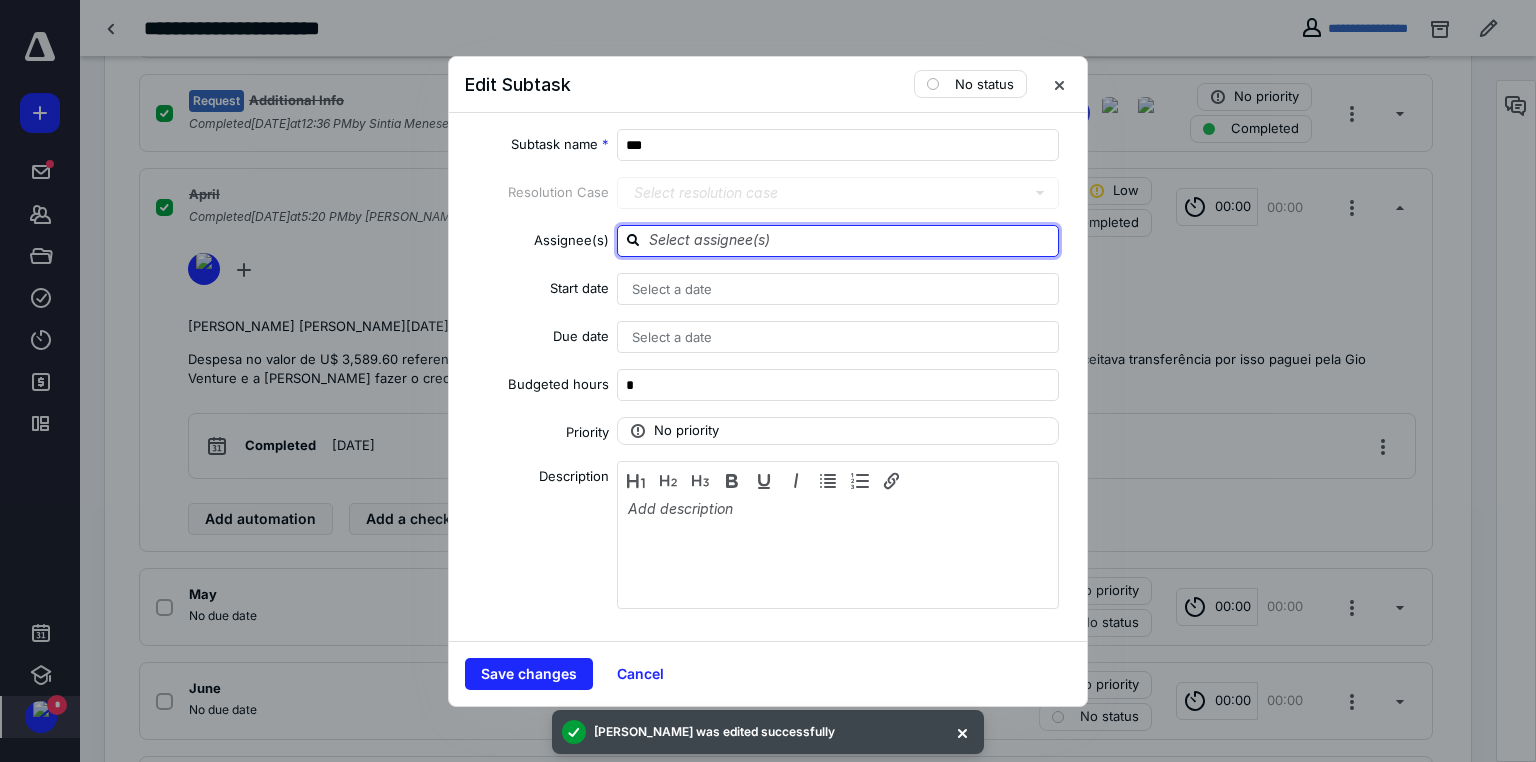 click at bounding box center [850, 240] 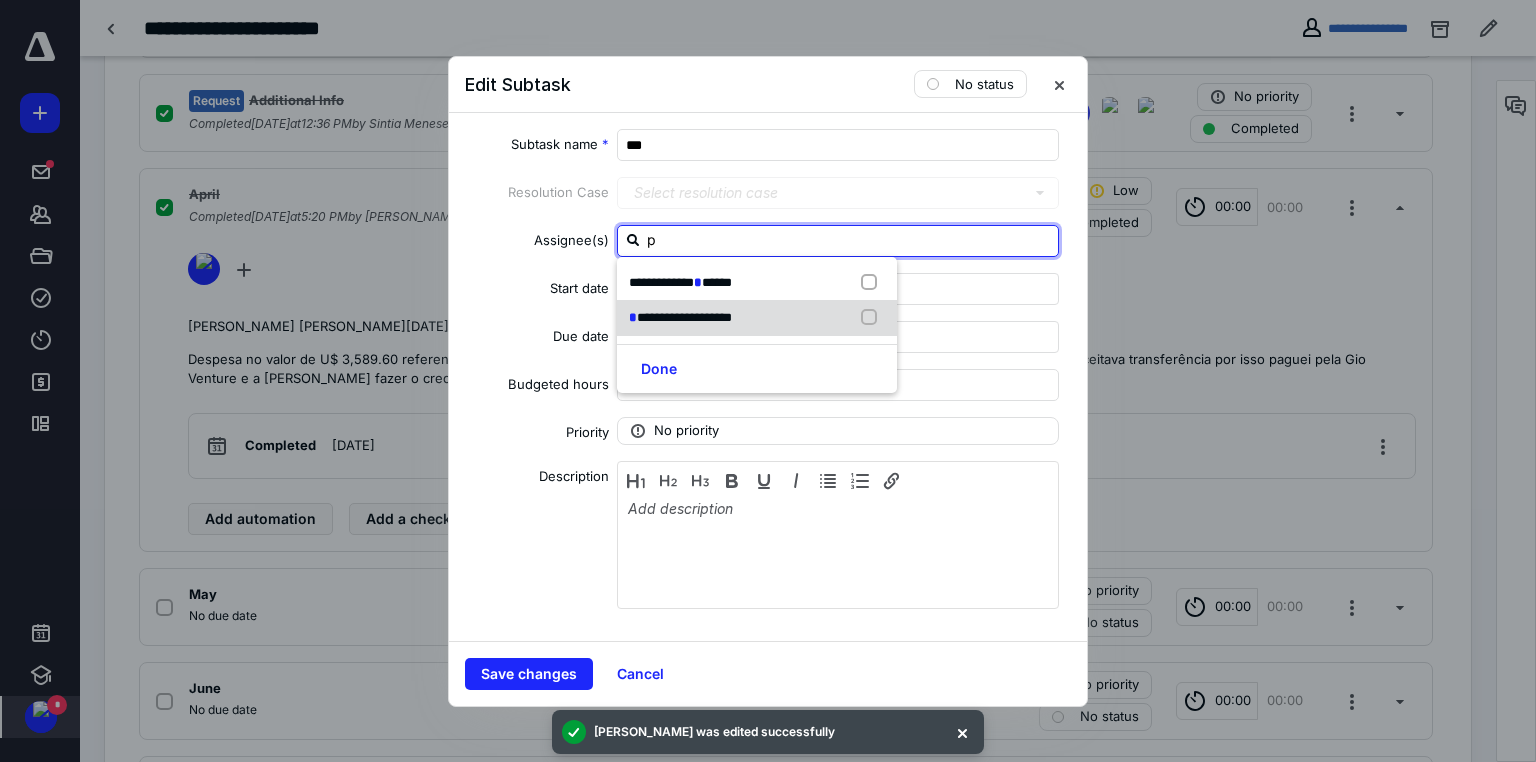 click on "**********" at bounding box center (684, 317) 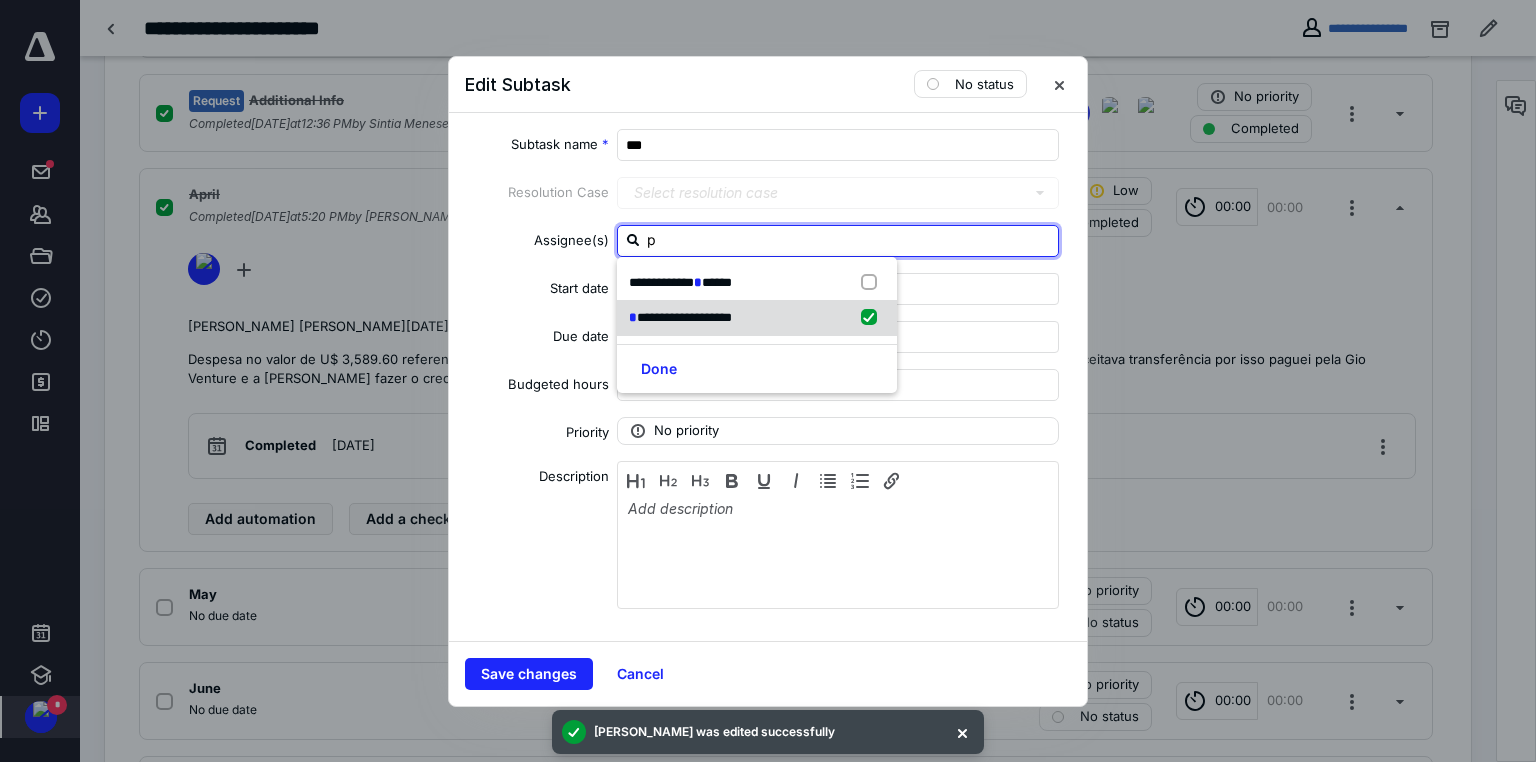 checkbox on "true" 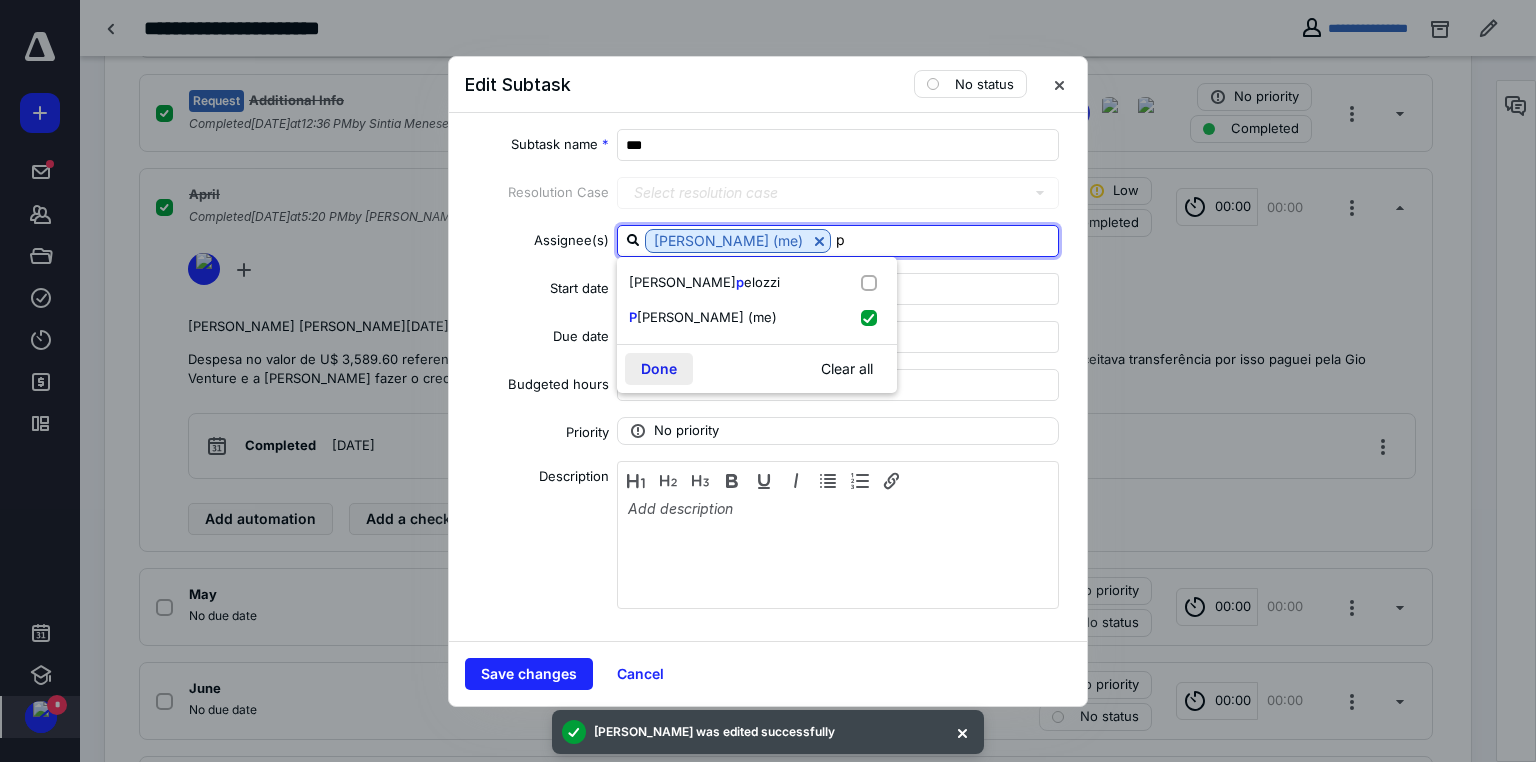 type on "p" 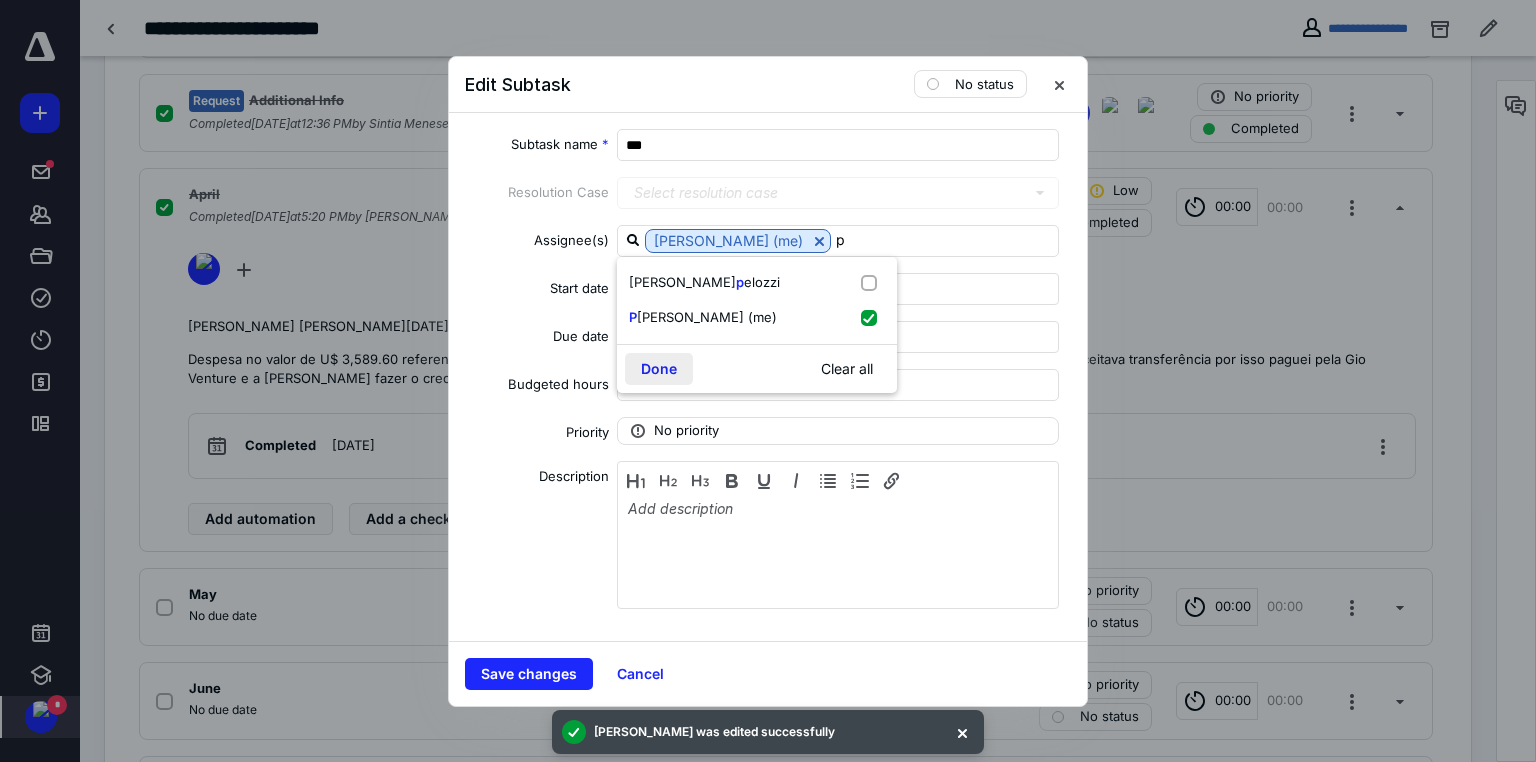 click on "Done" at bounding box center (659, 369) 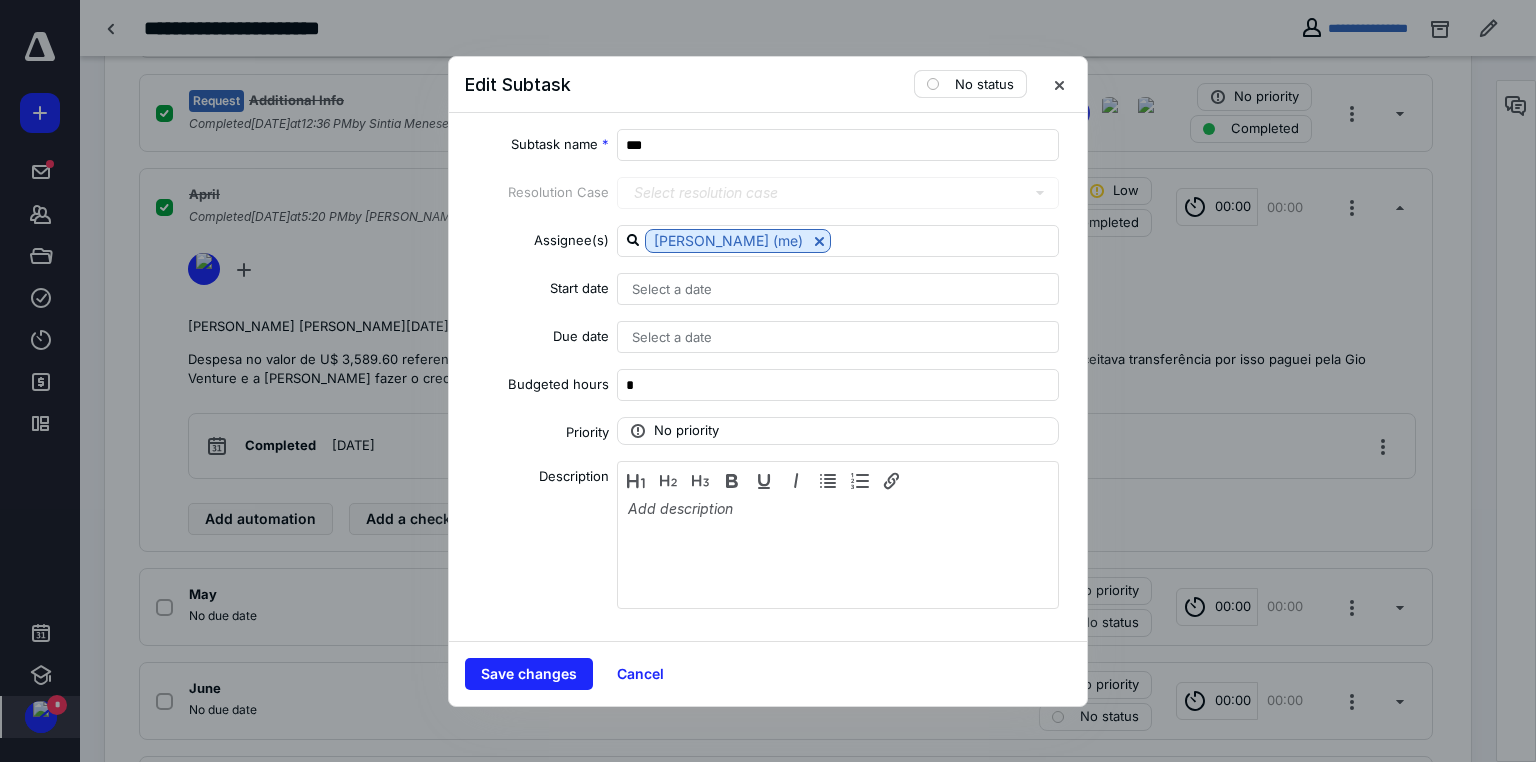 click on "No status" at bounding box center [984, 84] 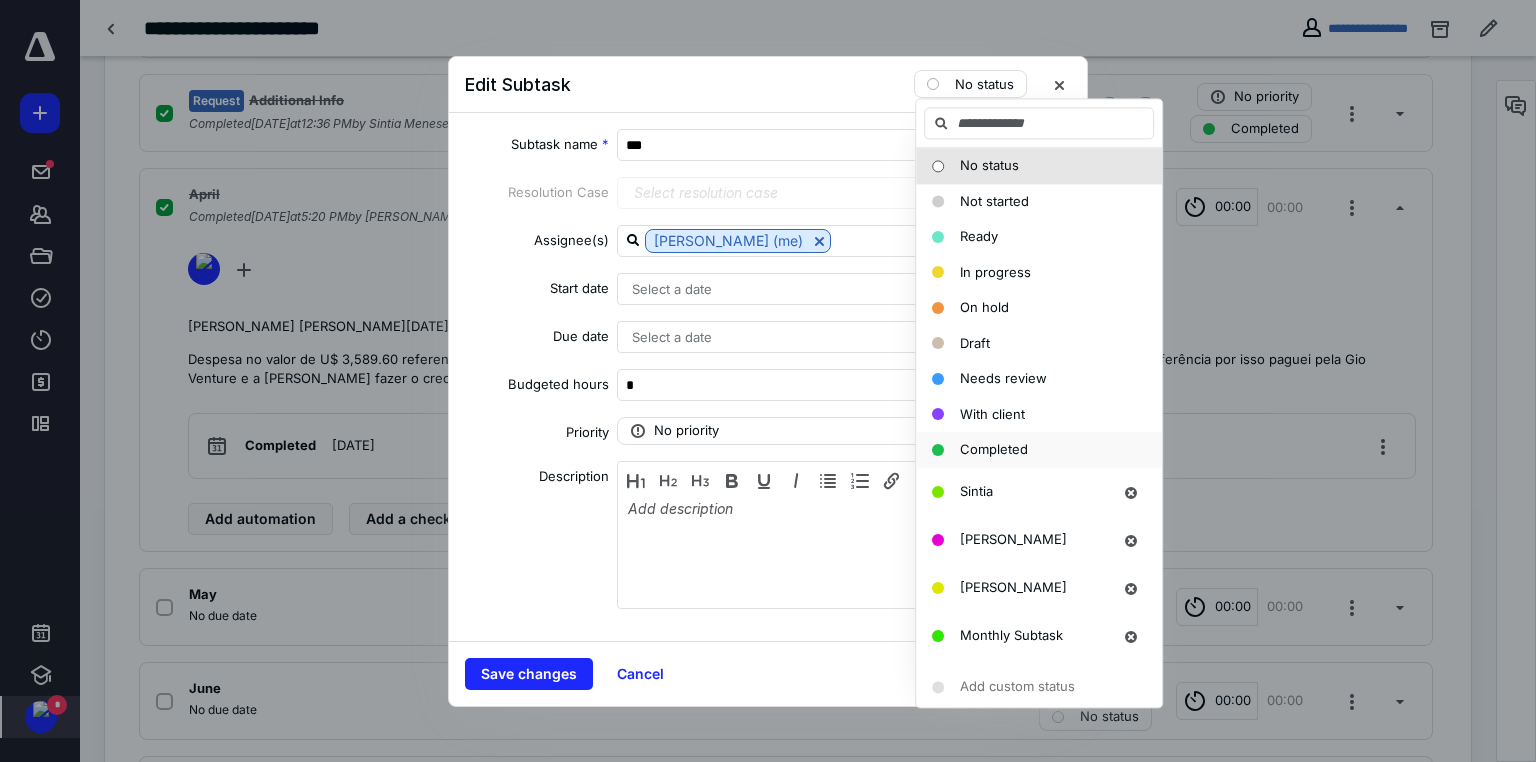 click on "Completed" at bounding box center [994, 449] 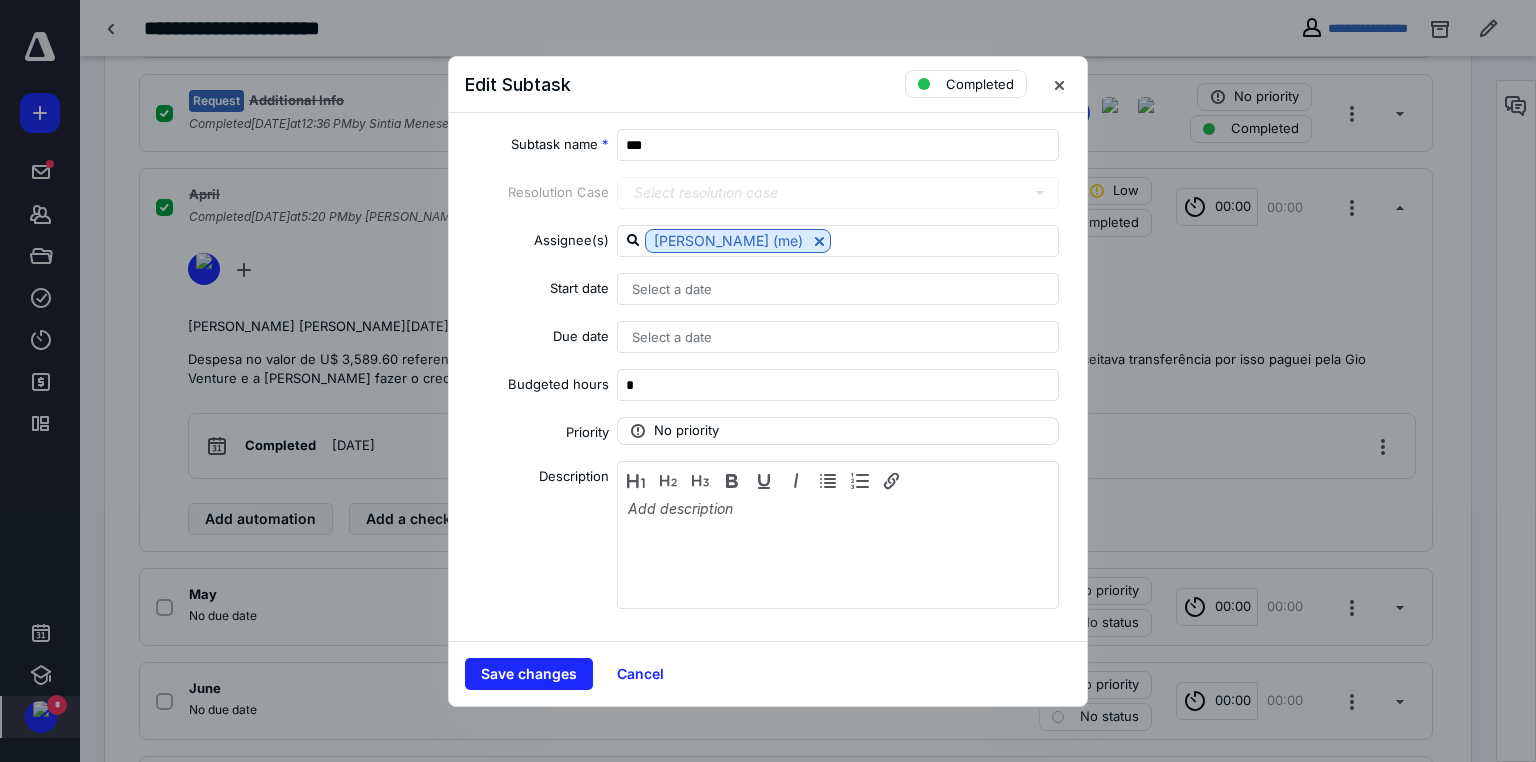 drag, startPoint x: 555, startPoint y: 677, endPoint x: 41, endPoint y: 484, distance: 549.0401 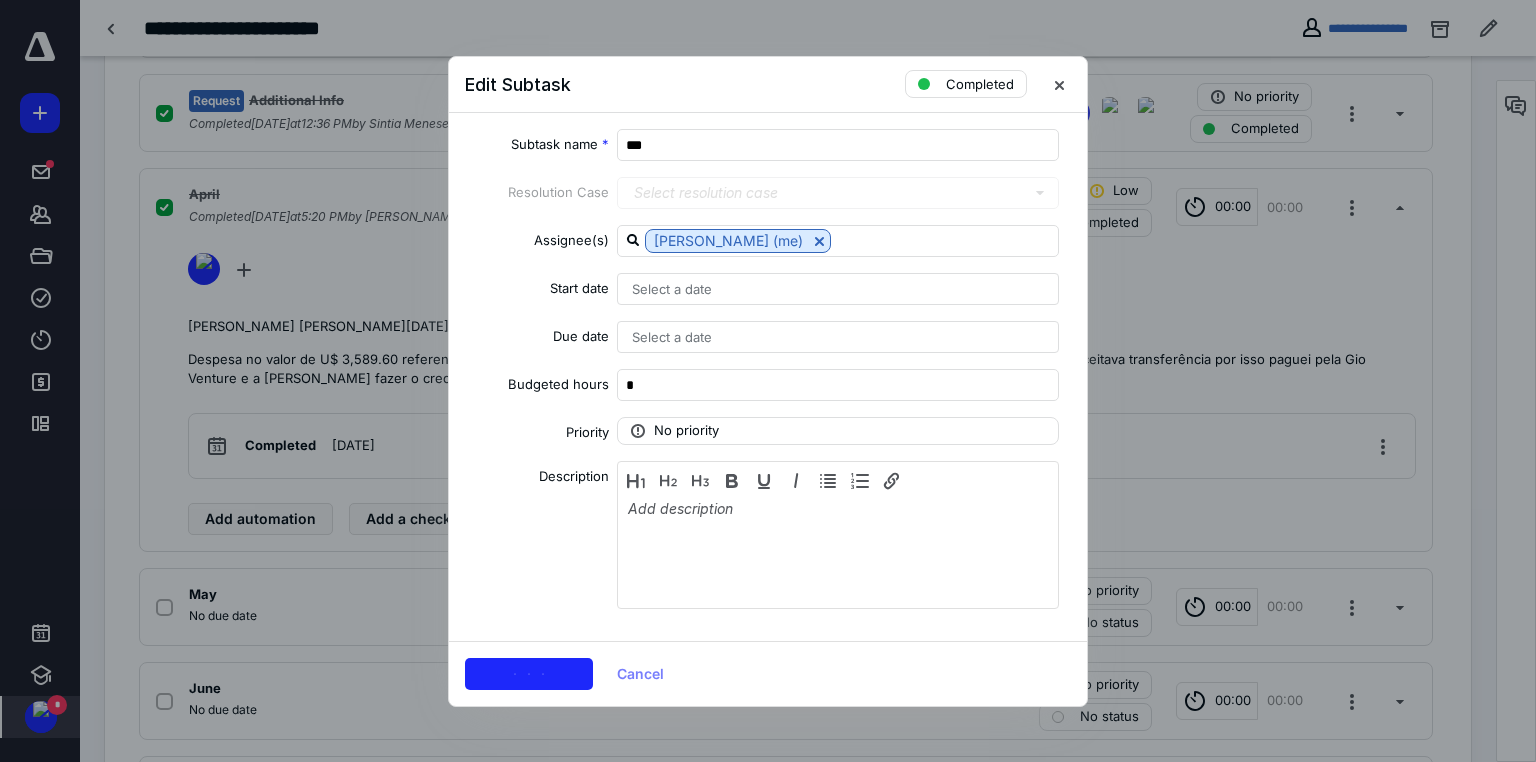 checkbox on "true" 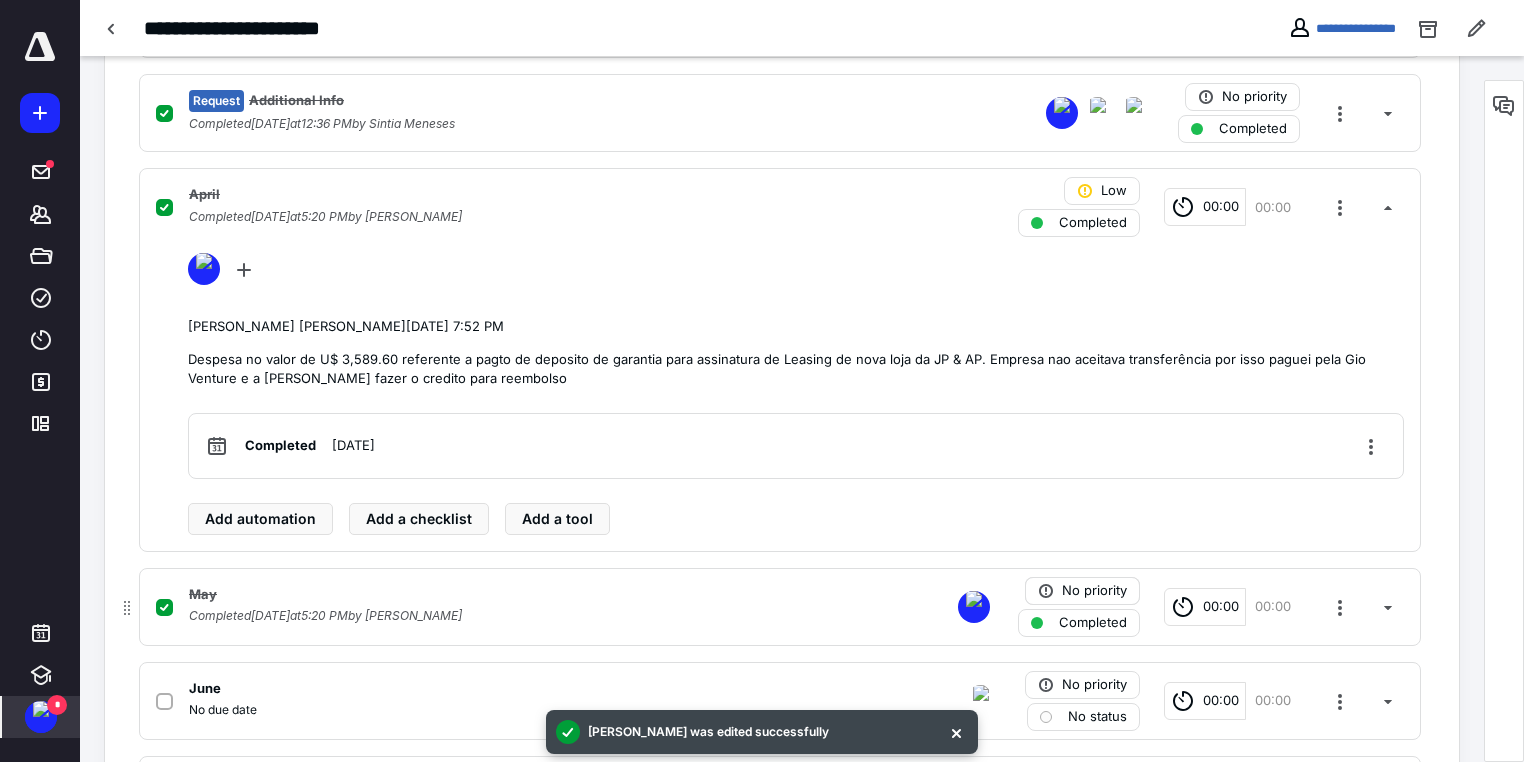 scroll, scrollTop: 960, scrollLeft: 0, axis: vertical 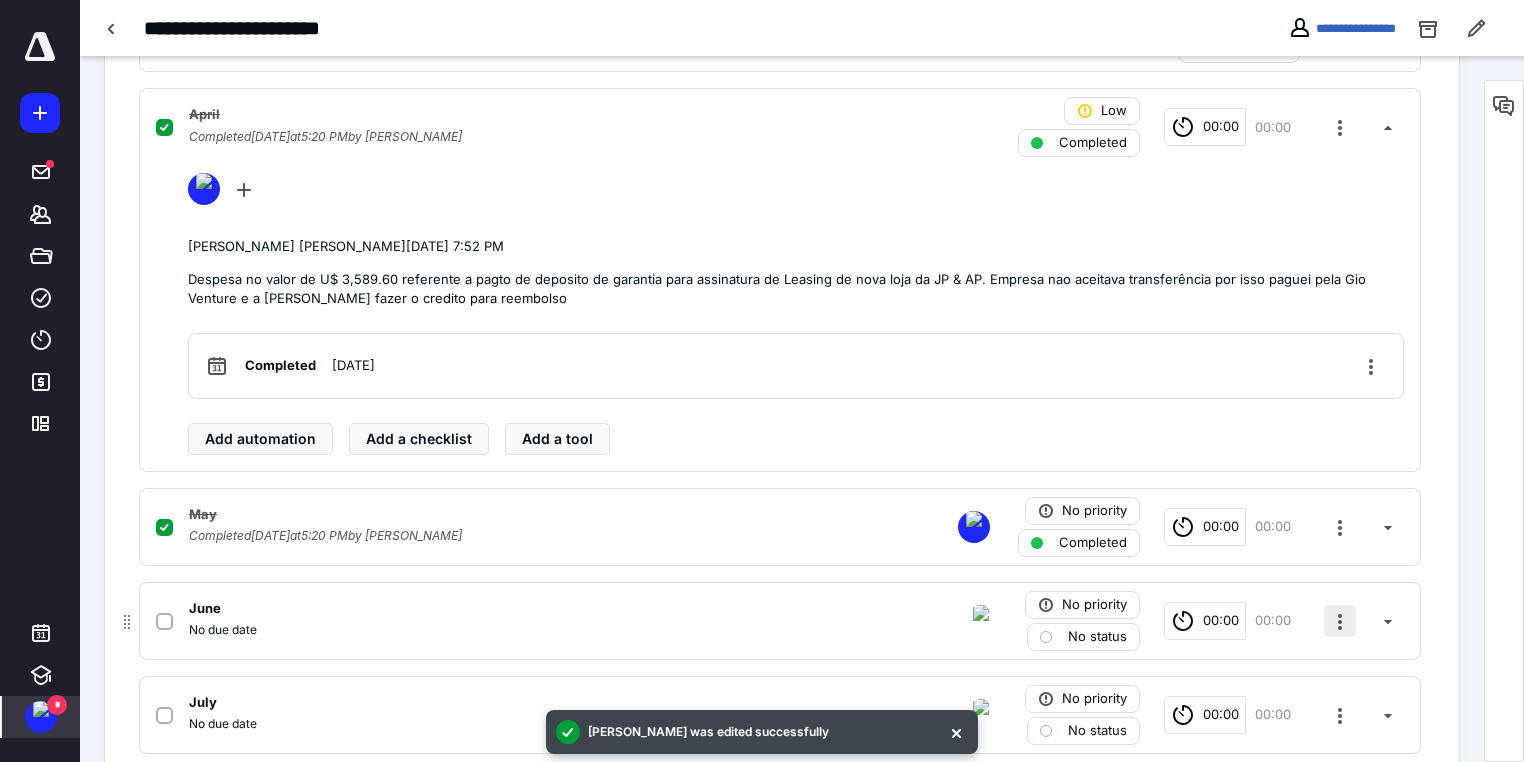 click at bounding box center (1340, 621) 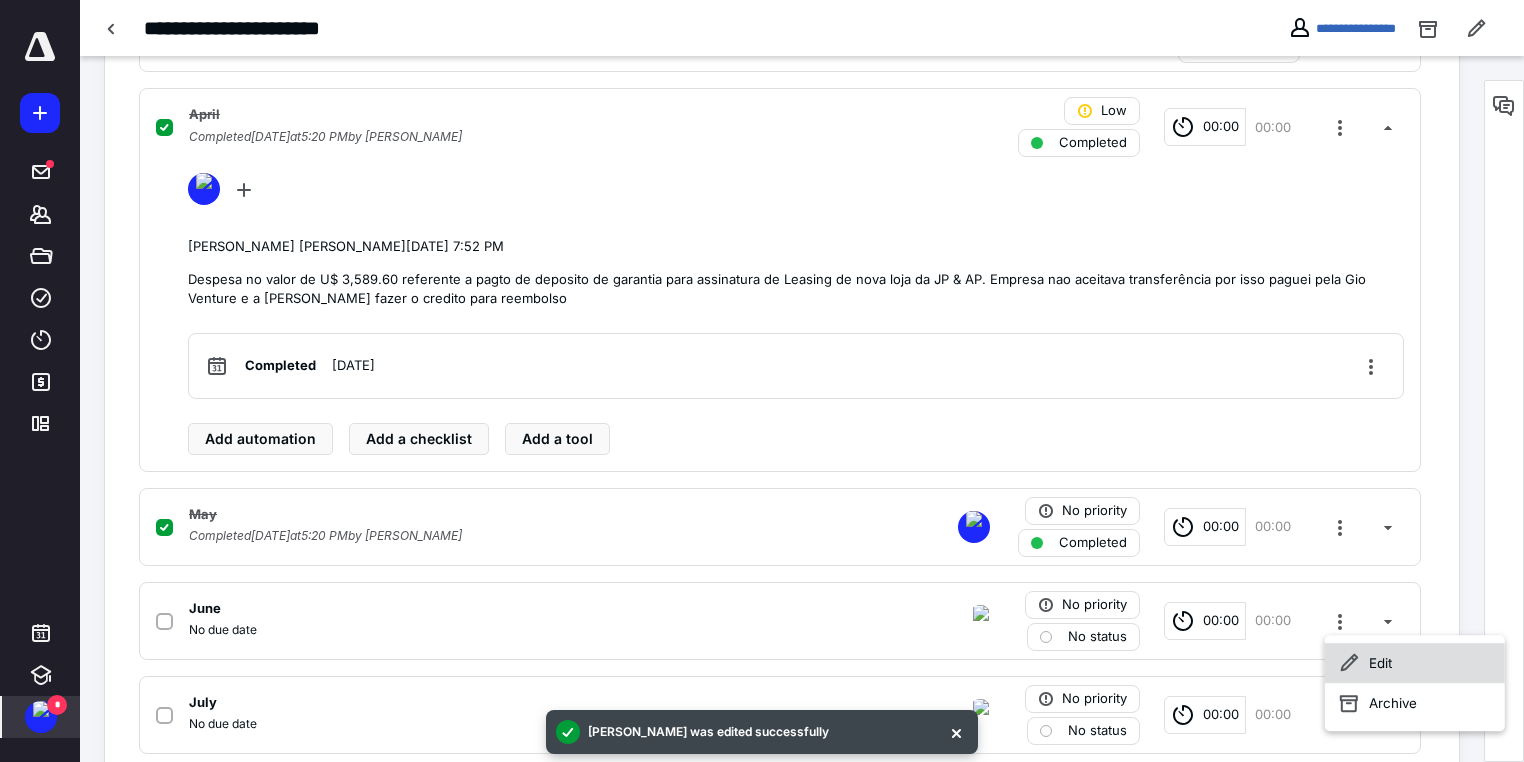 click on "Edit" at bounding box center [1415, 663] 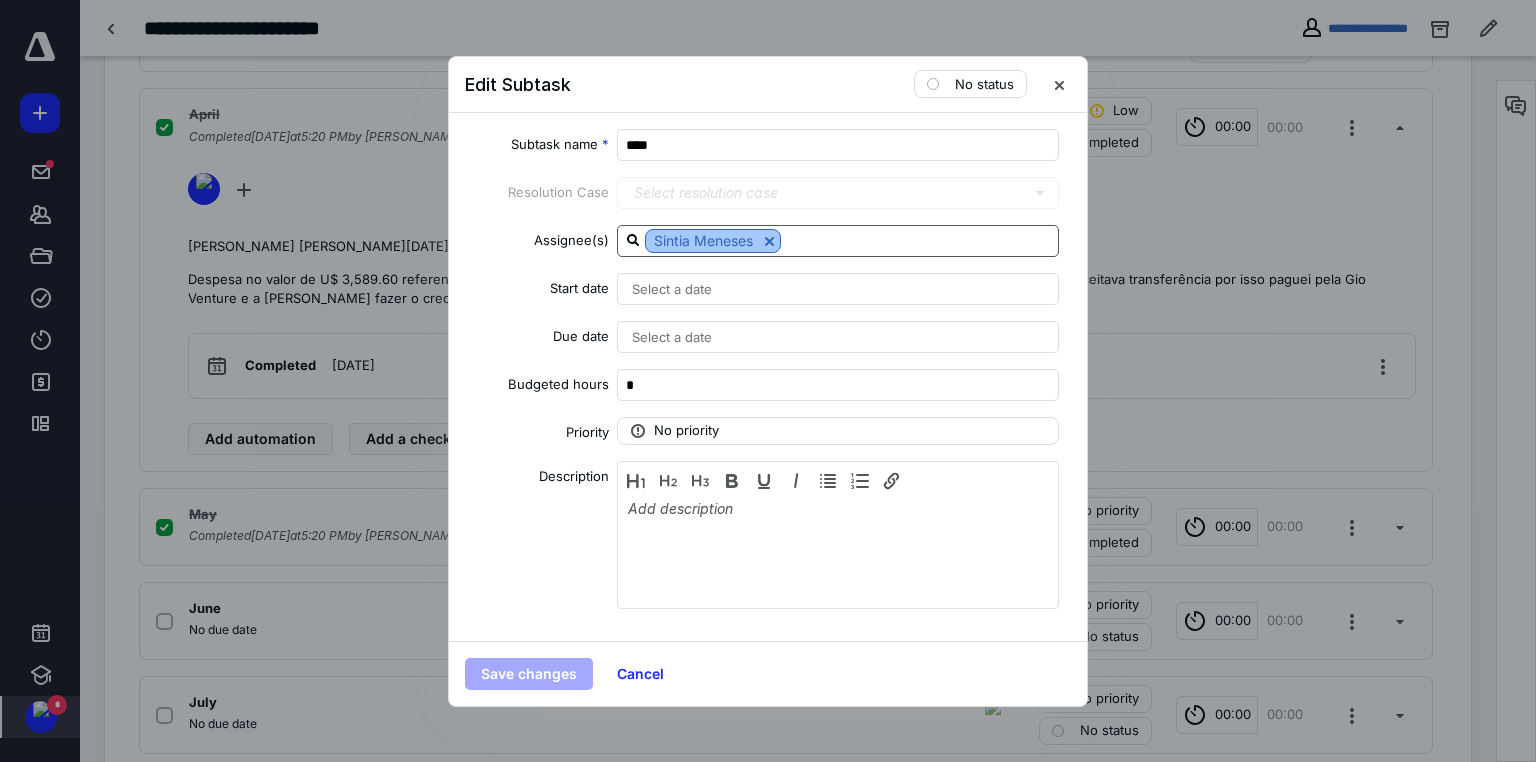 click at bounding box center [769, 241] 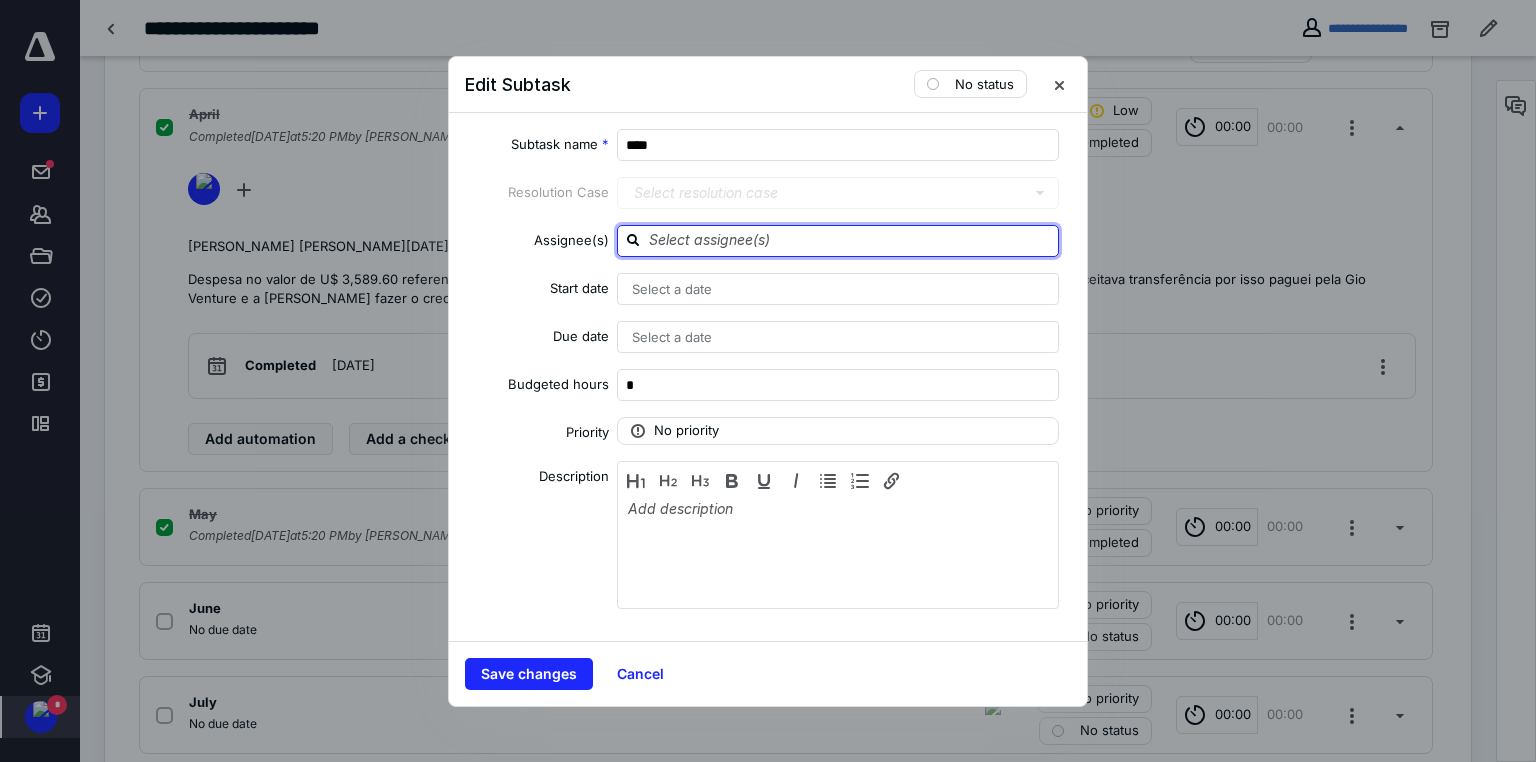 click at bounding box center [850, 240] 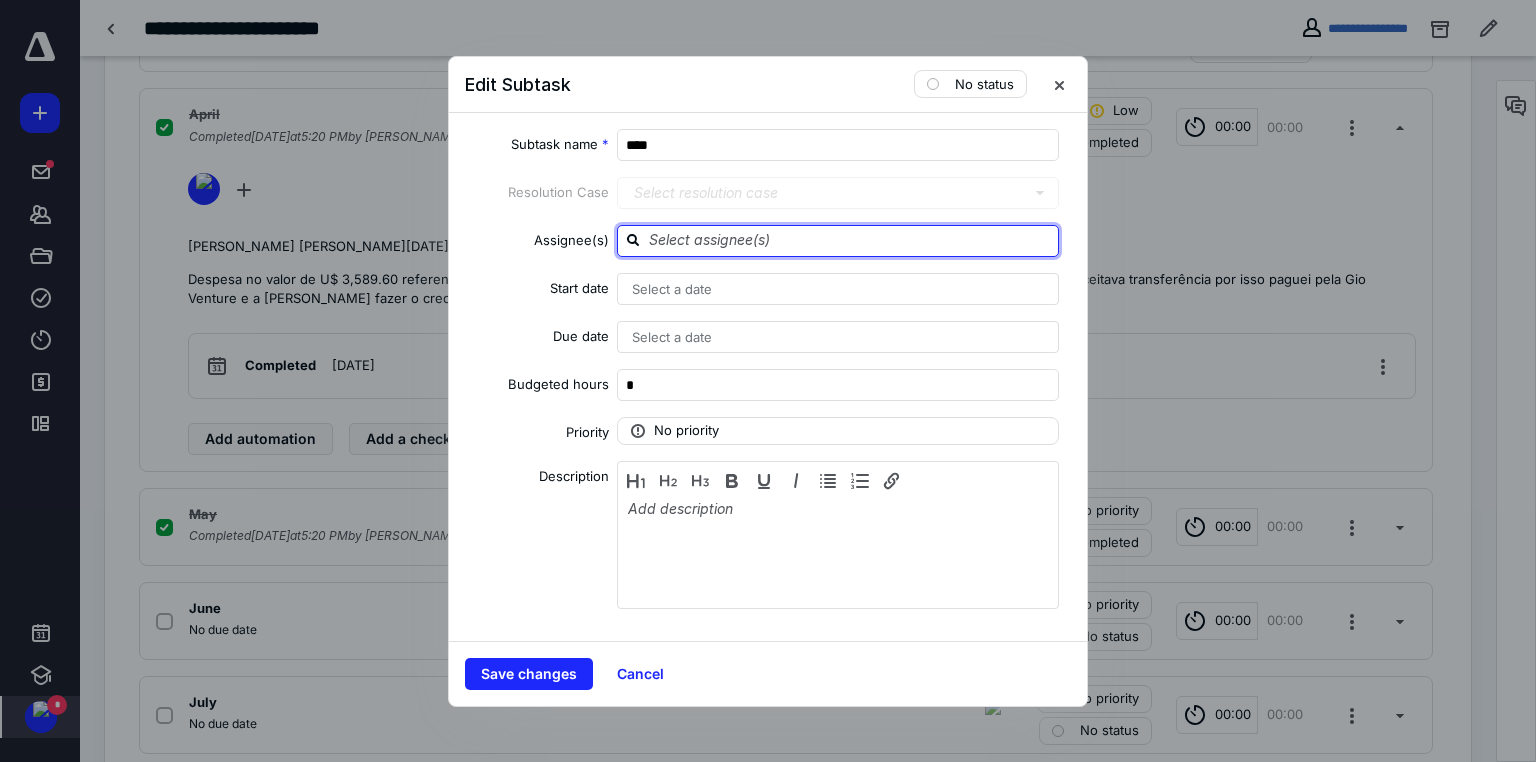 type on "p" 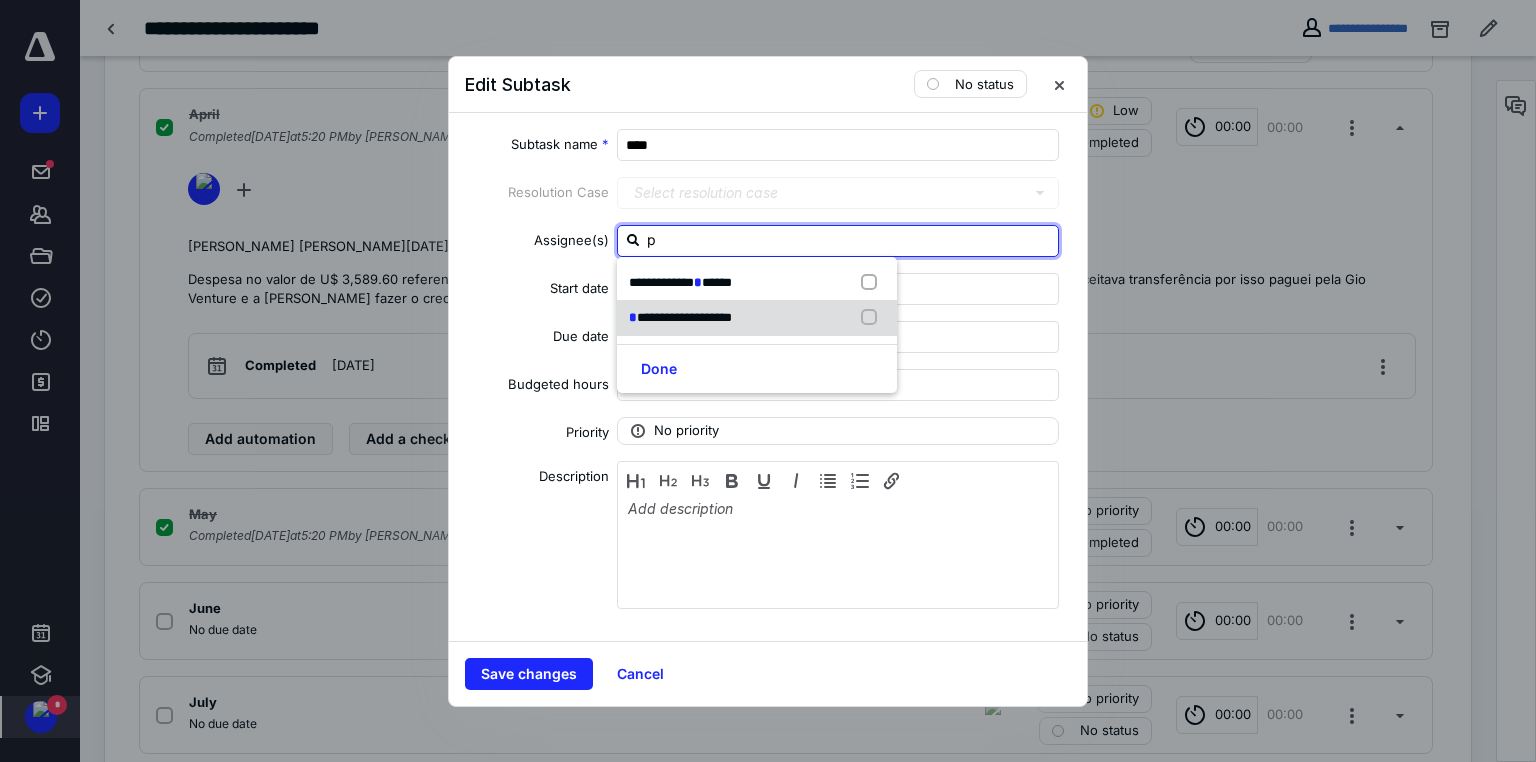 click on "**********" at bounding box center [684, 317] 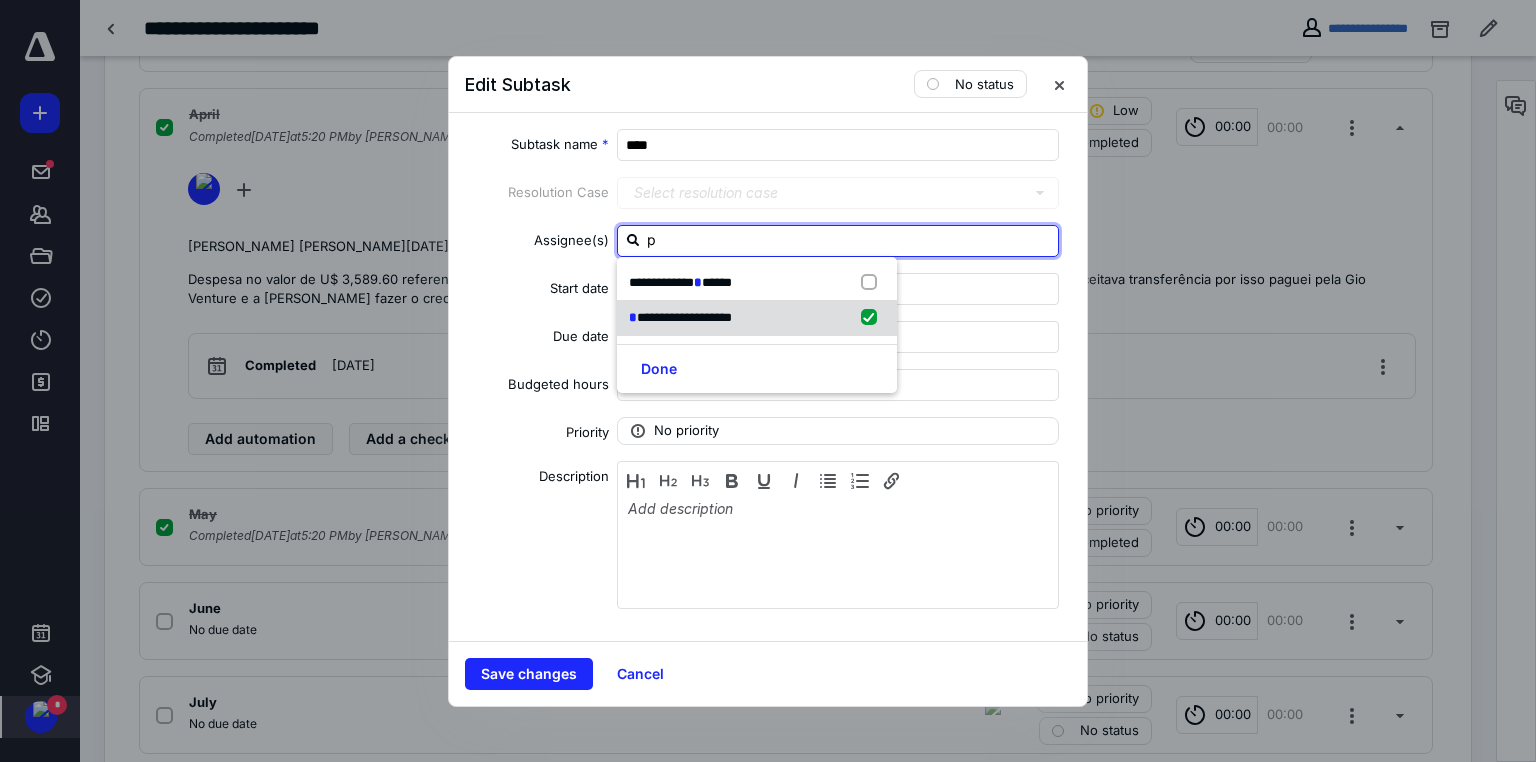 checkbox on "true" 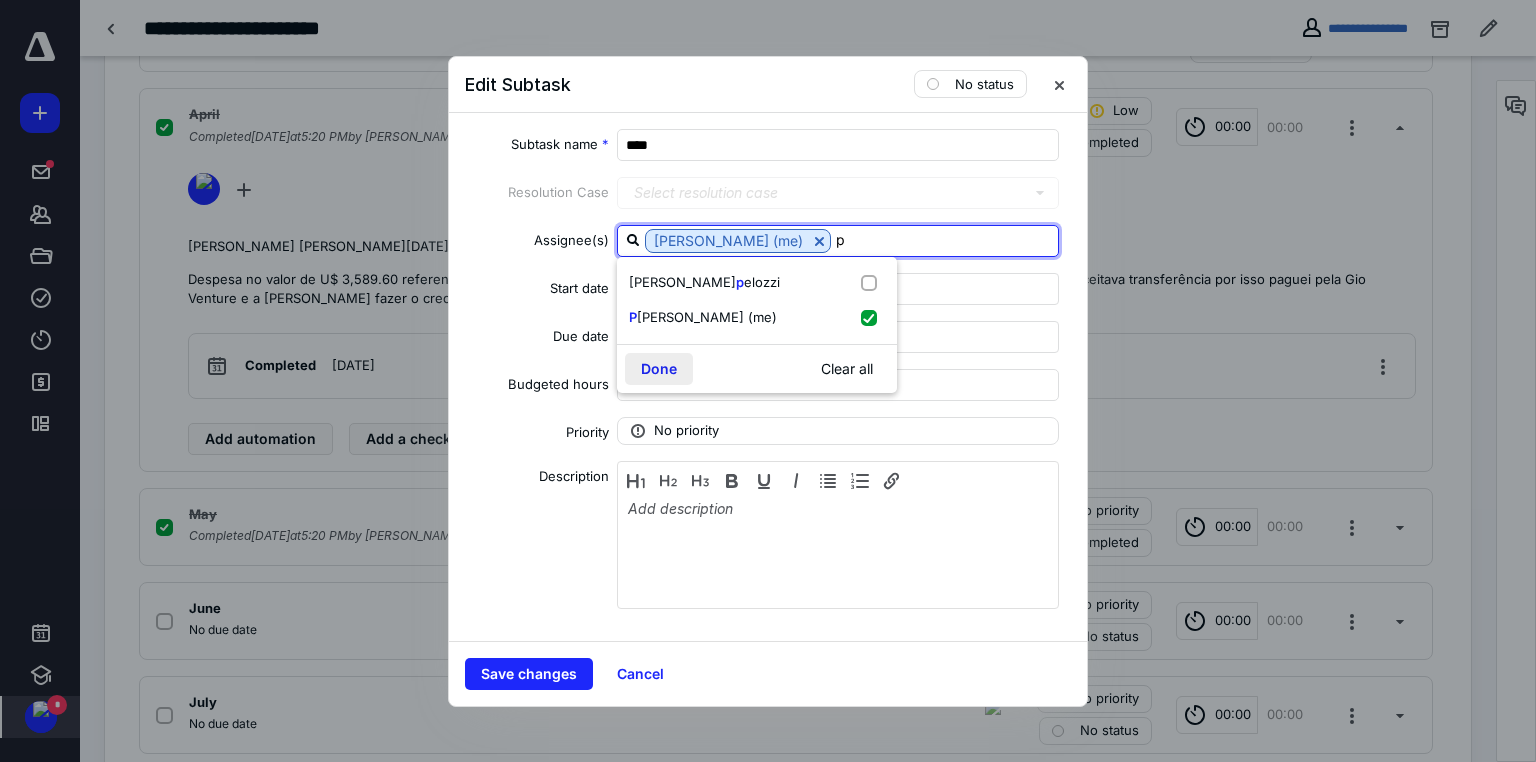type on "p" 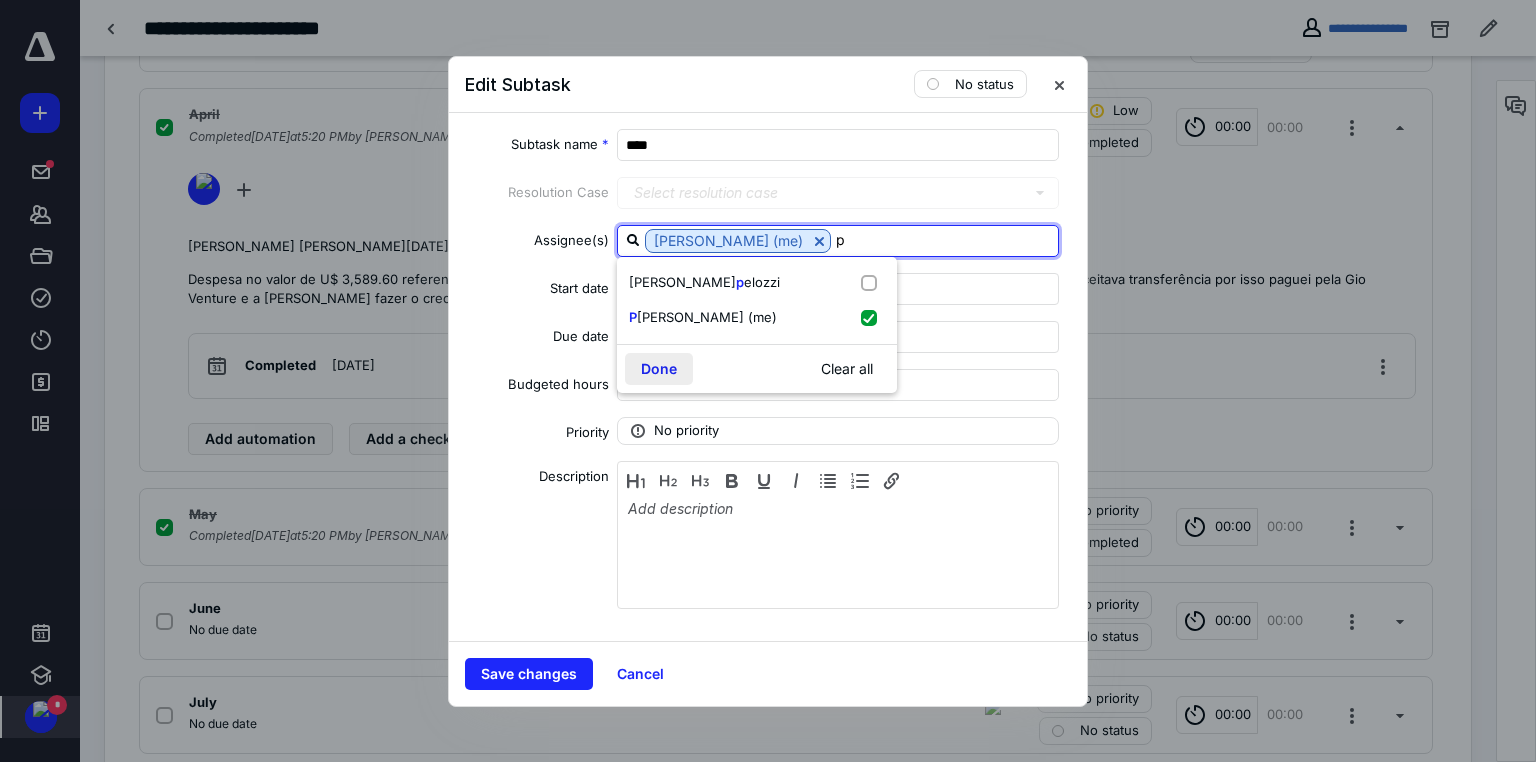 click on "Done" at bounding box center [659, 369] 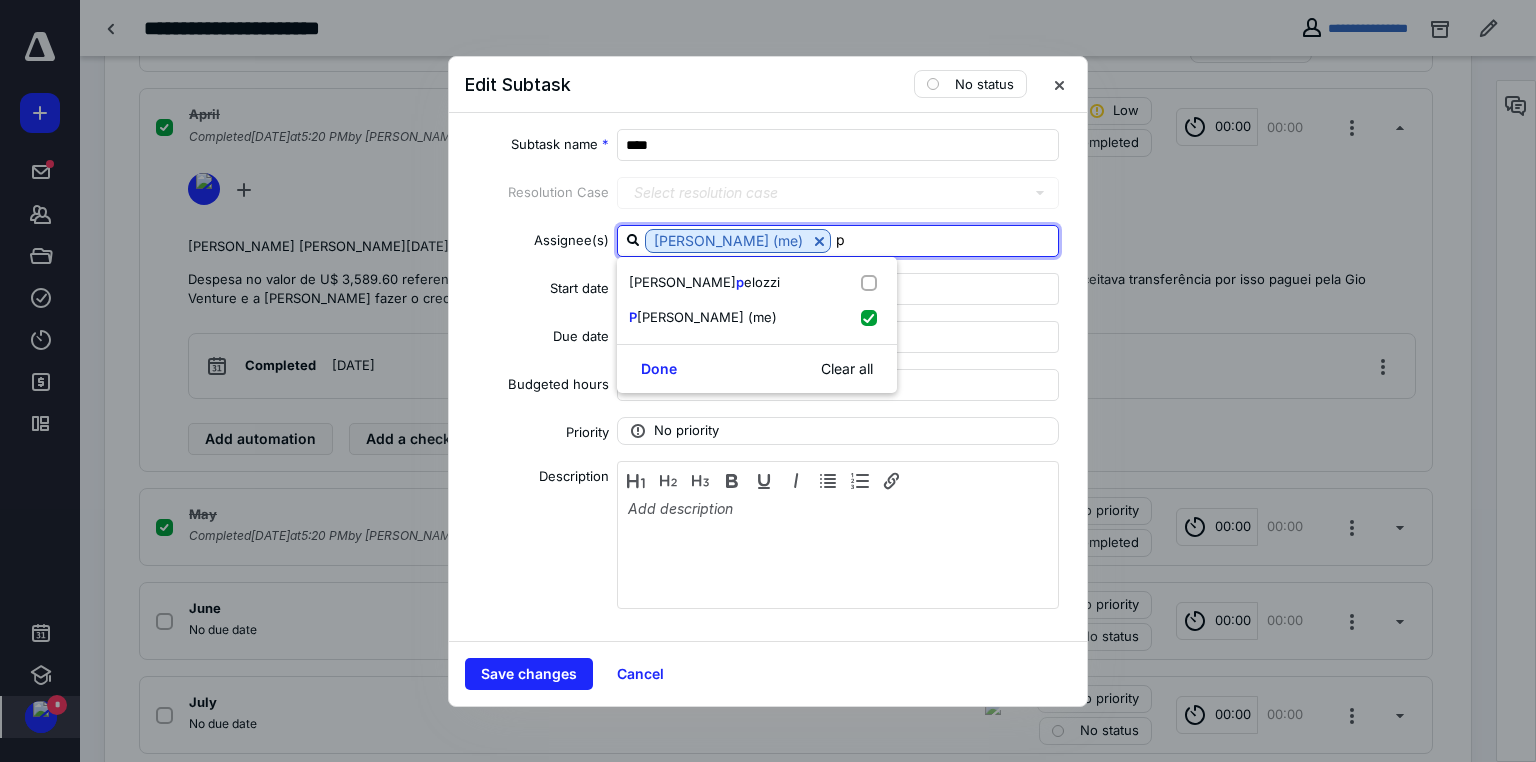 type 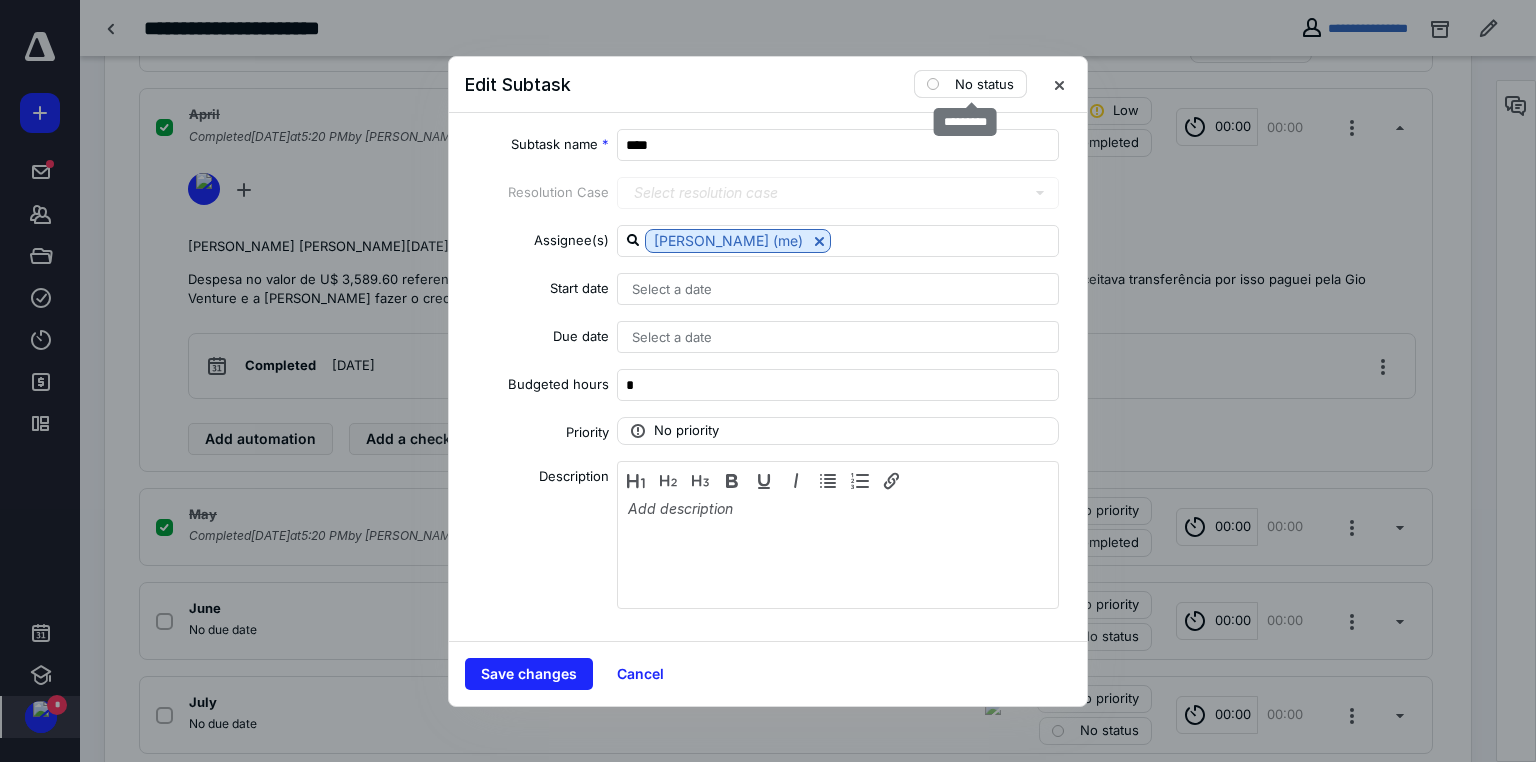 click on "No status" at bounding box center (984, 84) 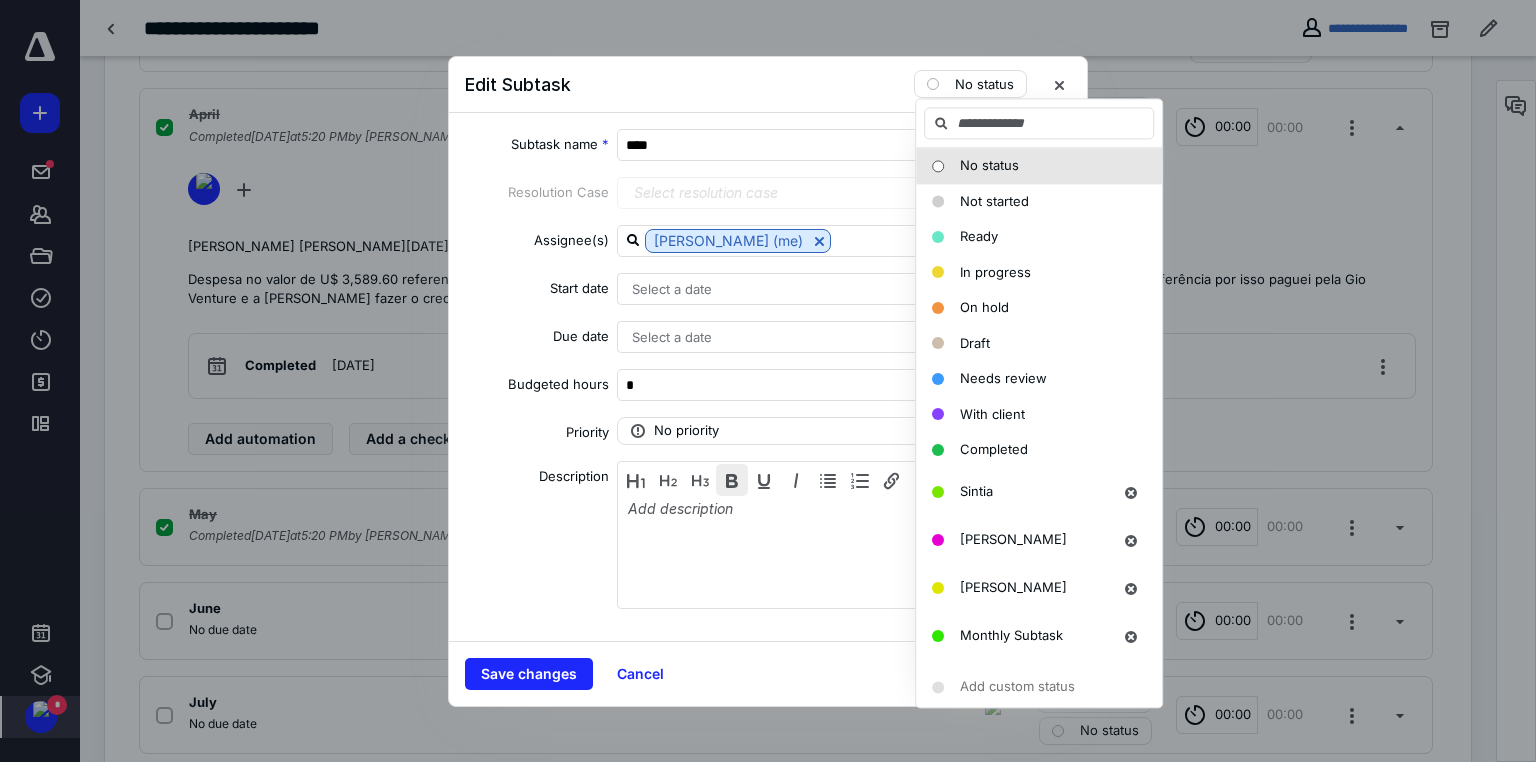 drag, startPoint x: 980, startPoint y: 449, endPoint x: 724, endPoint y: 490, distance: 259.26242 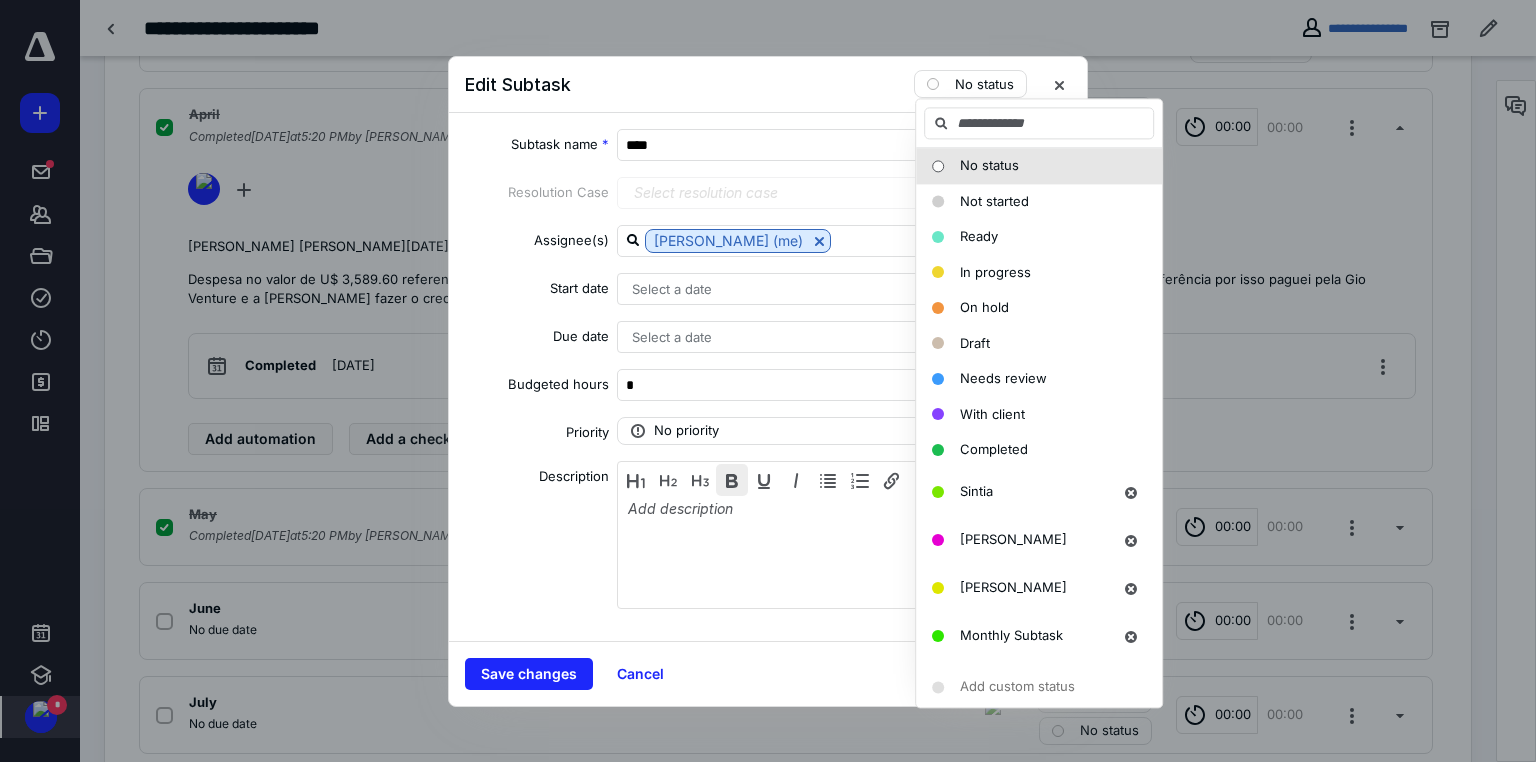 click on "Completed" at bounding box center [994, 449] 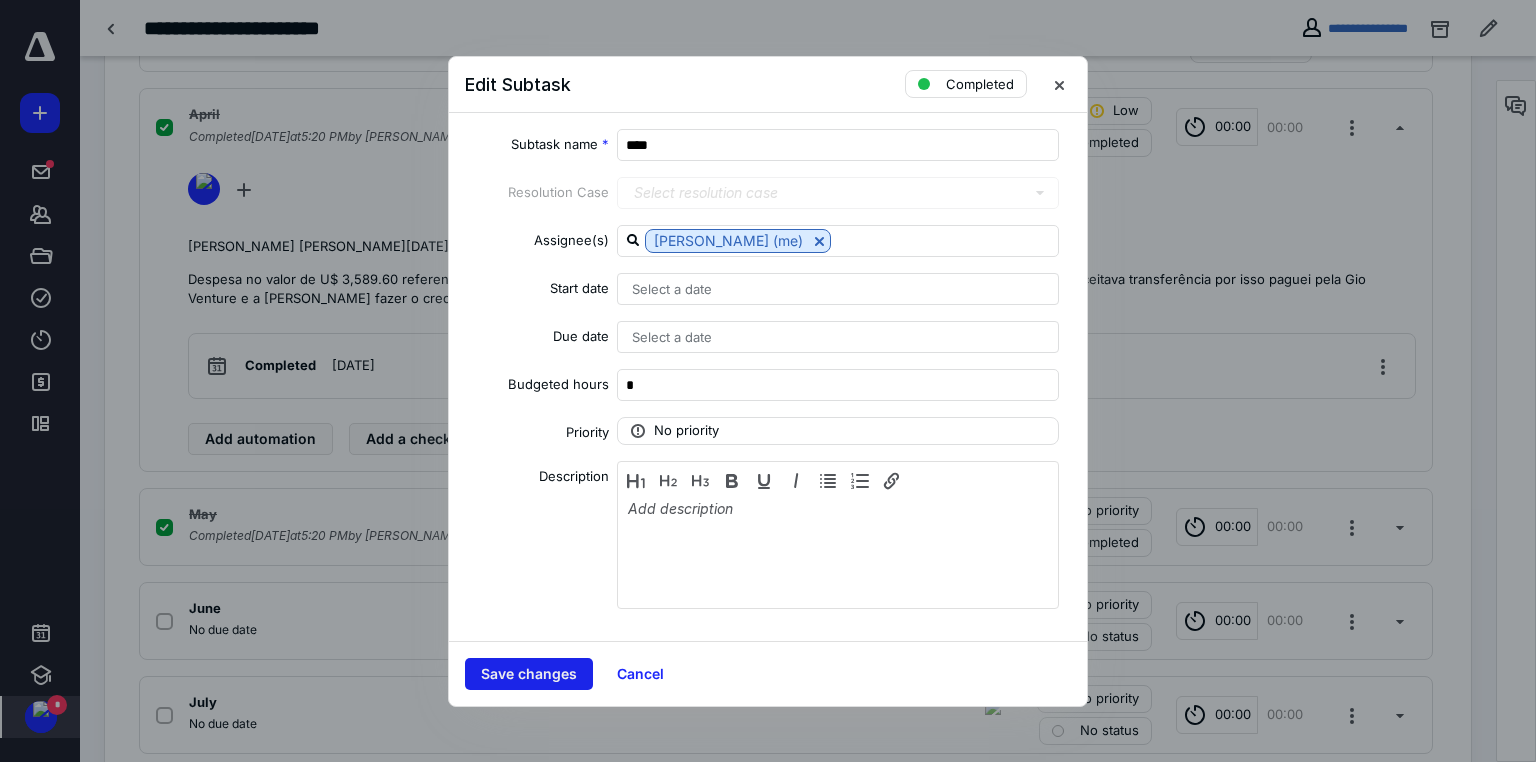 click on "Save changes" at bounding box center [529, 674] 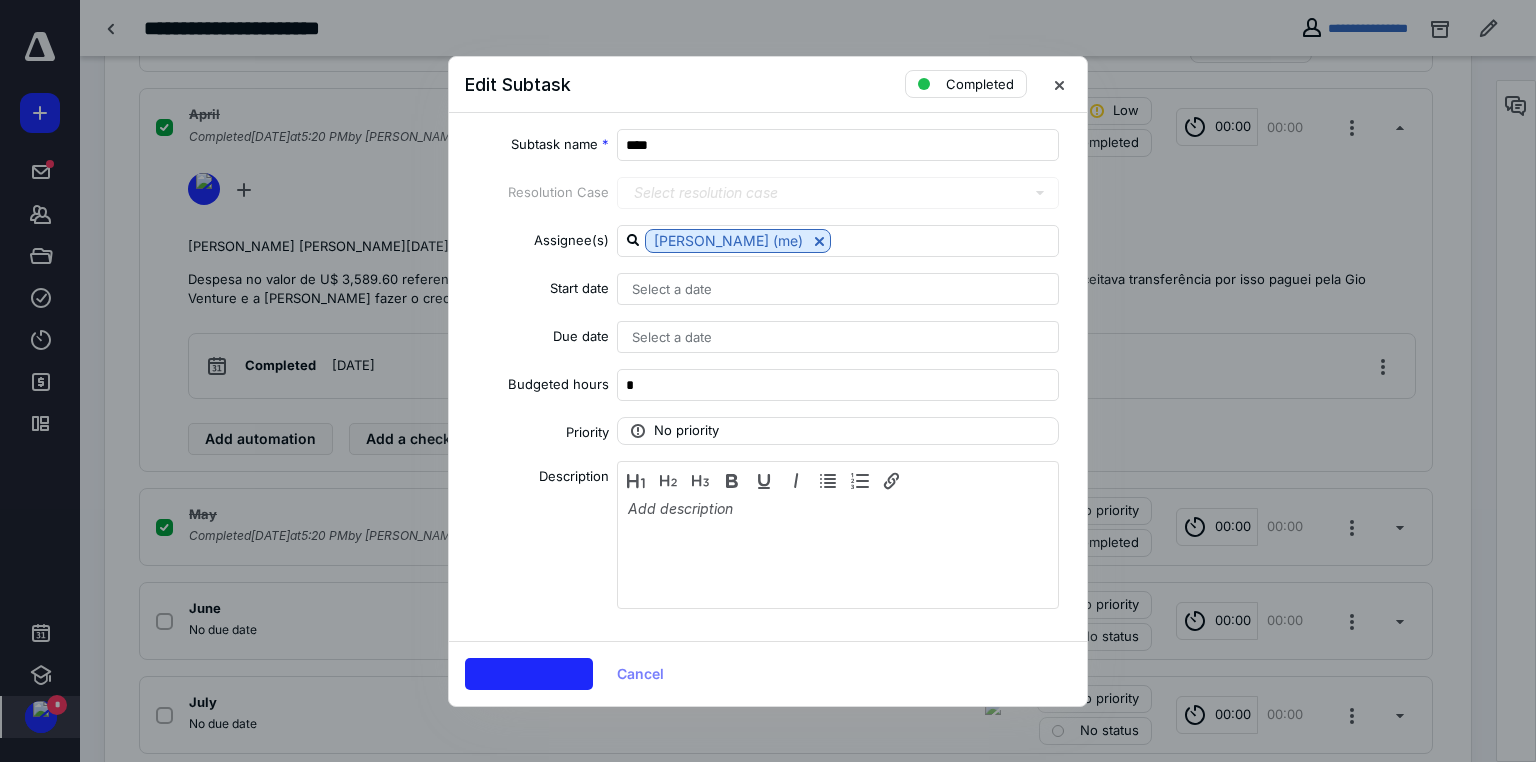 checkbox on "true" 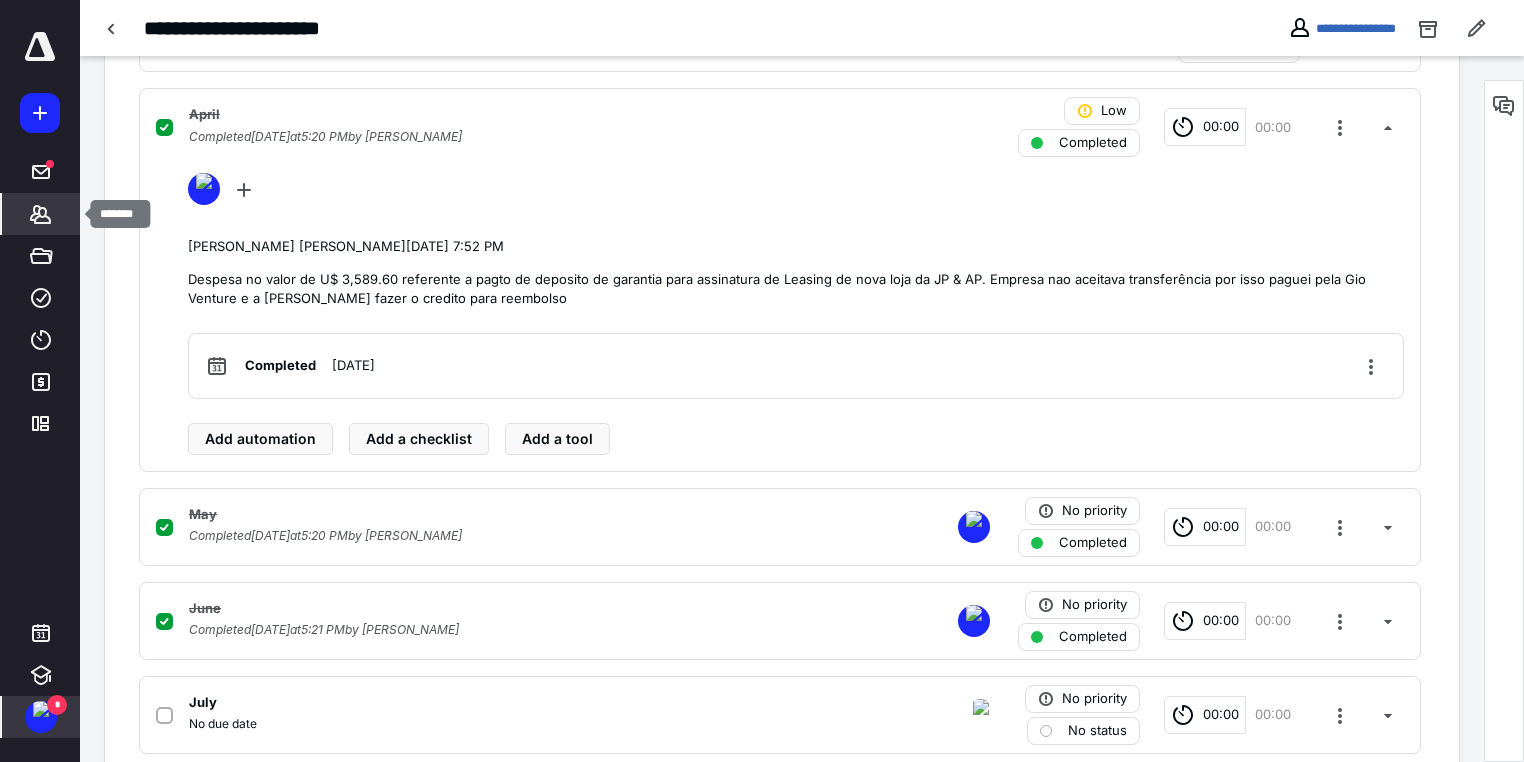 click 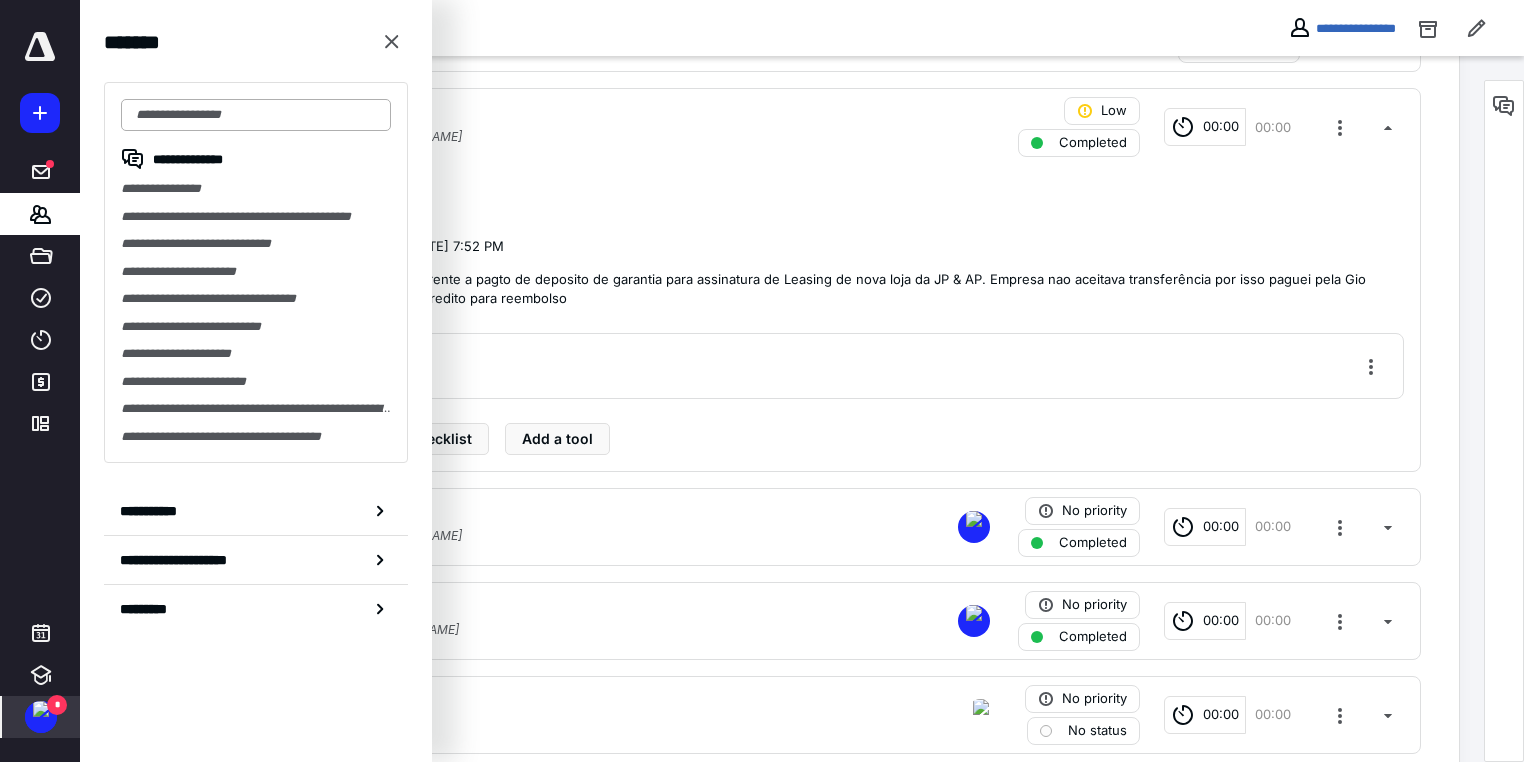 click at bounding box center (256, 115) 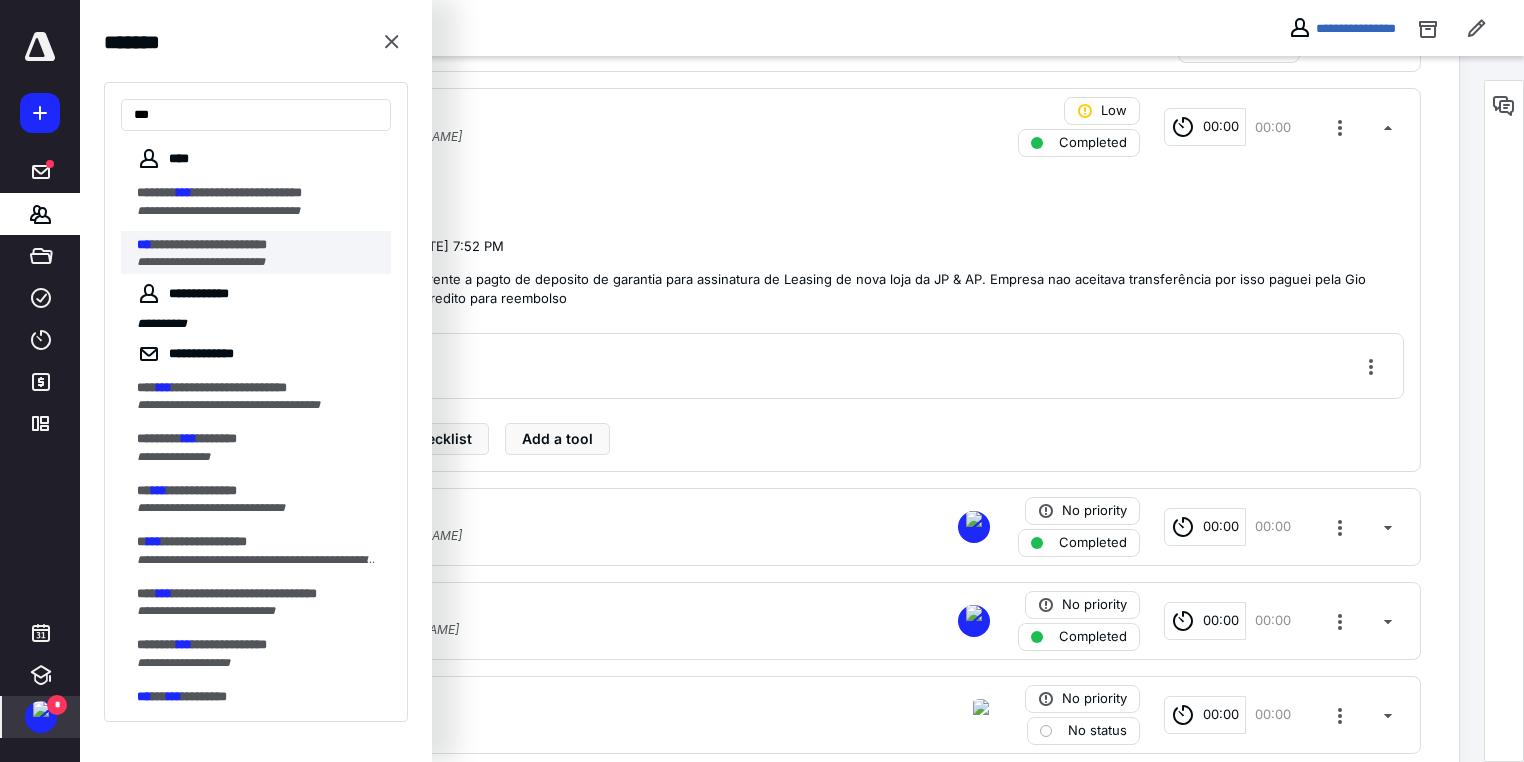 type on "***" 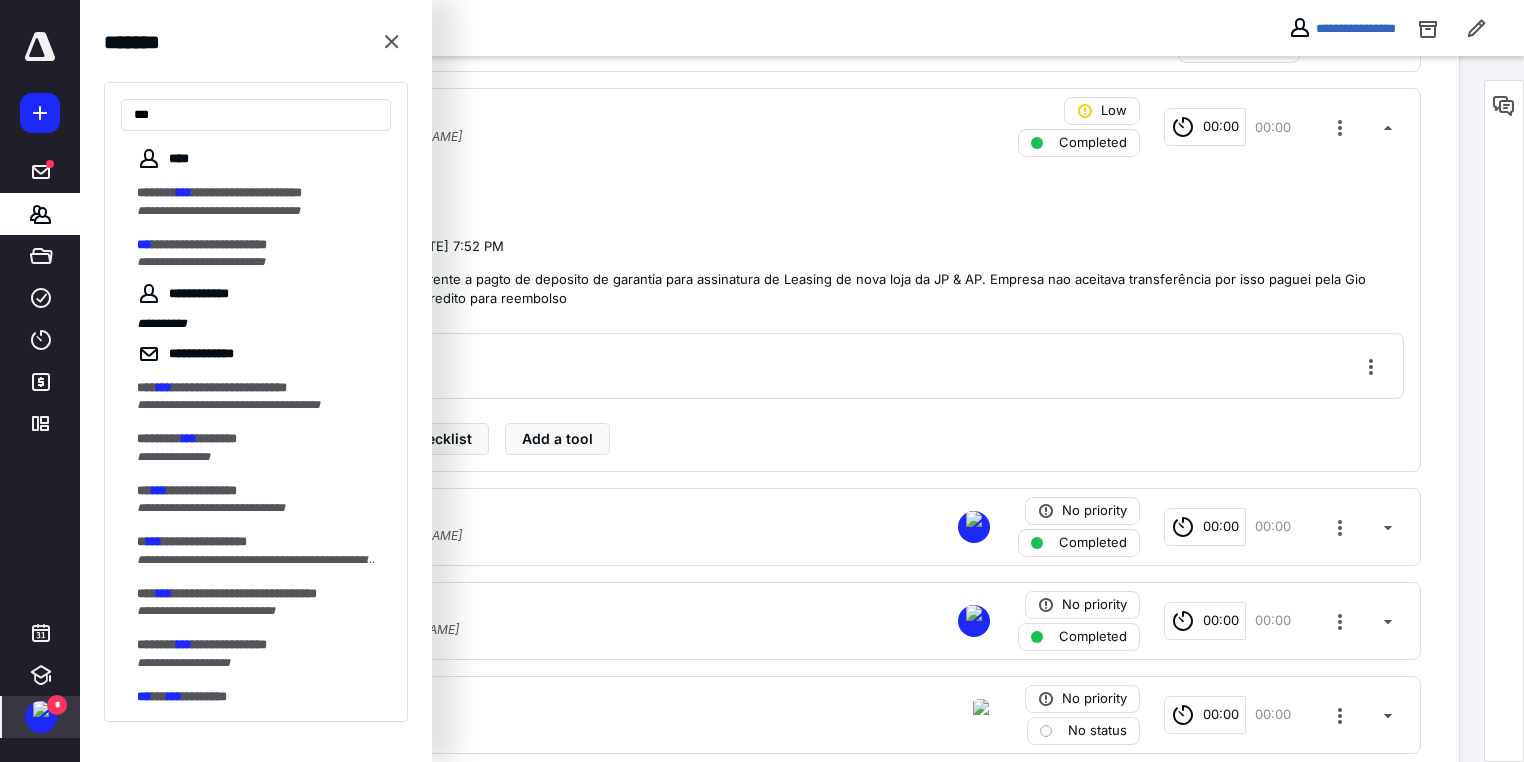 click on "**********" at bounding box center (201, 262) 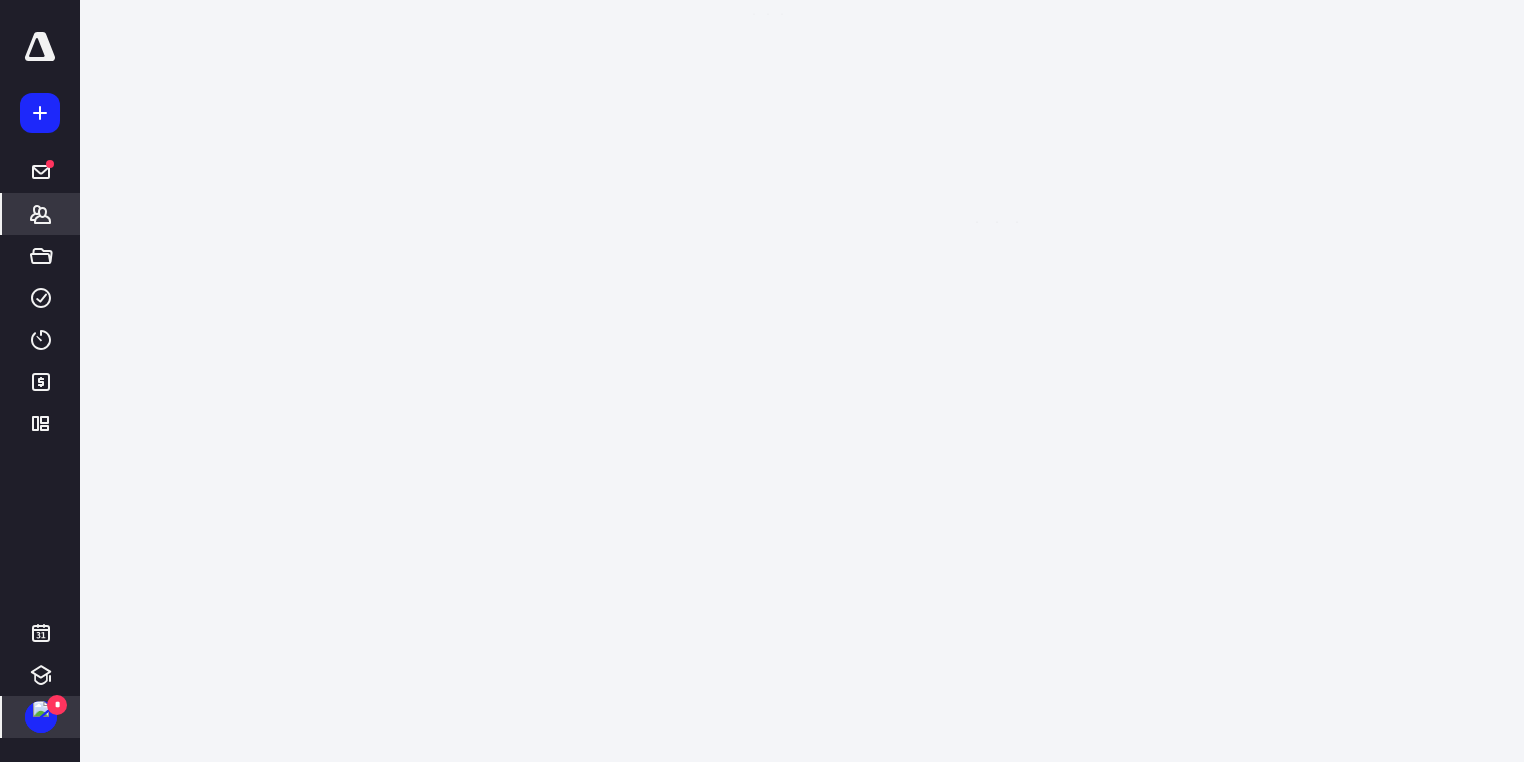 scroll, scrollTop: 0, scrollLeft: 0, axis: both 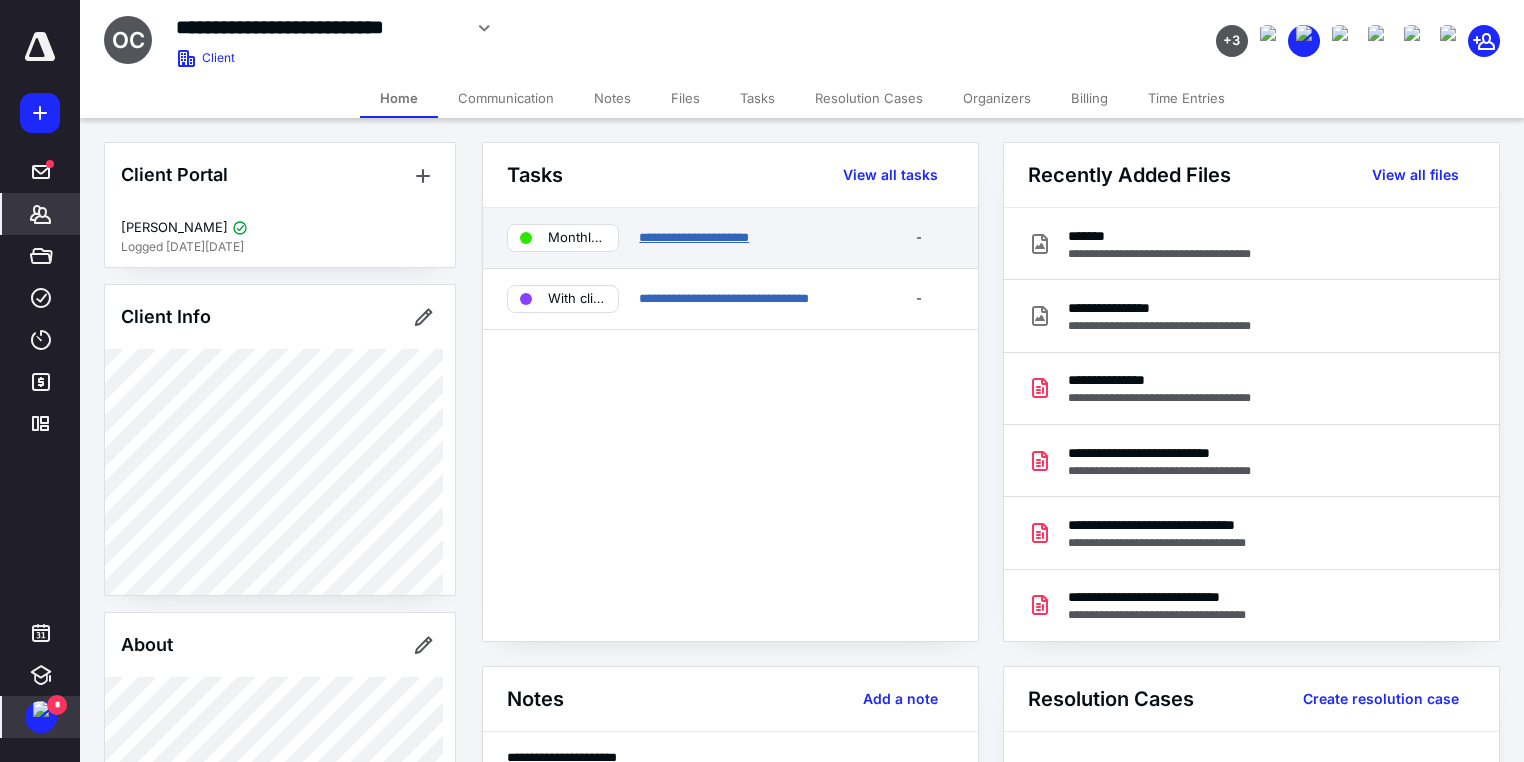 click on "**********" at bounding box center [694, 237] 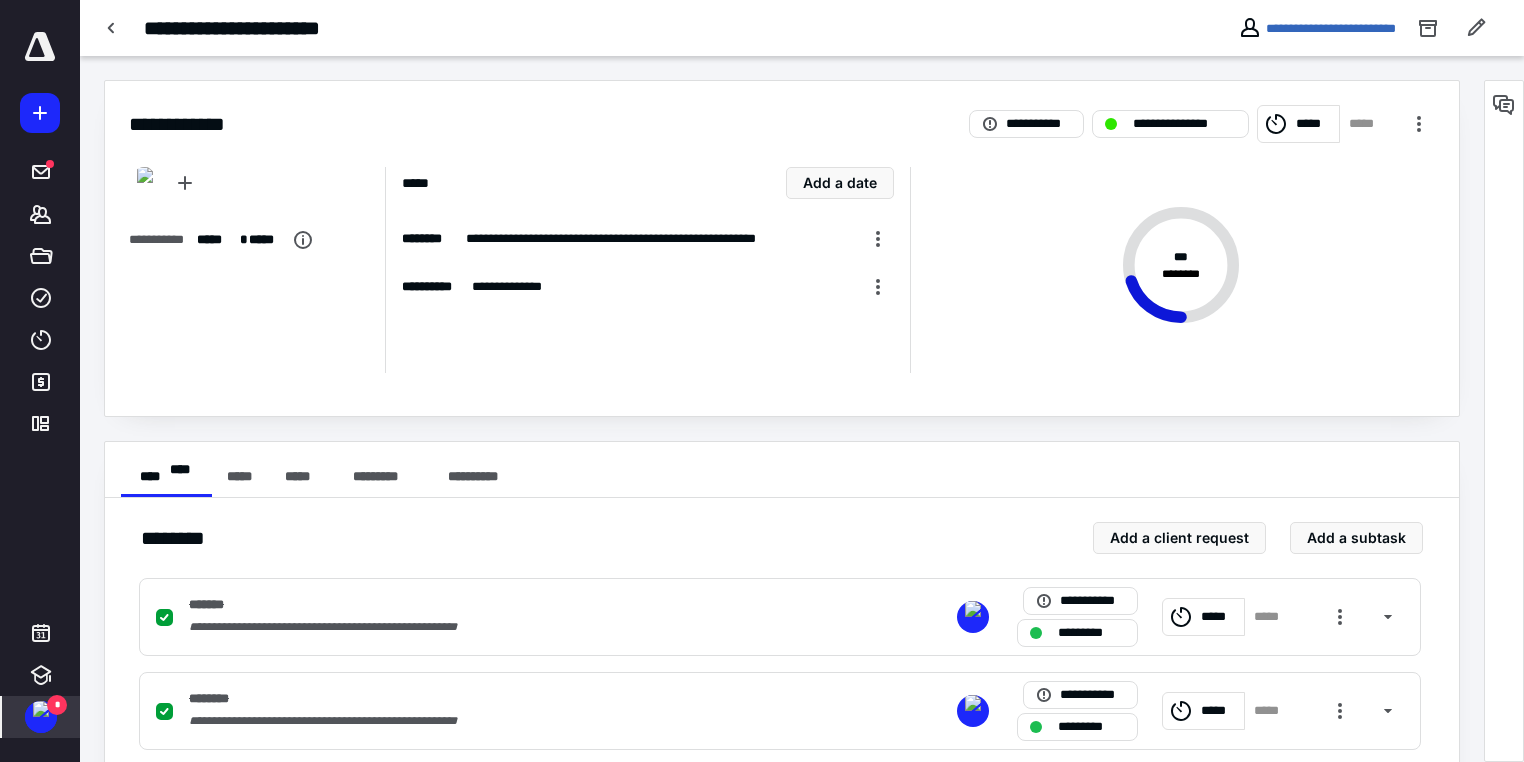 click on "**********" at bounding box center [782, 1038] 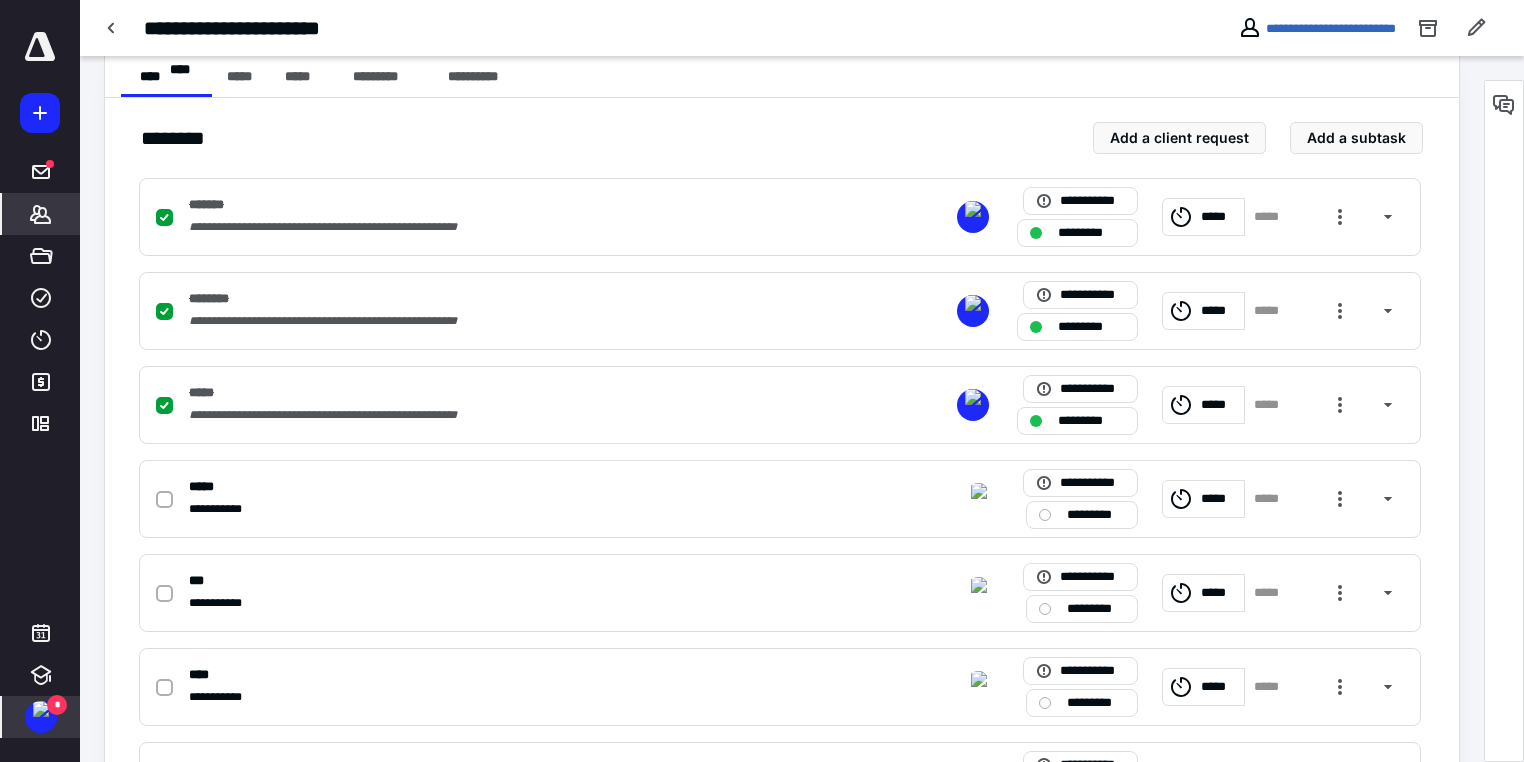 click 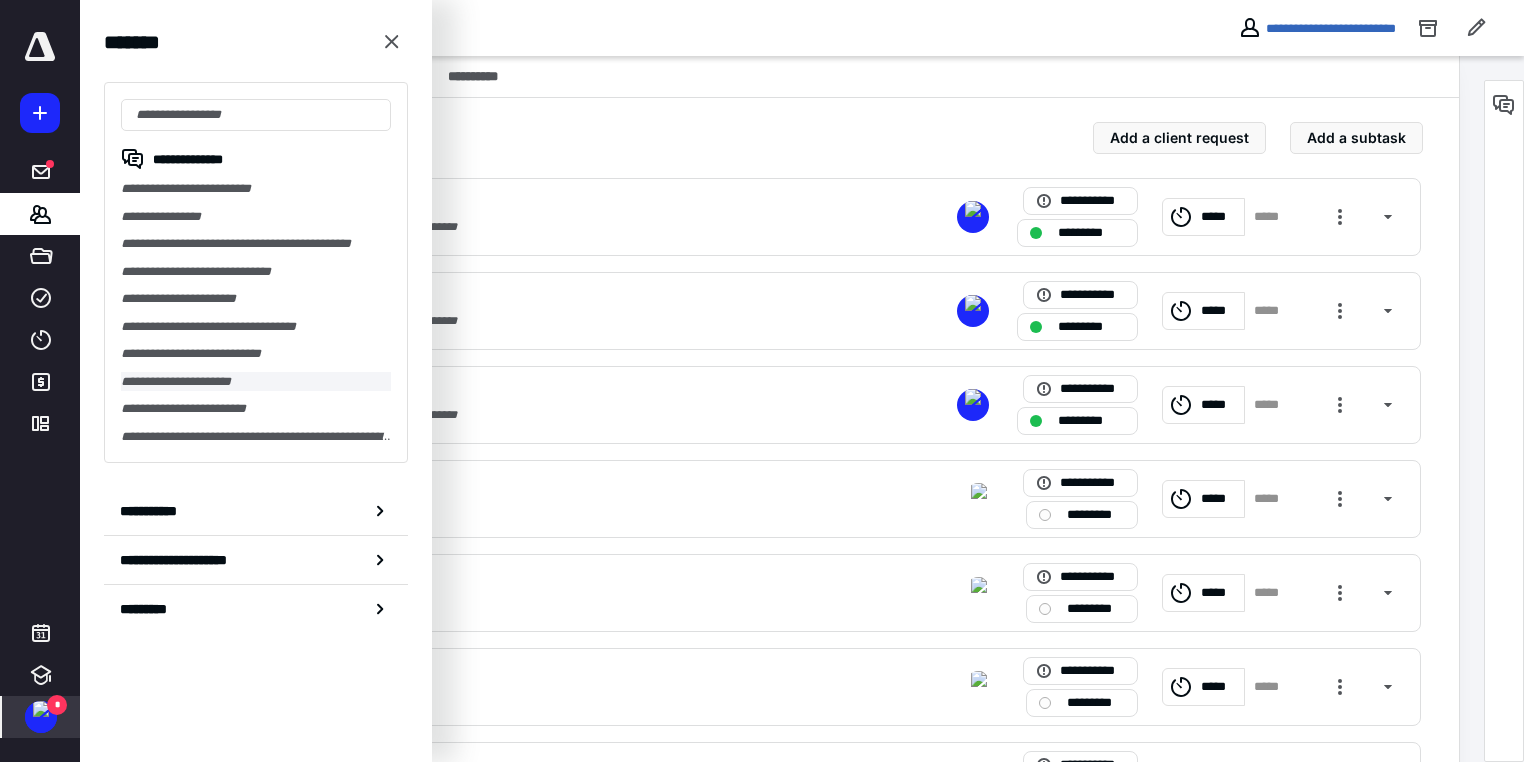 click on "**********" at bounding box center (256, 382) 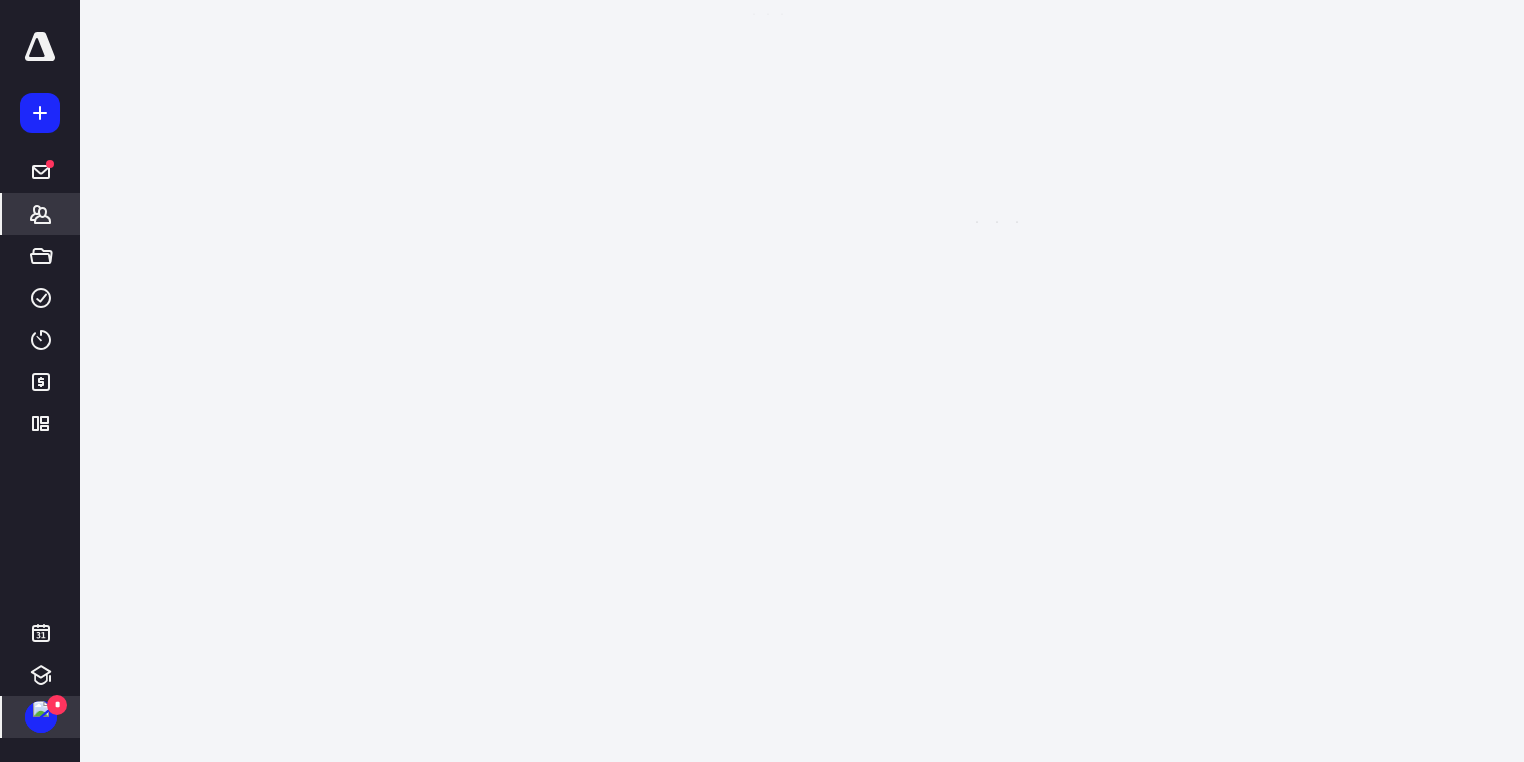 scroll, scrollTop: 0, scrollLeft: 0, axis: both 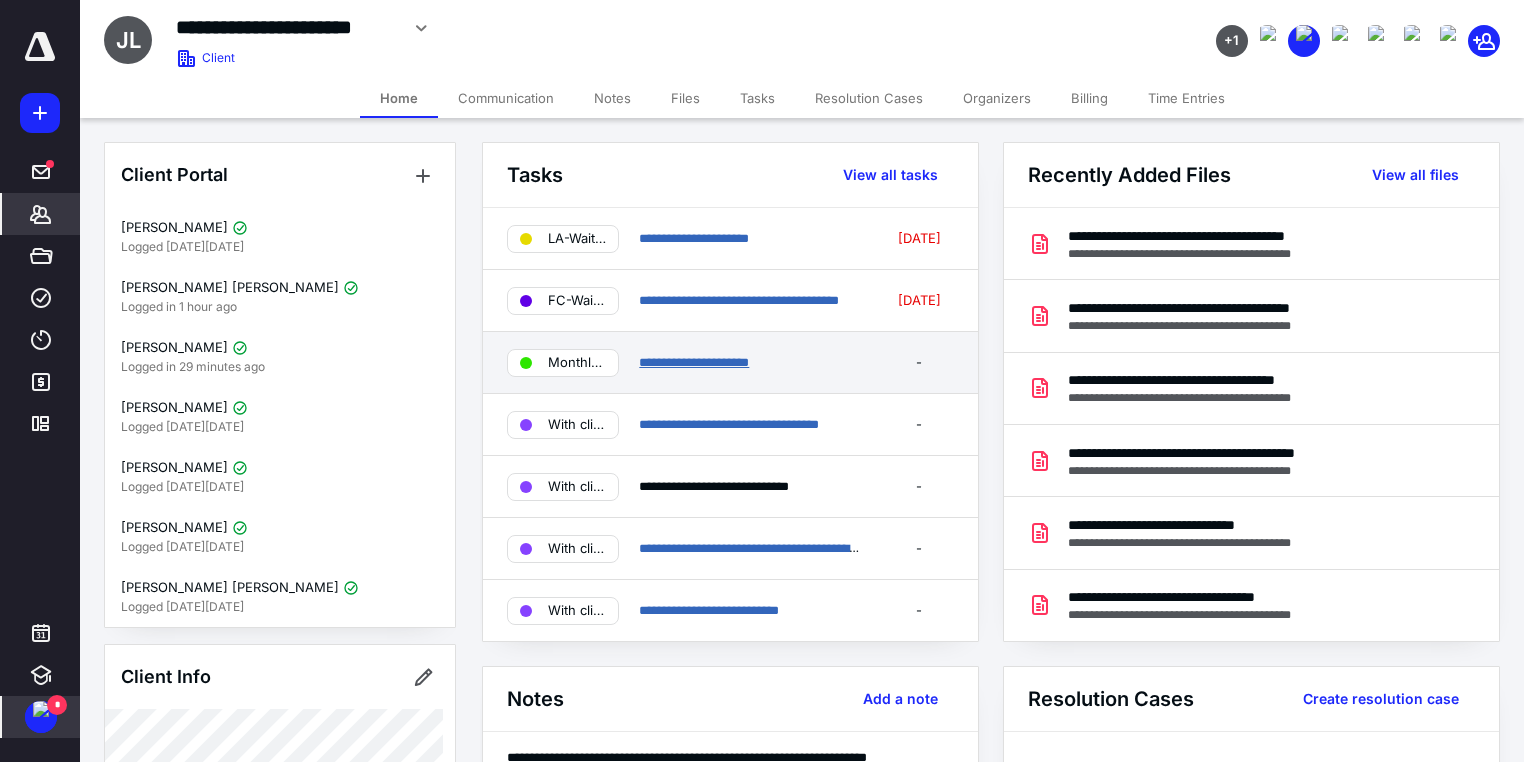 click on "**********" at bounding box center [694, 362] 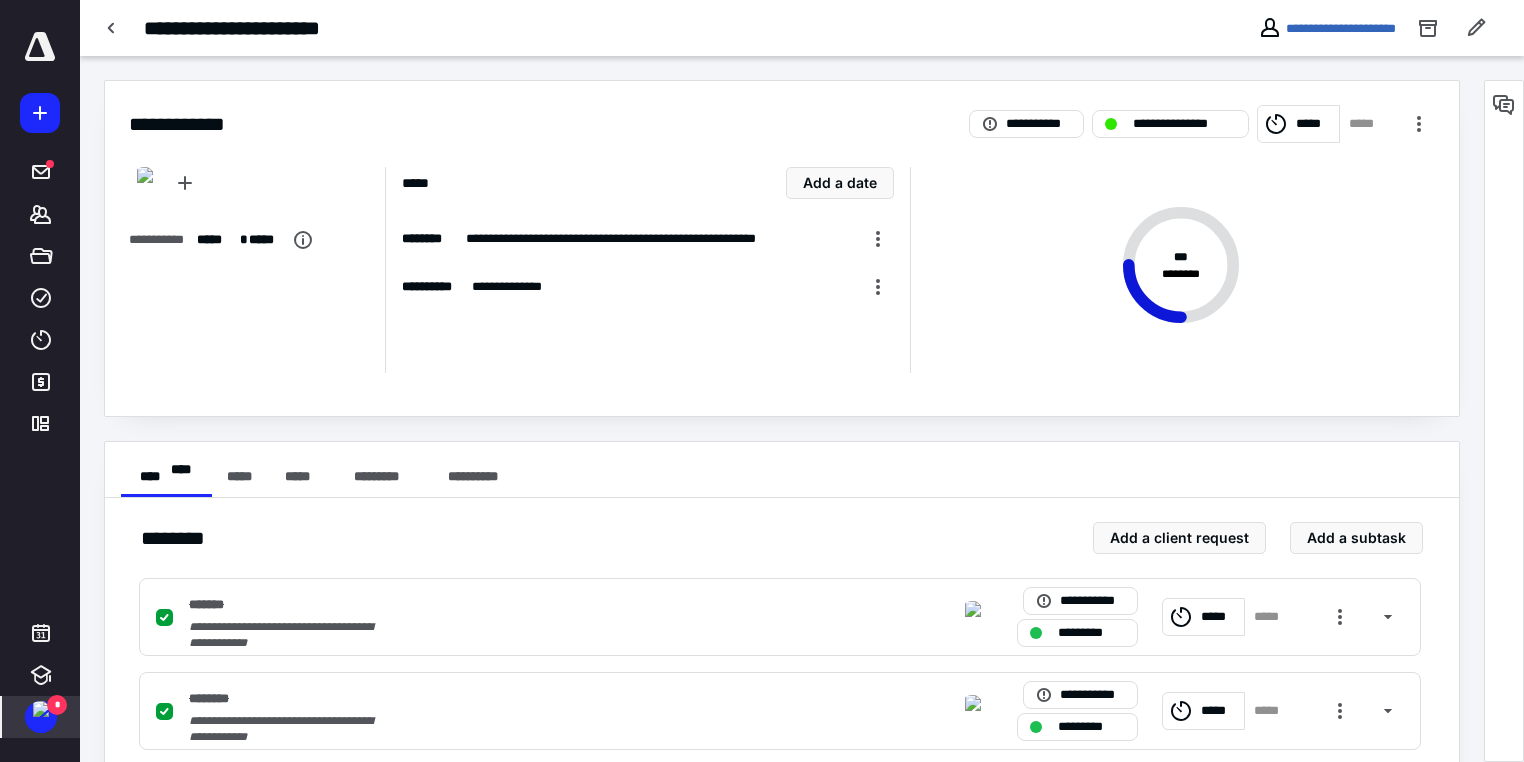 scroll, scrollTop: 400, scrollLeft: 0, axis: vertical 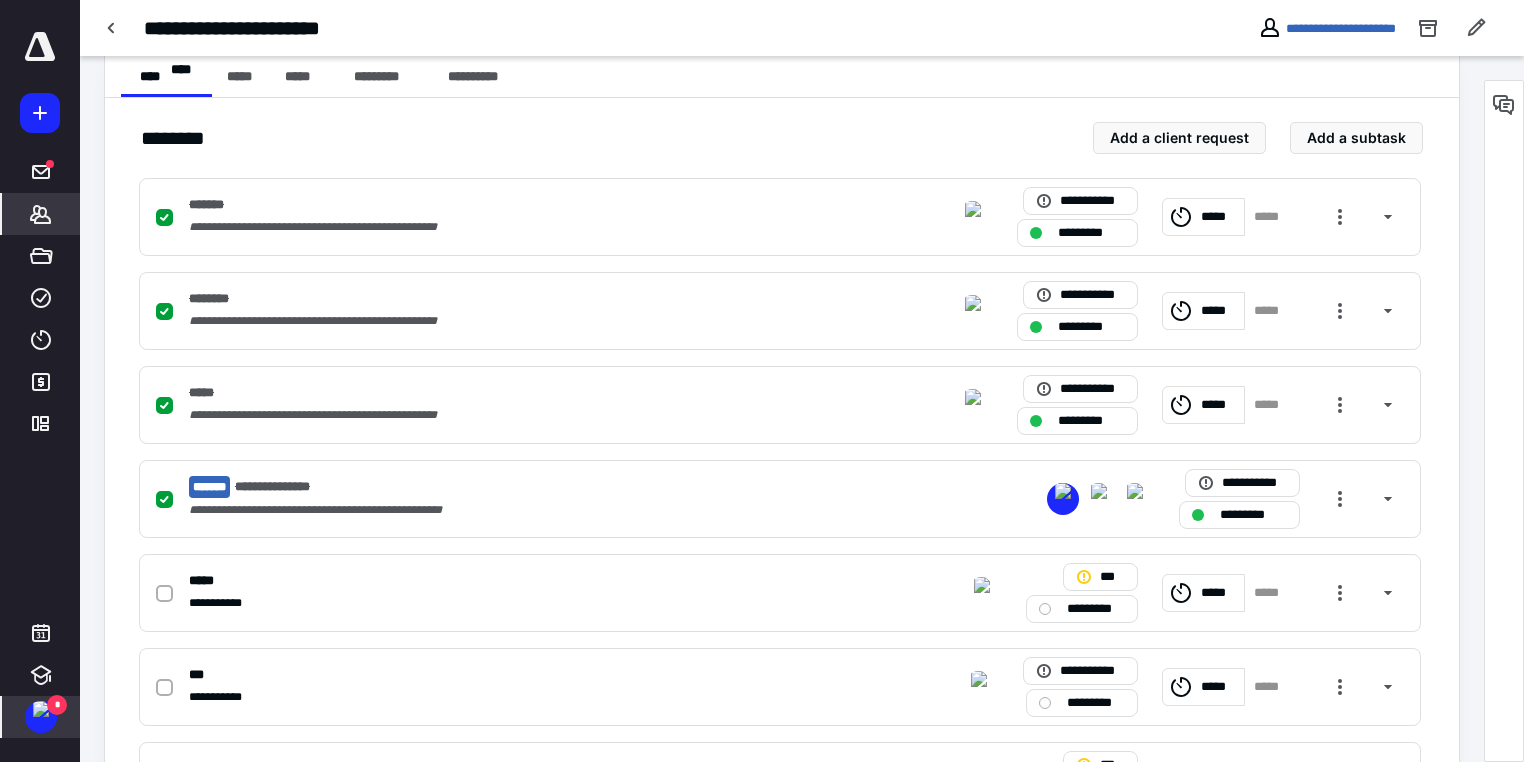 click 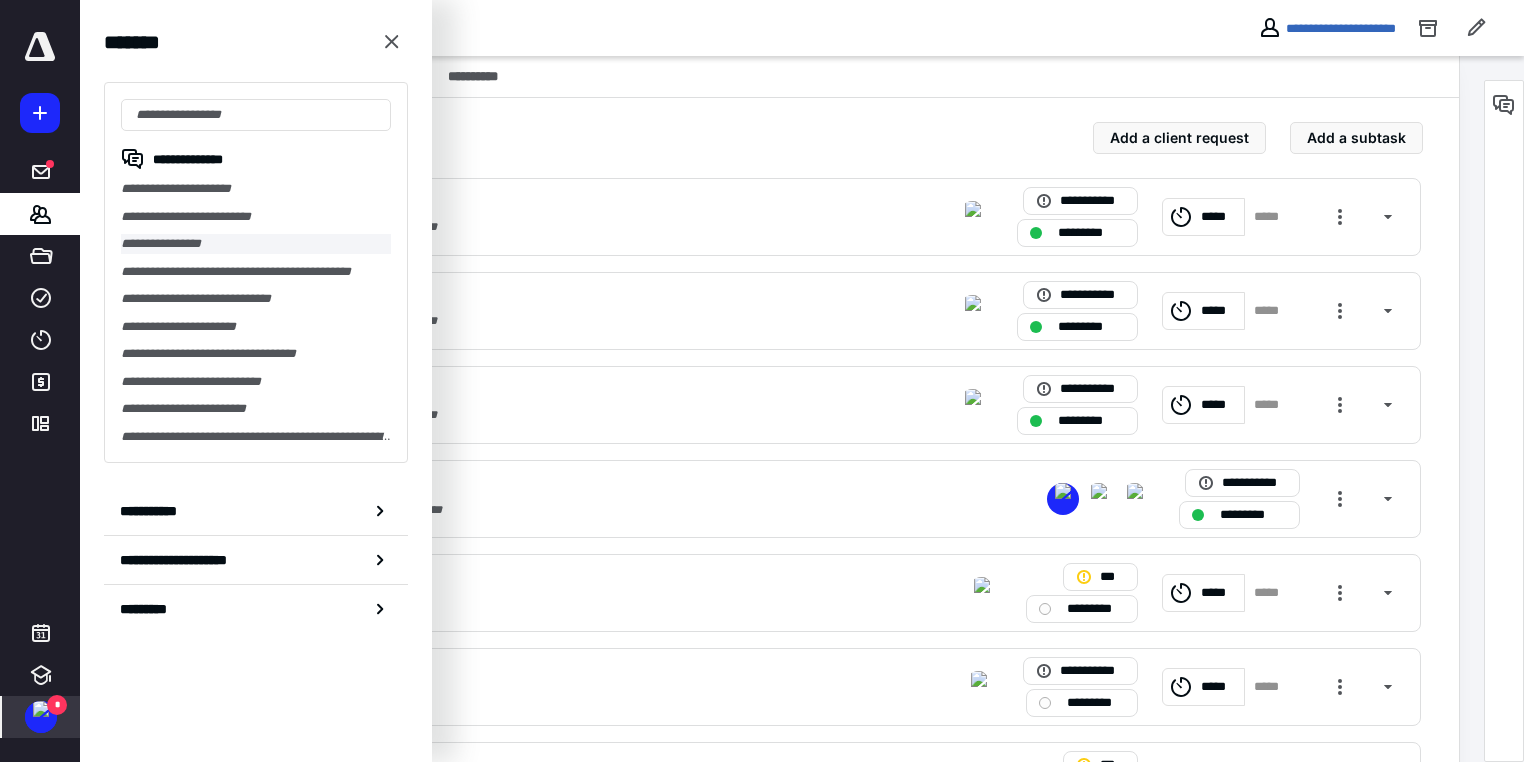 click on "**********" at bounding box center (256, 244) 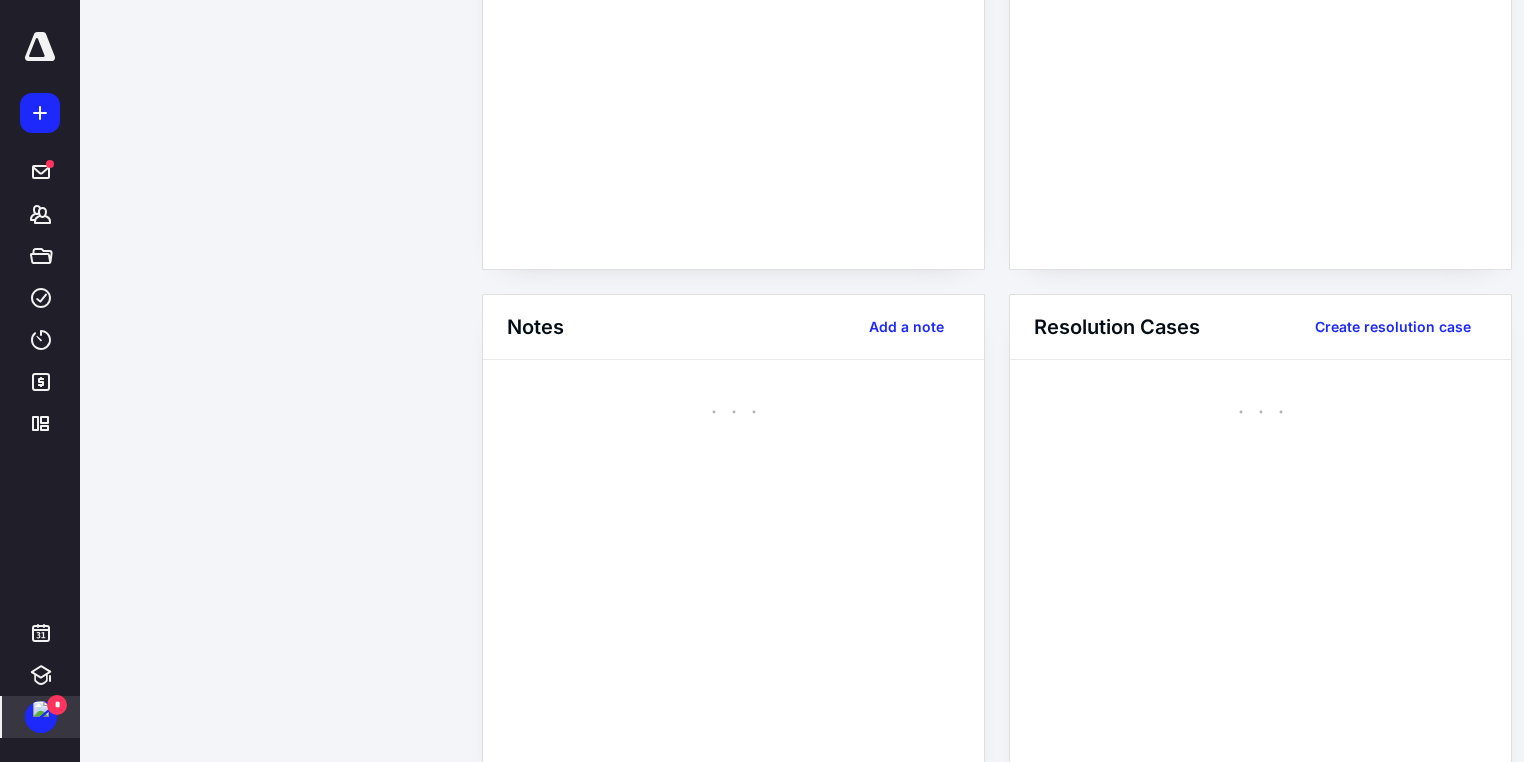 scroll, scrollTop: 0, scrollLeft: 0, axis: both 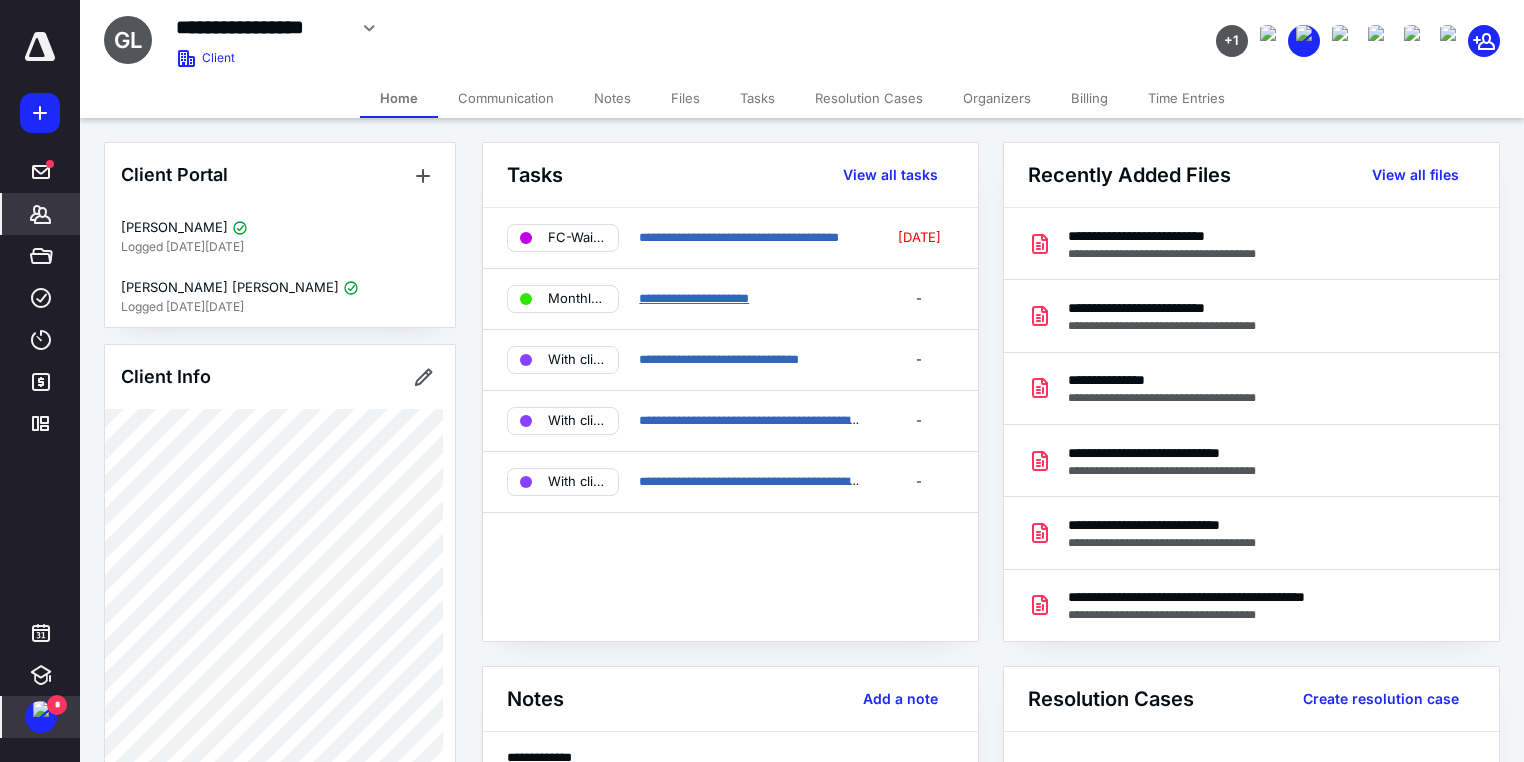 click on "**********" at bounding box center [694, 298] 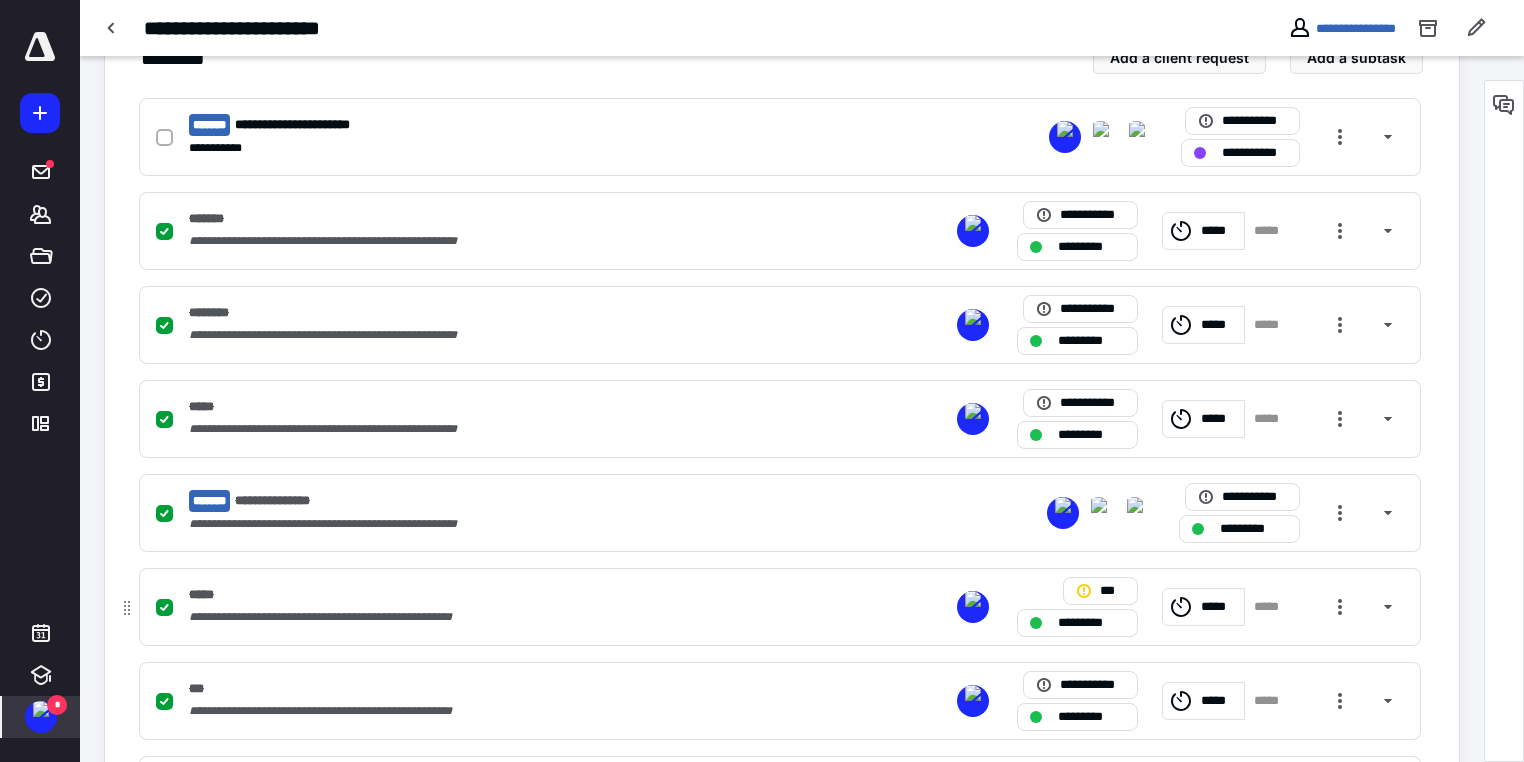 scroll, scrollTop: 640, scrollLeft: 0, axis: vertical 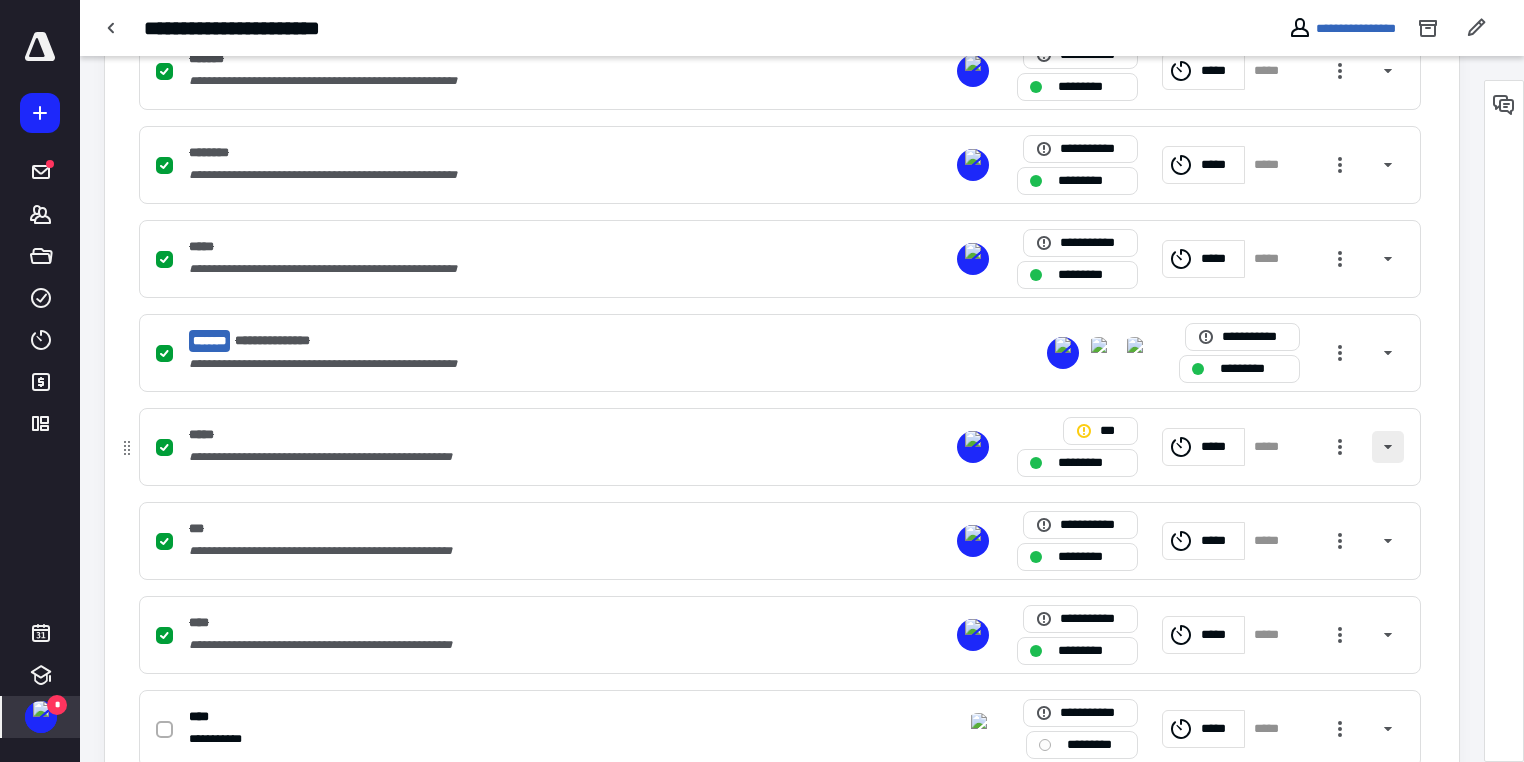click at bounding box center (1388, 447) 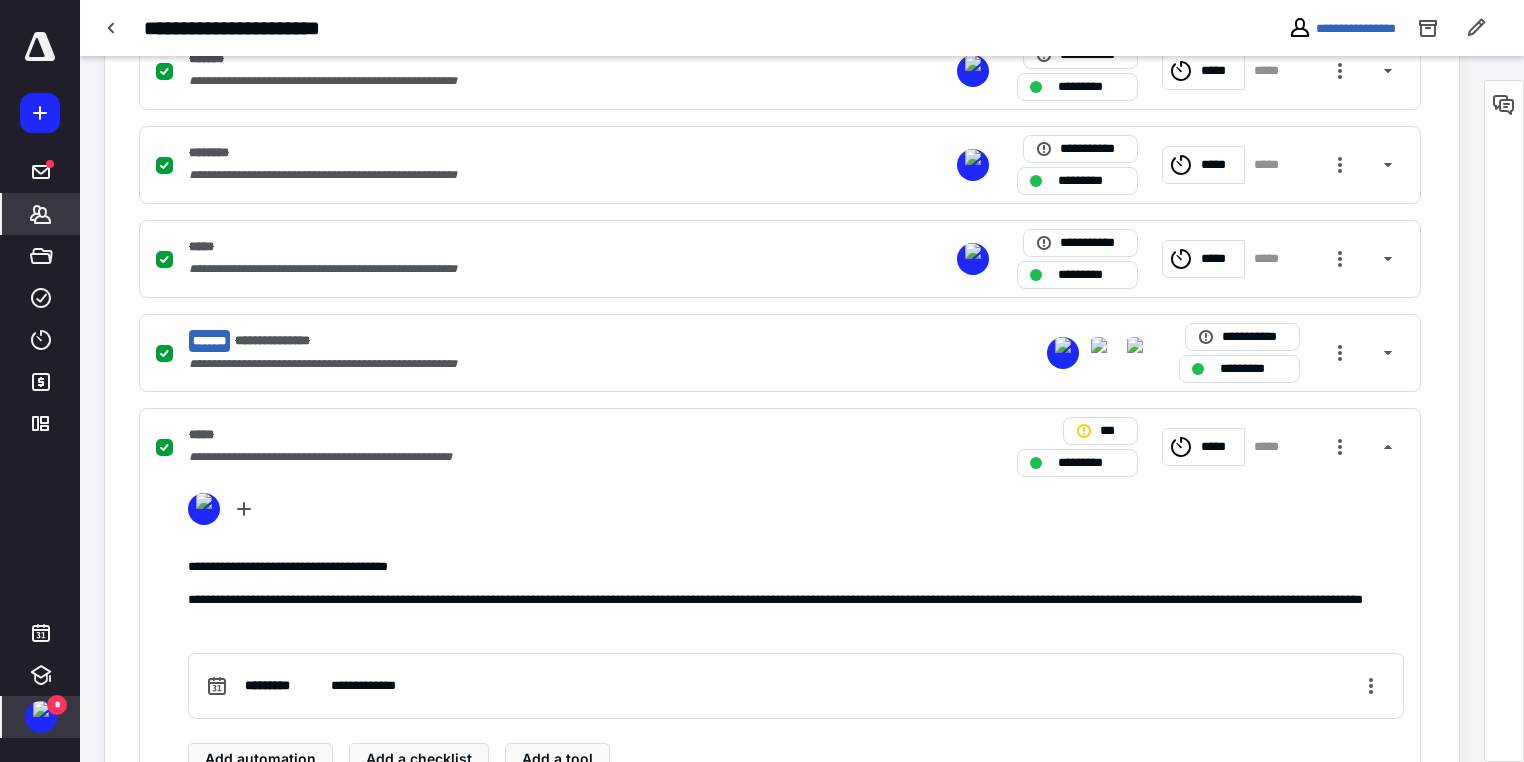 click 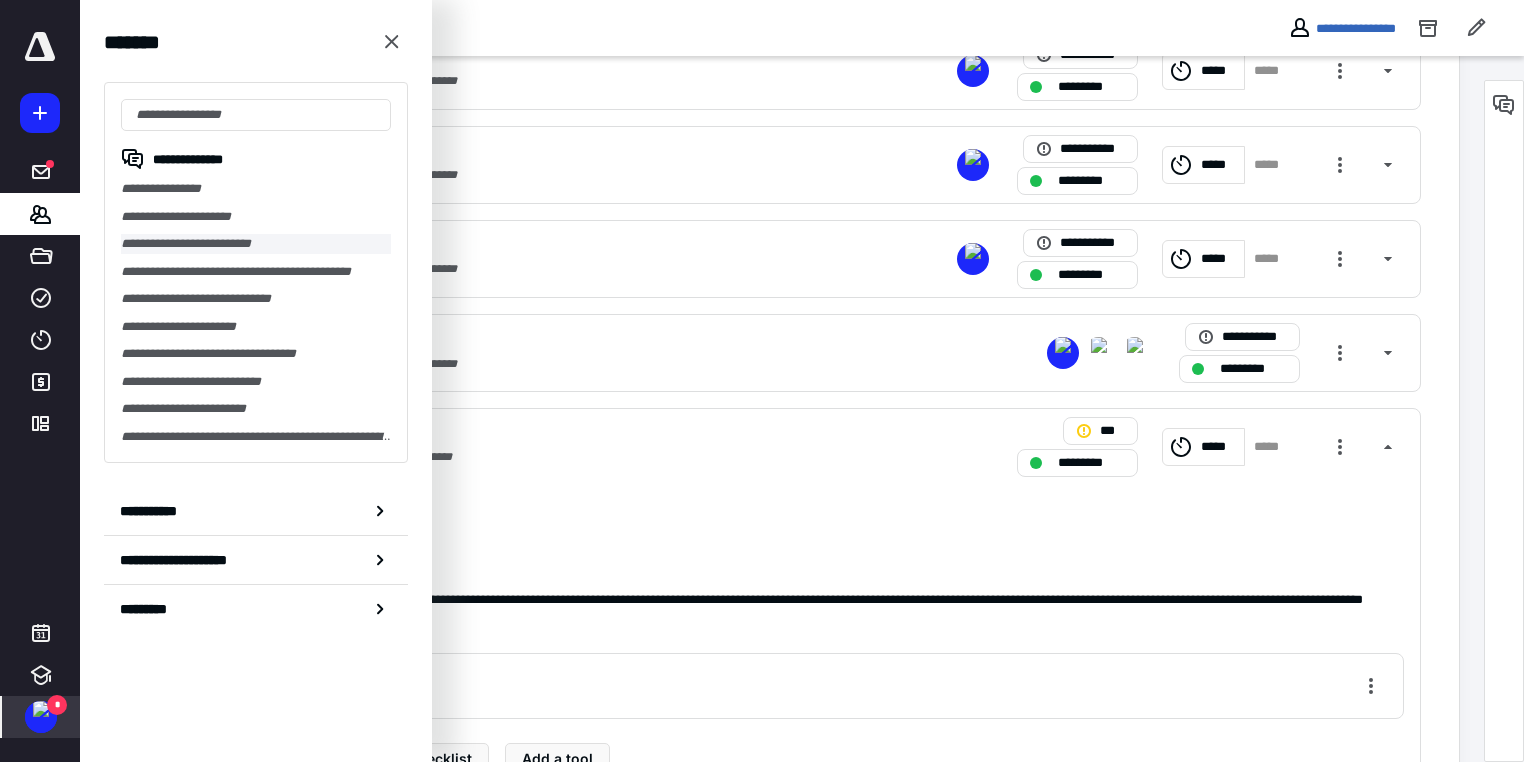 click on "**********" at bounding box center [256, 244] 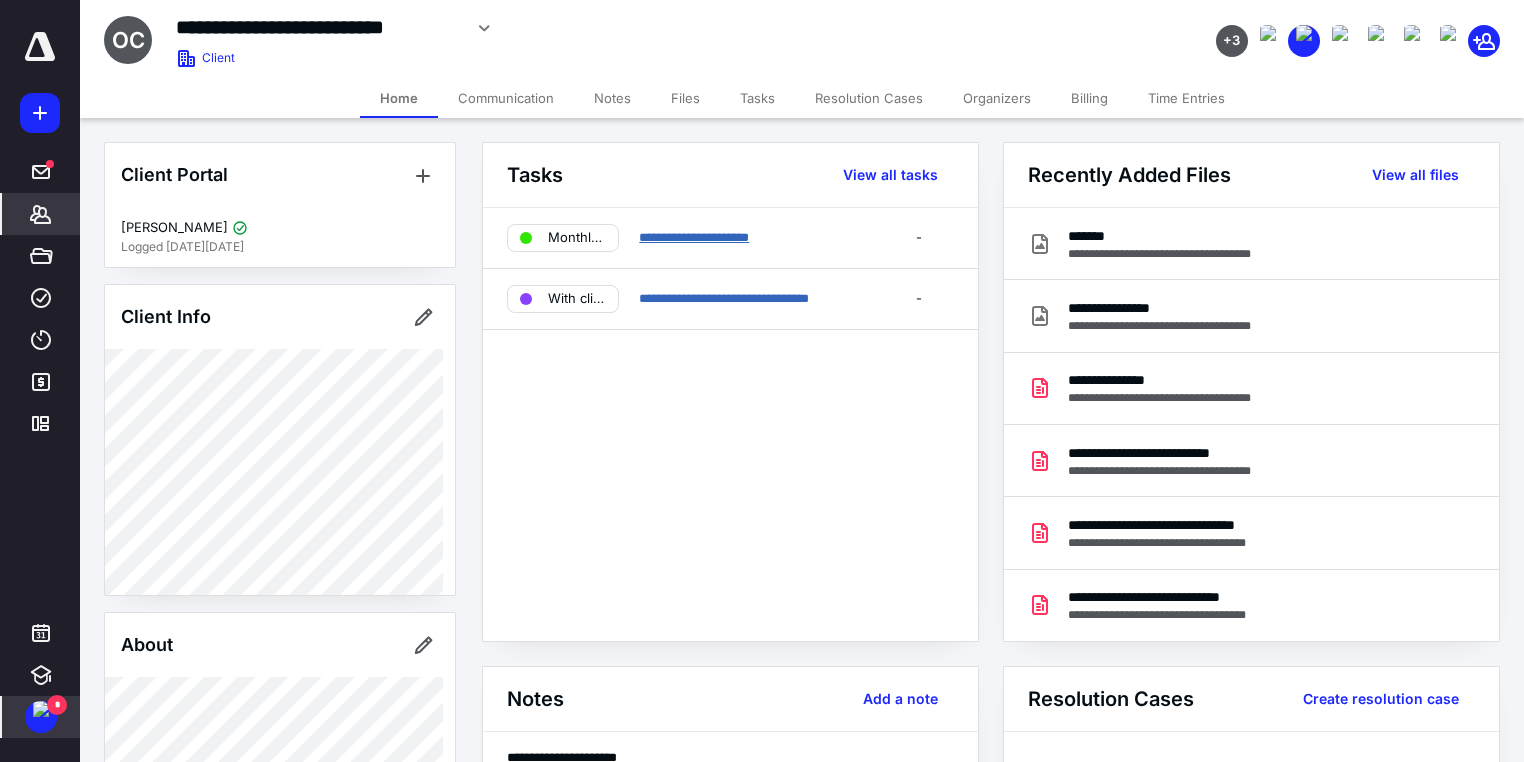 click on "**********" at bounding box center [694, 237] 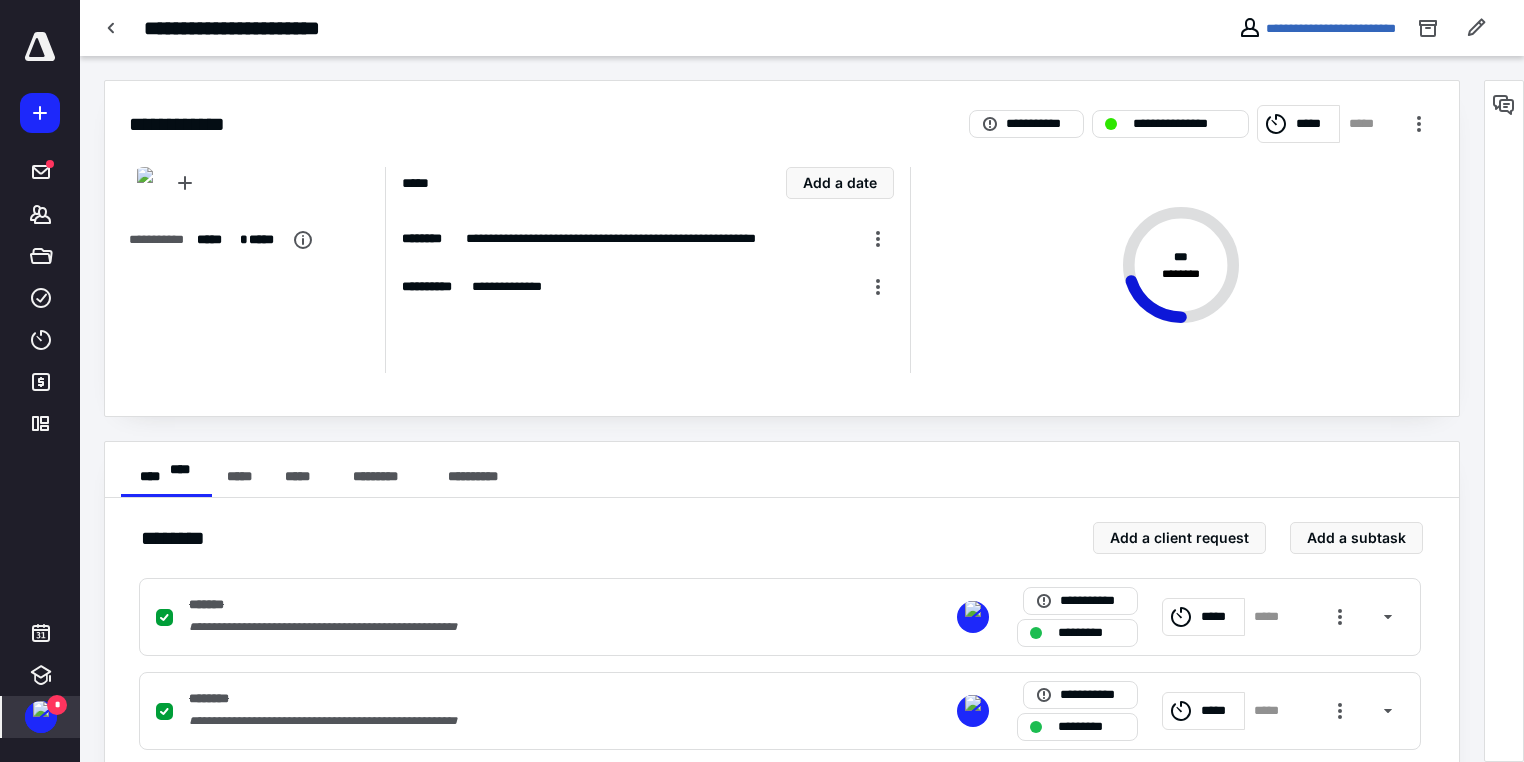 scroll, scrollTop: 480, scrollLeft: 0, axis: vertical 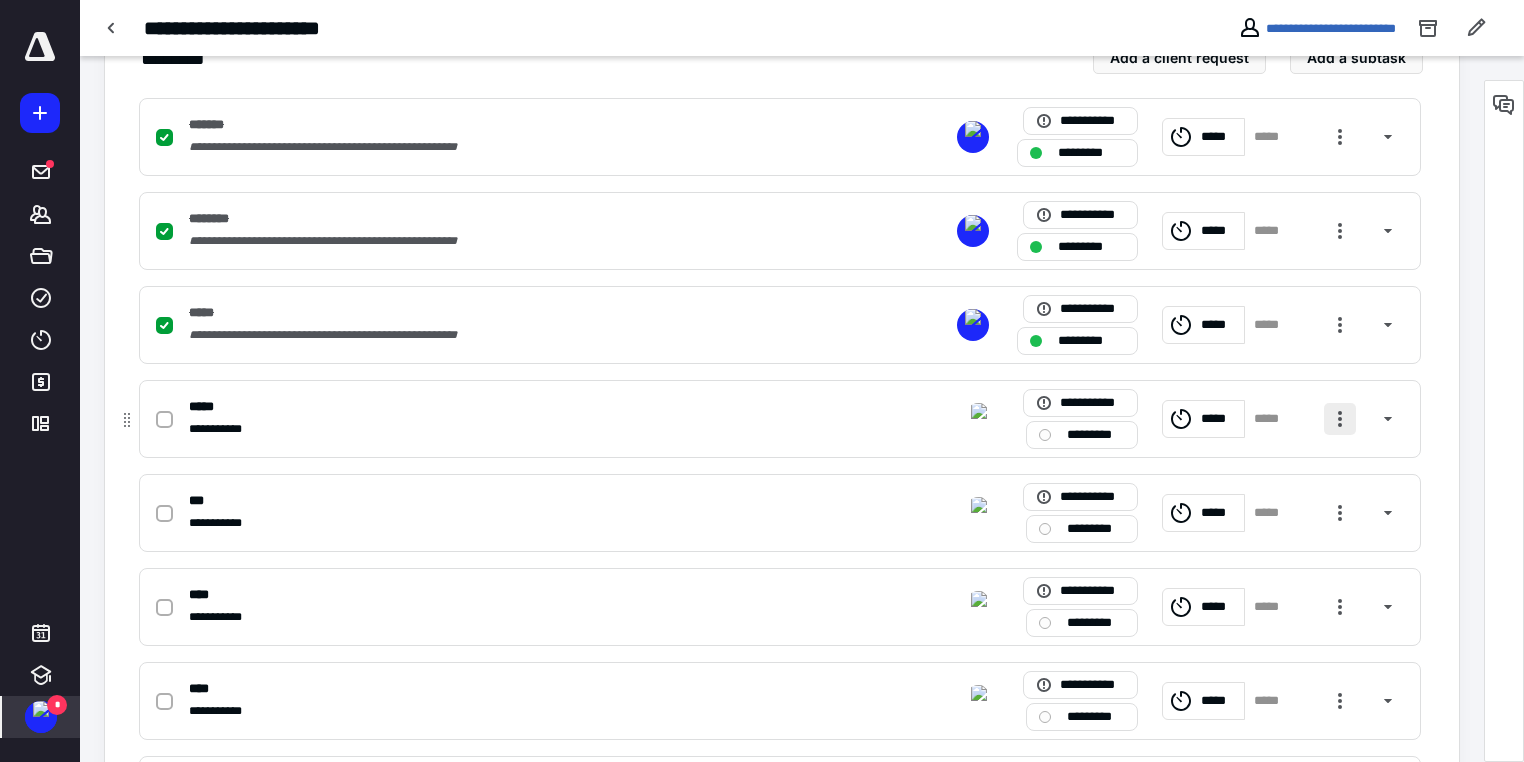 click at bounding box center [1340, 419] 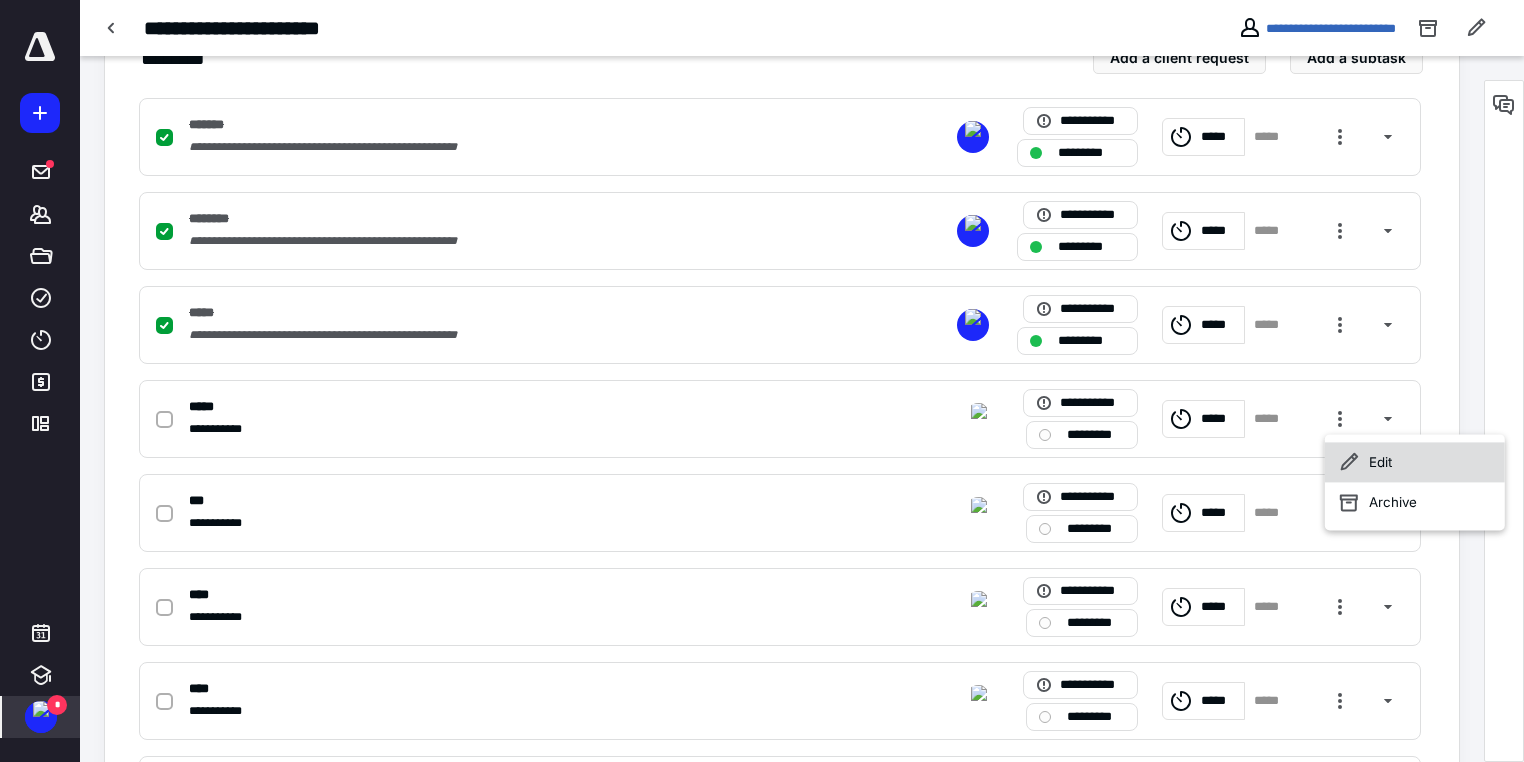 click 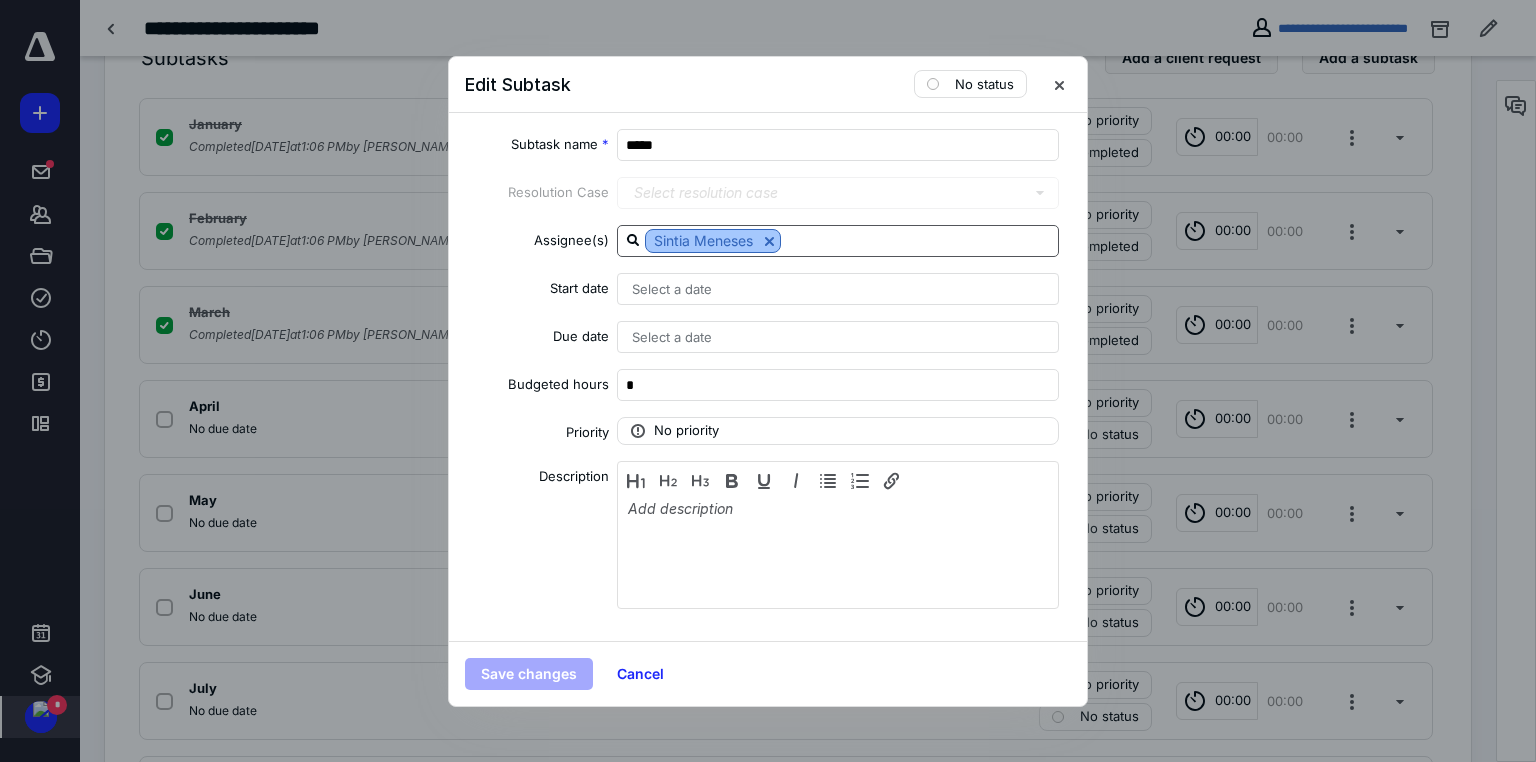 click at bounding box center (769, 241) 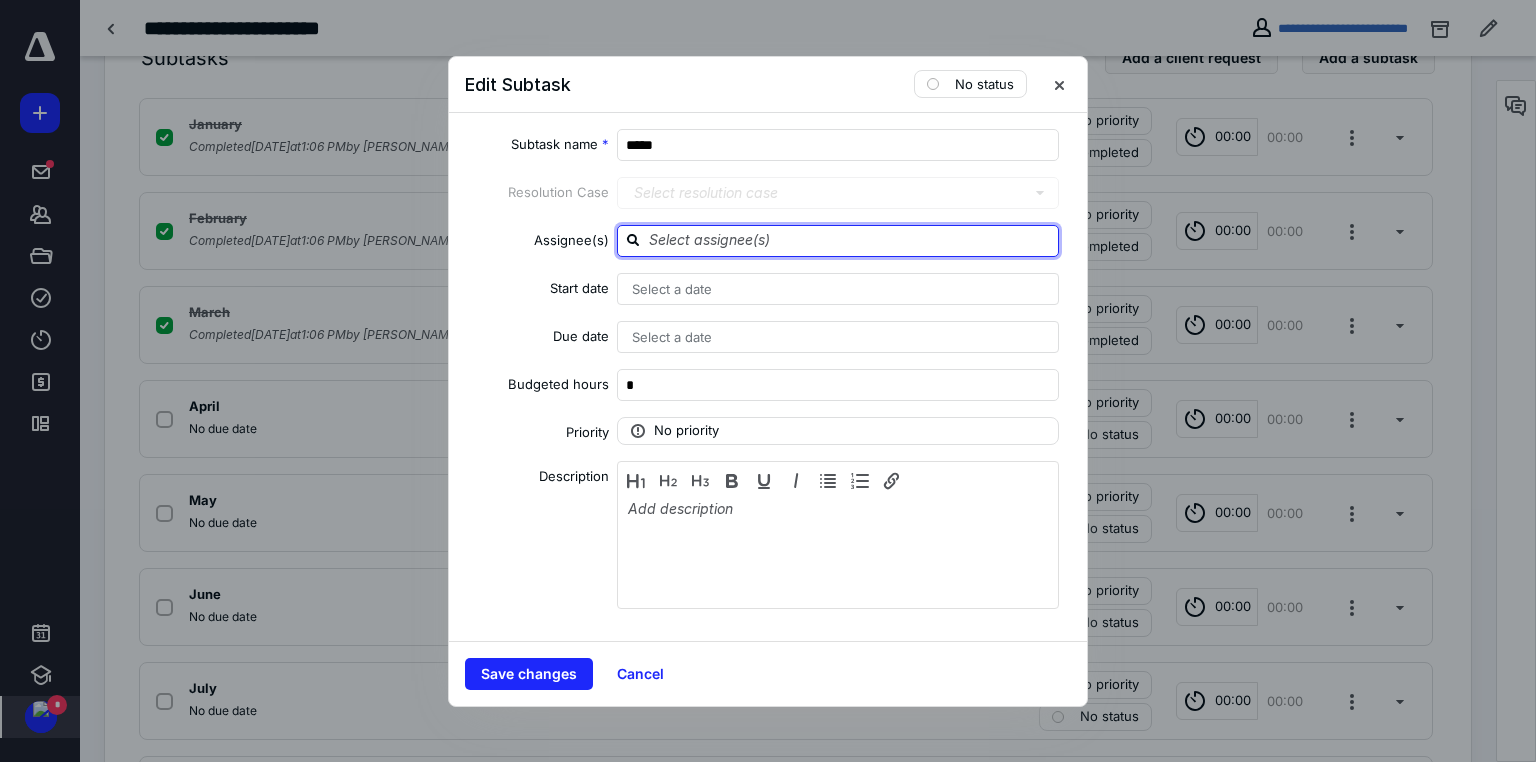 click at bounding box center (850, 240) 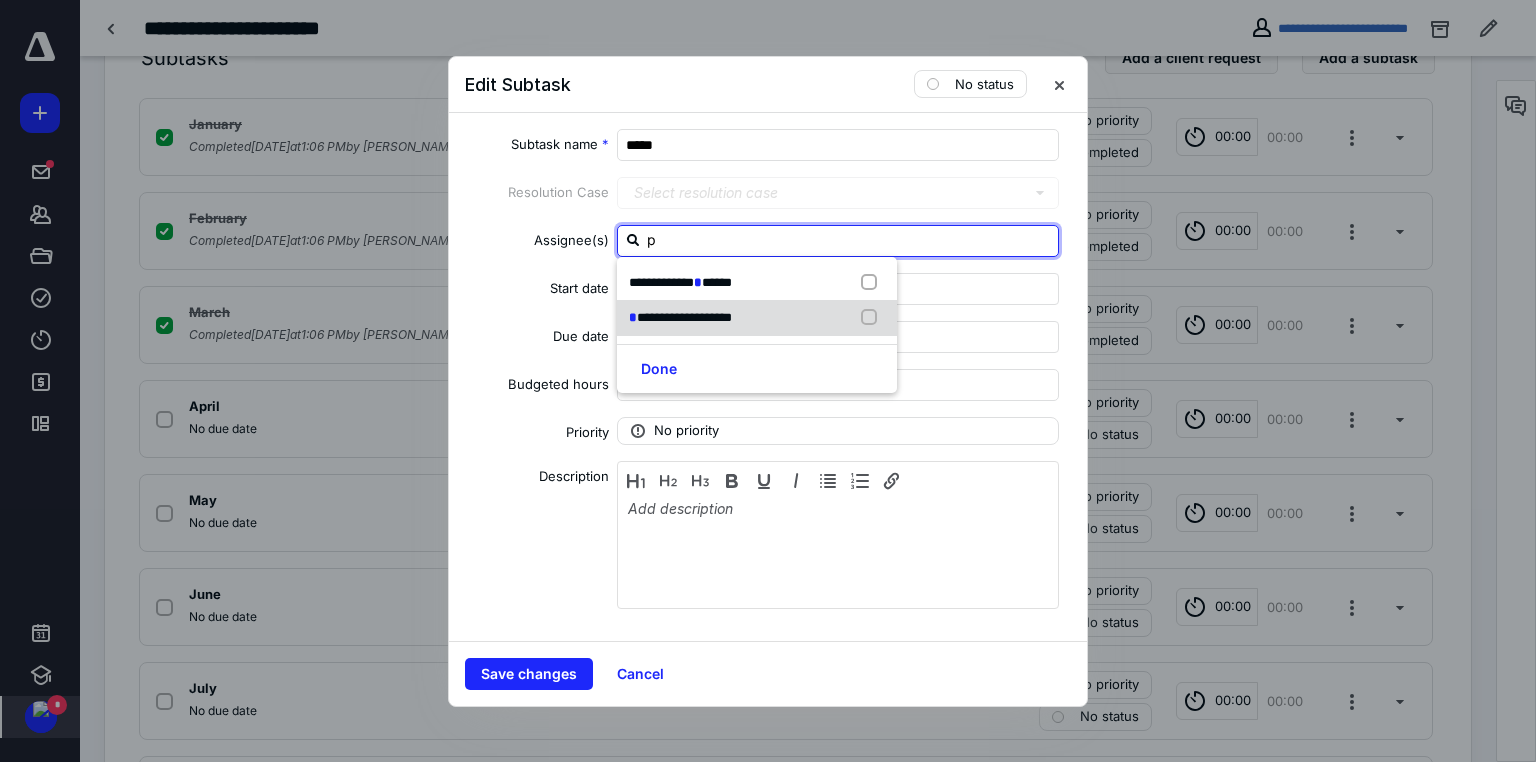 click on "**********" at bounding box center [680, 318] 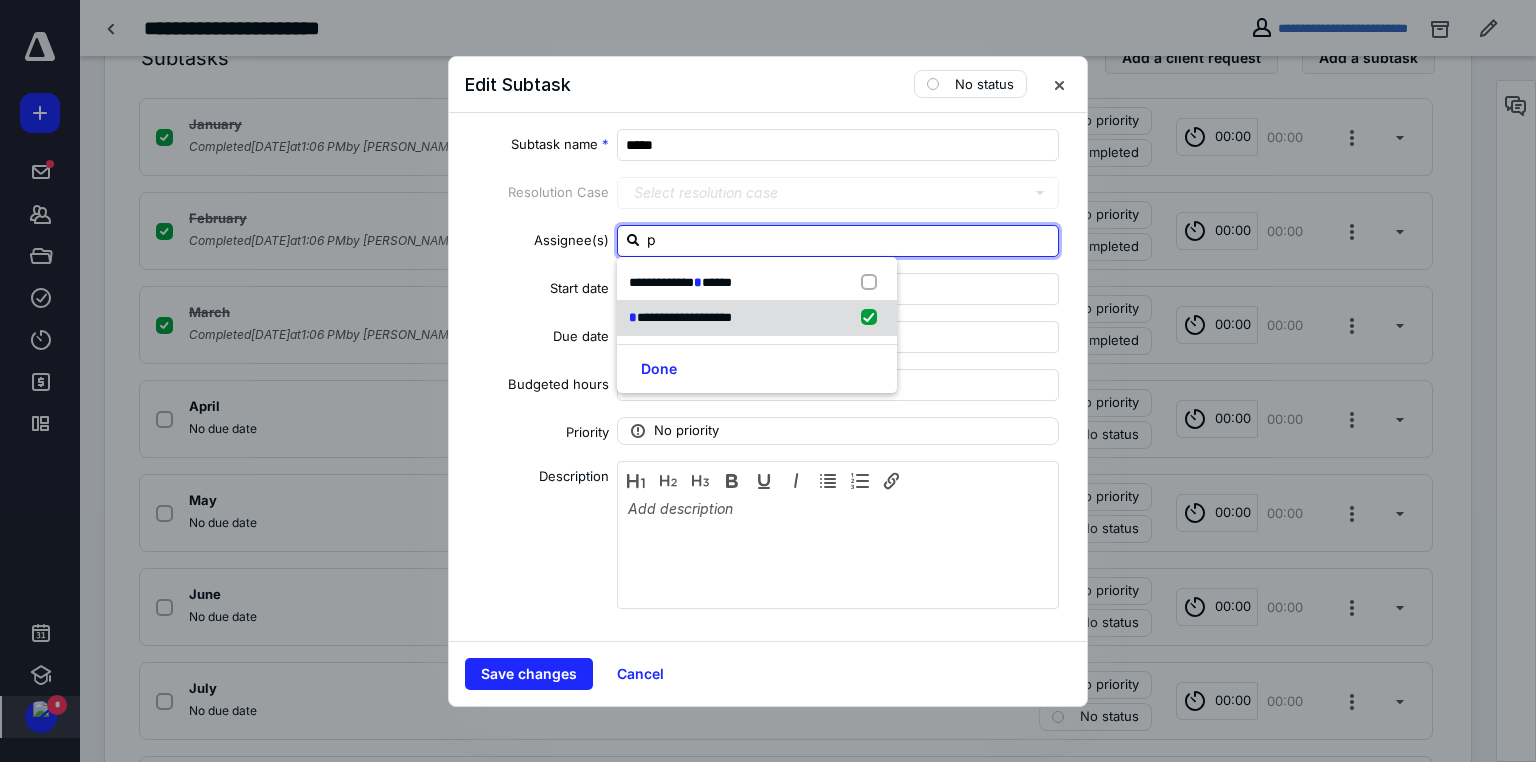checkbox on "true" 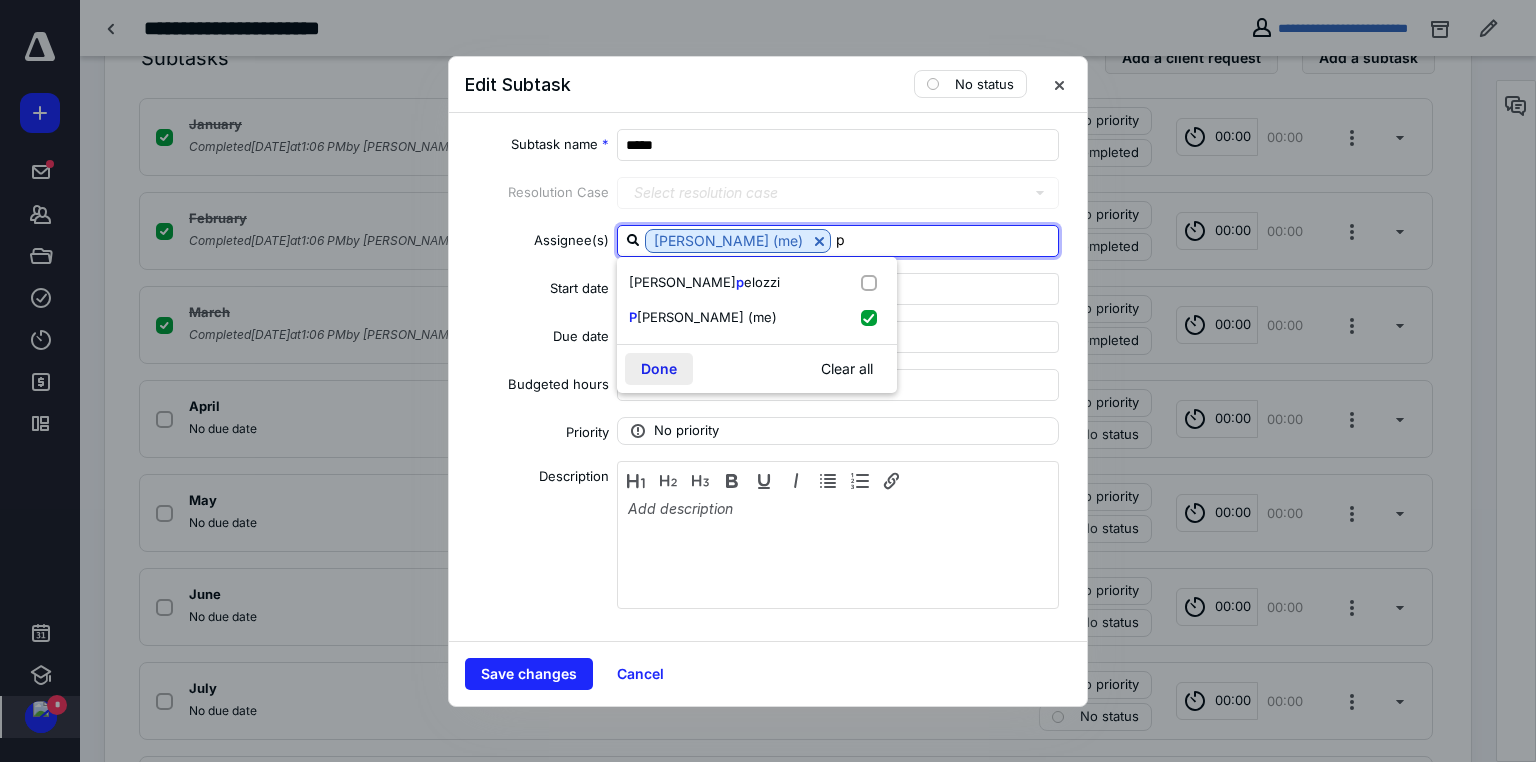 type on "p" 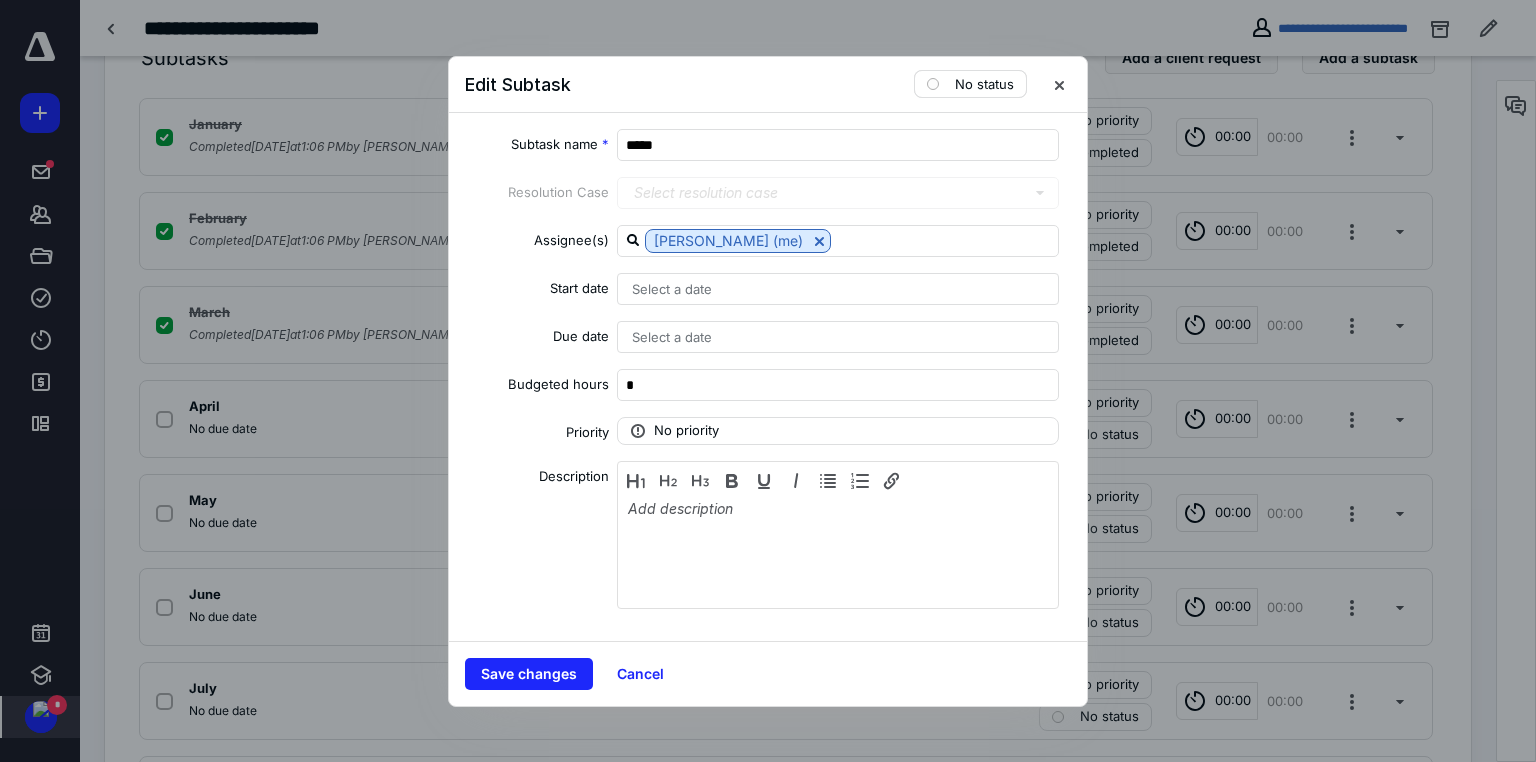click on "No status" at bounding box center [984, 84] 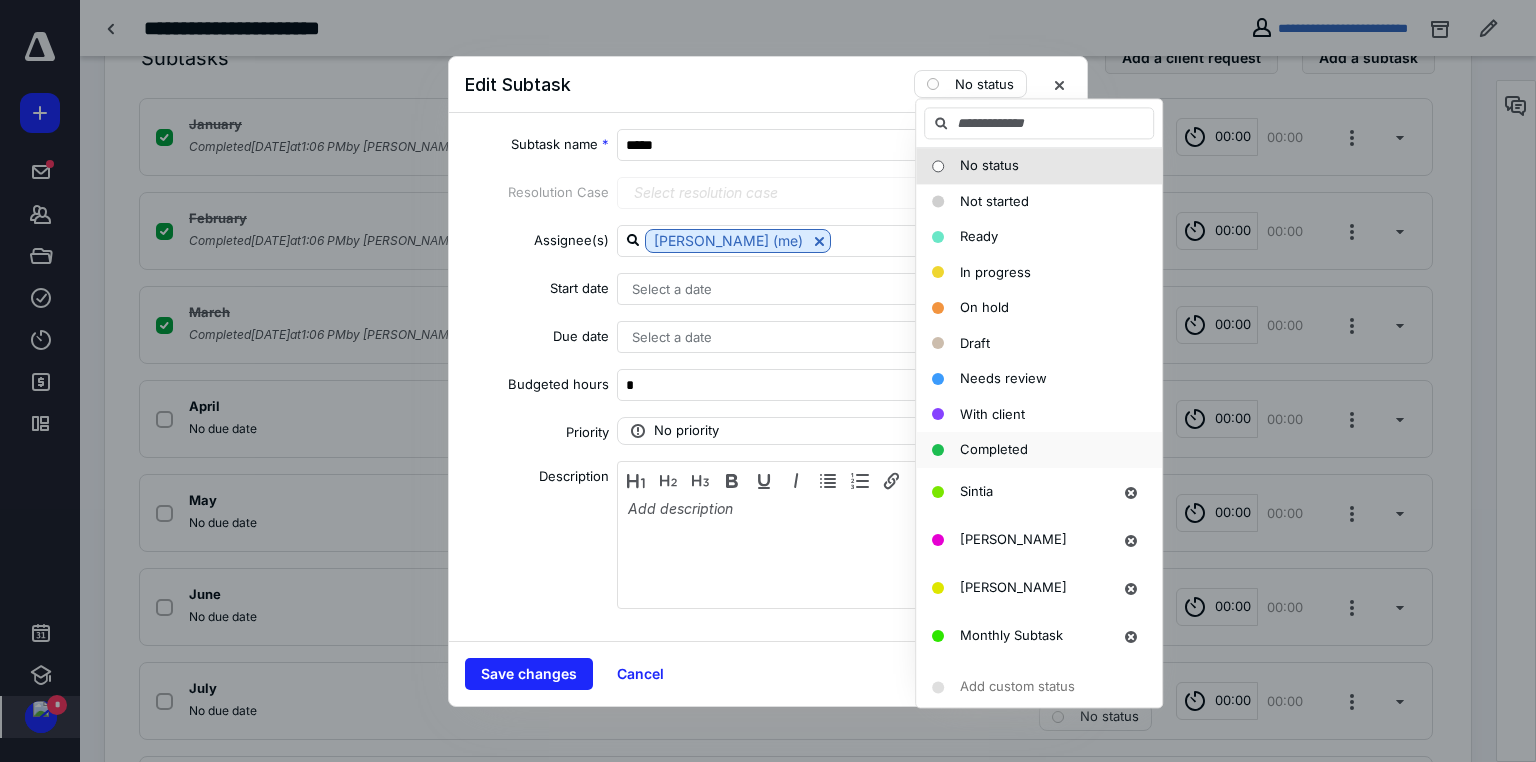 click on "Completed" at bounding box center [994, 449] 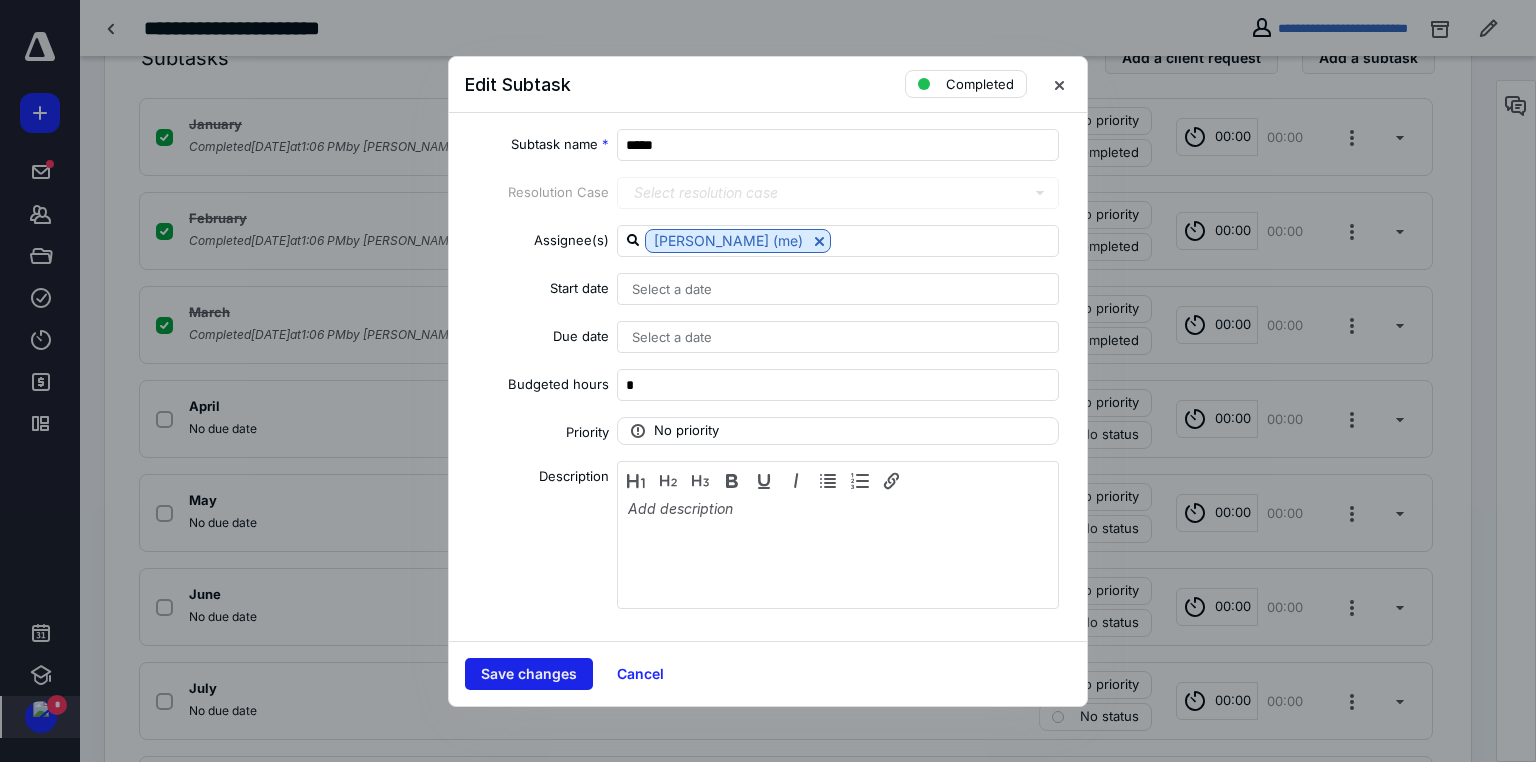 click on "Save changes" at bounding box center (529, 674) 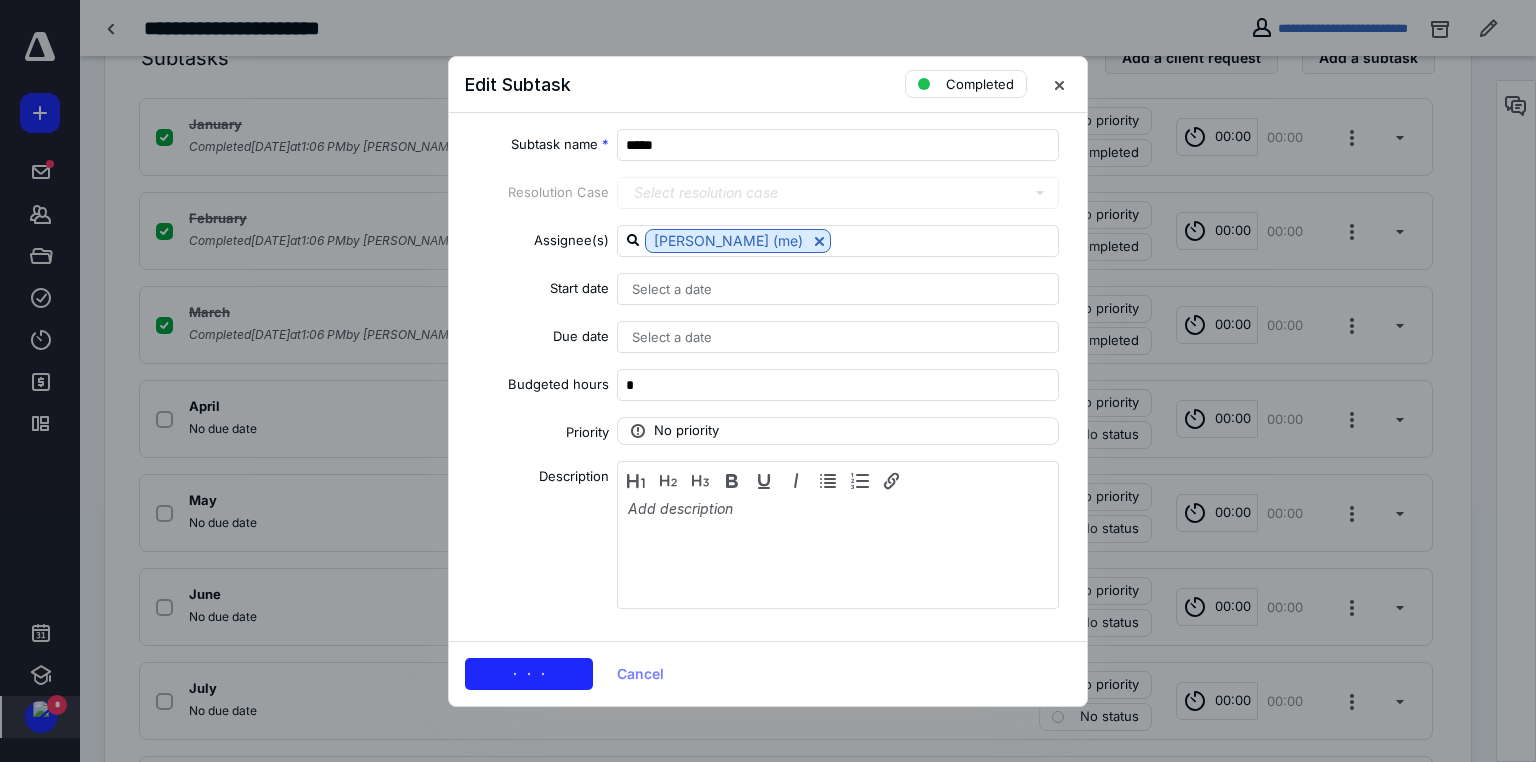 checkbox on "true" 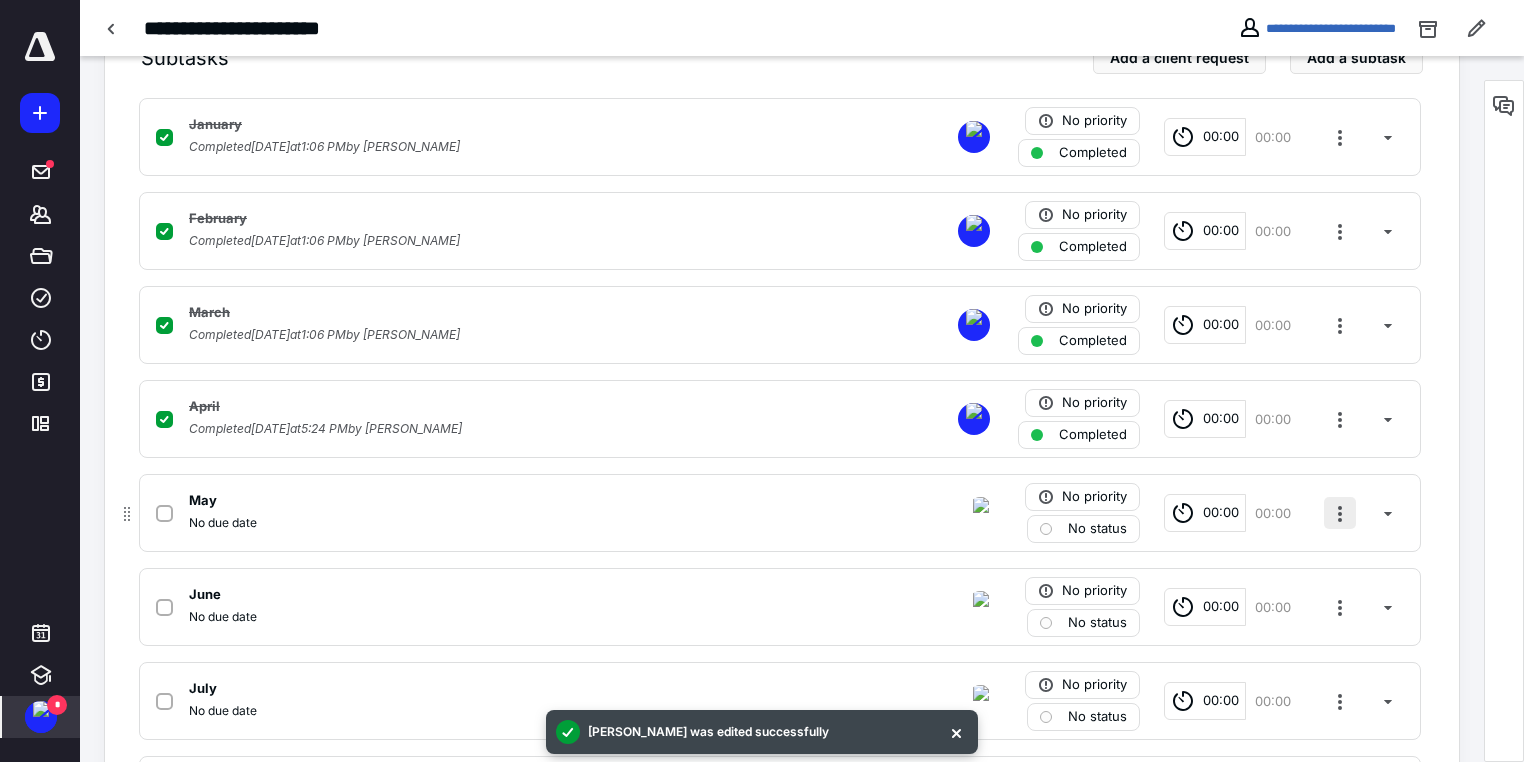 click at bounding box center [1340, 513] 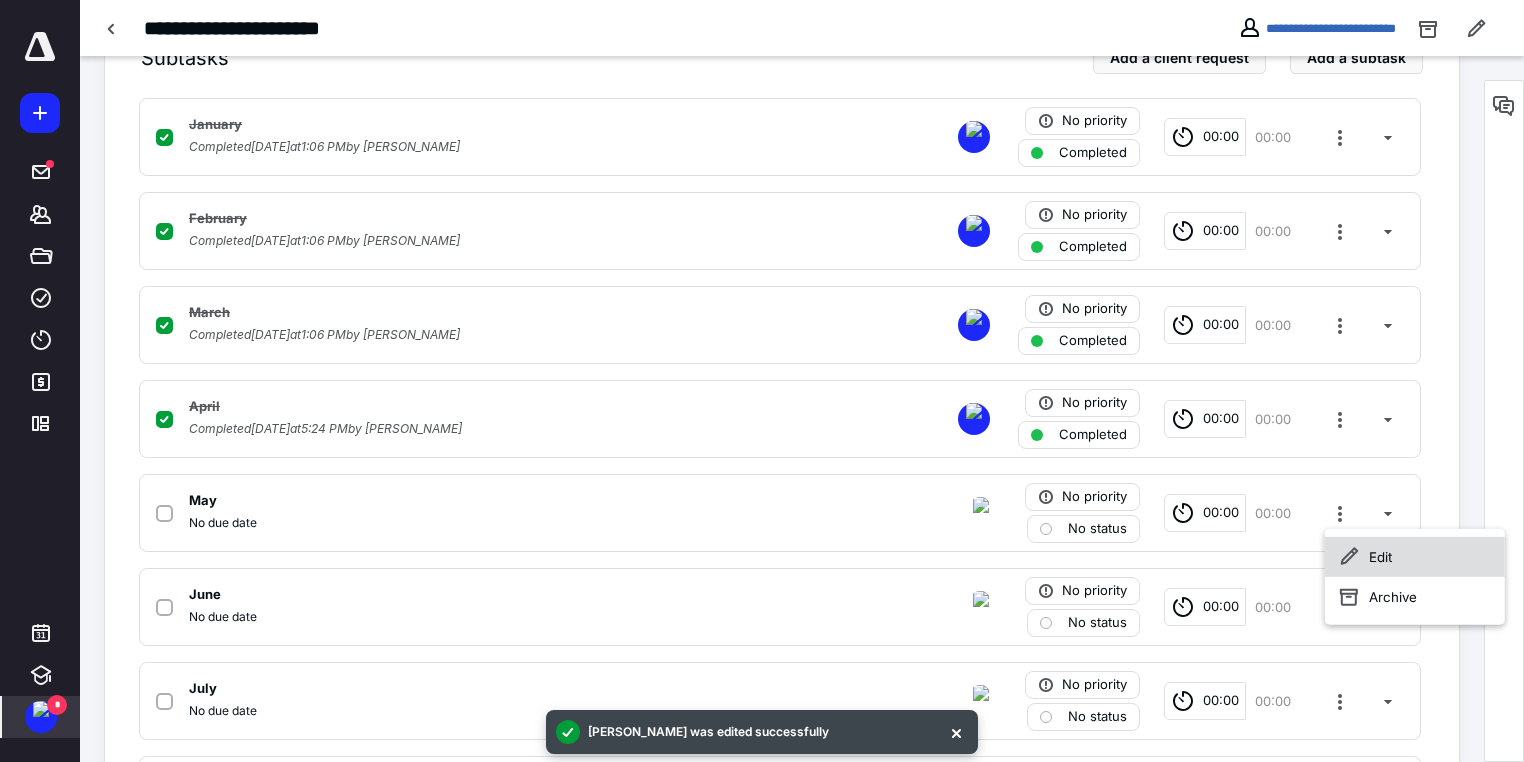 click 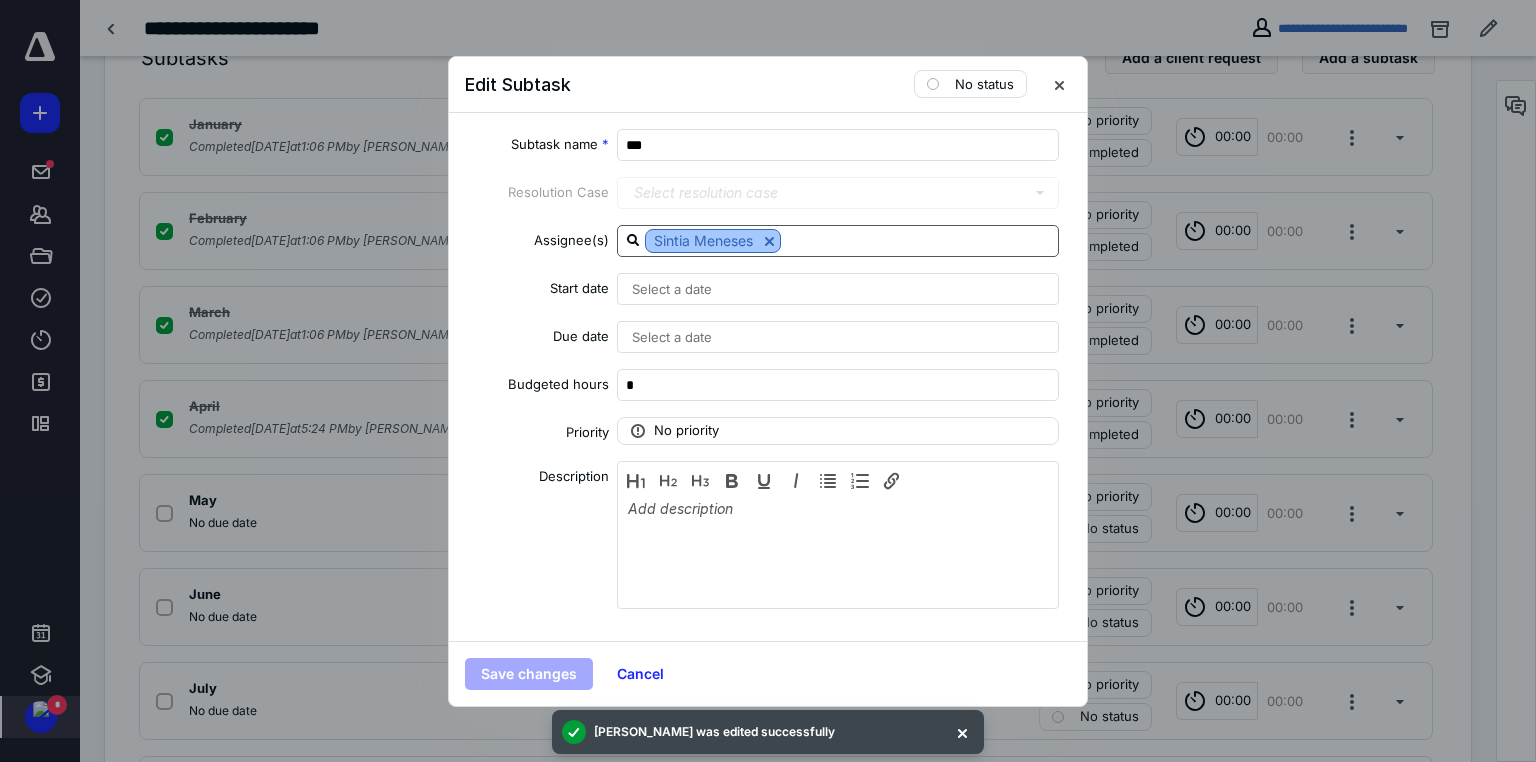click at bounding box center [769, 241] 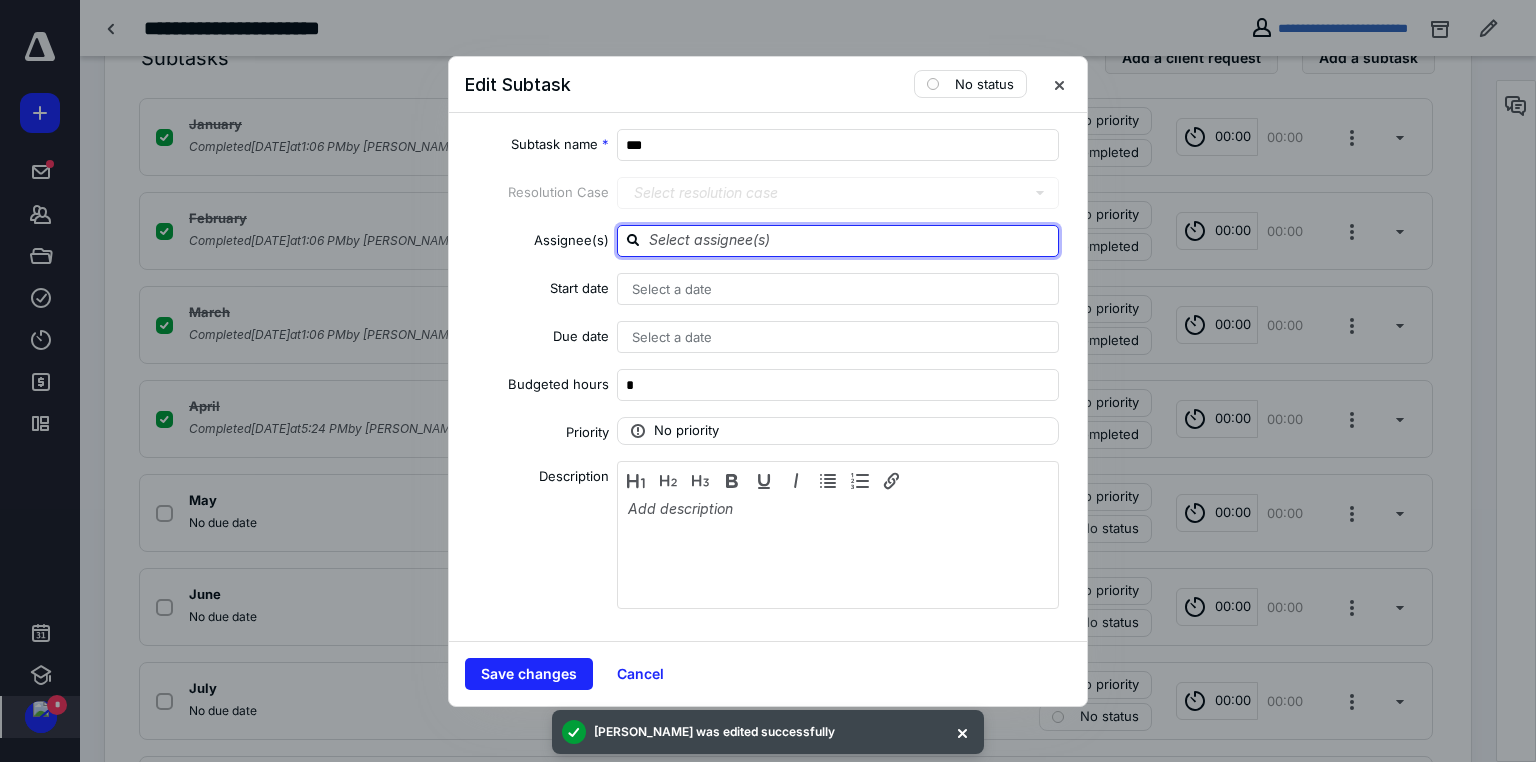 click at bounding box center [850, 240] 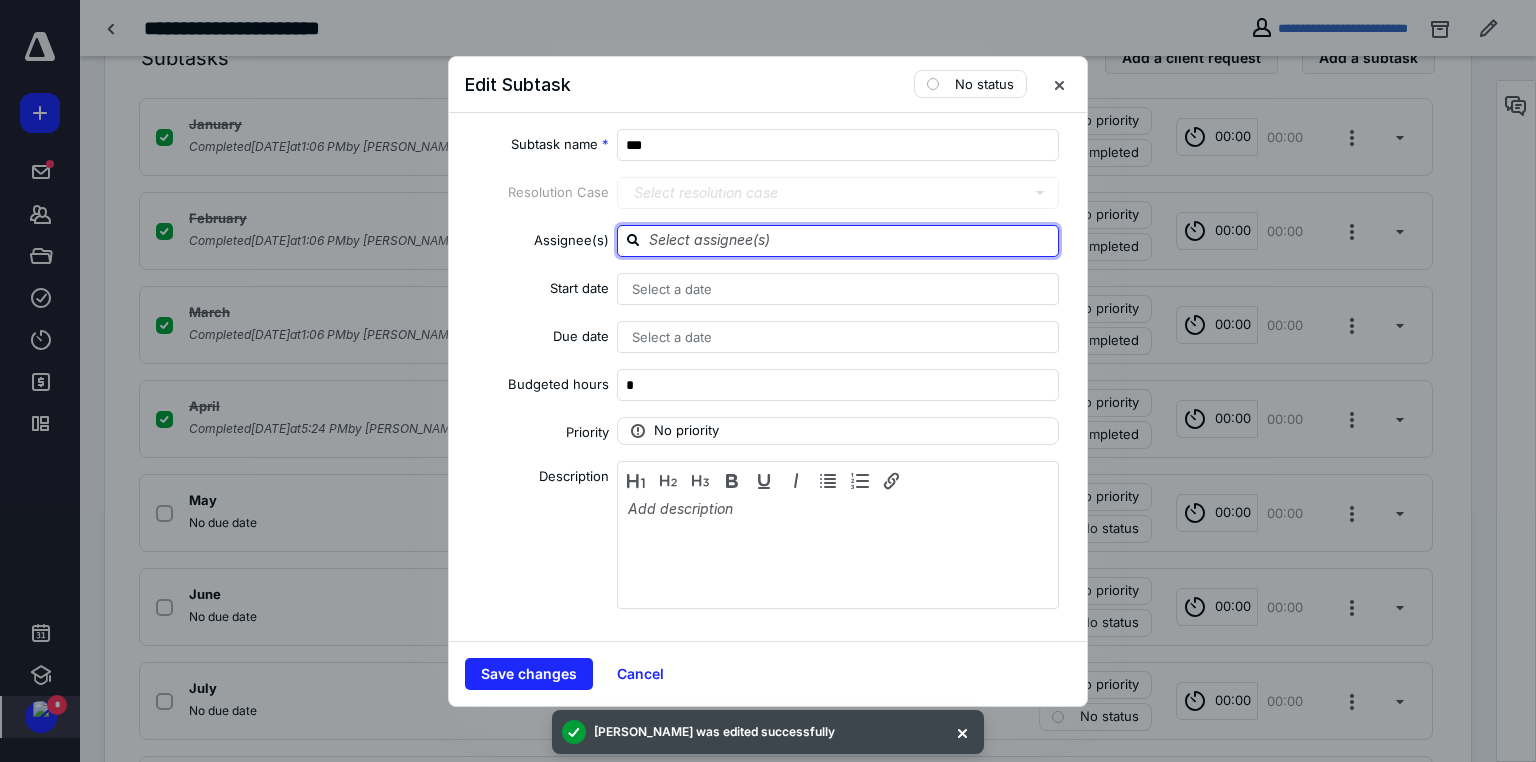 type on "p" 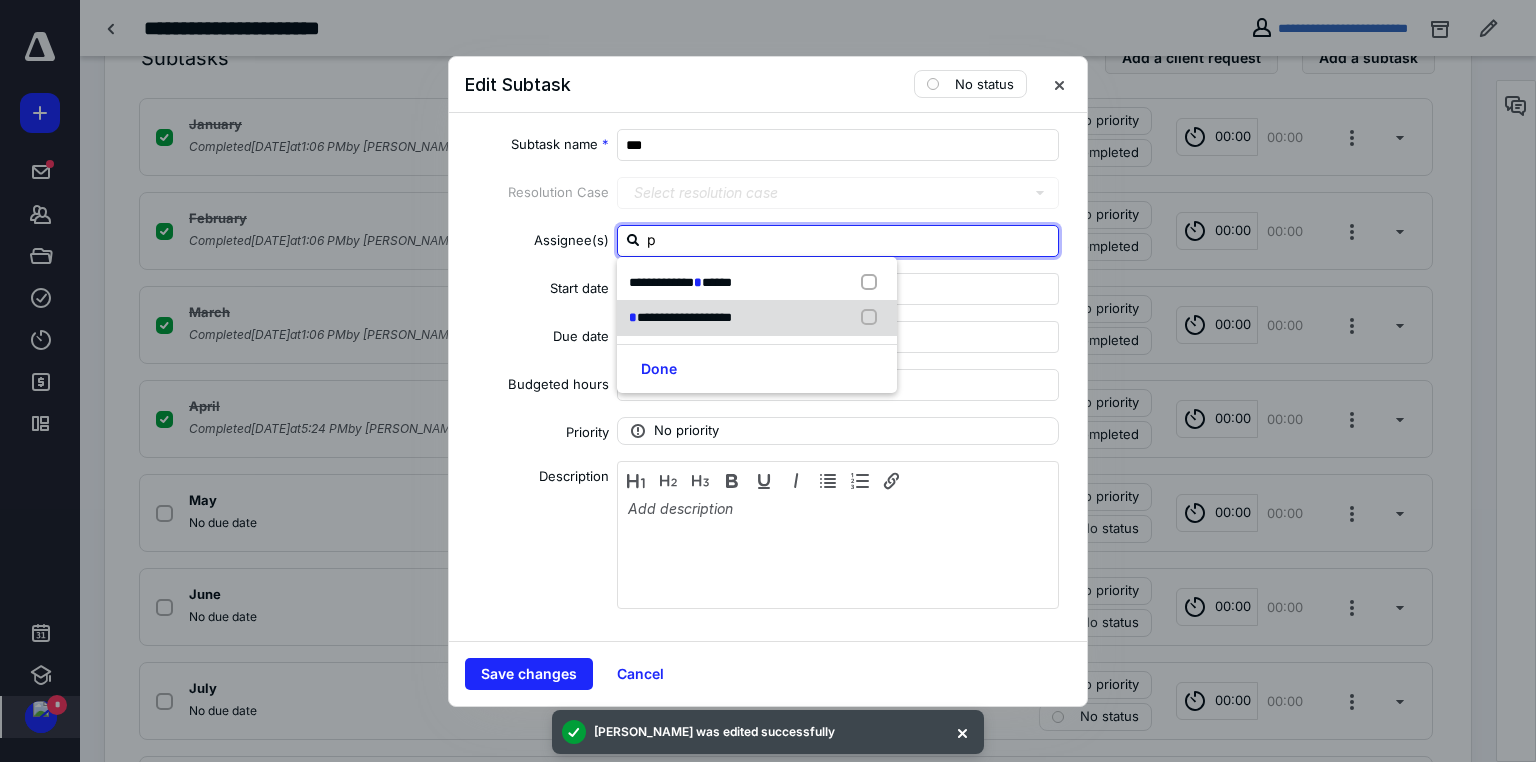 click on "**********" at bounding box center (680, 318) 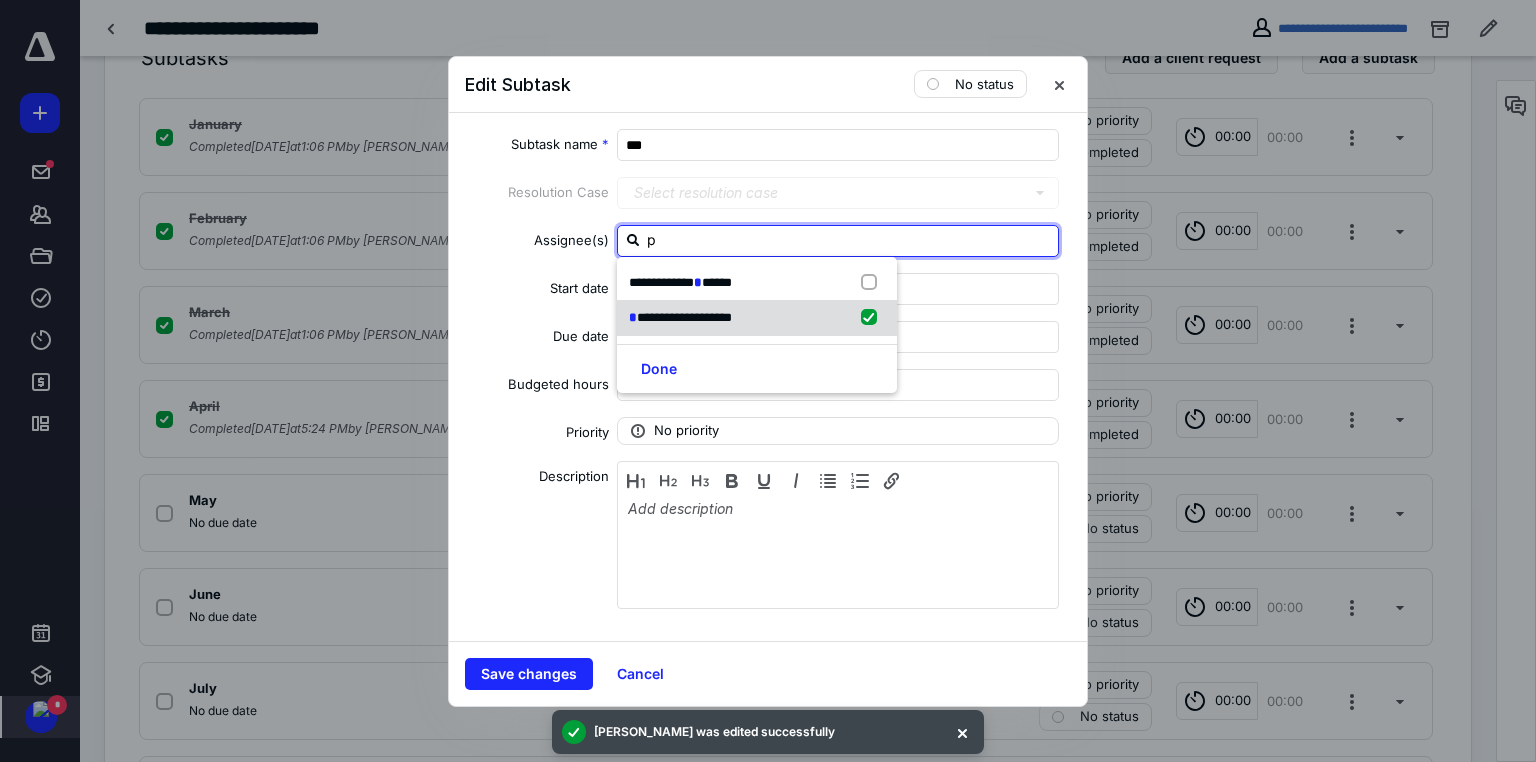 checkbox on "true" 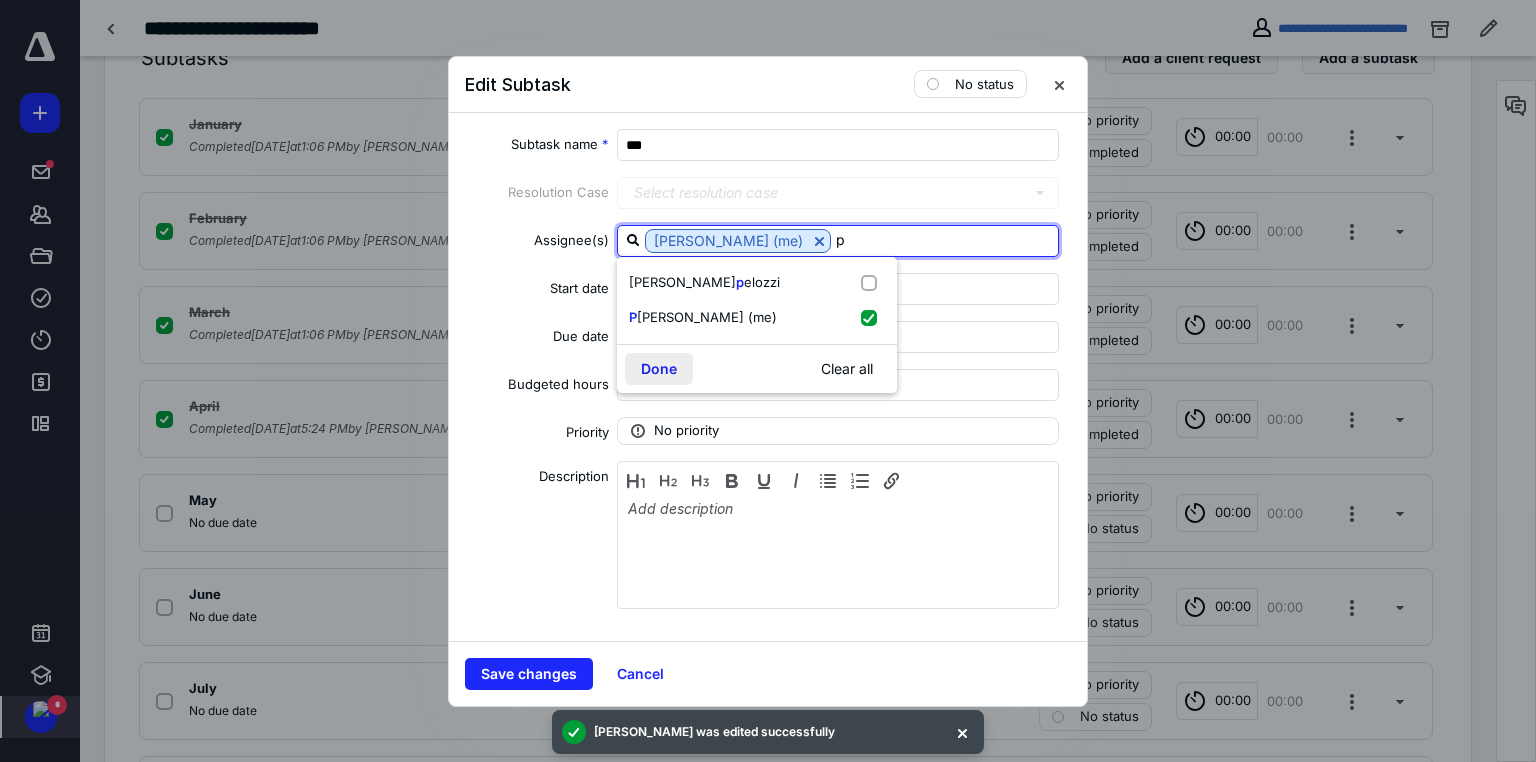 type on "p" 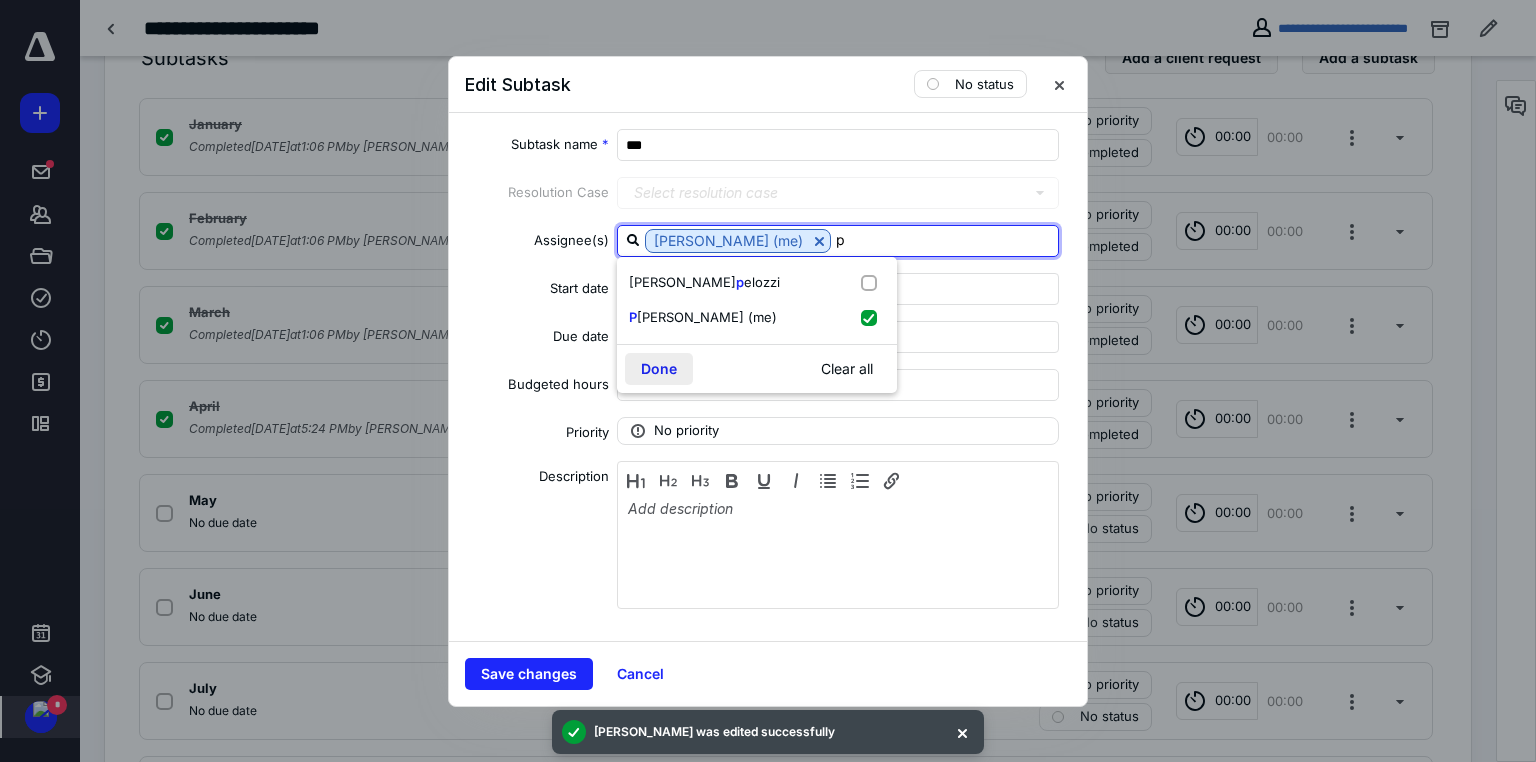 click on "Done" at bounding box center (659, 369) 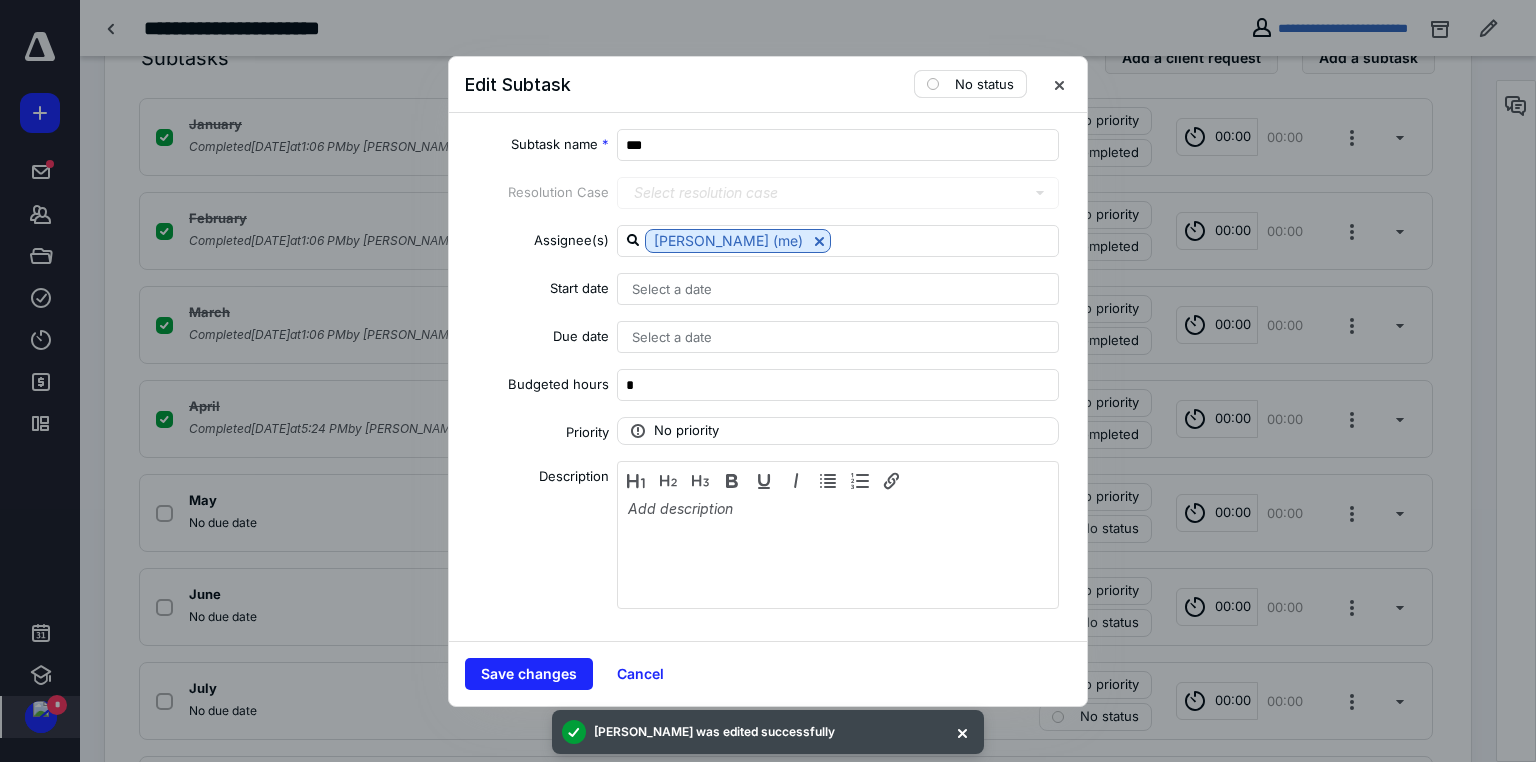 click on "No status" at bounding box center [984, 84] 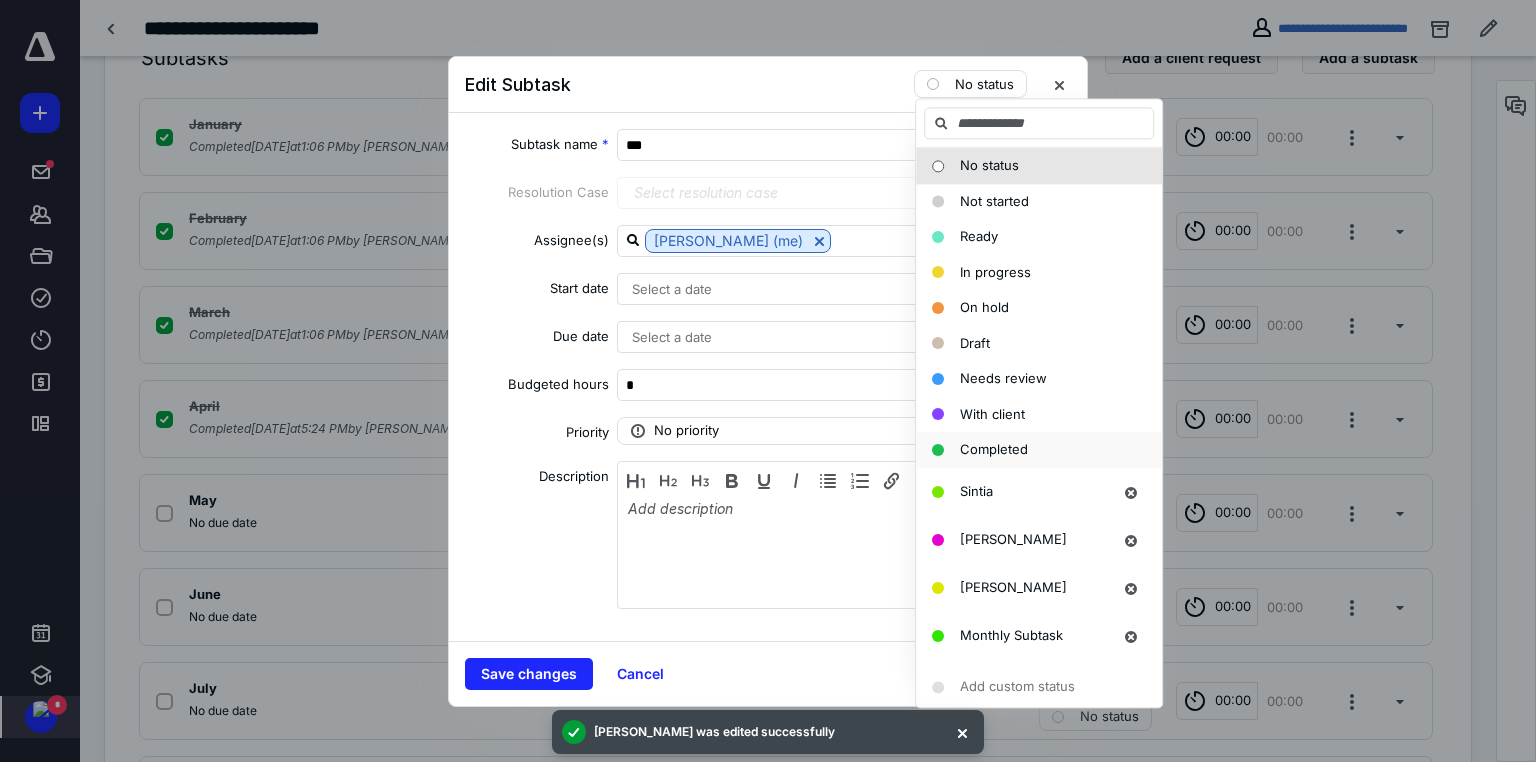 click on "Completed" at bounding box center (1039, 450) 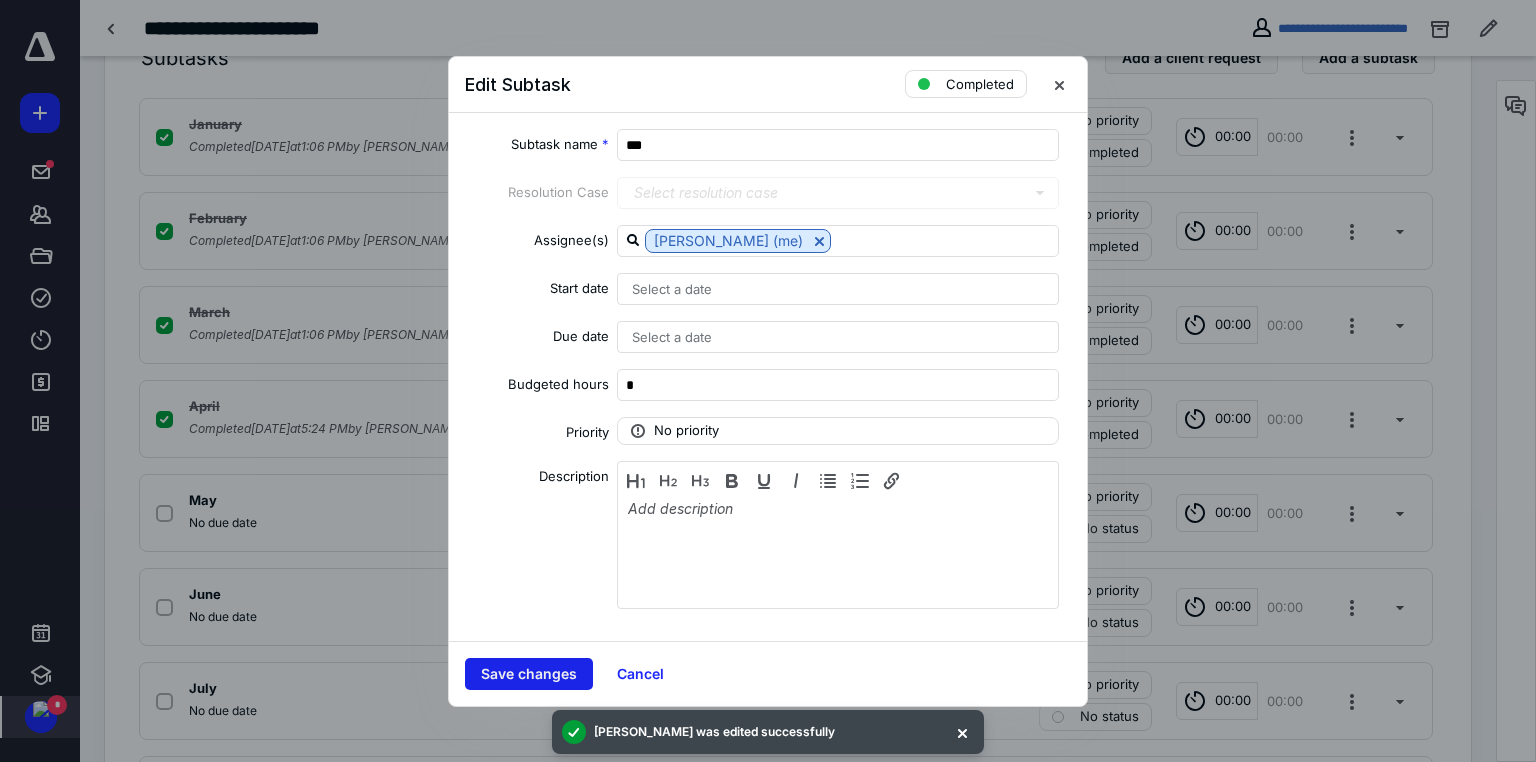 click on "Save changes" at bounding box center (529, 674) 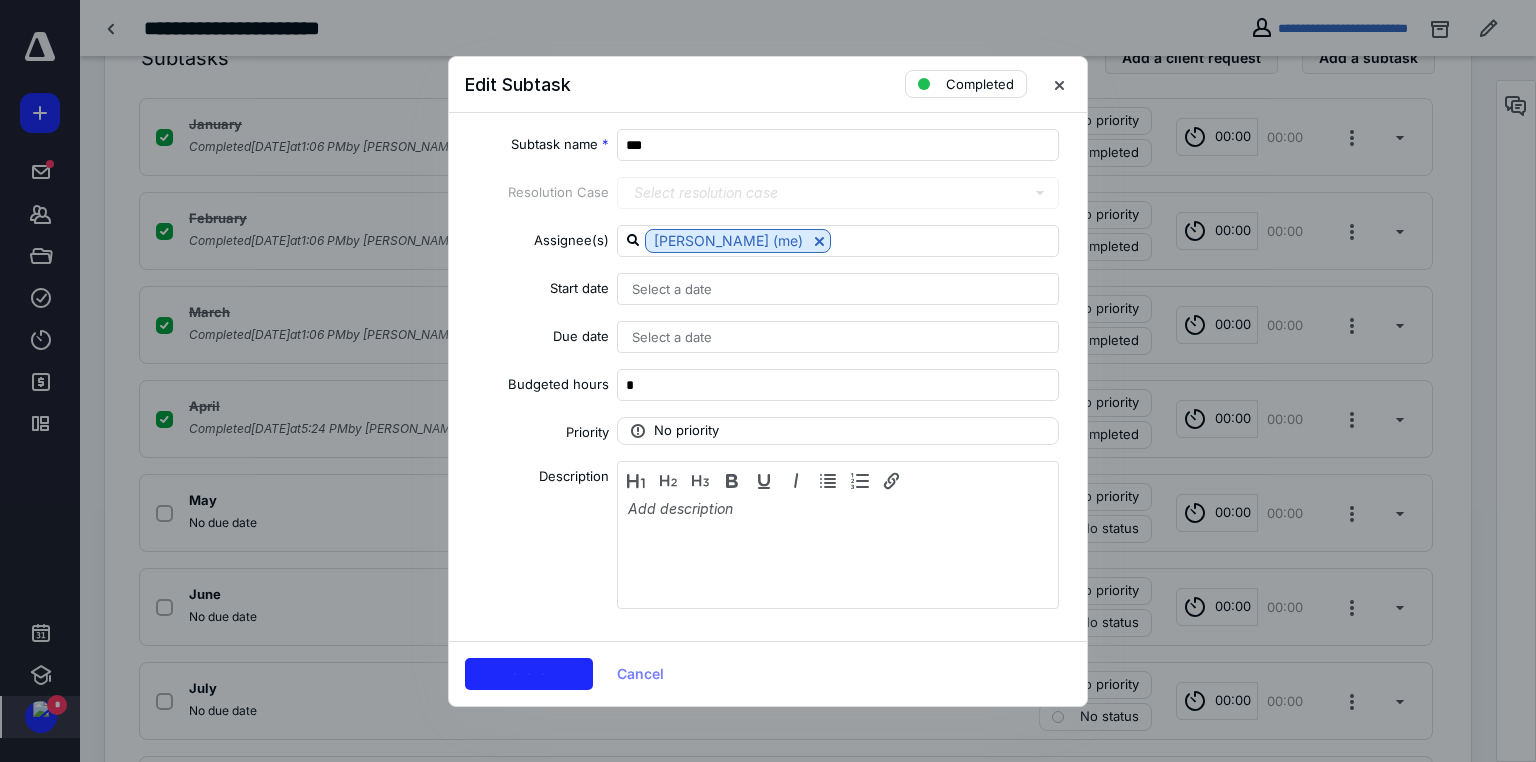 checkbox on "true" 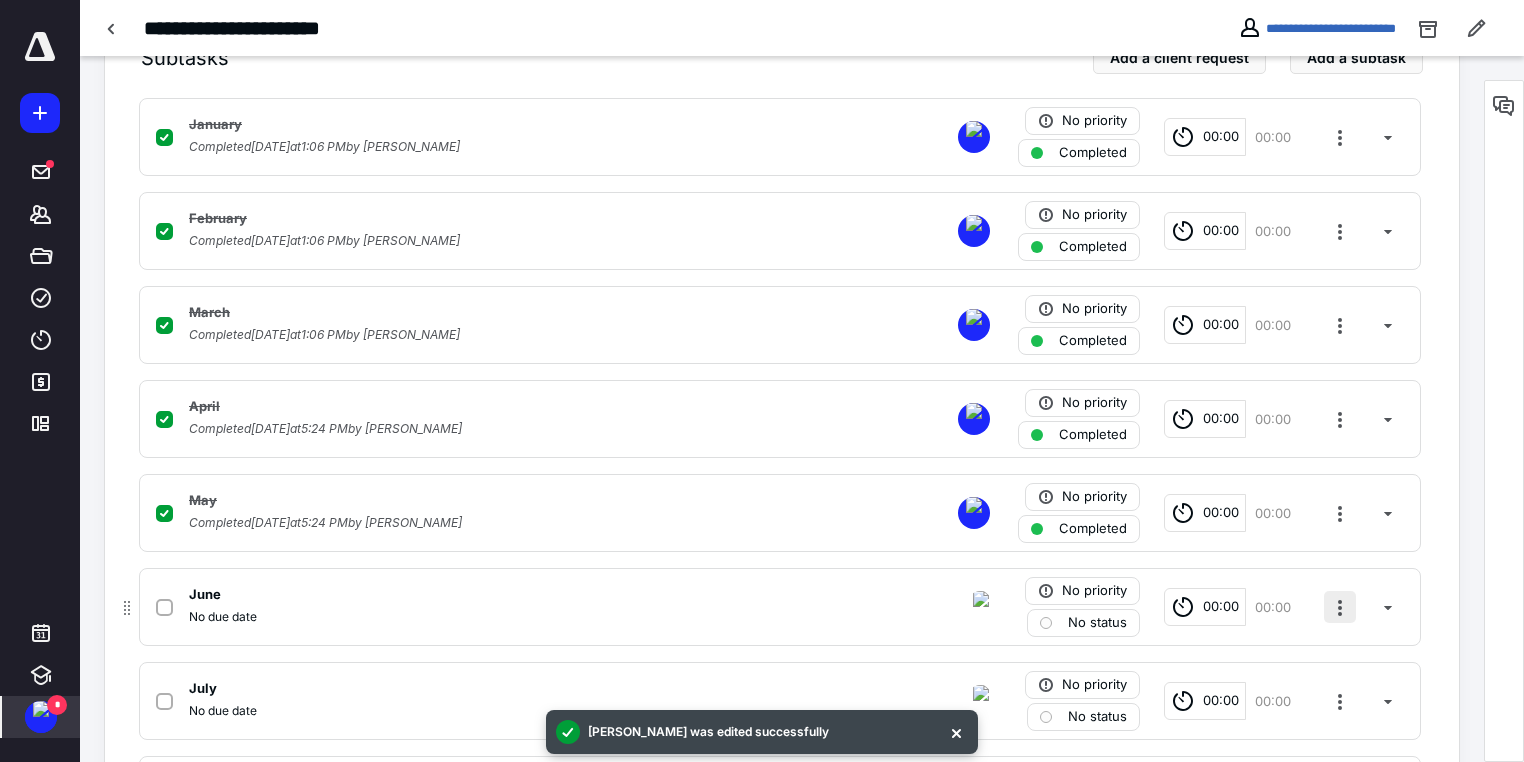 click at bounding box center (1340, 607) 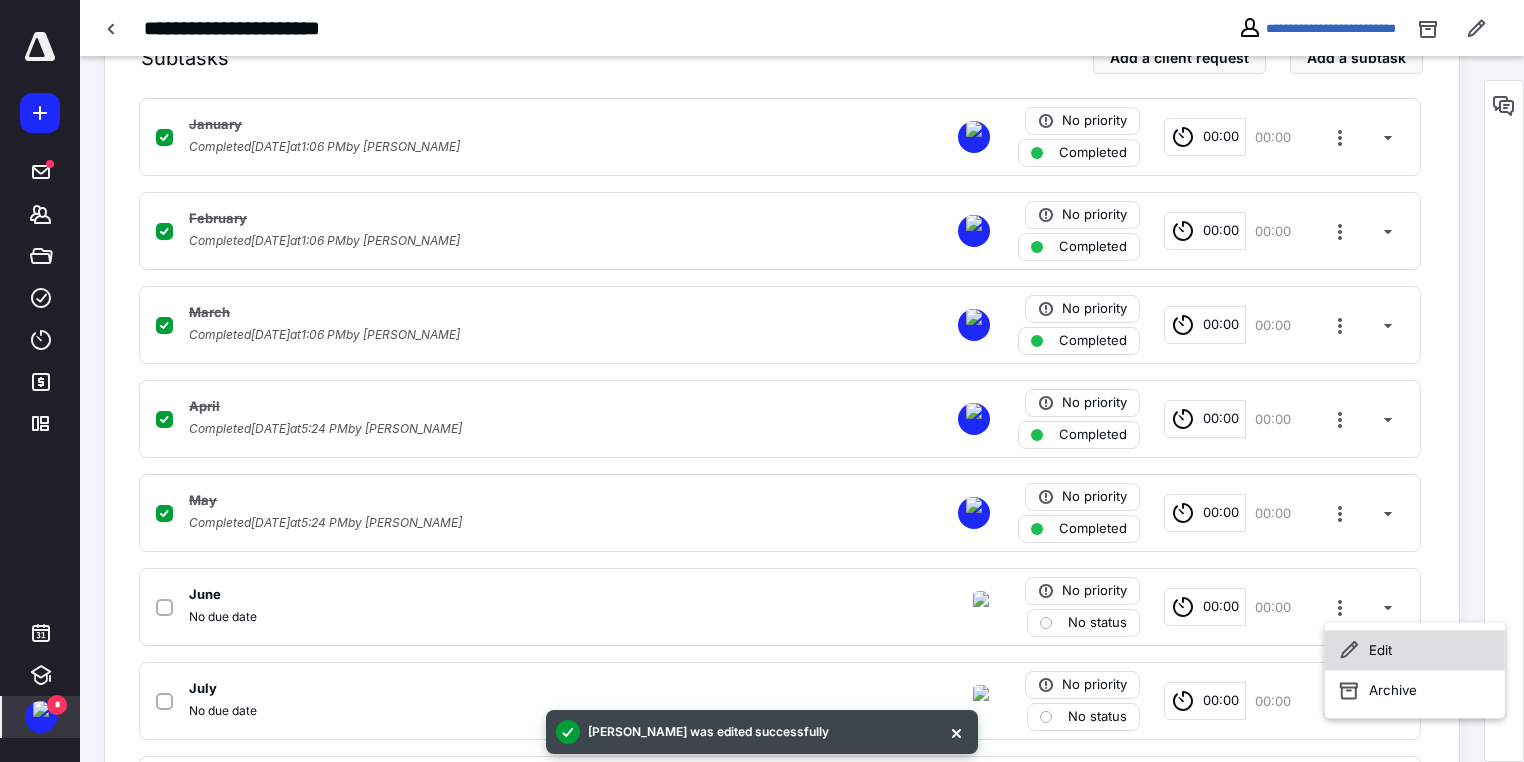 click on "Edit" at bounding box center [1415, 650] 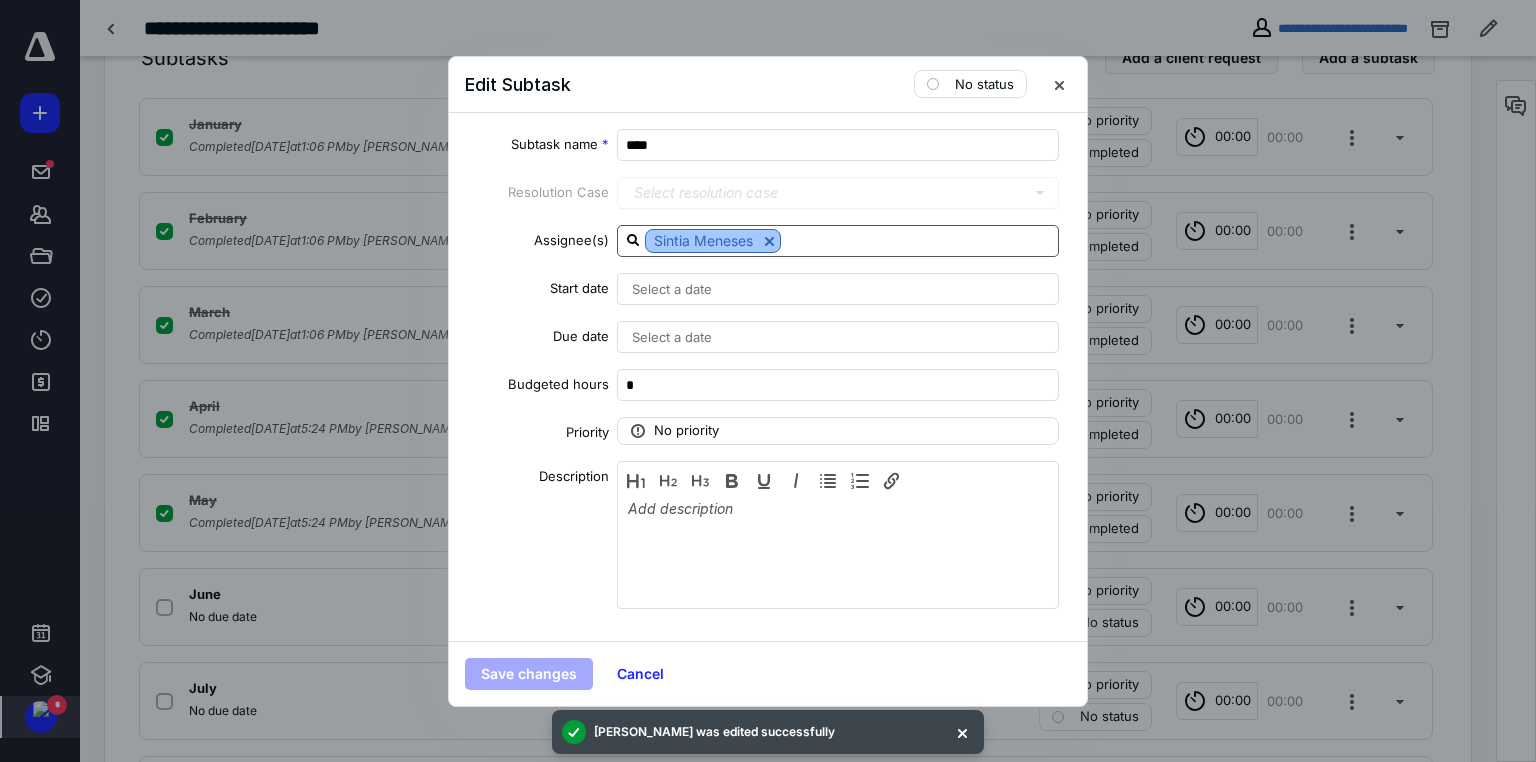 click at bounding box center [769, 241] 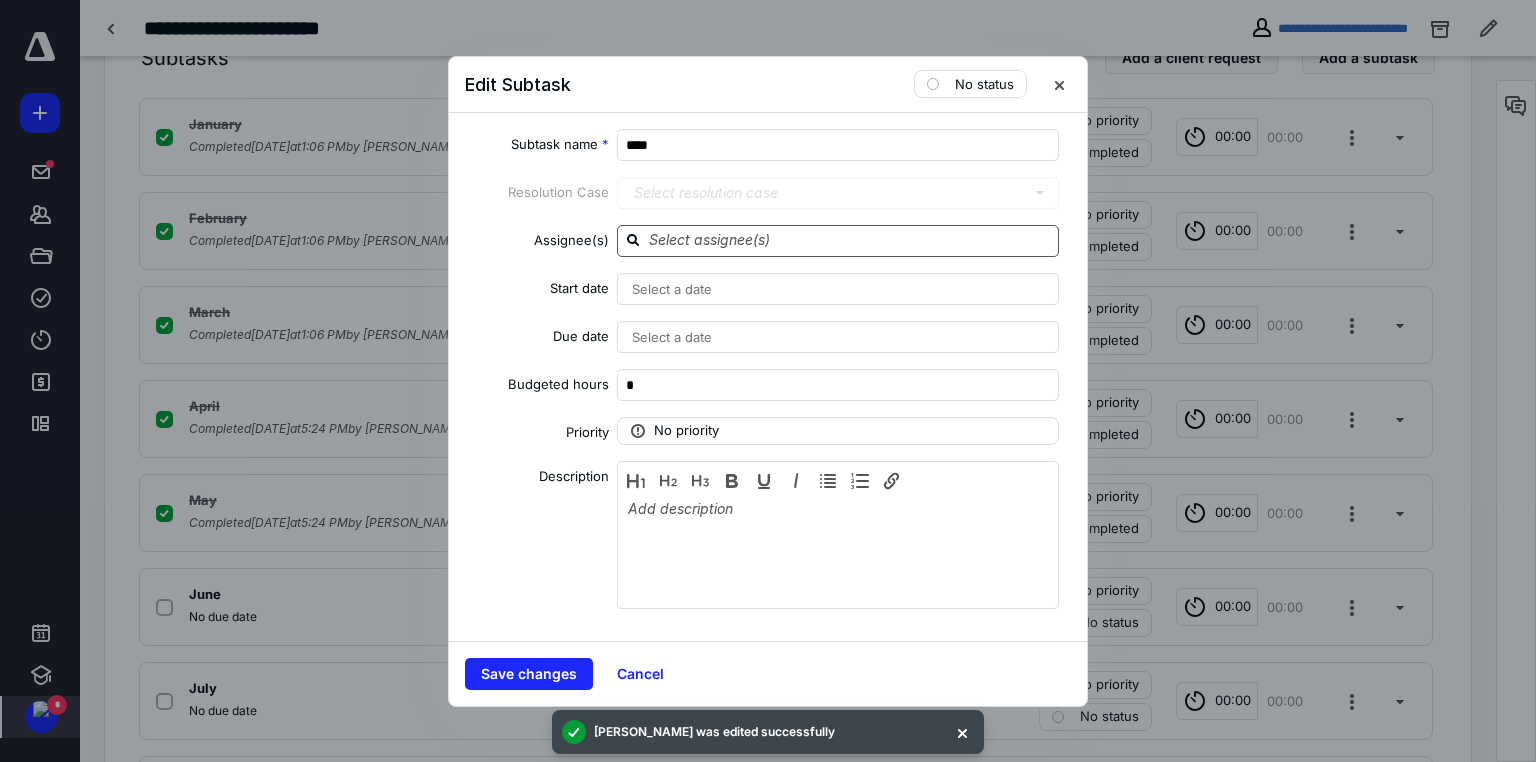 click at bounding box center [850, 240] 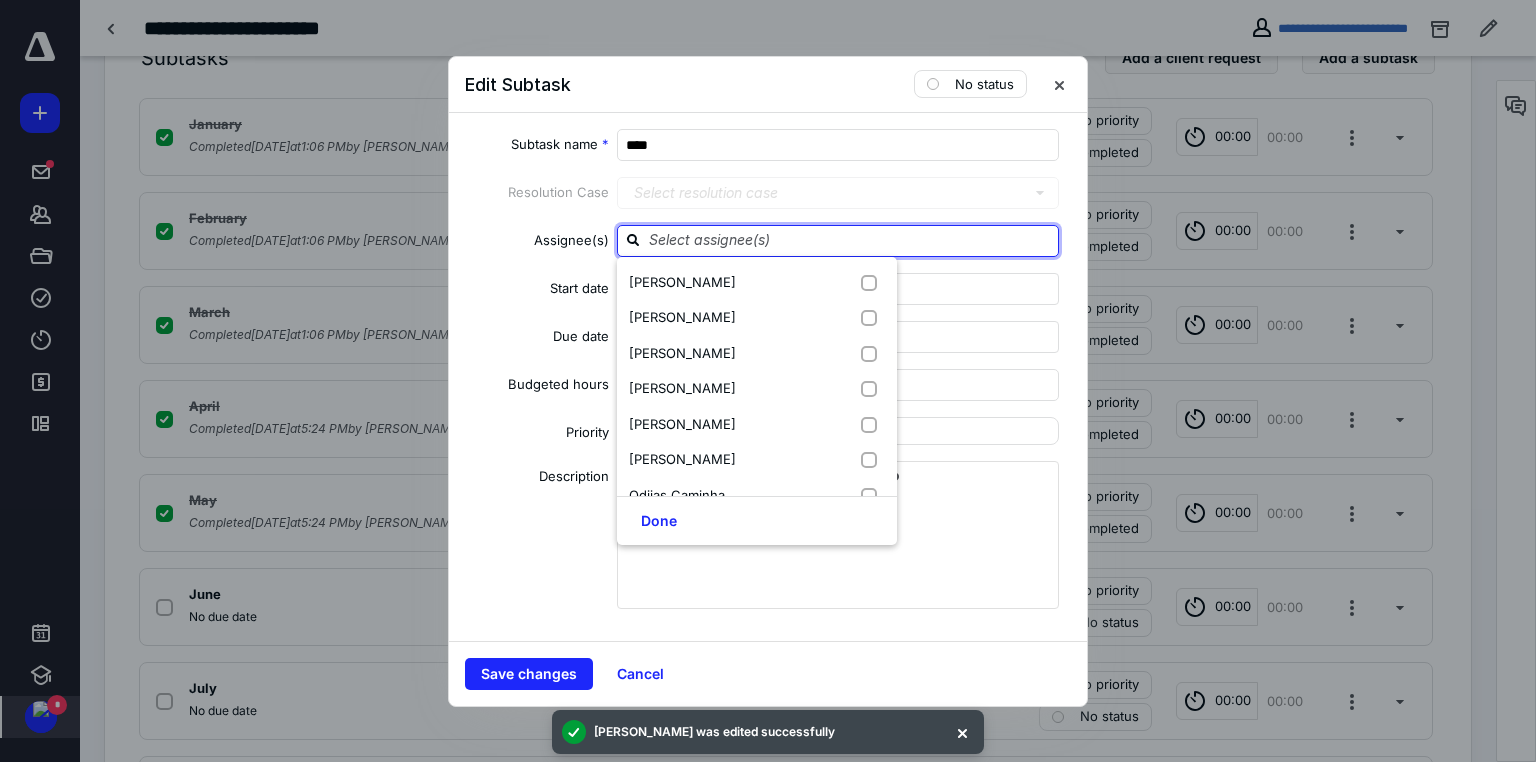 type on "p" 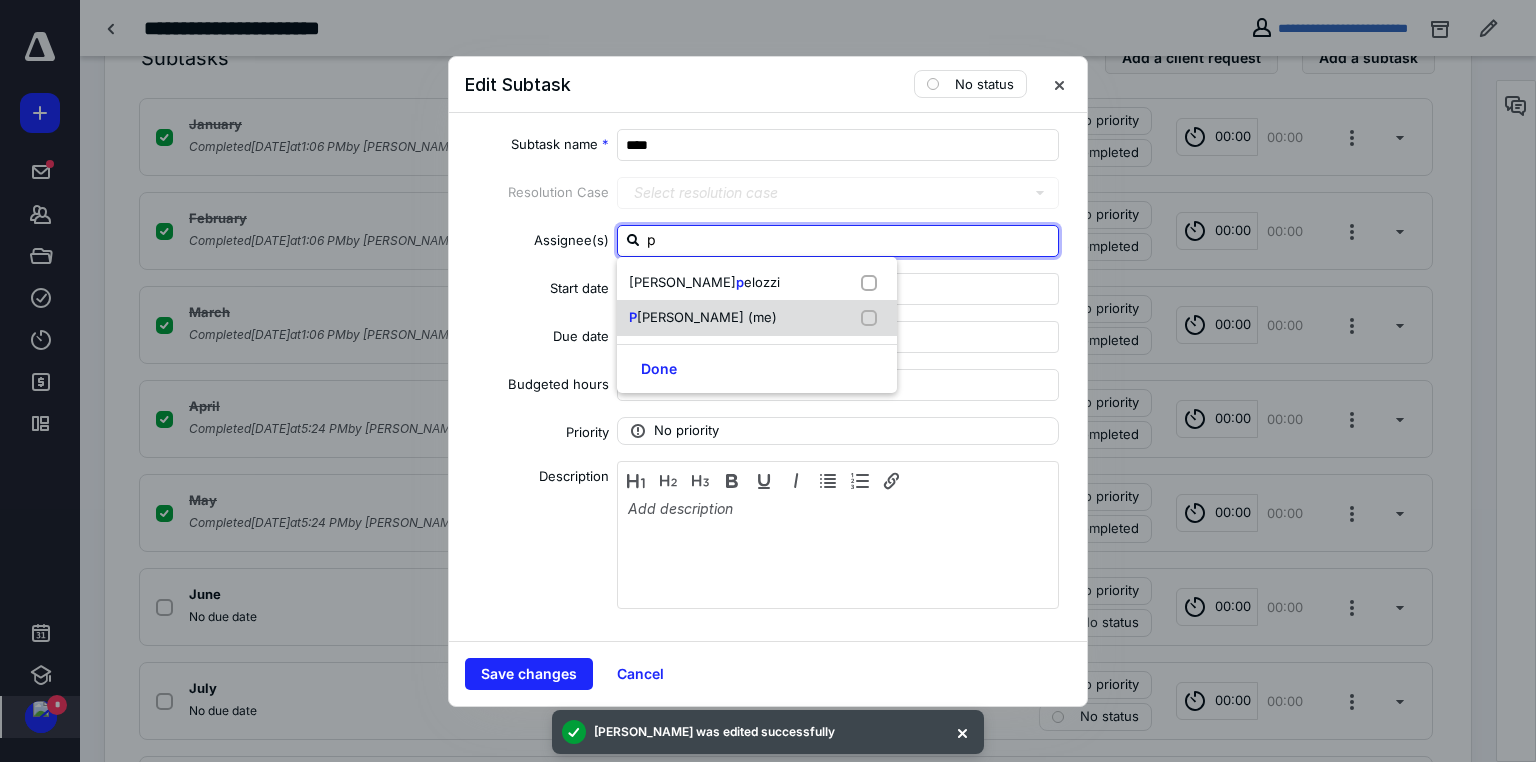 click on "amella Barnett (me)" at bounding box center [707, 317] 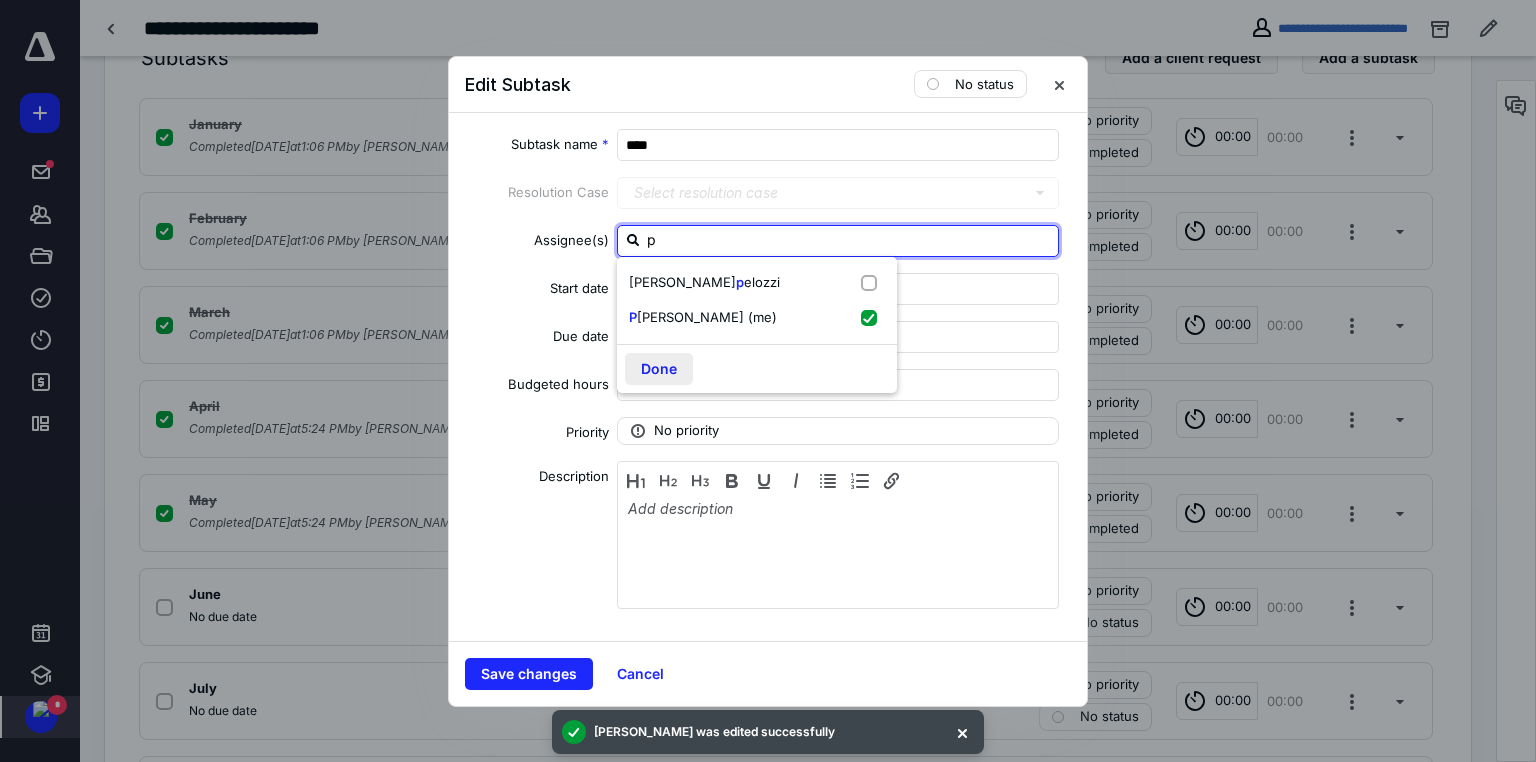 checkbox on "true" 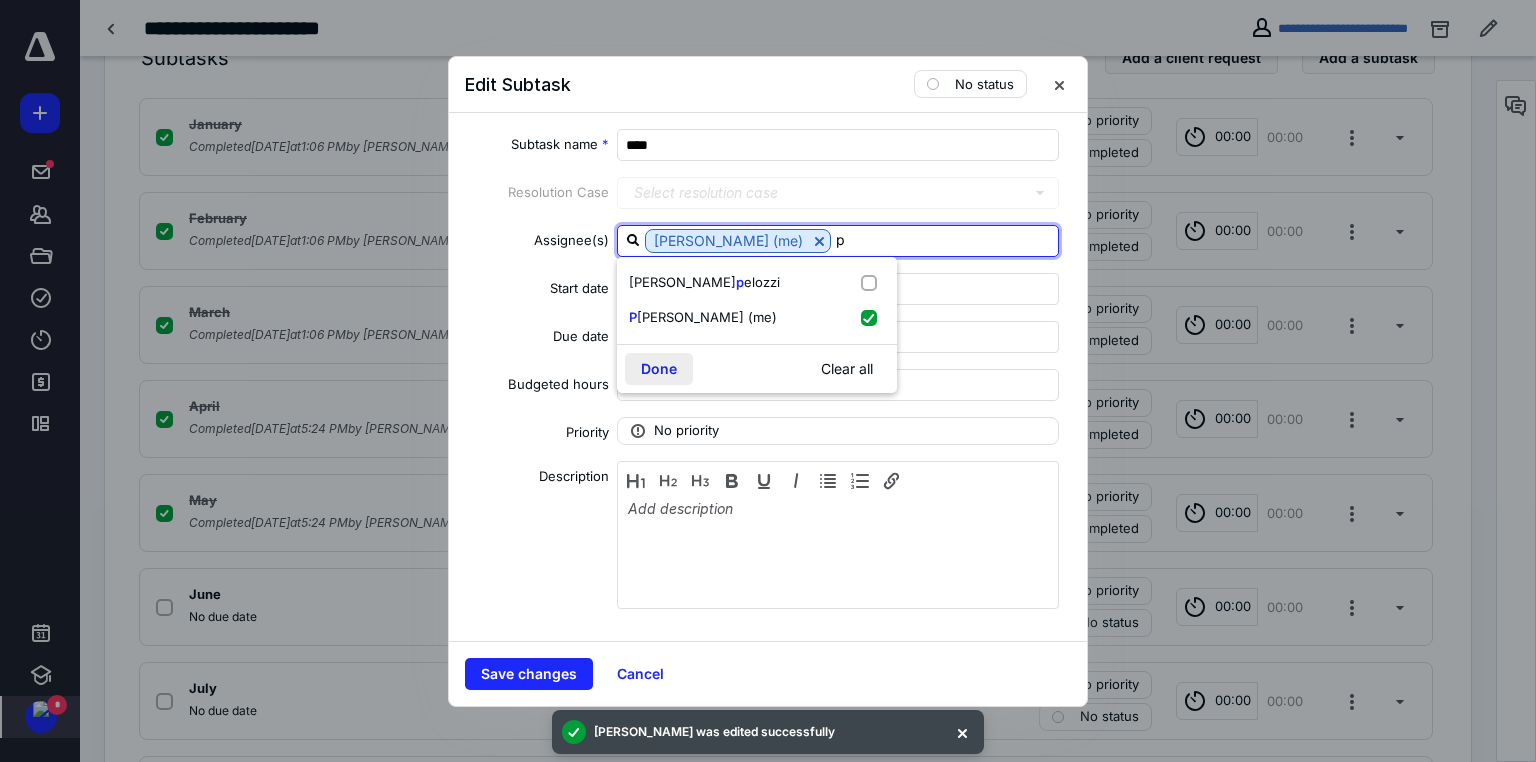 type on "p" 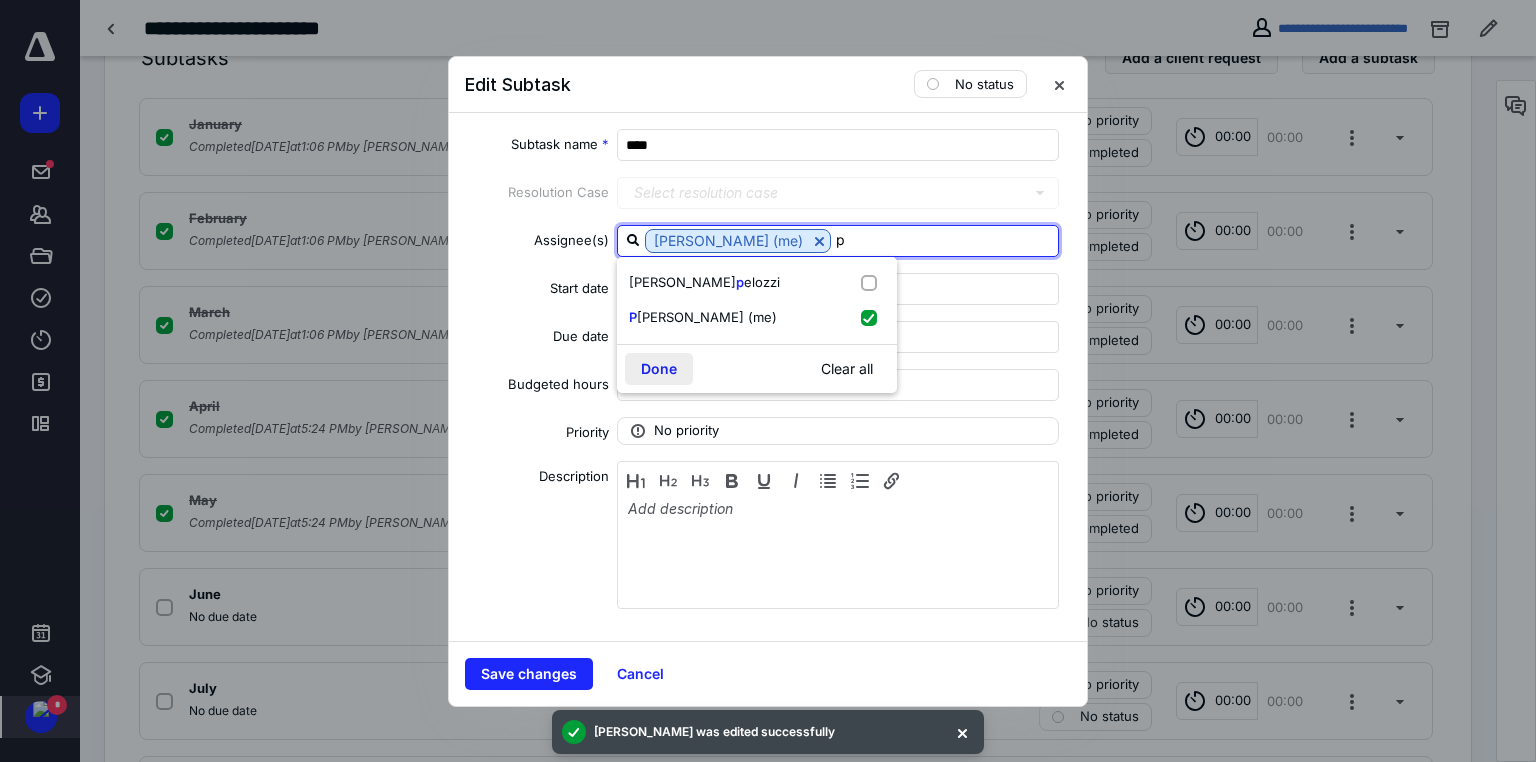 click on "Done" at bounding box center (659, 369) 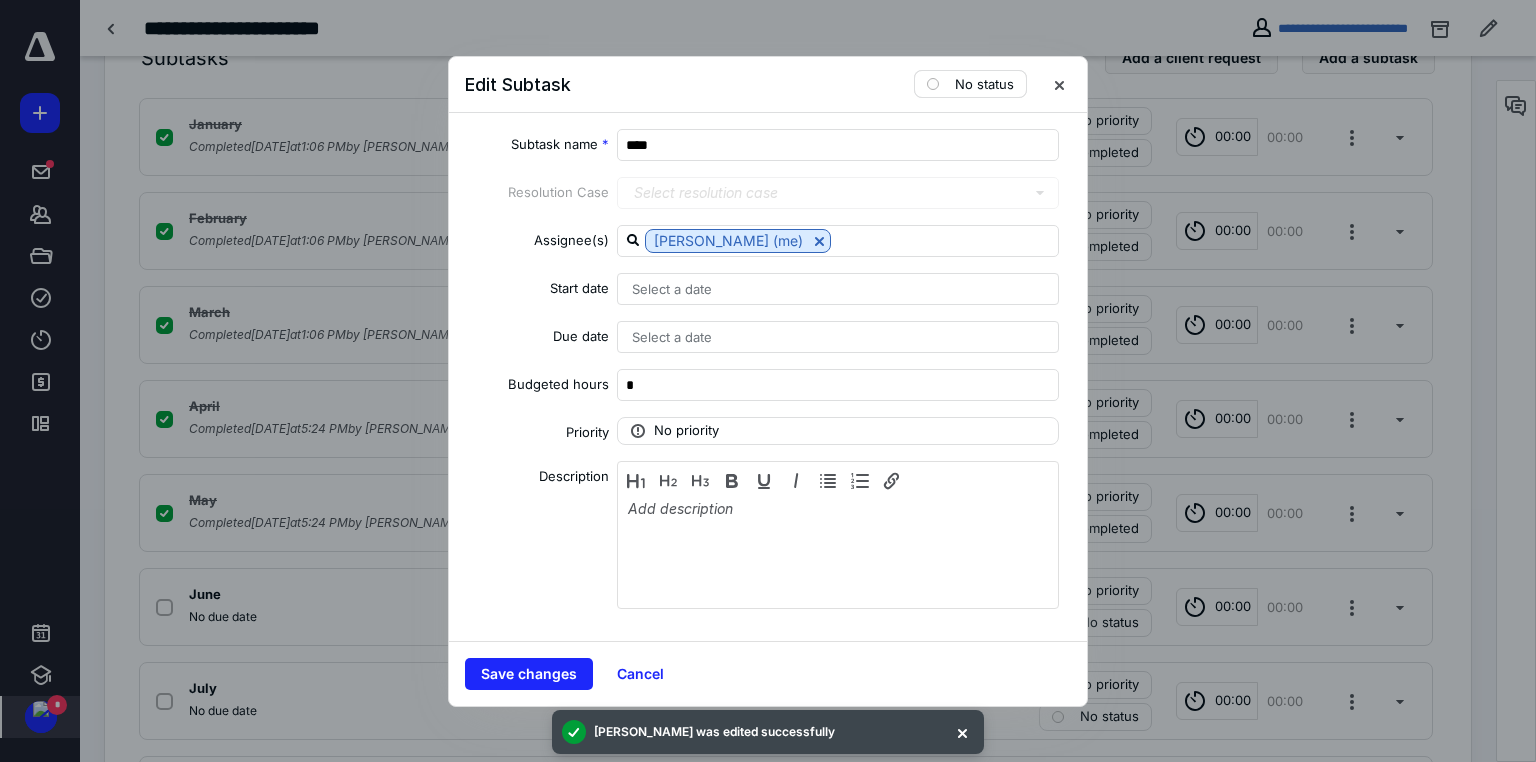 click on "No status" at bounding box center [970, 84] 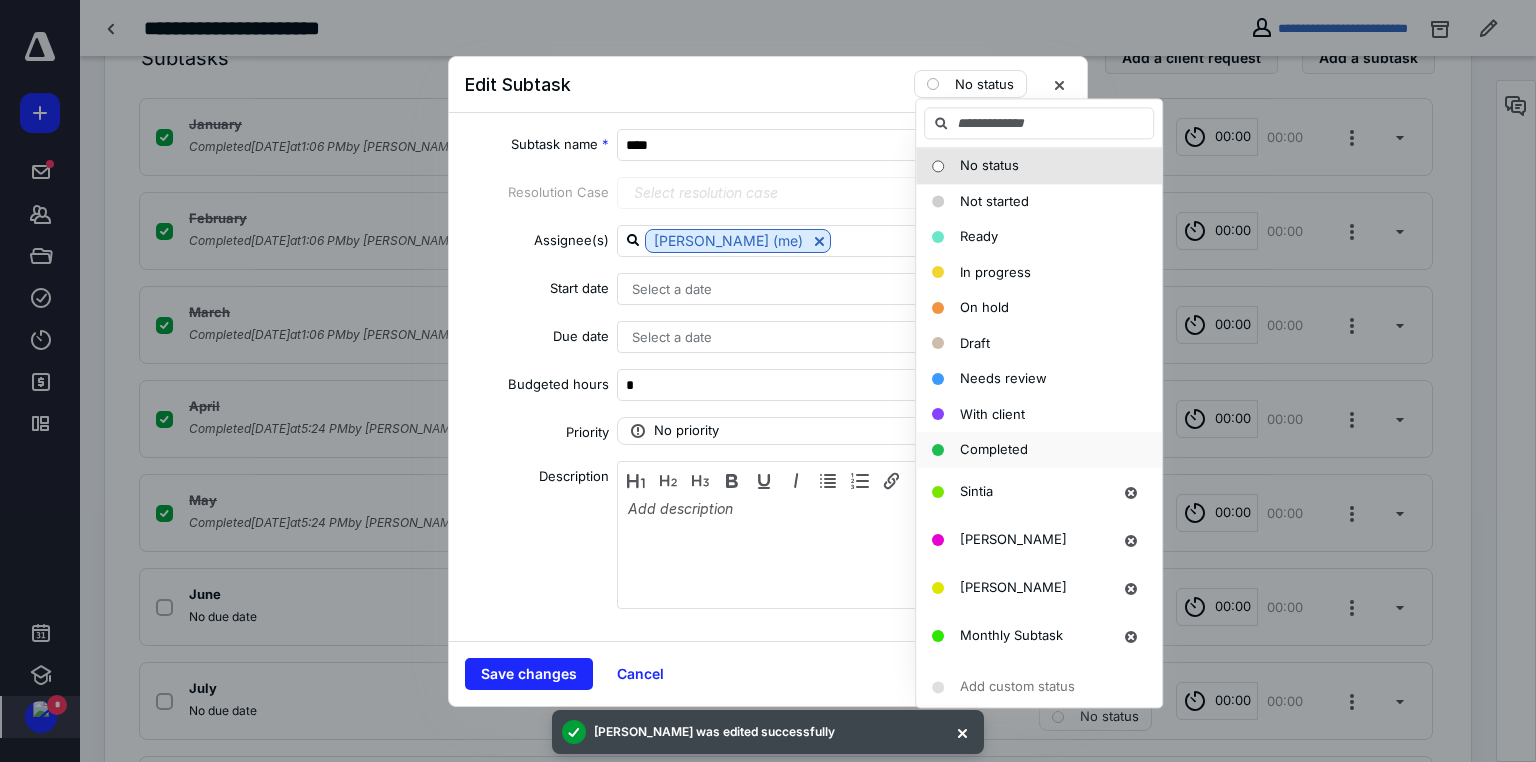 click on "Completed" at bounding box center [994, 449] 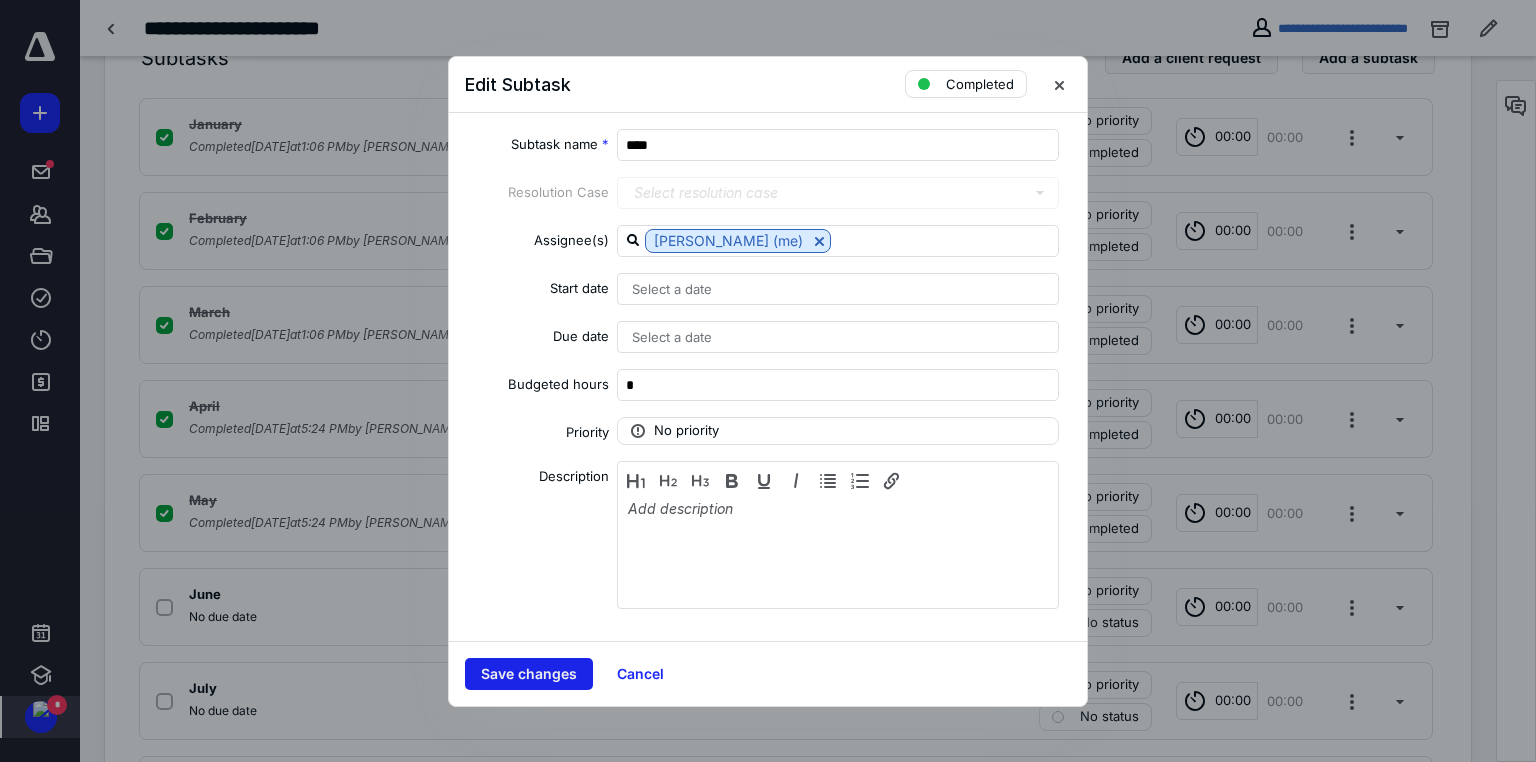 click on "Save changes" at bounding box center [529, 674] 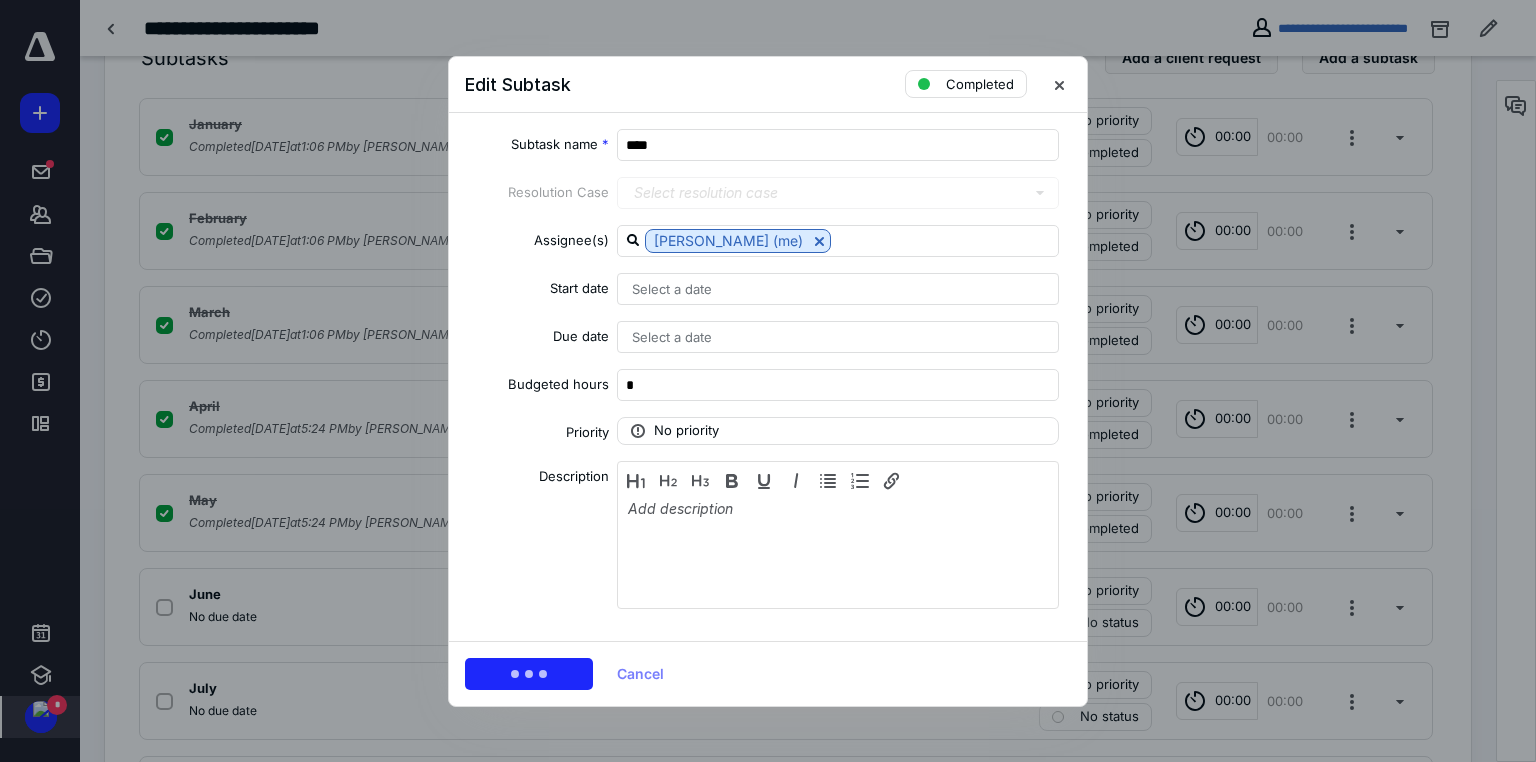 checkbox on "true" 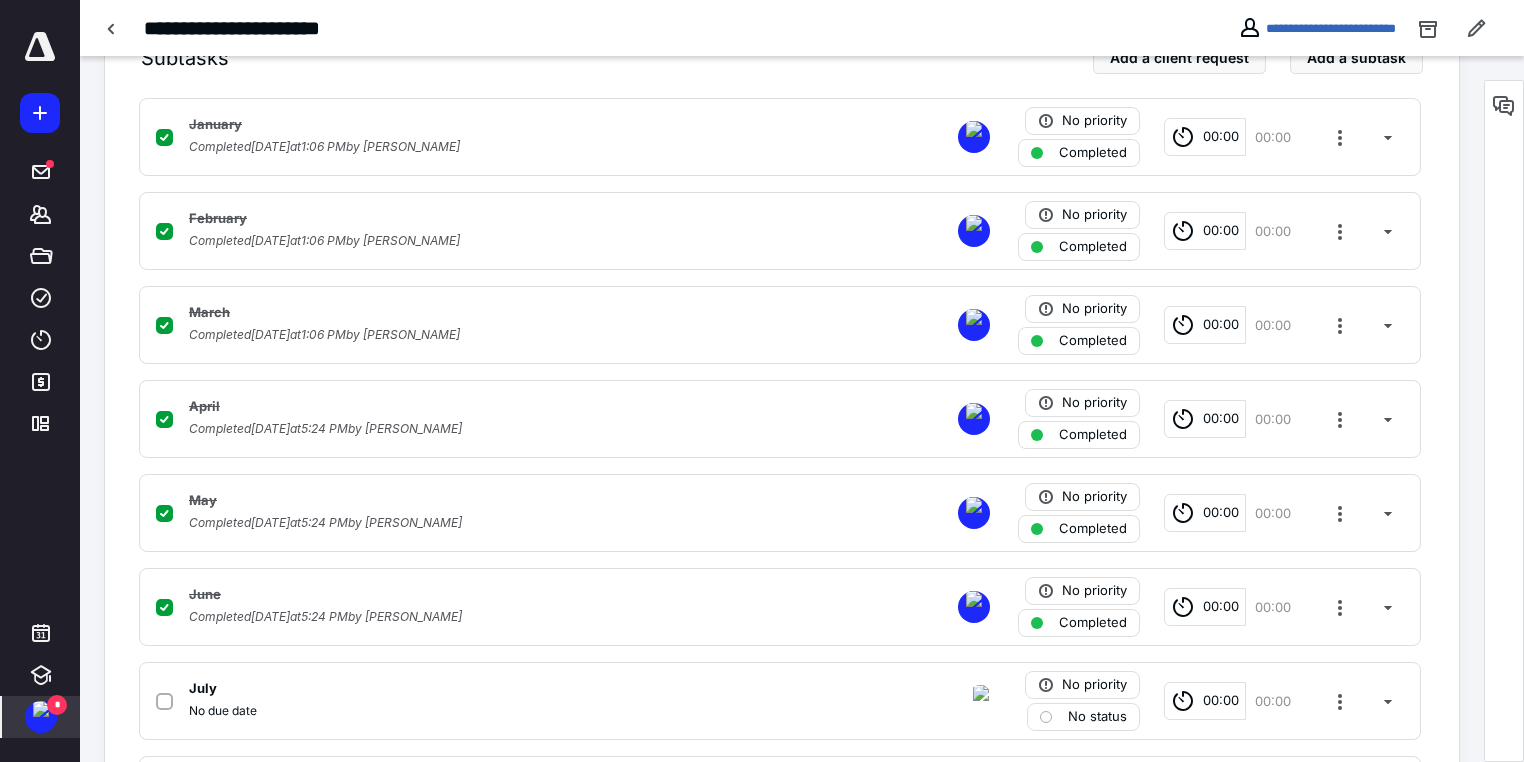 scroll, scrollTop: 160, scrollLeft: 0, axis: vertical 